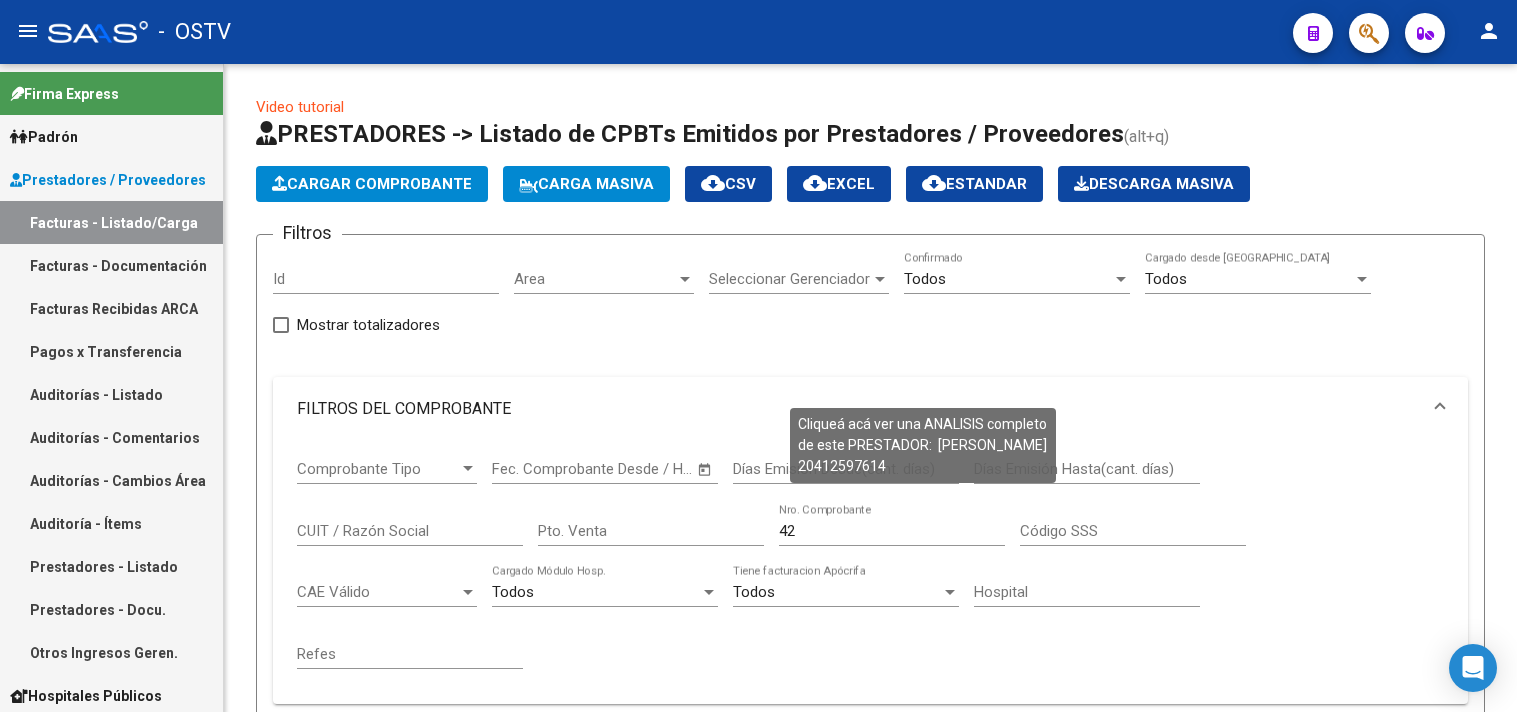 scroll, scrollTop: 0, scrollLeft: 0, axis: both 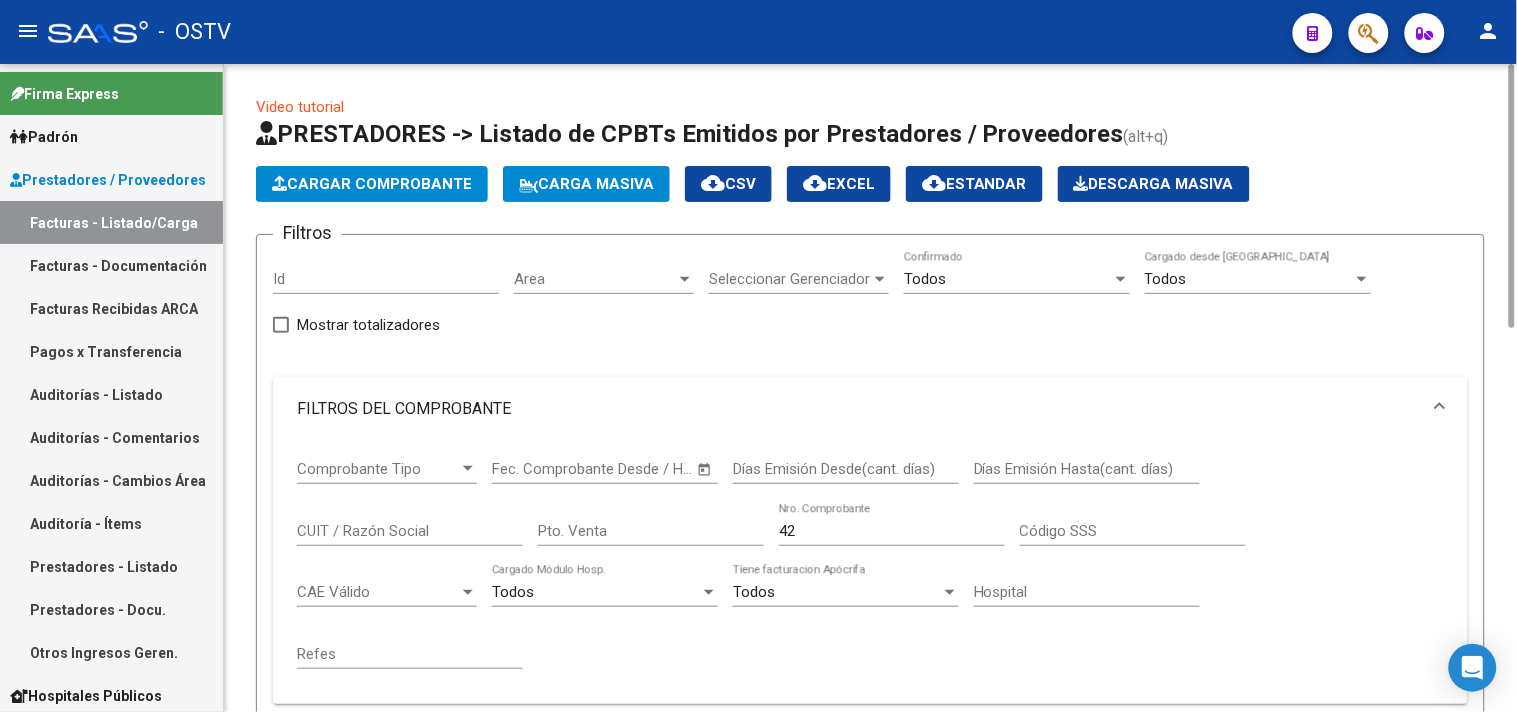 click on "42 Nro. Comprobante" 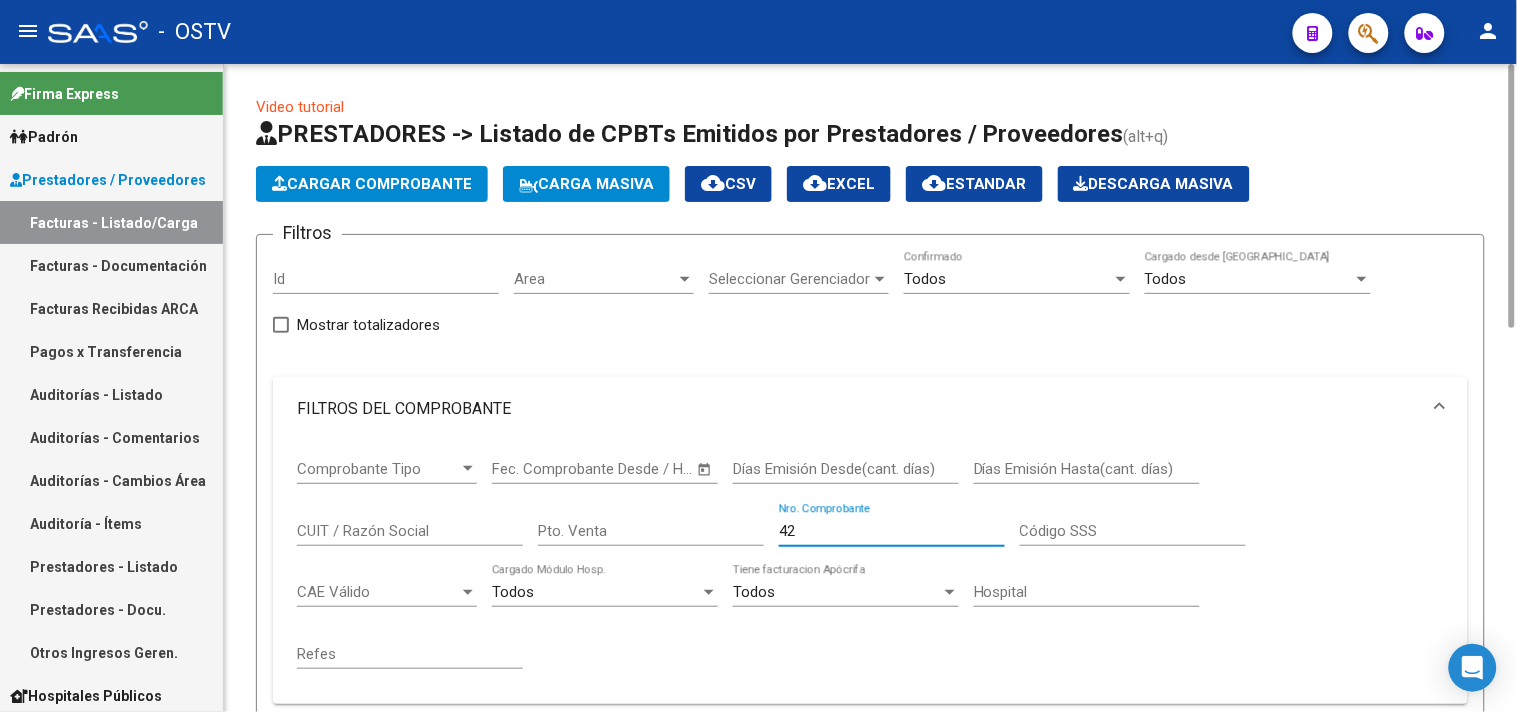click on "42" at bounding box center [892, 531] 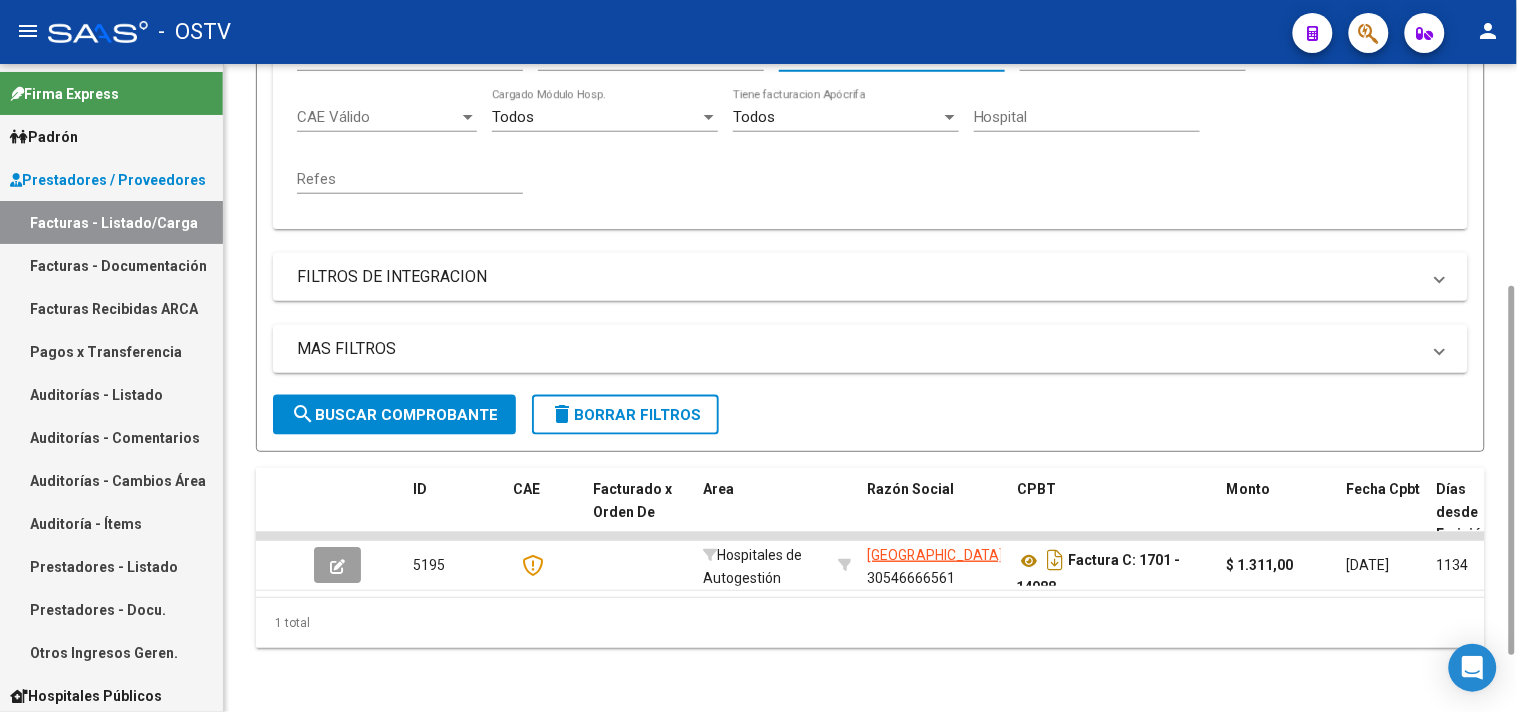 scroll, scrollTop: 0, scrollLeft: 0, axis: both 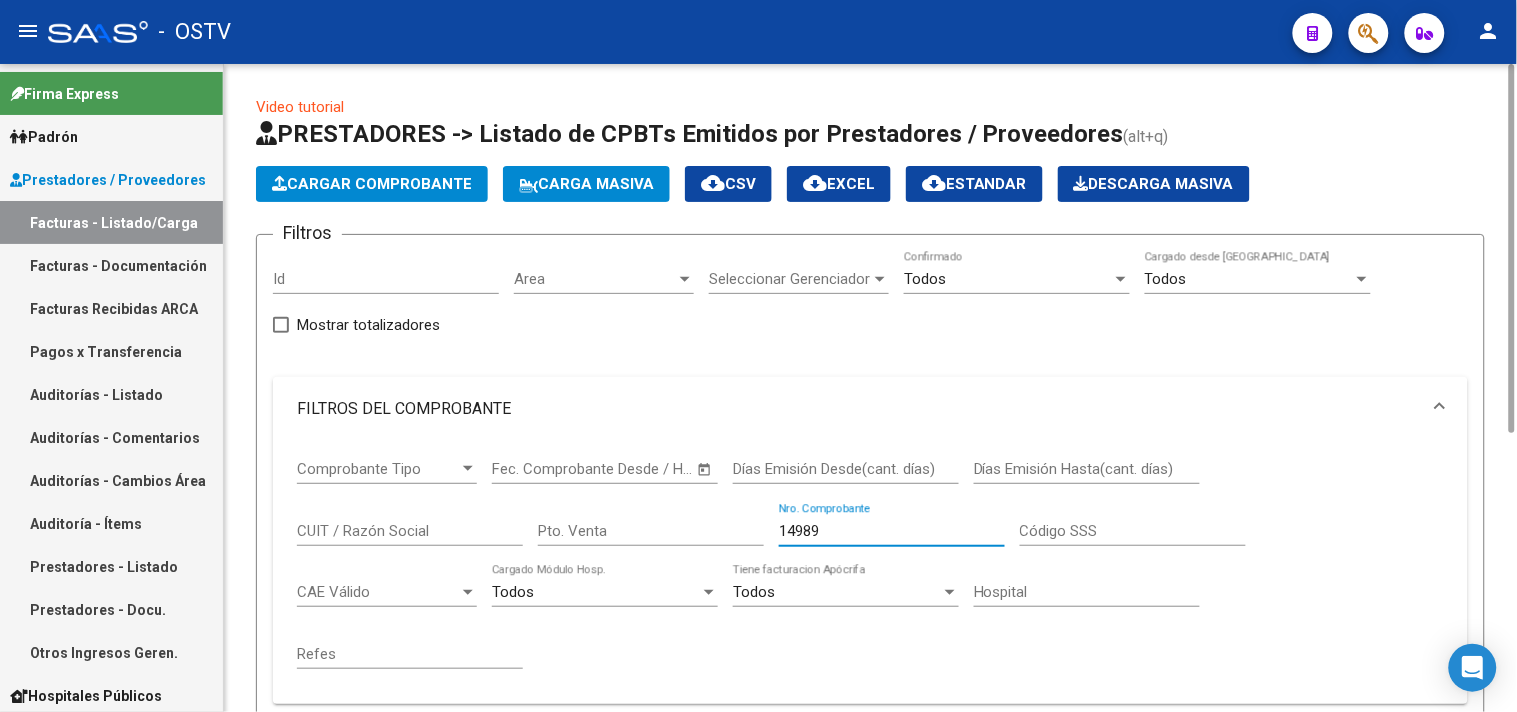 drag, startPoint x: 845, startPoint y: 528, endPoint x: 351, endPoint y: 495, distance: 495.101 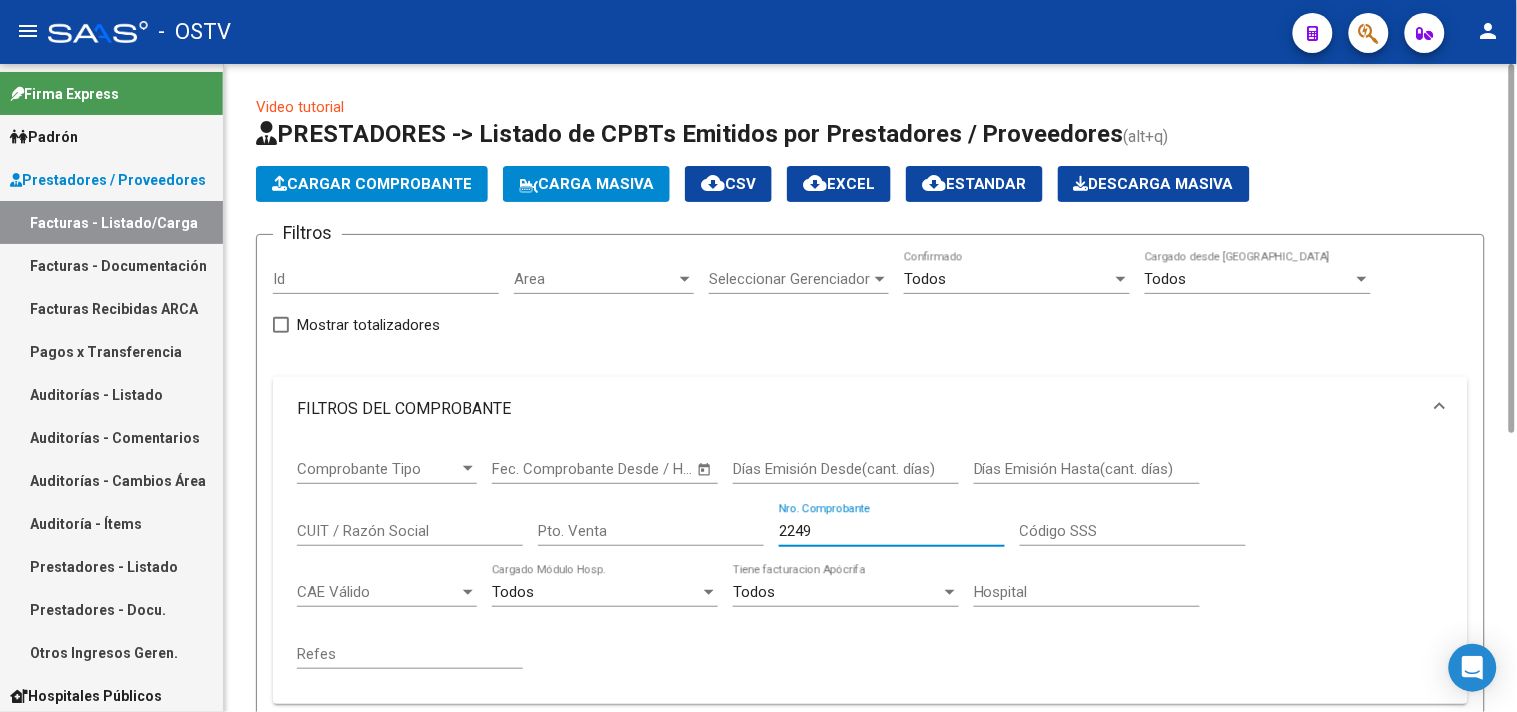 scroll, scrollTop: 492, scrollLeft: 0, axis: vertical 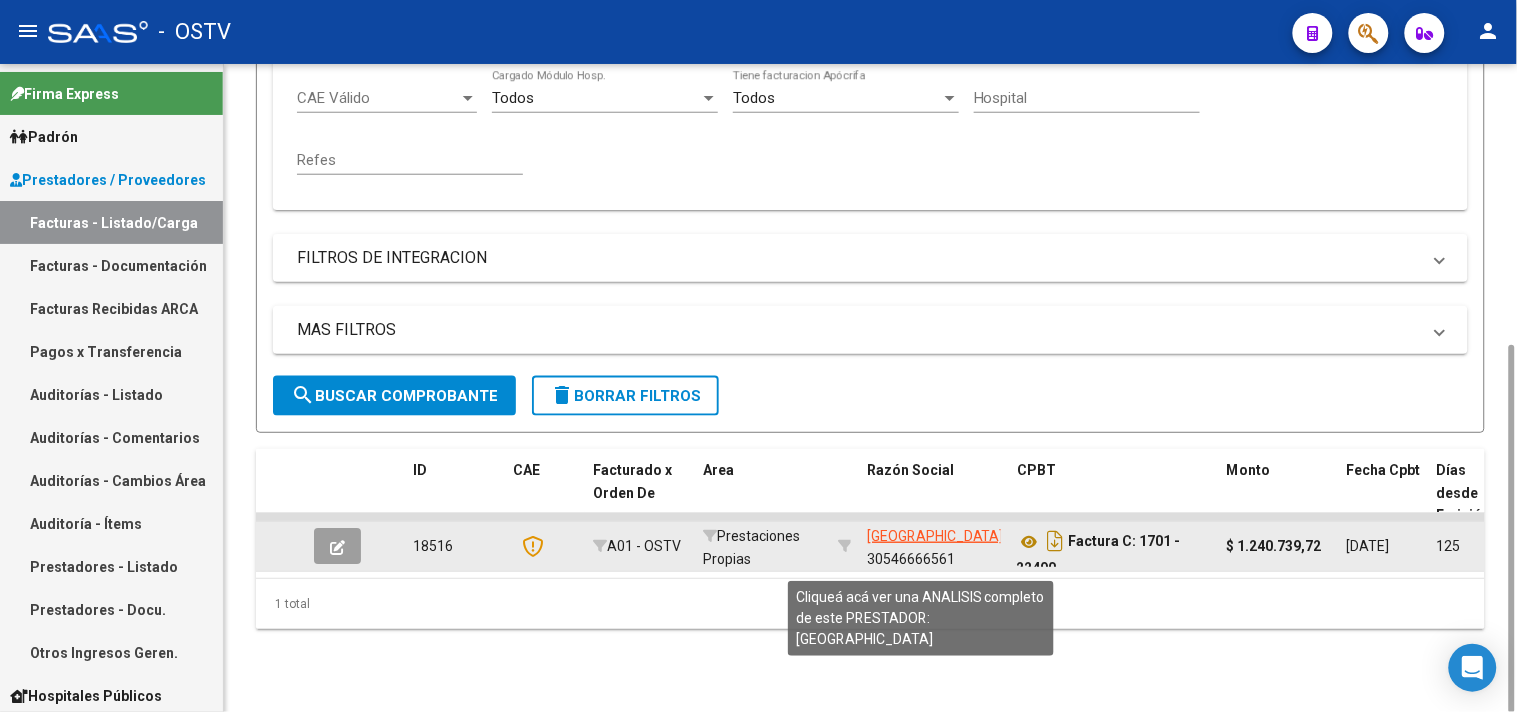 click on "UNIVERSIDAD DE BUENOS AIRES" 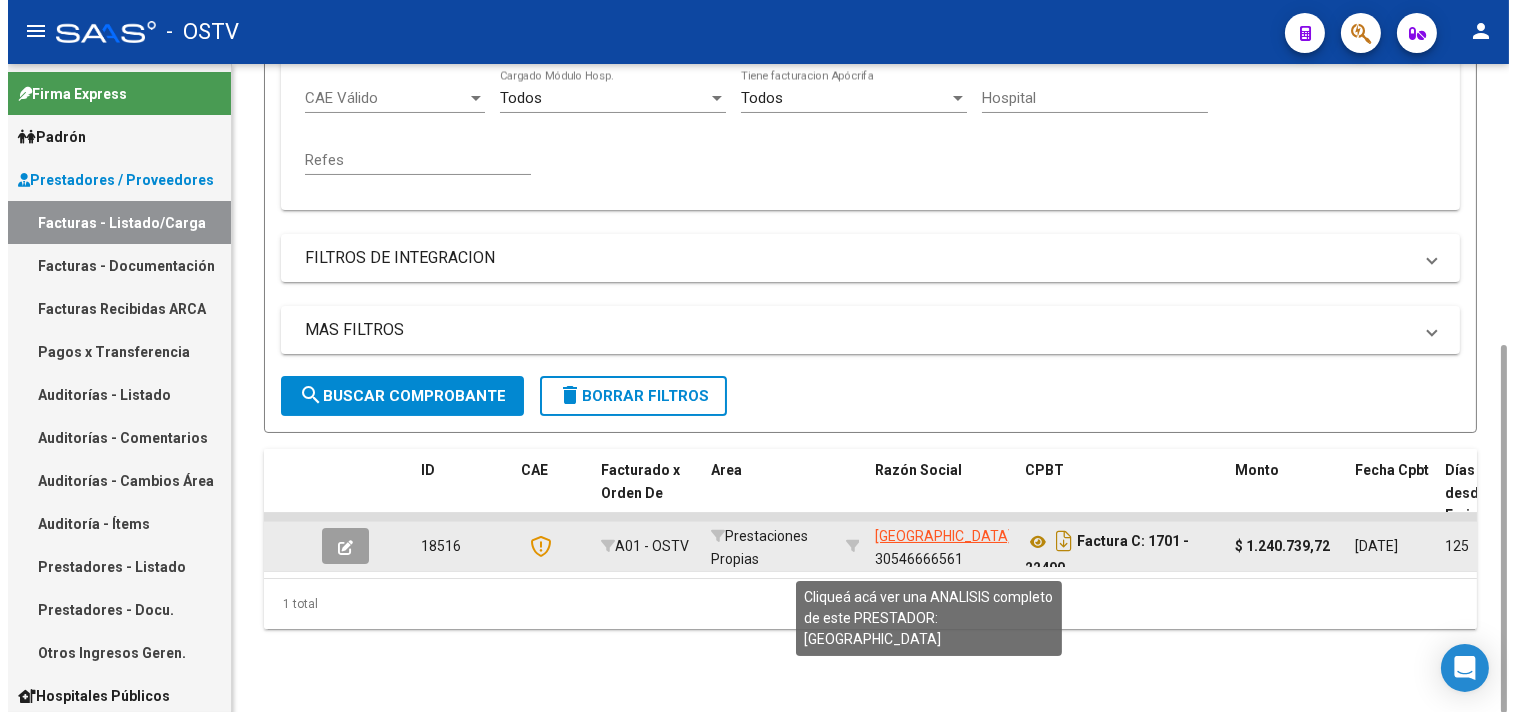 scroll, scrollTop: 492, scrollLeft: 0, axis: vertical 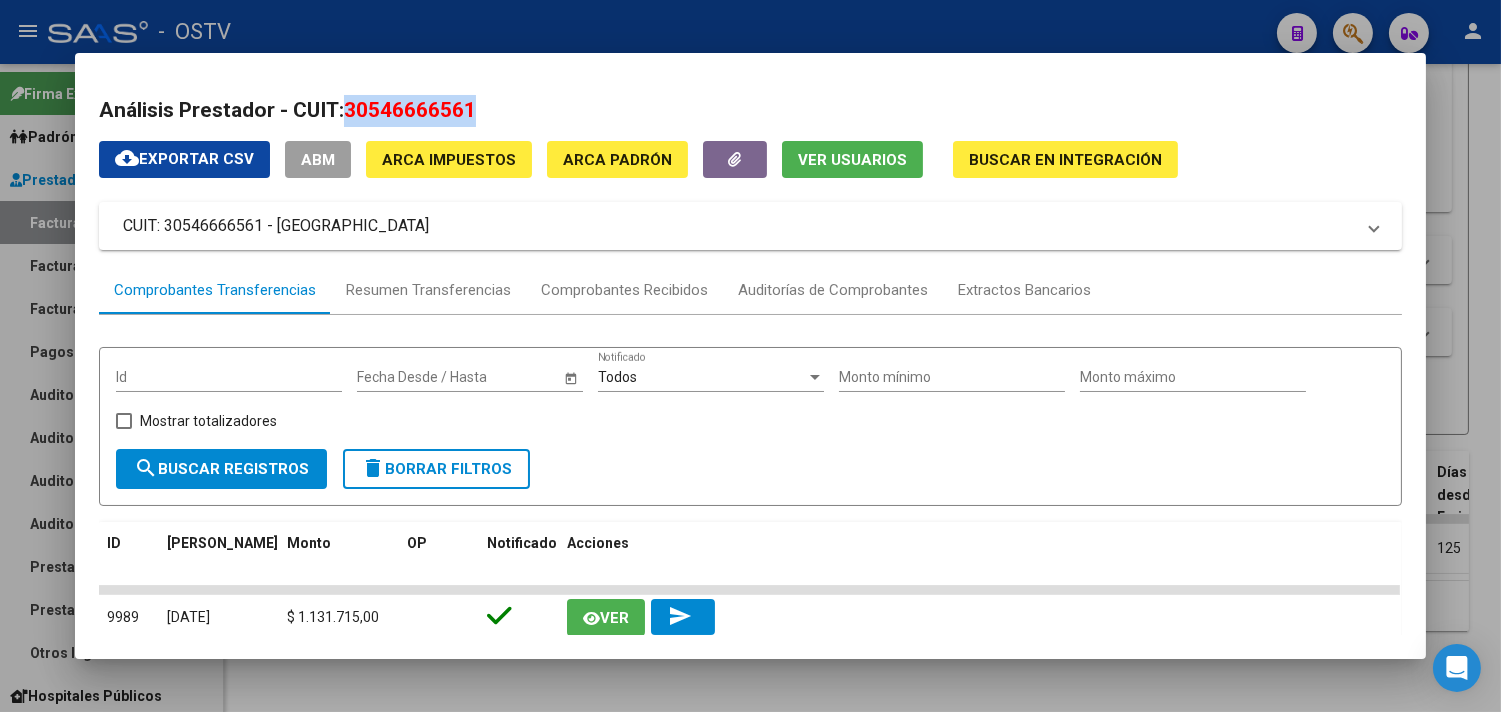 drag, startPoint x: 473, startPoint y: 110, endPoint x: 341, endPoint y: 96, distance: 132.74034 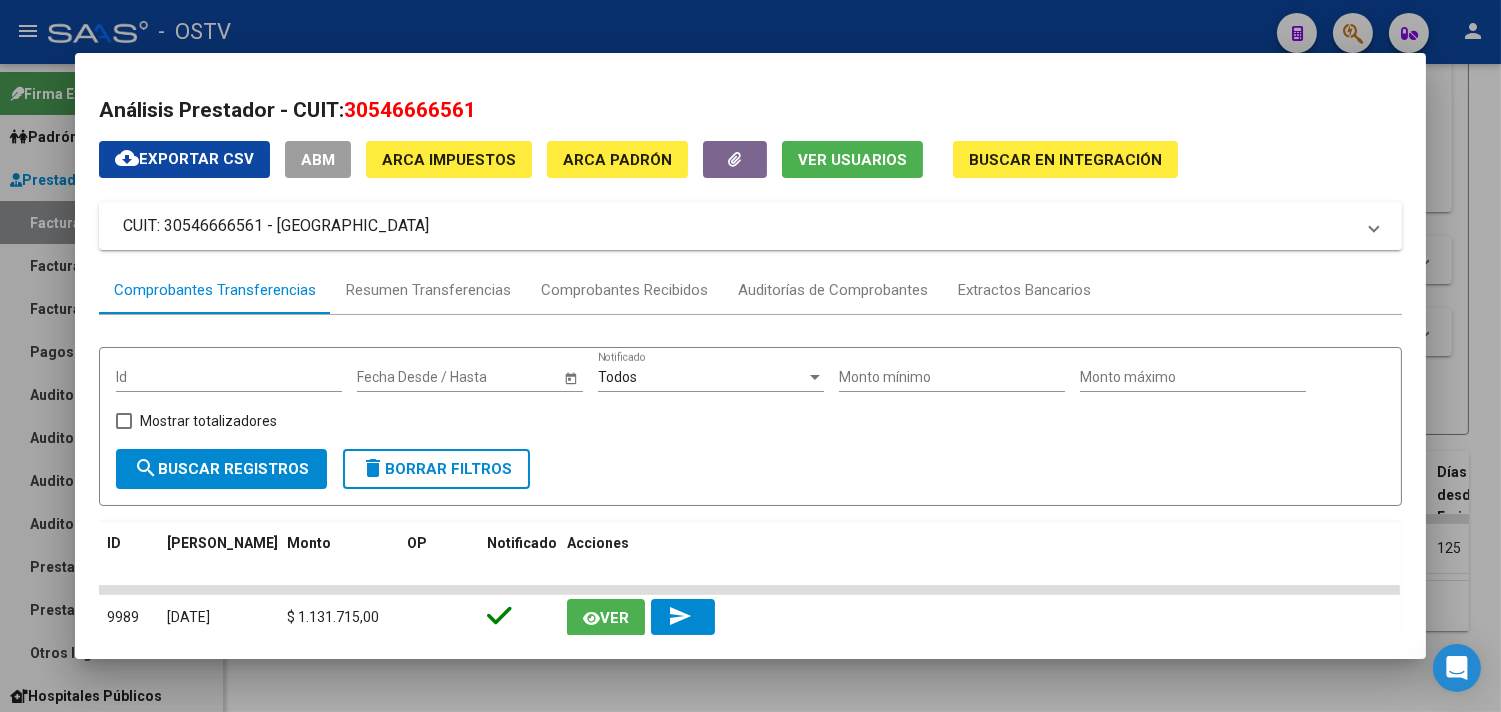 click at bounding box center [750, 356] 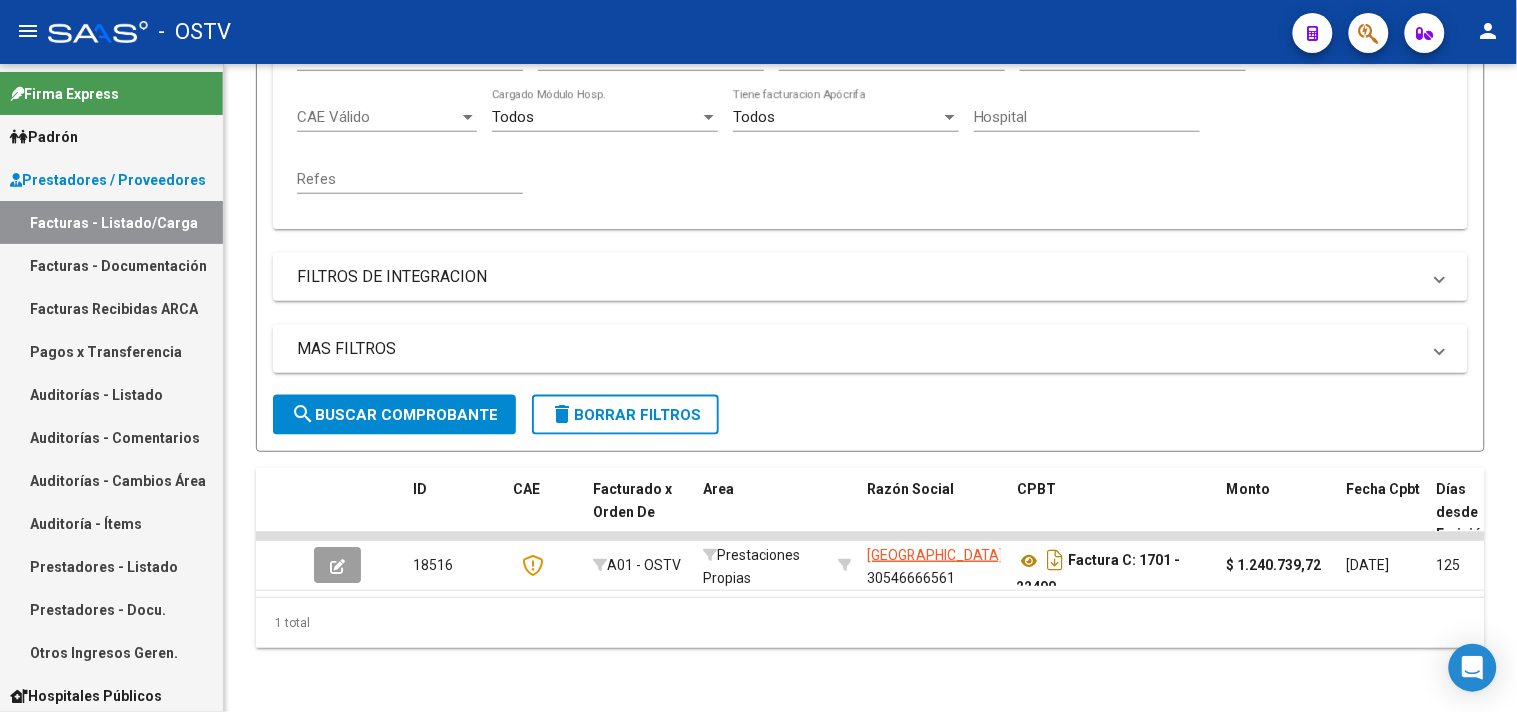 scroll, scrollTop: 0, scrollLeft: 0, axis: both 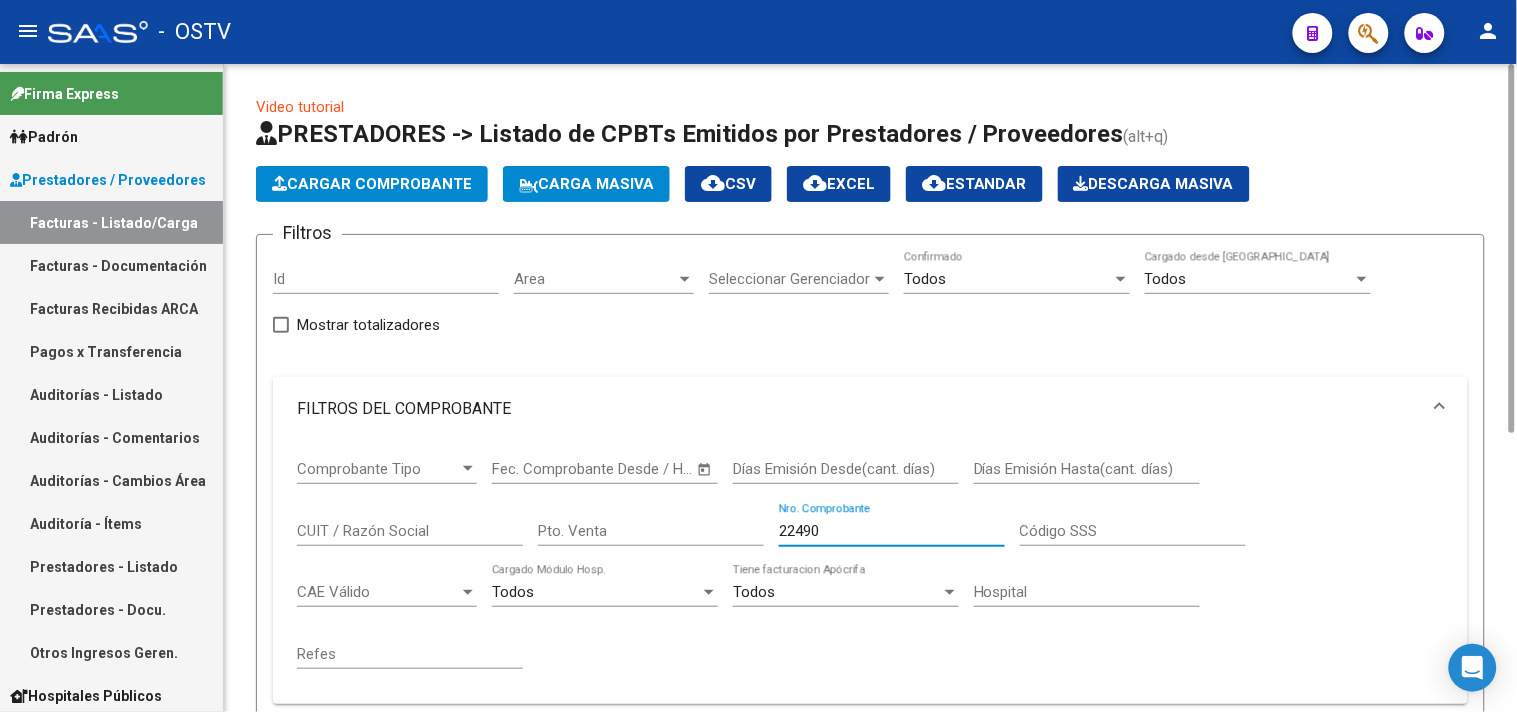 click on "22490" at bounding box center (892, 531) 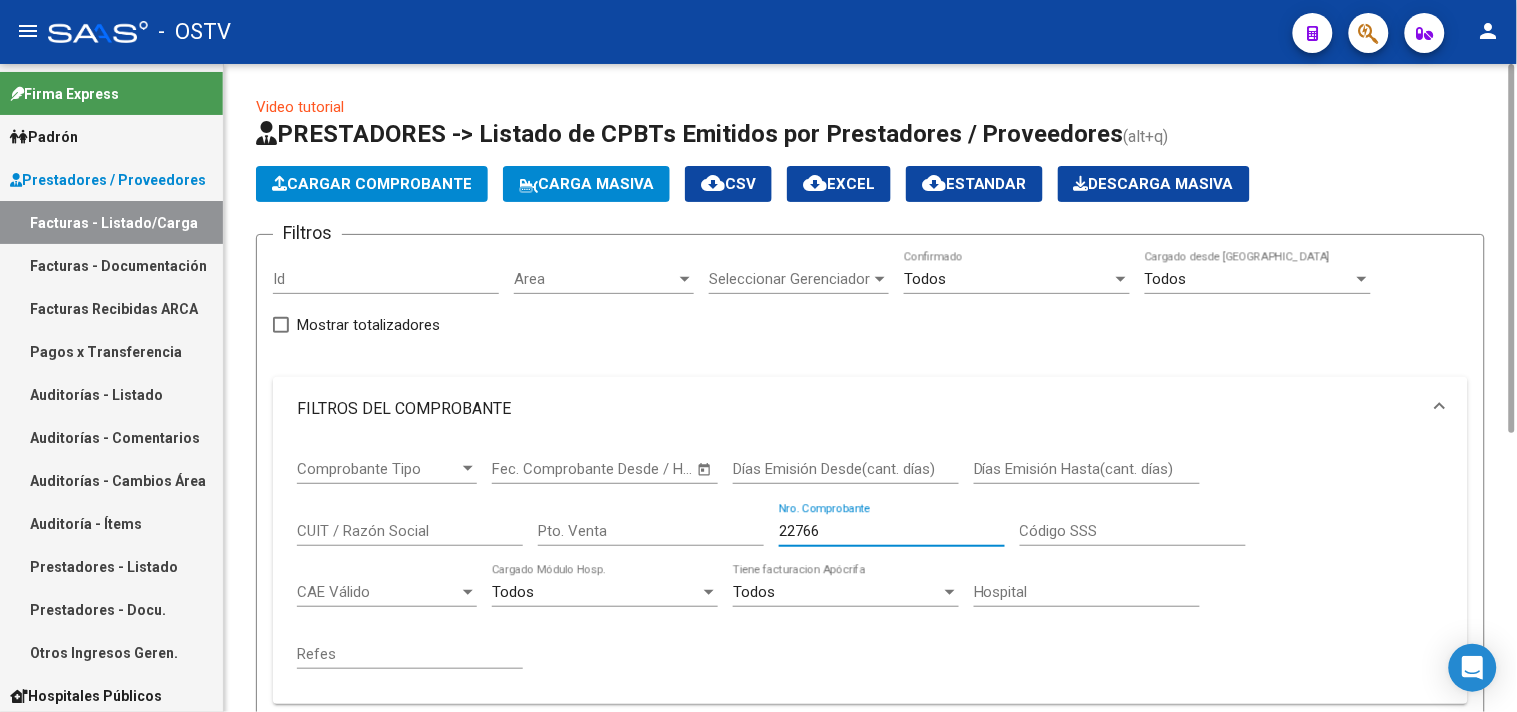 scroll, scrollTop: 492, scrollLeft: 0, axis: vertical 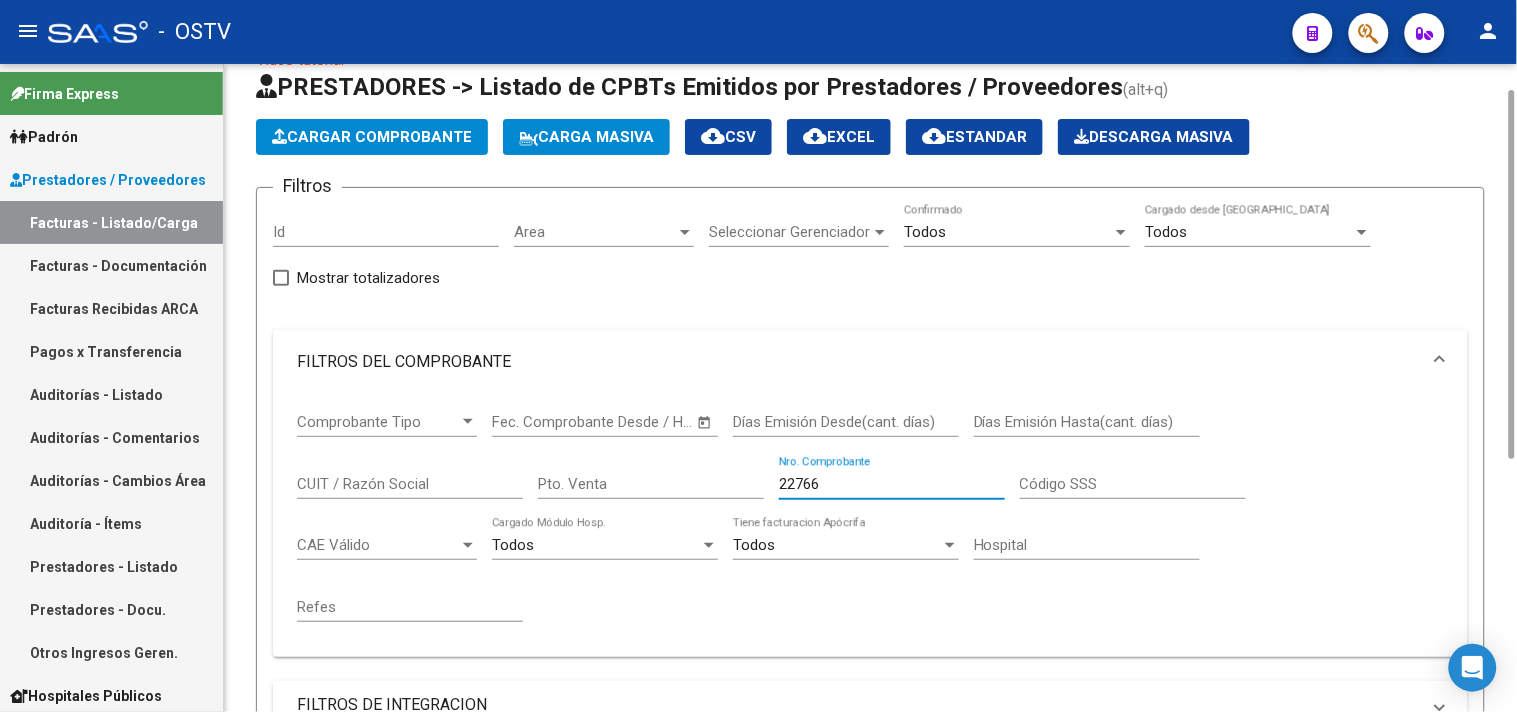click on "22766 Nro. Comprobante" 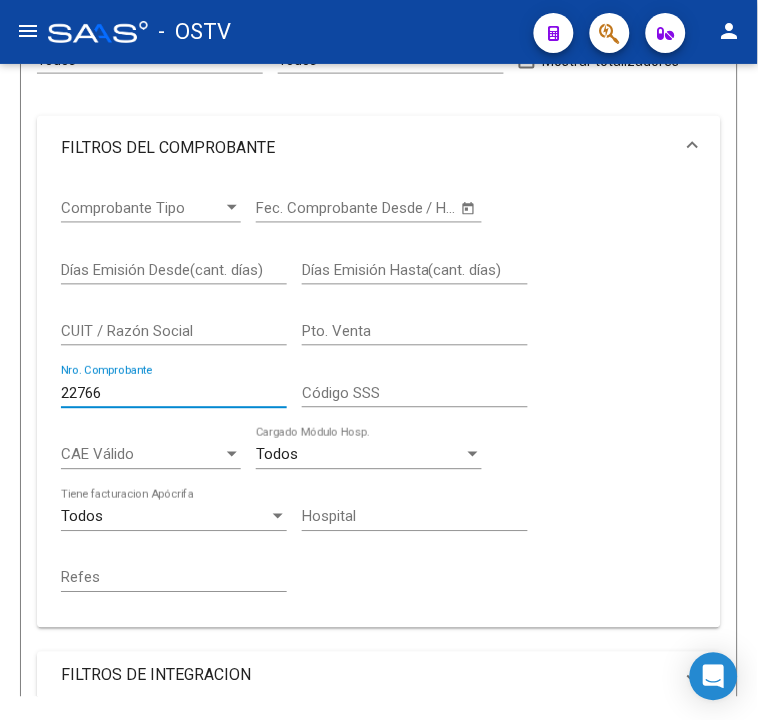 scroll, scrollTop: 444, scrollLeft: 0, axis: vertical 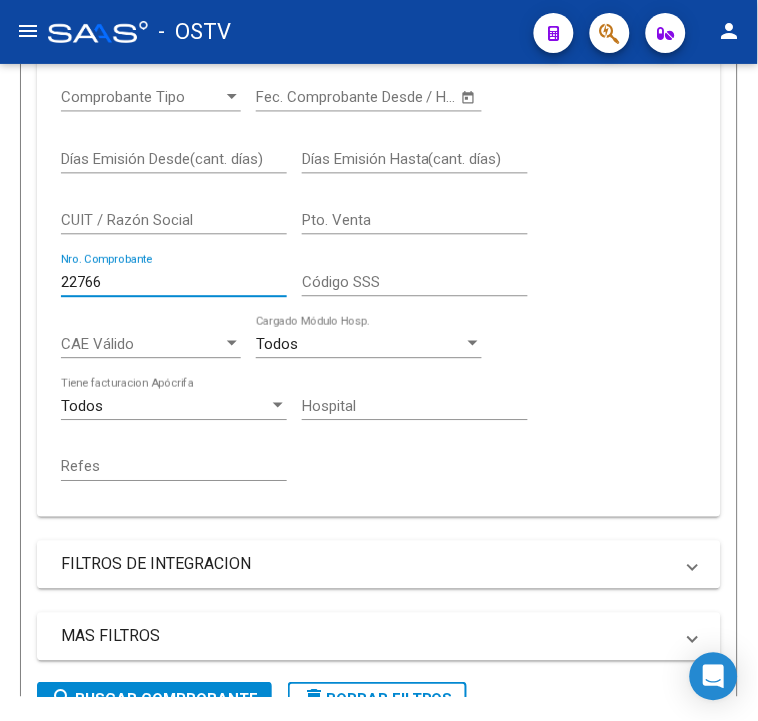 click on "22766" at bounding box center (174, 282) 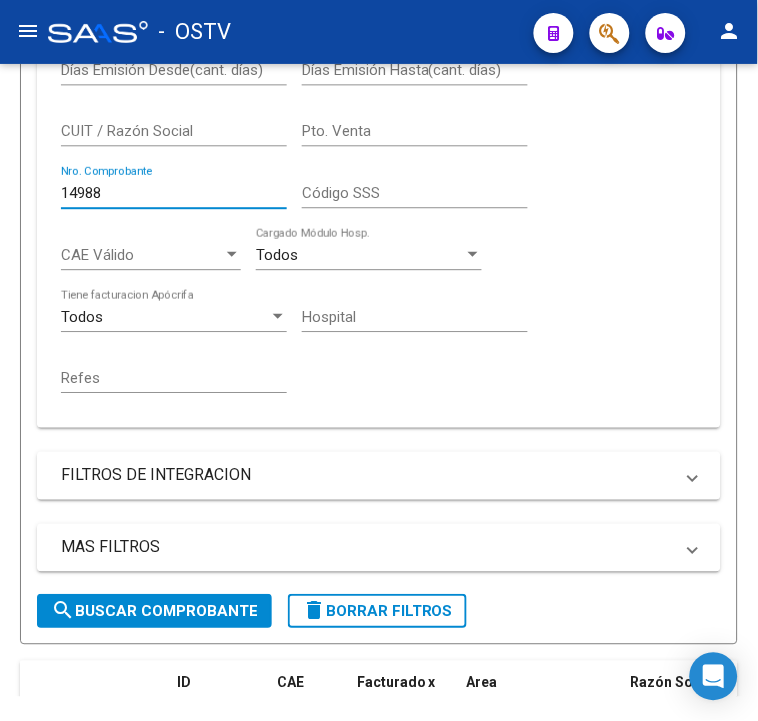 scroll, scrollTop: 763, scrollLeft: 0, axis: vertical 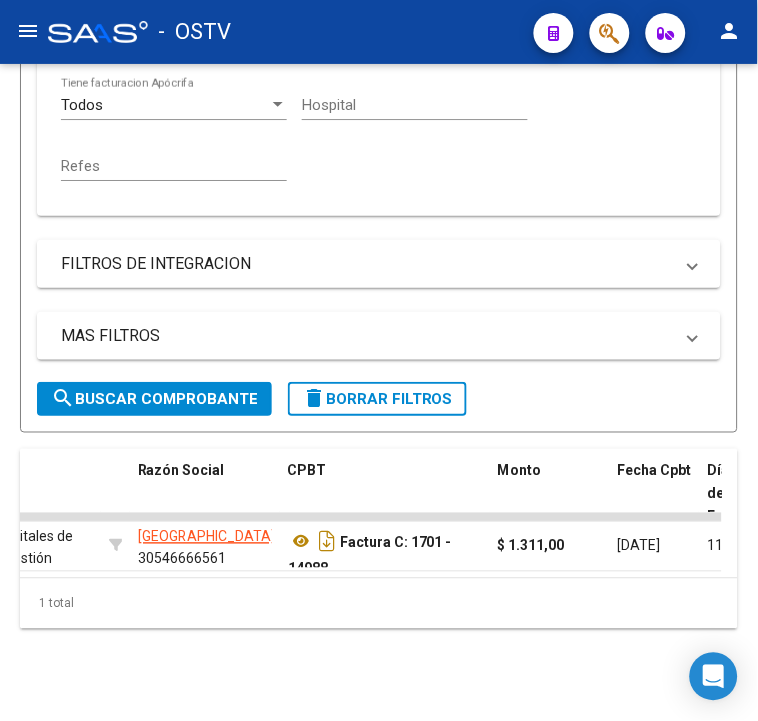 drag, startPoint x: 345, startPoint y: 522, endPoint x: 454, endPoint y: 522, distance: 109 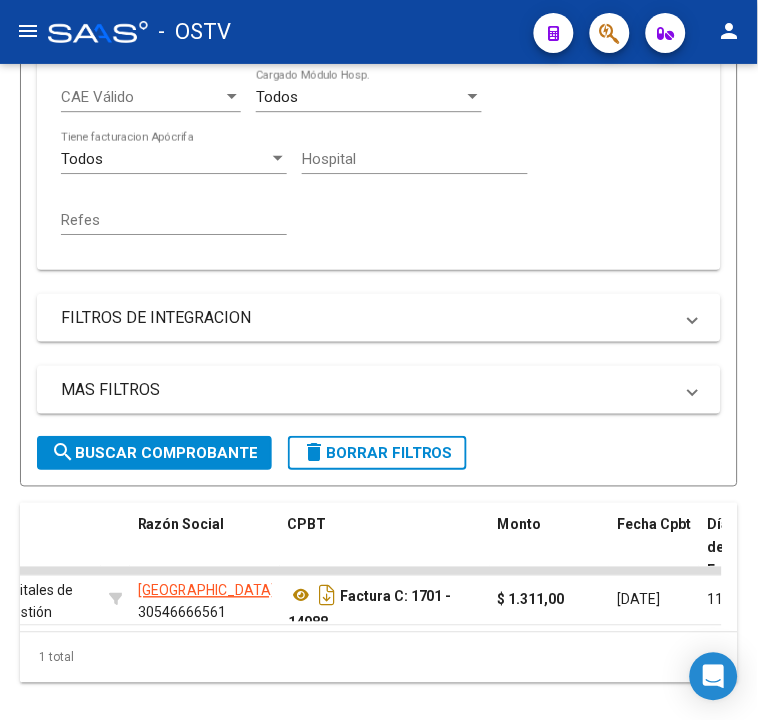 scroll, scrollTop: 652, scrollLeft: 0, axis: vertical 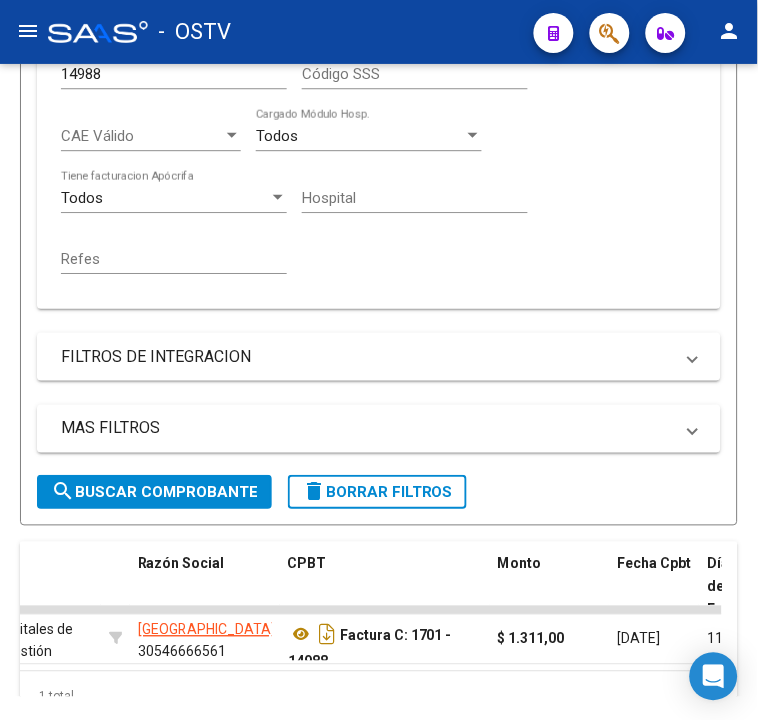 click on "14988" at bounding box center (174, 74) 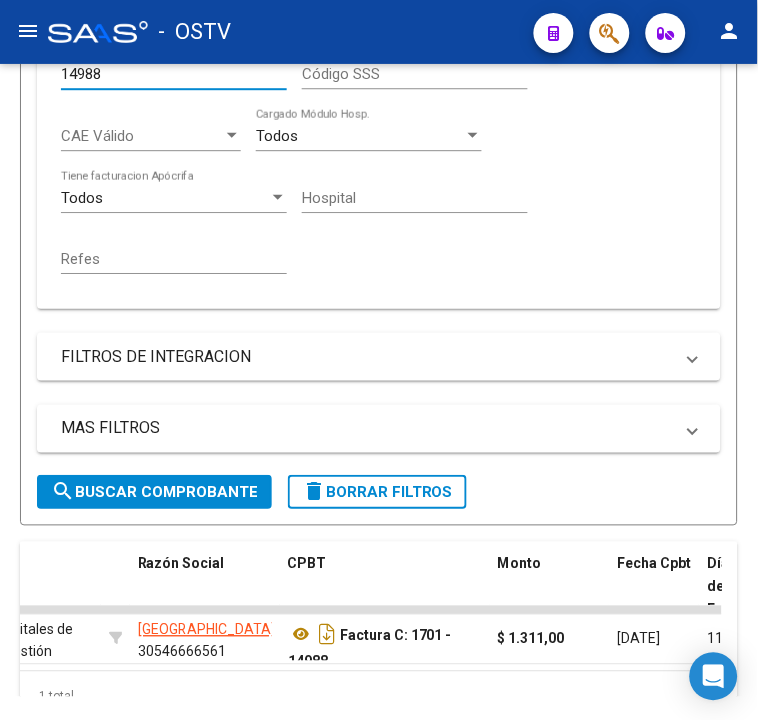 click on "14988" at bounding box center (174, 74) 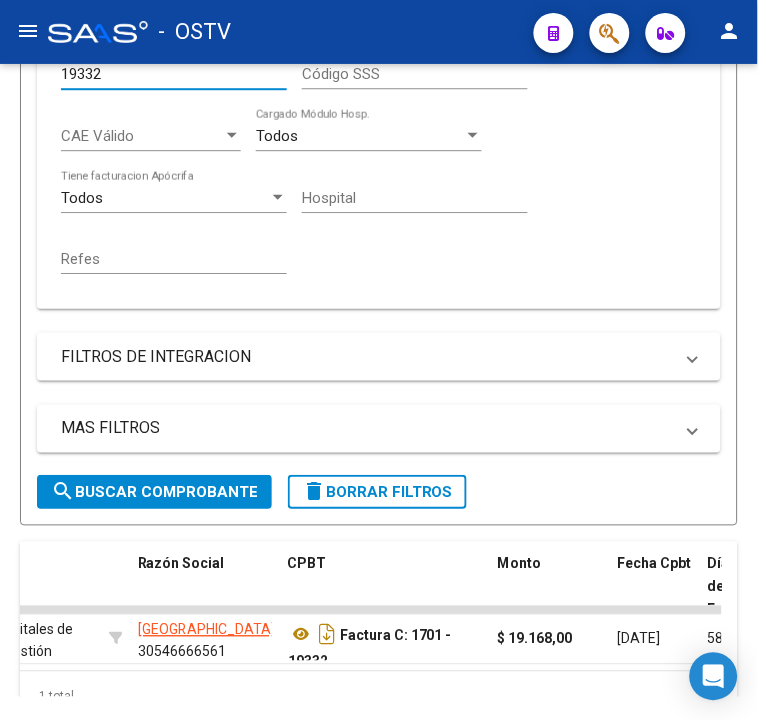 click on "19332" at bounding box center [174, 74] 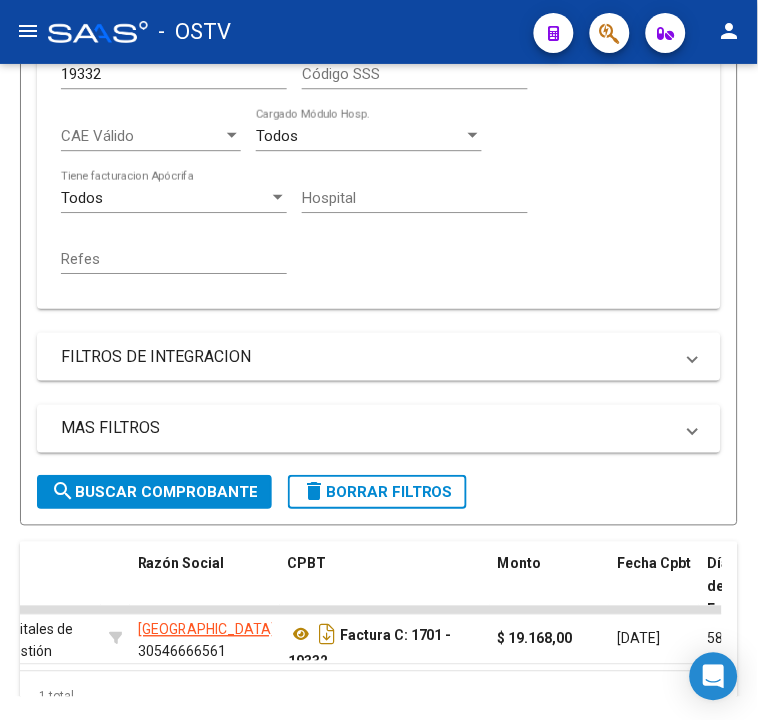 click on "19332" at bounding box center (174, 74) 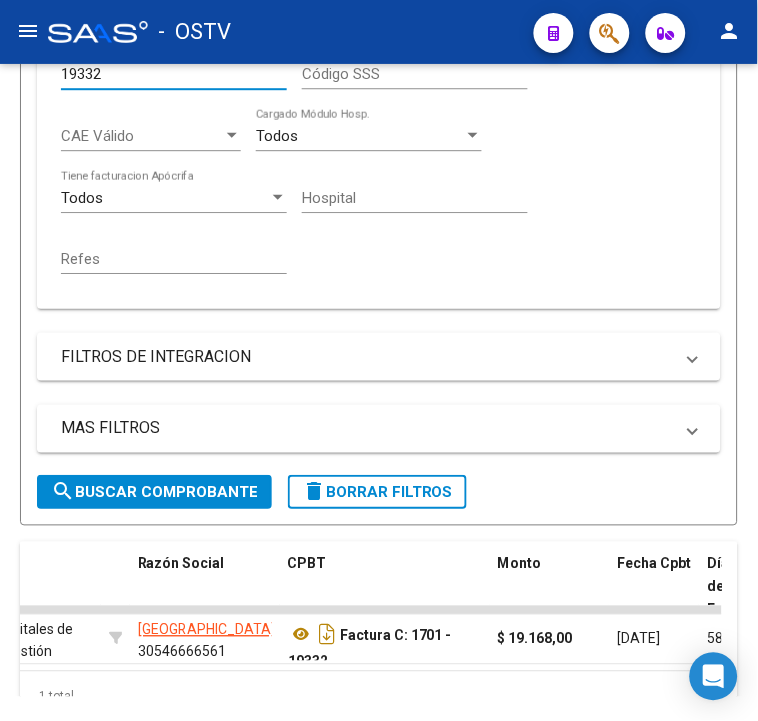click on "19332" at bounding box center (174, 74) 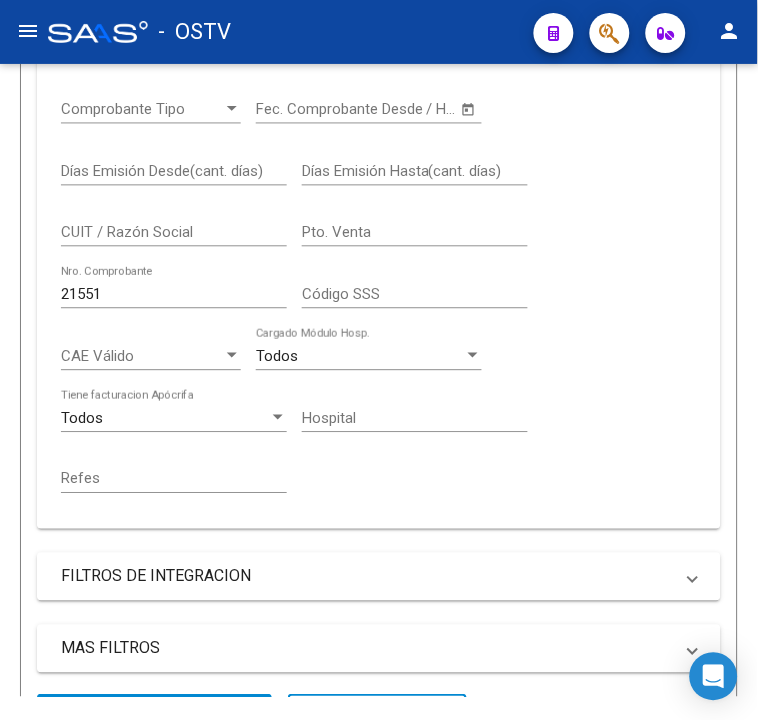scroll, scrollTop: 430, scrollLeft: 0, axis: vertical 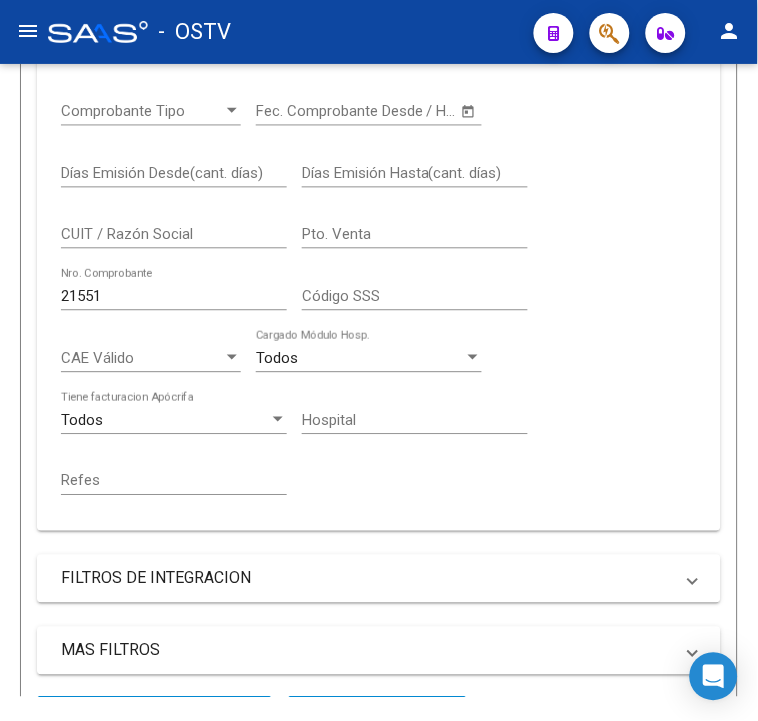 click on "21551" at bounding box center (174, 296) 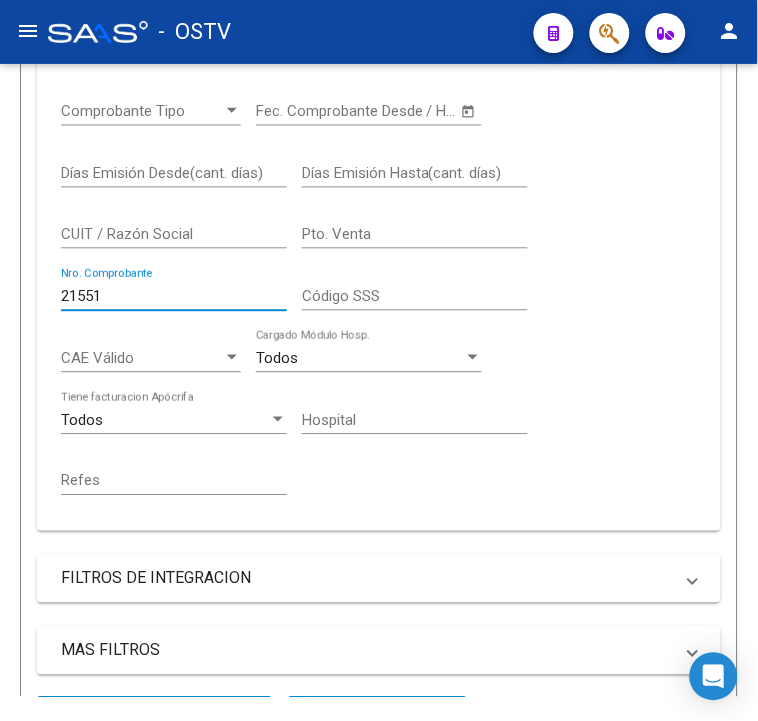 click on "21551" at bounding box center [174, 296] 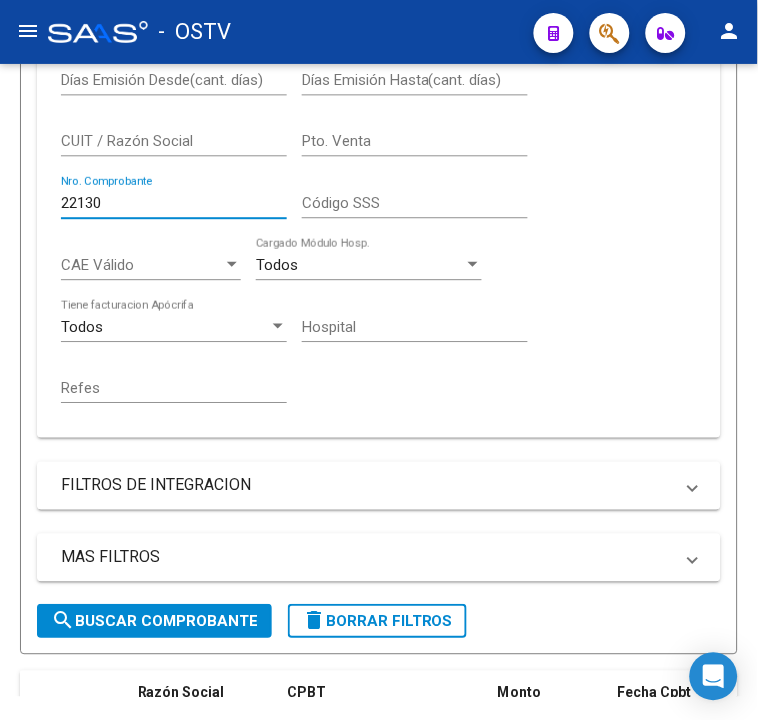 scroll, scrollTop: 763, scrollLeft: 0, axis: vertical 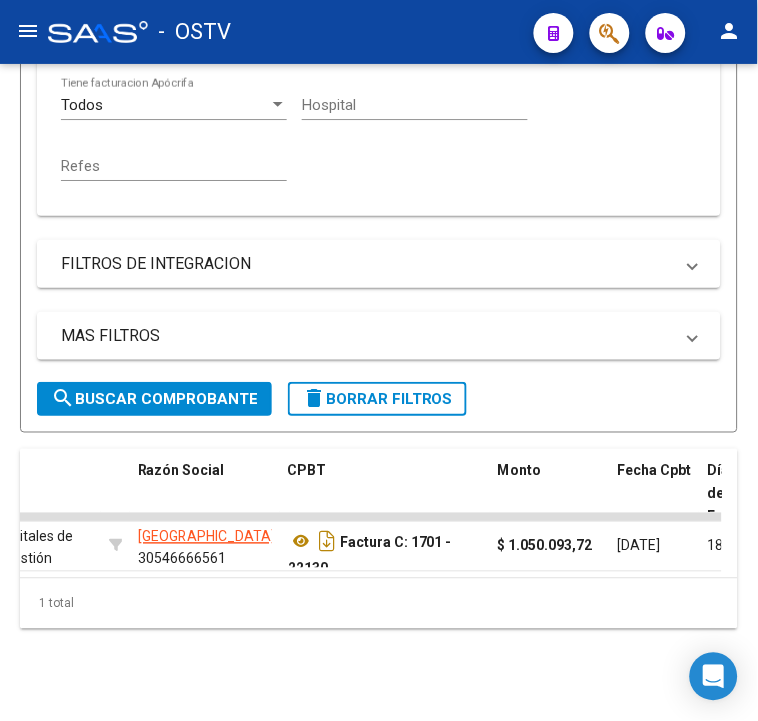 click on "Filtros Id Area Area Seleccionar Gerenciador Seleccionar Gerenciador Todos  Confirmado Todos  Cargado desde Masivo   Mostrar totalizadores   FILTROS DEL COMPROBANTE  Comprobante Tipo Comprobante Tipo Start date – Fec. Comprobante Desde / Hasta Días Emisión Desde(cant. días) Días Emisión Hasta(cant. días) CUIT / Razón Social Pto. Venta 22130 Nro. Comprobante Código SSS CAE Válido CAE Válido Todos  Cargado Módulo Hosp. Todos  Tiene facturacion Apócrifa Hospital Refes  FILTROS DE INTEGRACION  Período De Prestación Campos del Archivo de Rendición Devuelto x SSS (dr_envio) Todos  Rendido x SSS (dr_envio) Tipo de Registro Tipo de Registro Período Presentación Período Presentación Campos del Legajo Asociado (preaprobación) Afiliado Legajo (cuil/nombre) Todos  Solo facturas preaprobadas  MAS FILTROS  Todos  Con Doc. Respaldatoria Todos  Con Trazabilidad Todos  Asociado a Expediente Sur Auditoría Auditoría Auditoría Id Start date – Auditoría Confirmada Desde / Hasta Start date – – –" 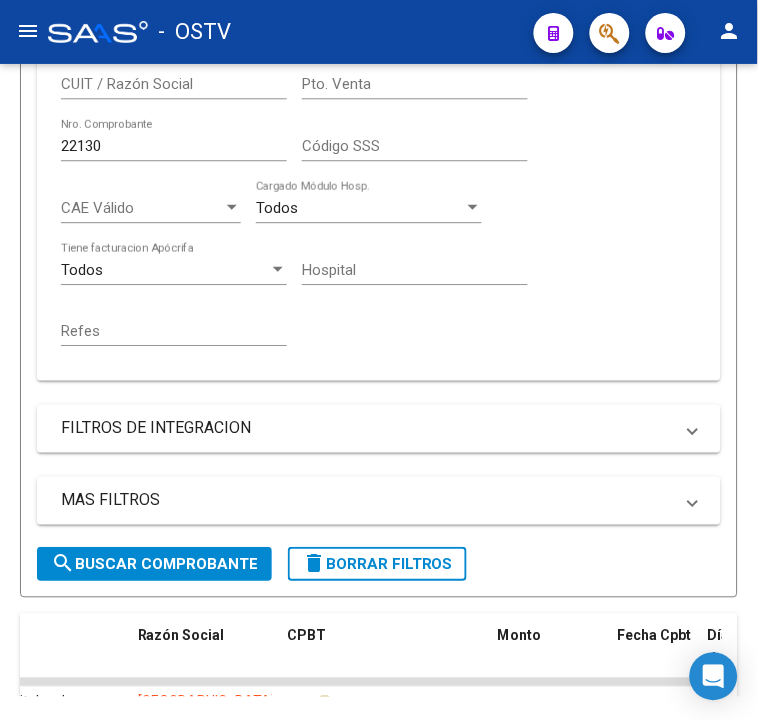 scroll, scrollTop: 541, scrollLeft: 0, axis: vertical 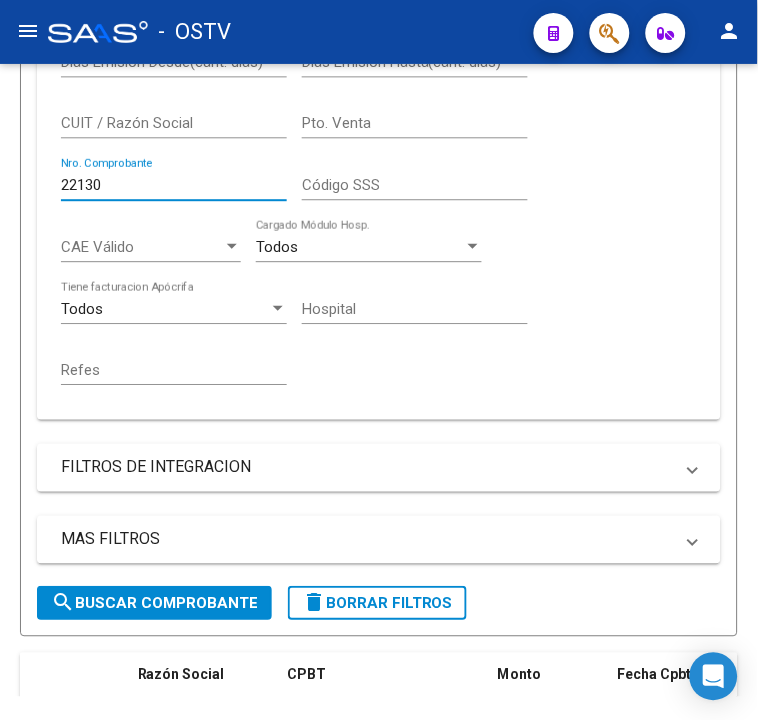 click on "22130" at bounding box center (174, 185) 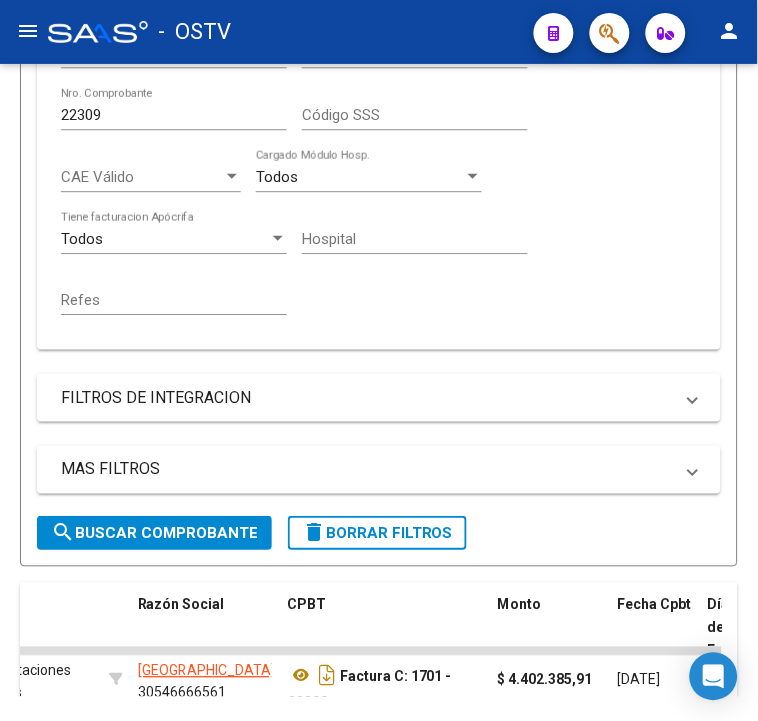 scroll, scrollTop: 541, scrollLeft: 0, axis: vertical 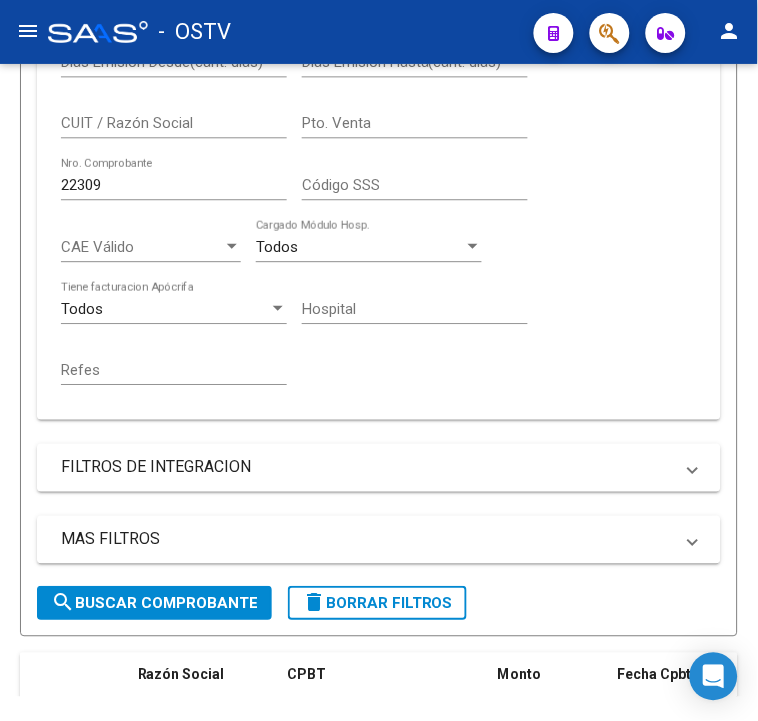click on "22309" at bounding box center (174, 185) 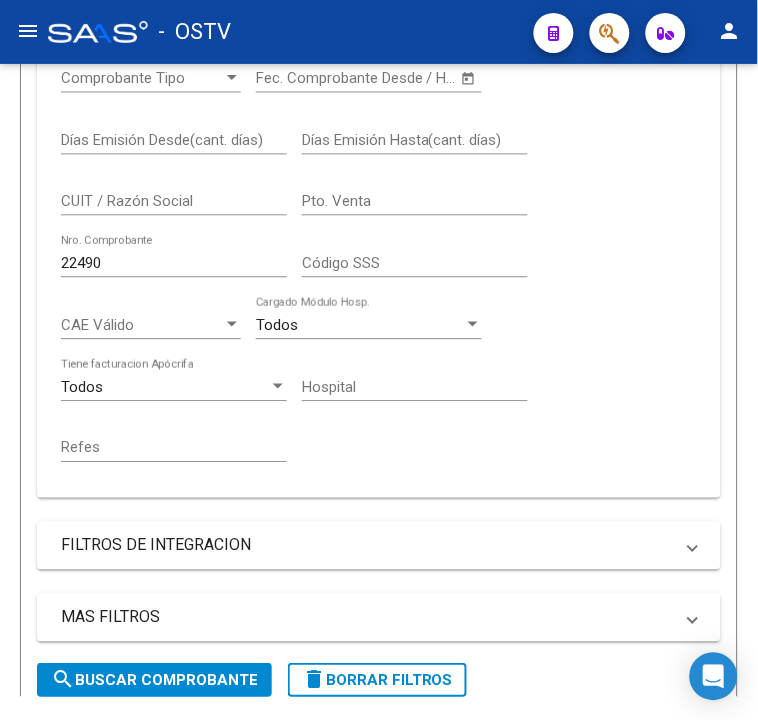 scroll, scrollTop: 430, scrollLeft: 0, axis: vertical 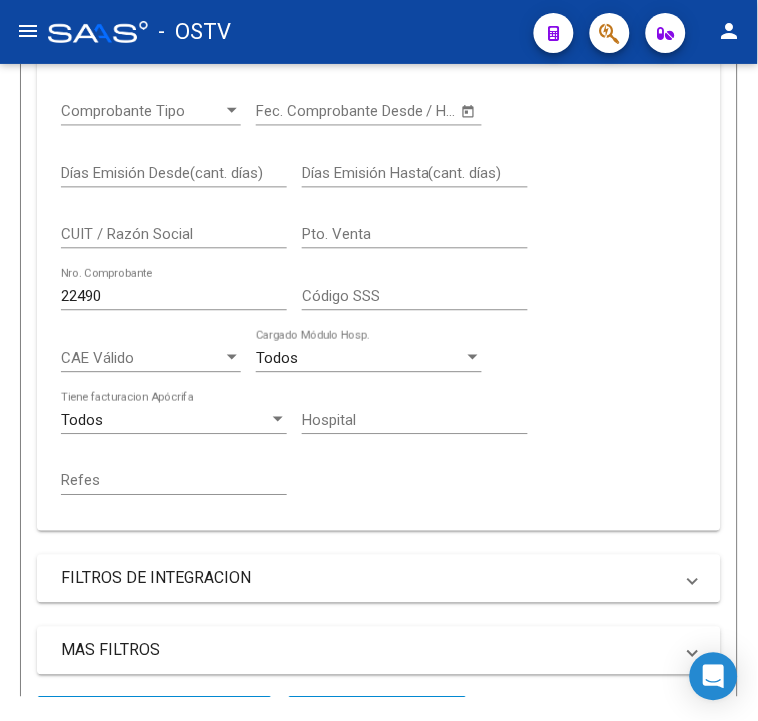 click on "22490" at bounding box center (174, 296) 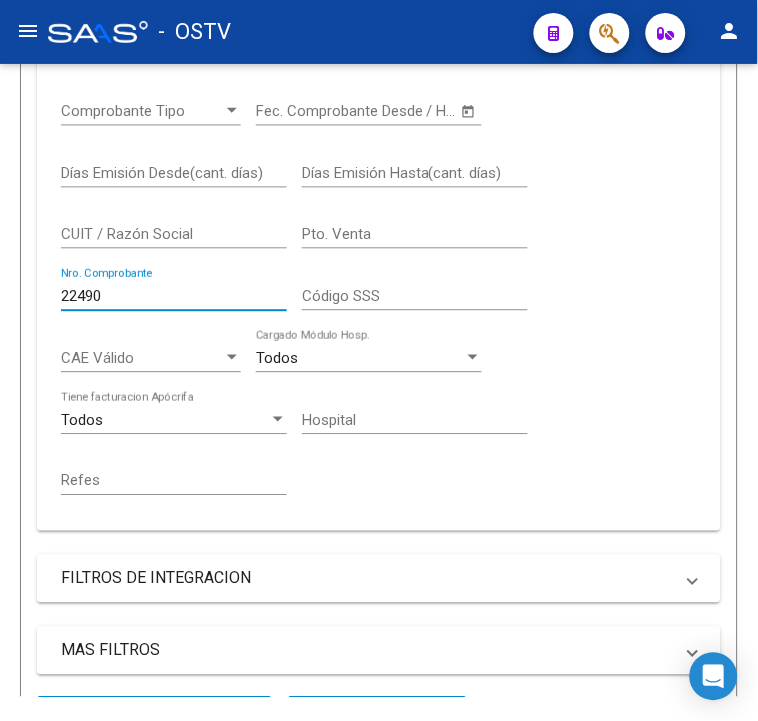 click on "22490" at bounding box center [174, 296] 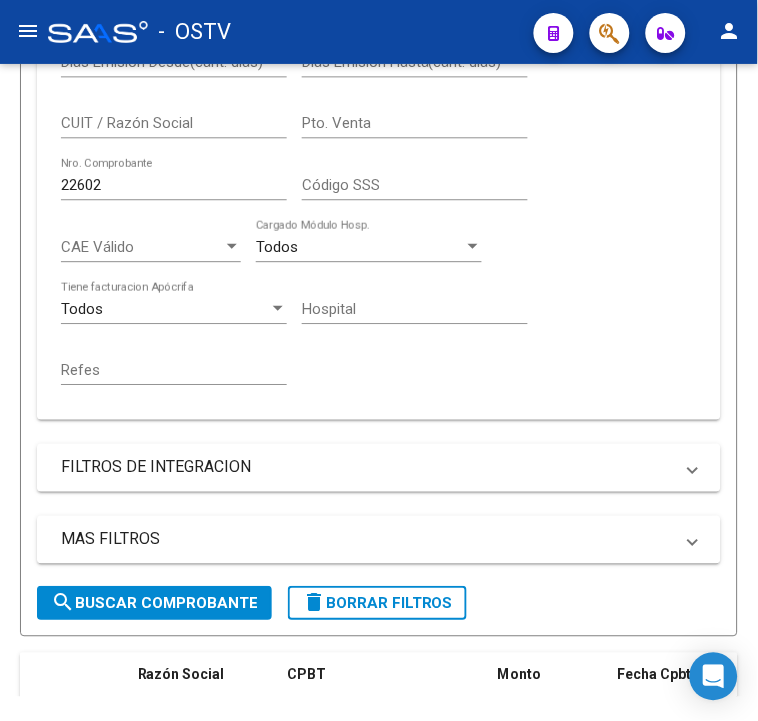 scroll, scrollTop: 430, scrollLeft: 0, axis: vertical 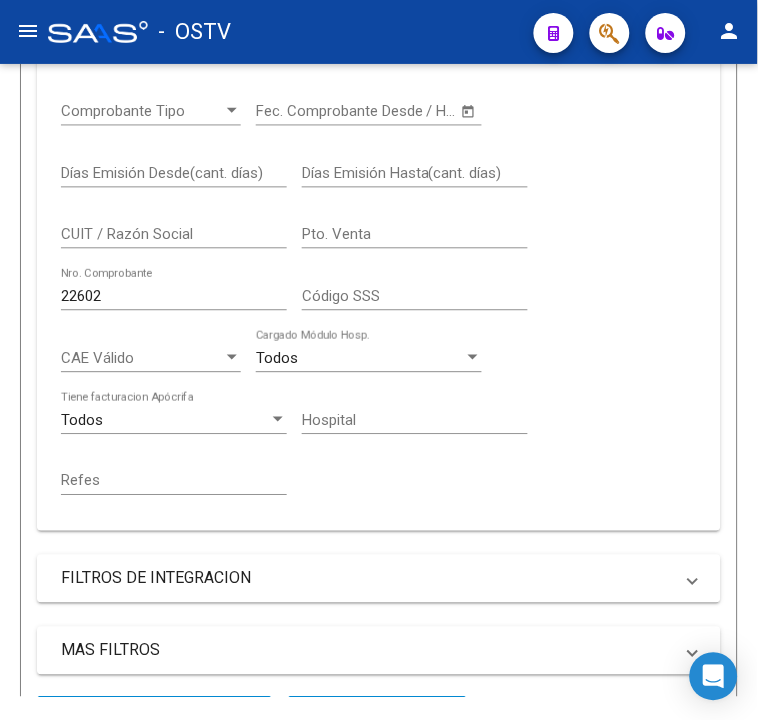 click on "22602" at bounding box center (174, 296) 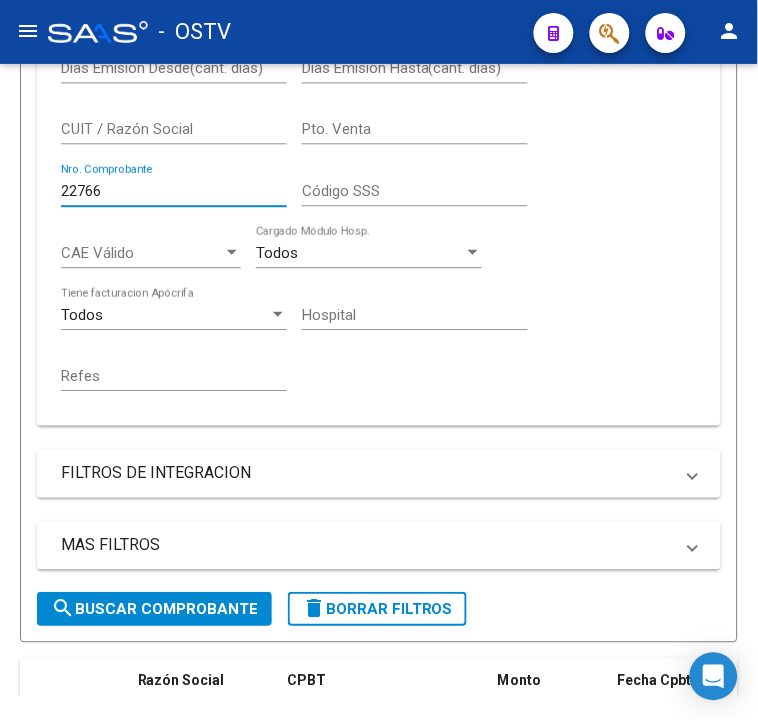 scroll, scrollTop: 763, scrollLeft: 0, axis: vertical 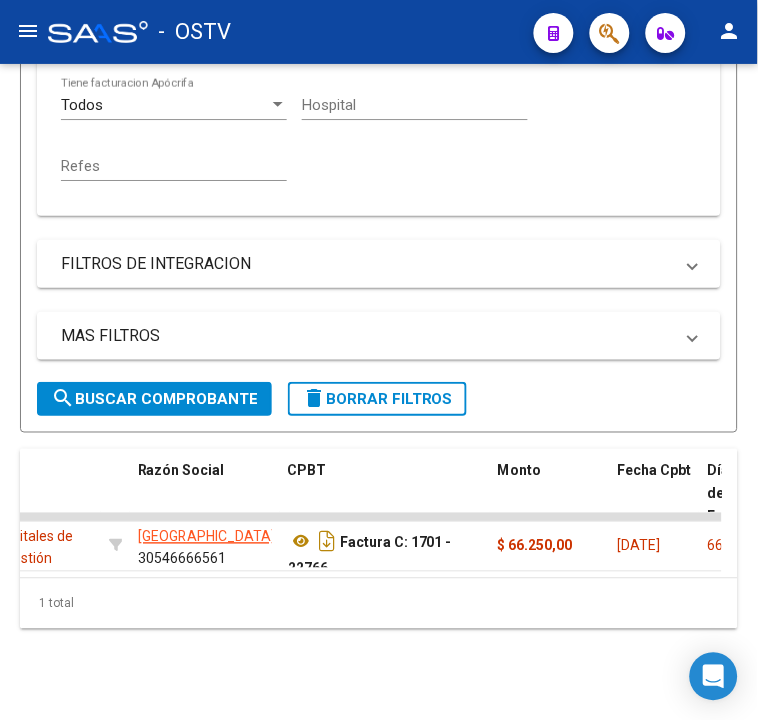 type on "22766" 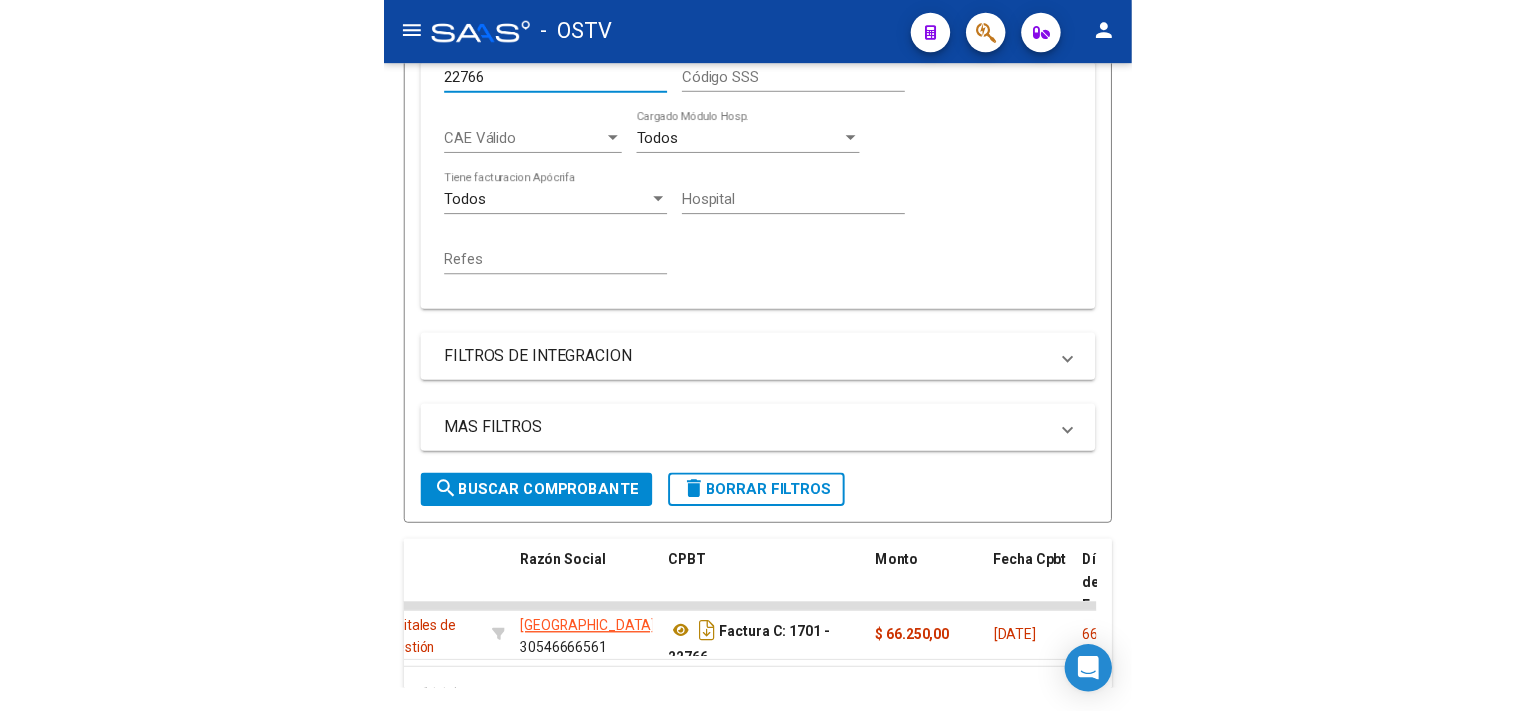 scroll, scrollTop: 541, scrollLeft: 0, axis: vertical 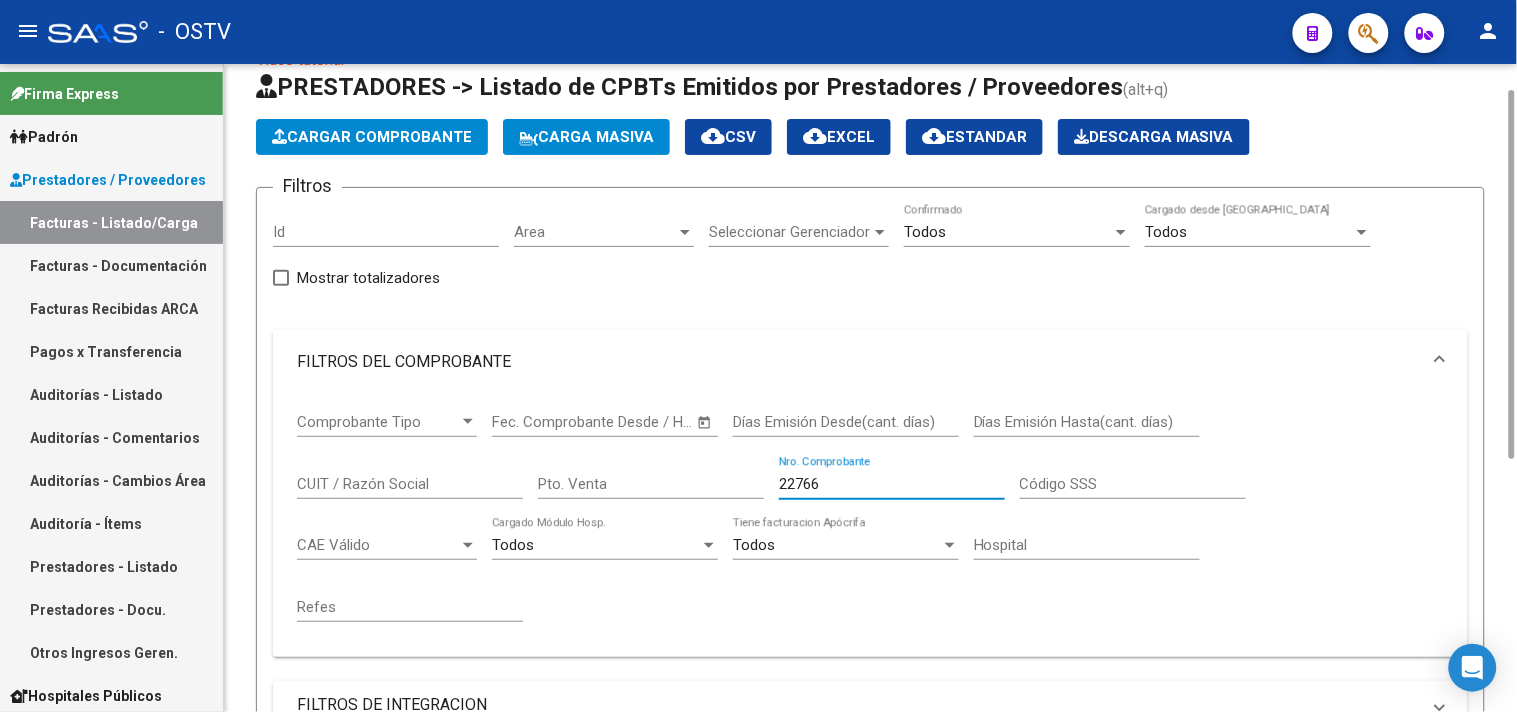 click on "Filtros Id Area Area Seleccionar Gerenciador Seleccionar Gerenciador Todos  Confirmado Todos  Cargado desde Masivo   Mostrar totalizadores   FILTROS DEL COMPROBANTE  Comprobante Tipo Comprobante Tipo Start date – Fec. Comprobante Desde / Hasta Días Emisión Desde(cant. días) Días Emisión Hasta(cant. días) CUIT / Razón Social Pto. Venta 22766 Nro. Comprobante Código SSS CAE Válido CAE Válido Todos  Cargado Módulo Hosp. Todos  Tiene facturacion Apócrifa Hospital Refes  FILTROS DE INTEGRACION  Período De Prestación Campos del Archivo de Rendición Devuelto x SSS (dr_envio) Todos  Rendido x SSS (dr_envio) Tipo de Registro Tipo de Registro Período Presentación Período Presentación Campos del Legajo Asociado (preaprobación) Afiliado Legajo (cuil/nombre) Todos  Solo facturas preaprobadas  MAS FILTROS  Todos  Con Doc. Respaldatoria Todos  Con Trazabilidad Todos  Asociado a Expediente Sur Auditoría Auditoría Auditoría Id Start date – Auditoría Confirmada Desde / Hasta Start date – – –" 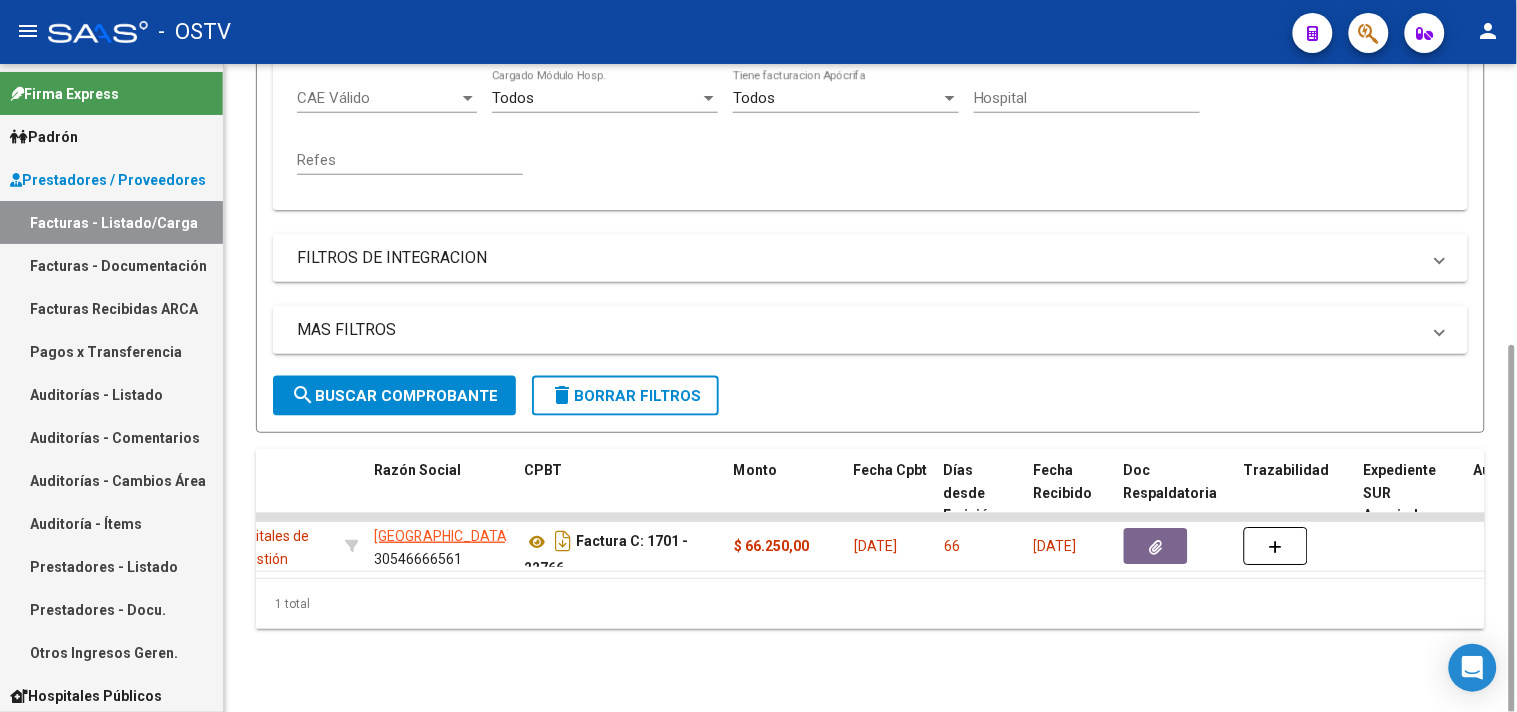 scroll, scrollTop: 0, scrollLeft: 0, axis: both 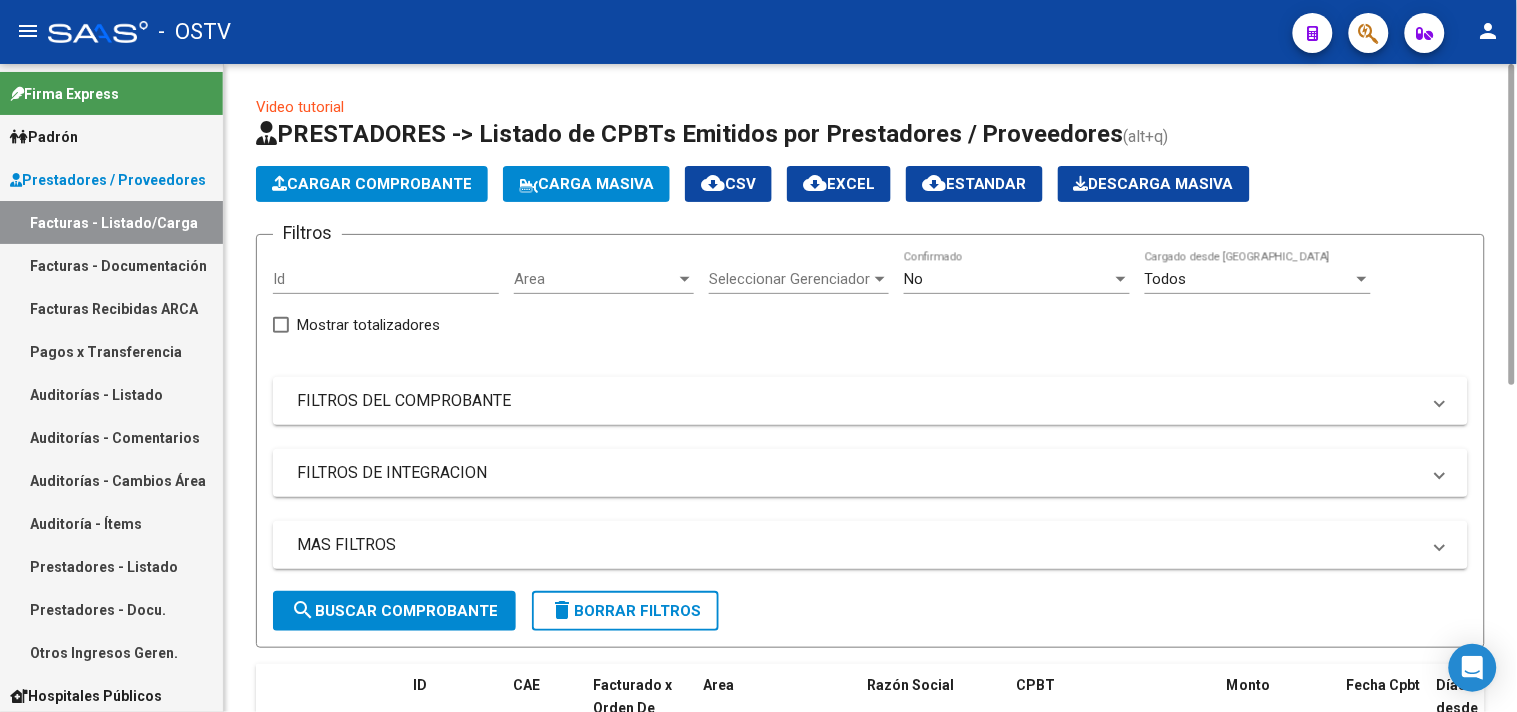 click on "No  Confirmado" 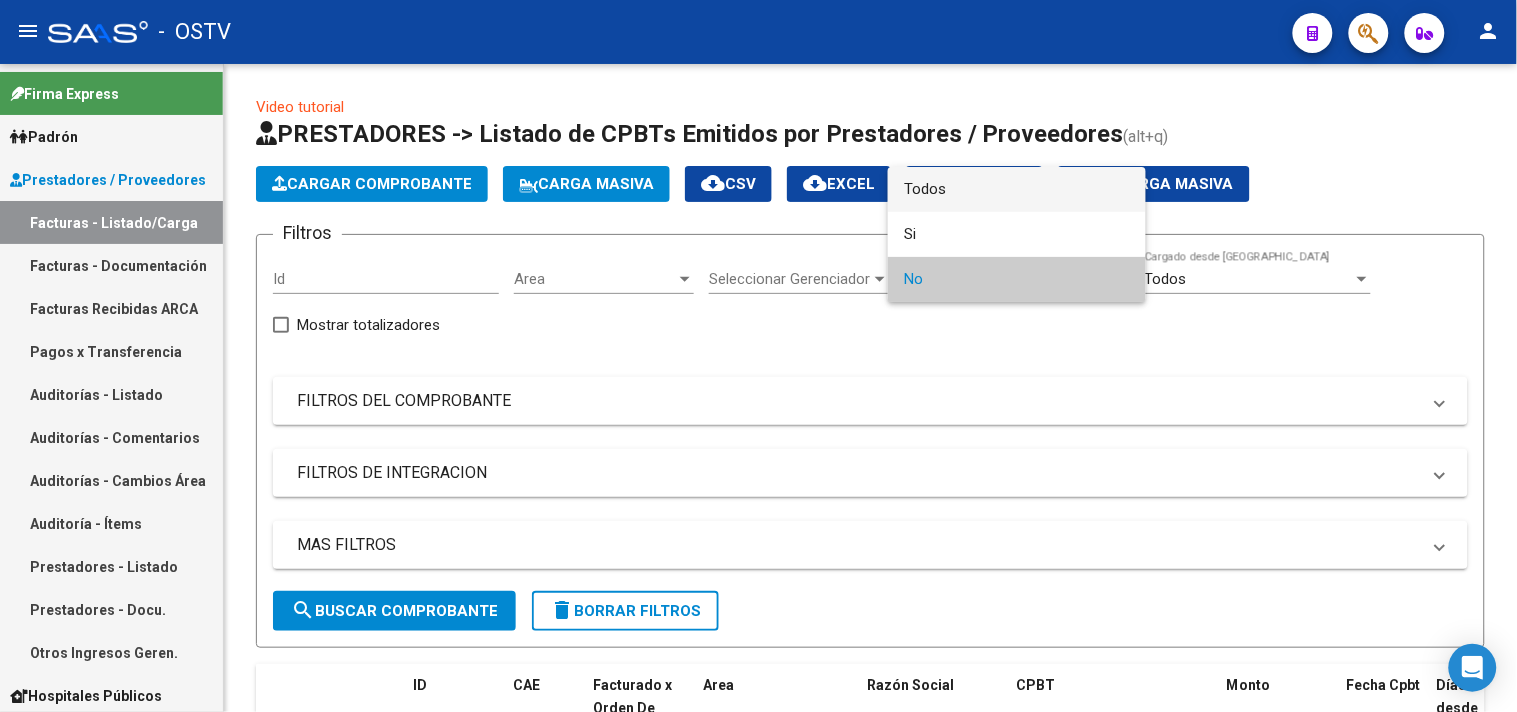 click on "Todos" at bounding box center [1017, 189] 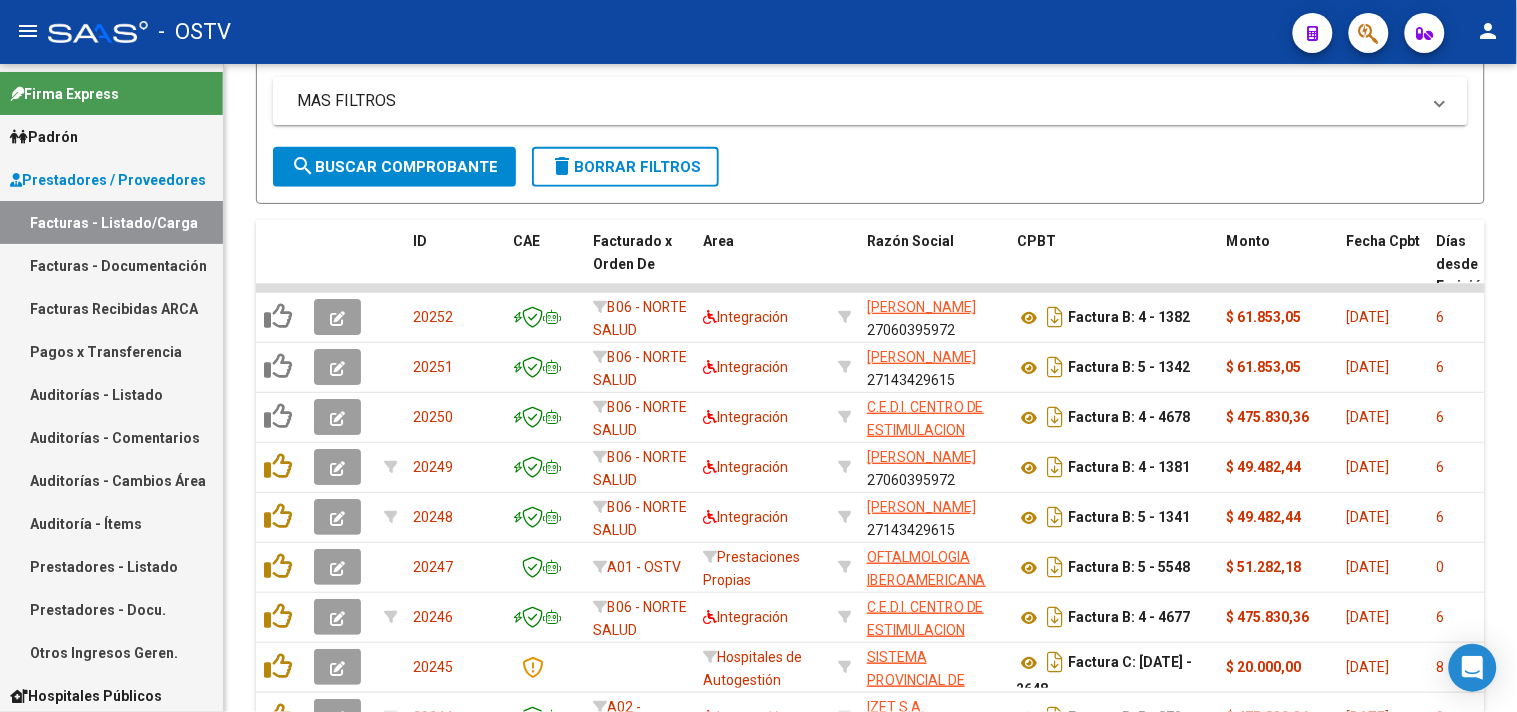 scroll, scrollTop: 0, scrollLeft: 0, axis: both 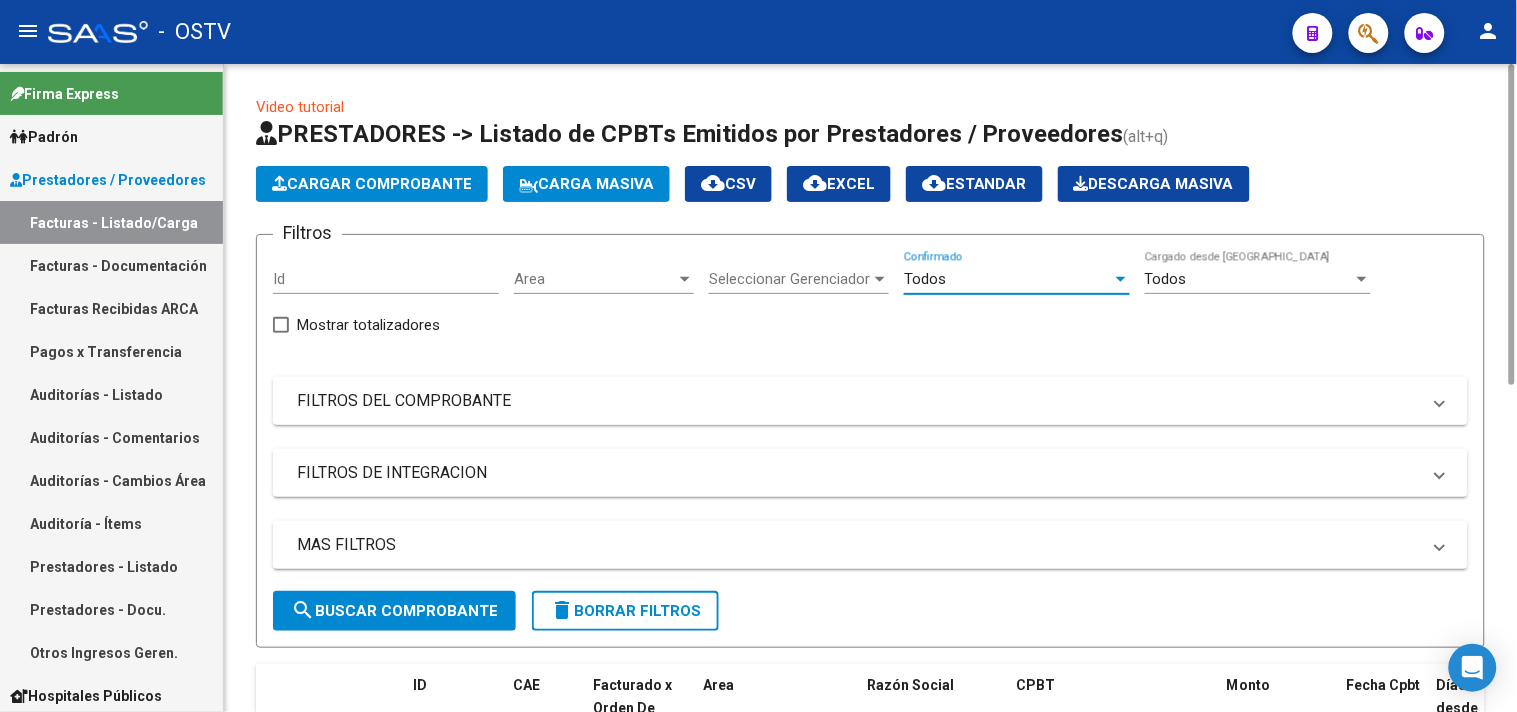 click on "FILTROS DEL COMPROBANTE" at bounding box center [870, 401] 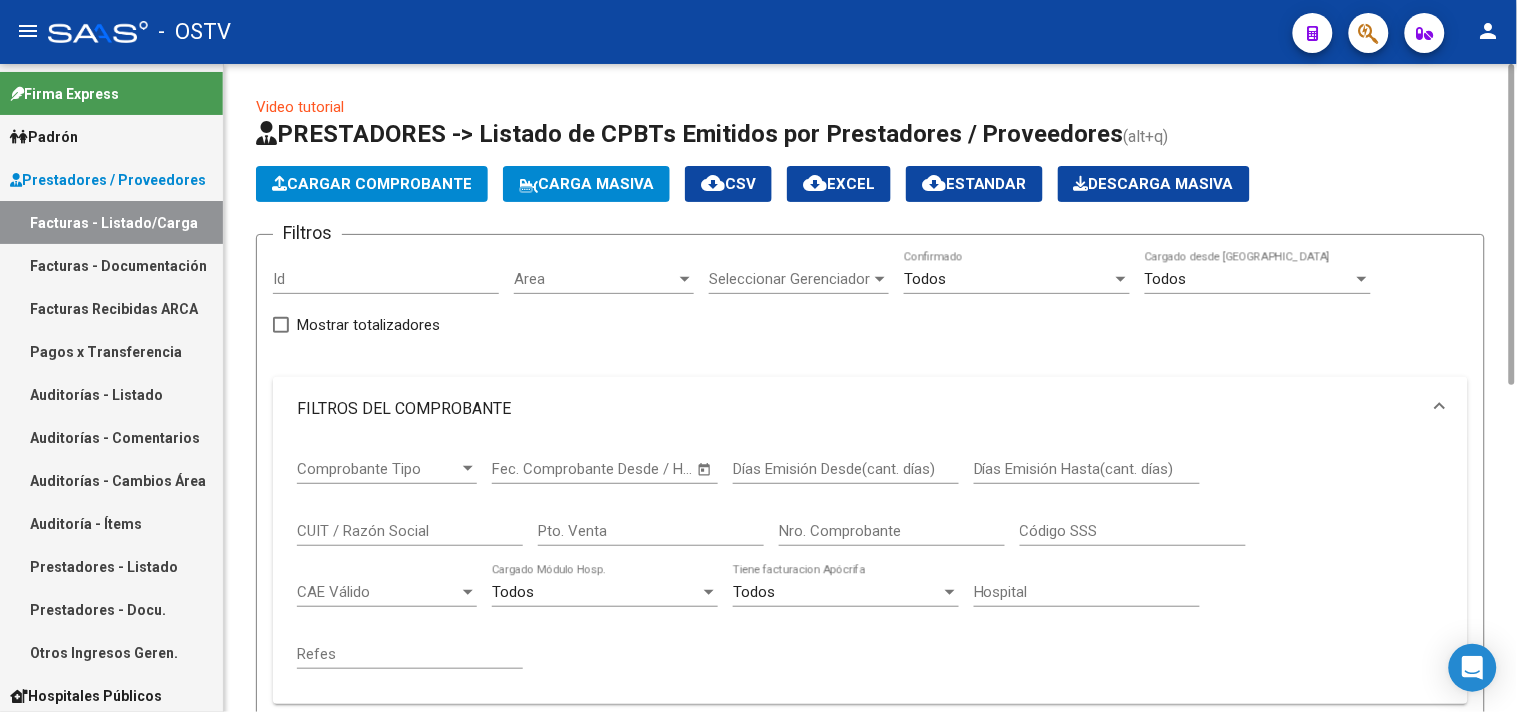 scroll, scrollTop: 222, scrollLeft: 0, axis: vertical 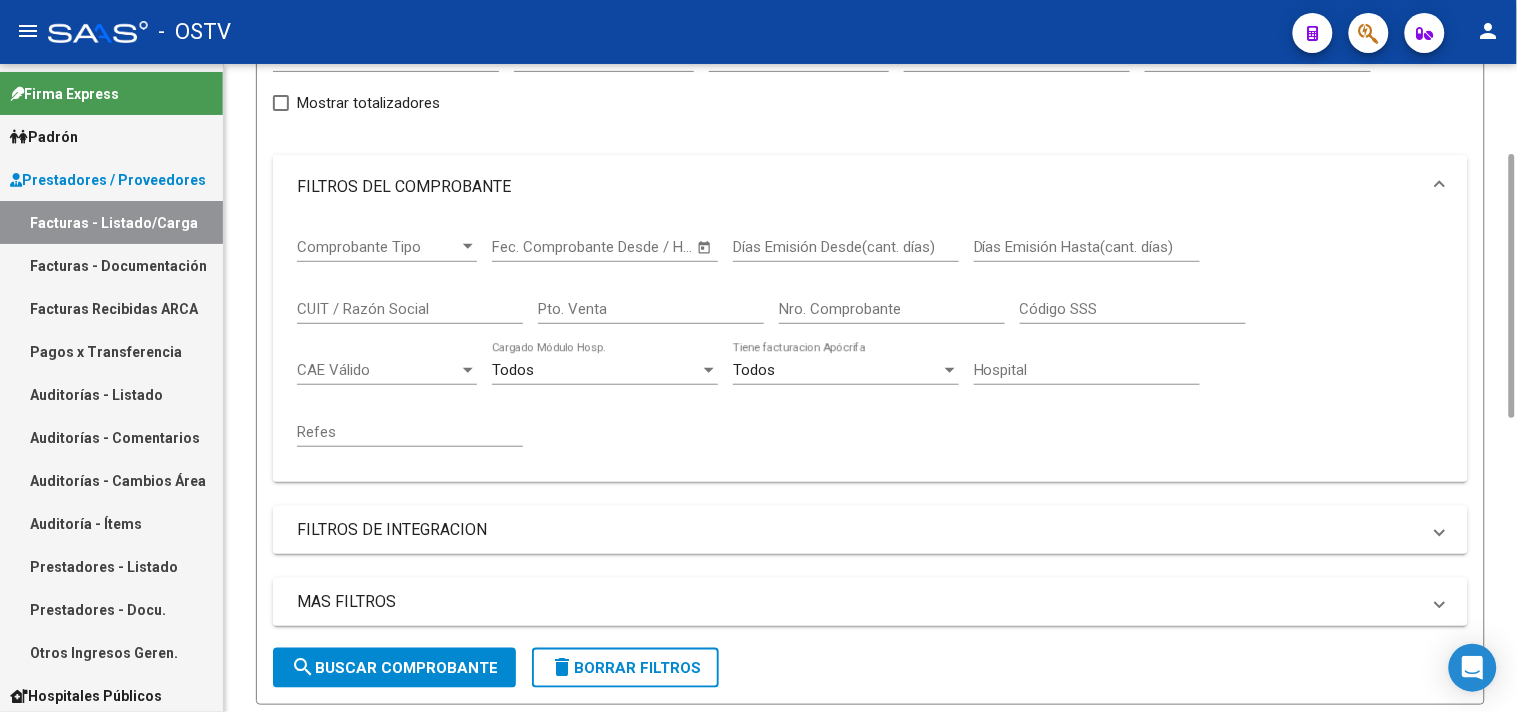 click on "Nro. Comprobante" 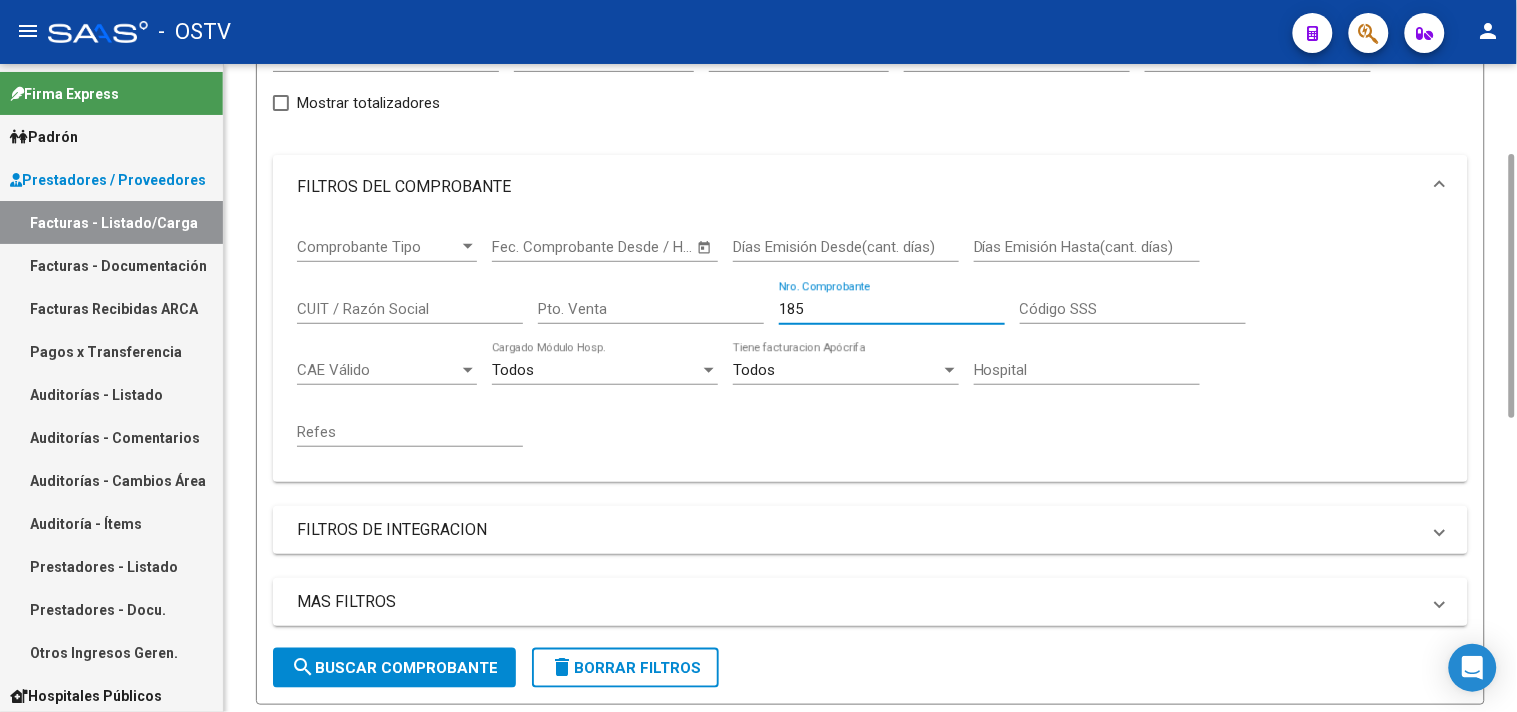 scroll, scrollTop: 666, scrollLeft: 0, axis: vertical 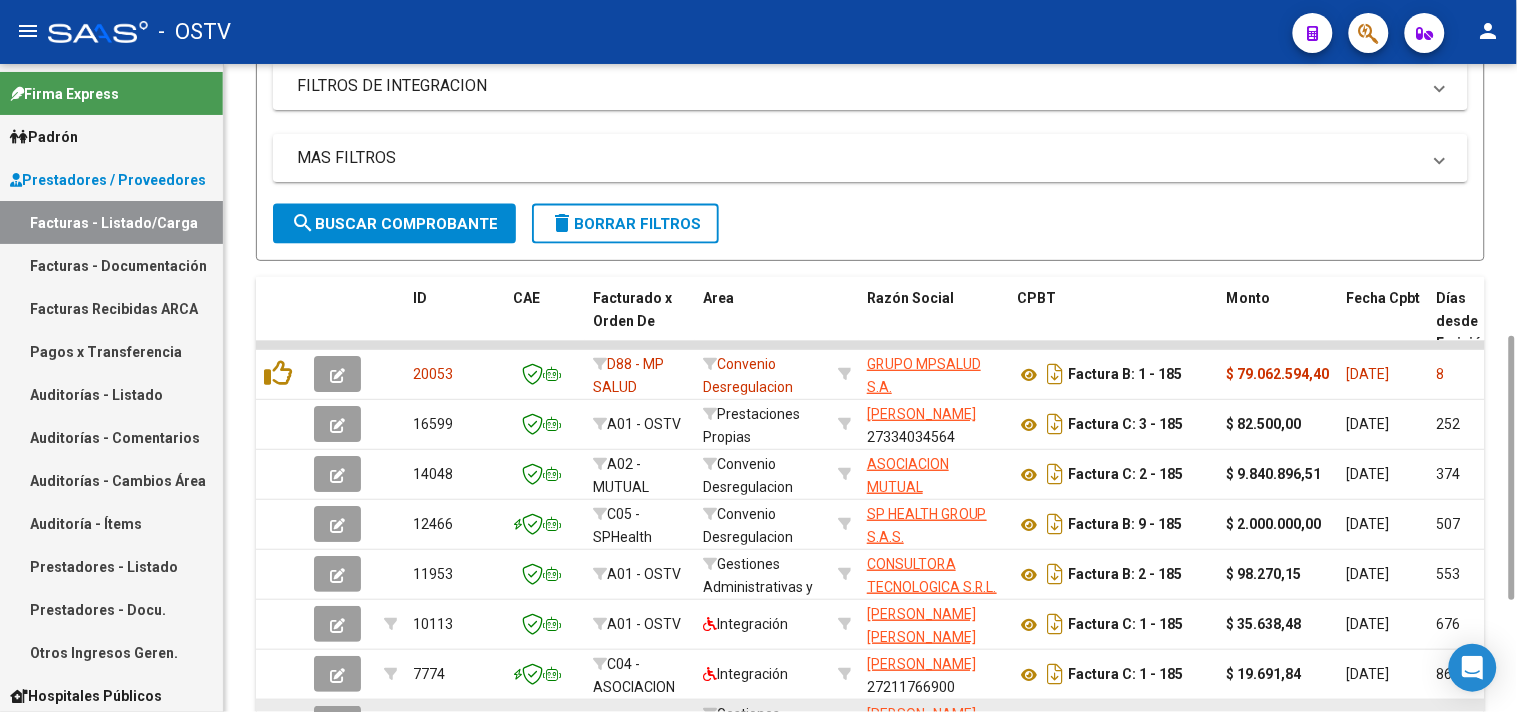 type on "185" 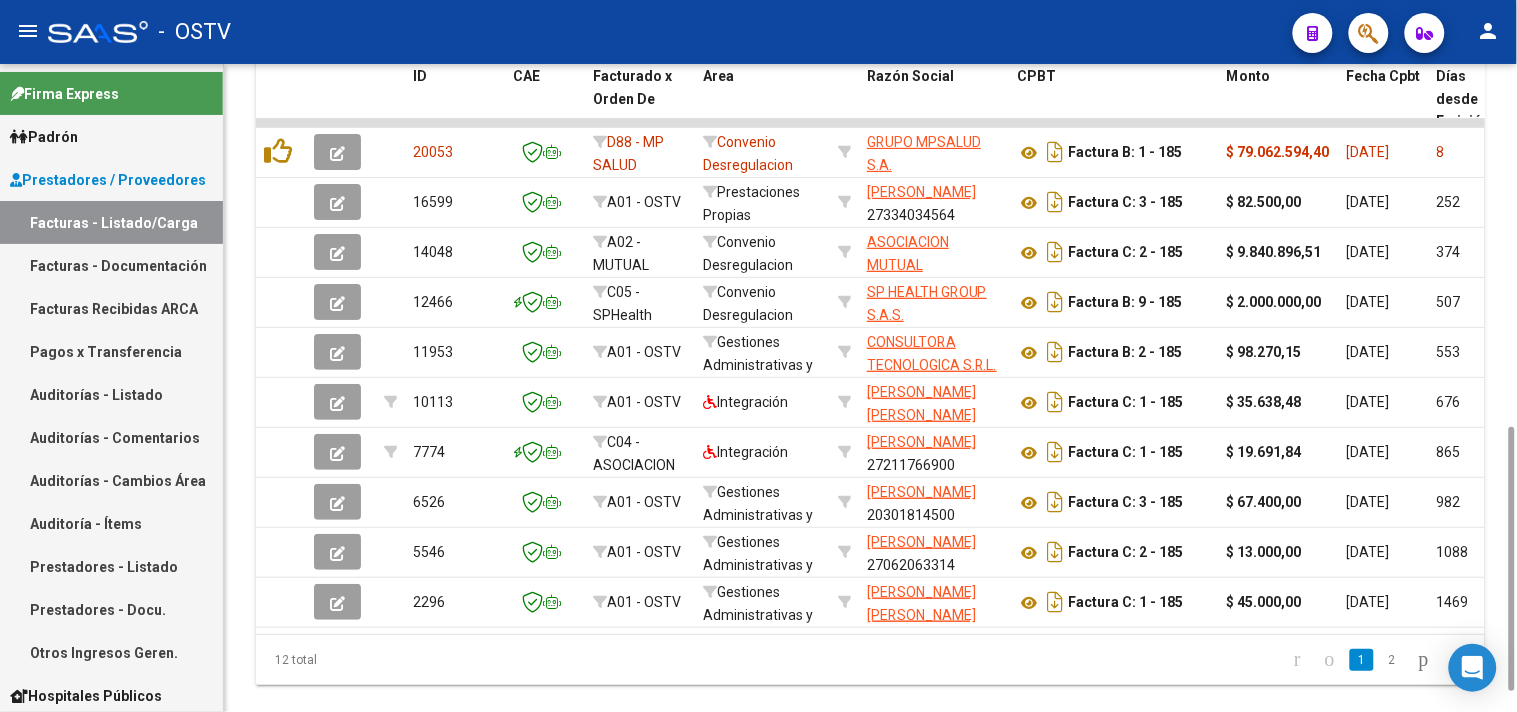 scroll, scrollTop: 444, scrollLeft: 0, axis: vertical 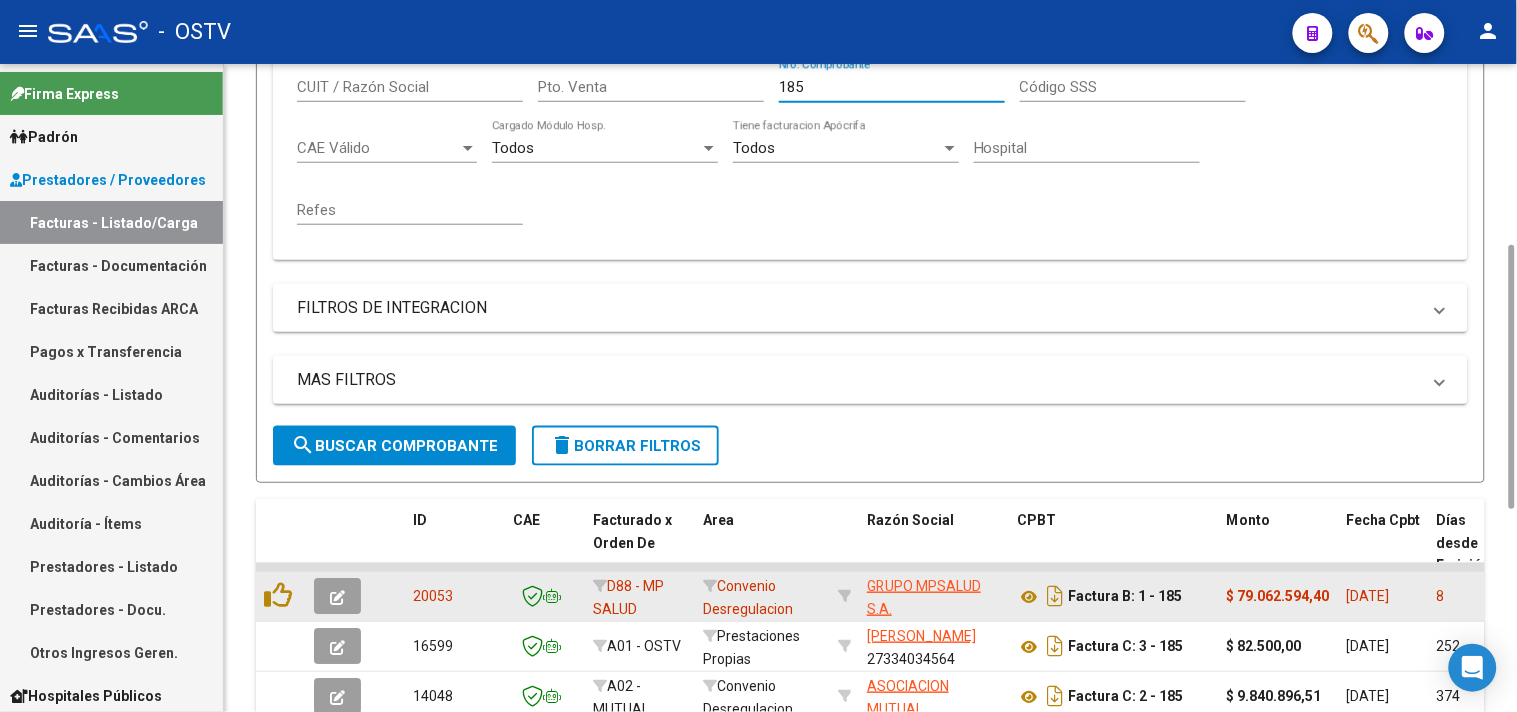 click 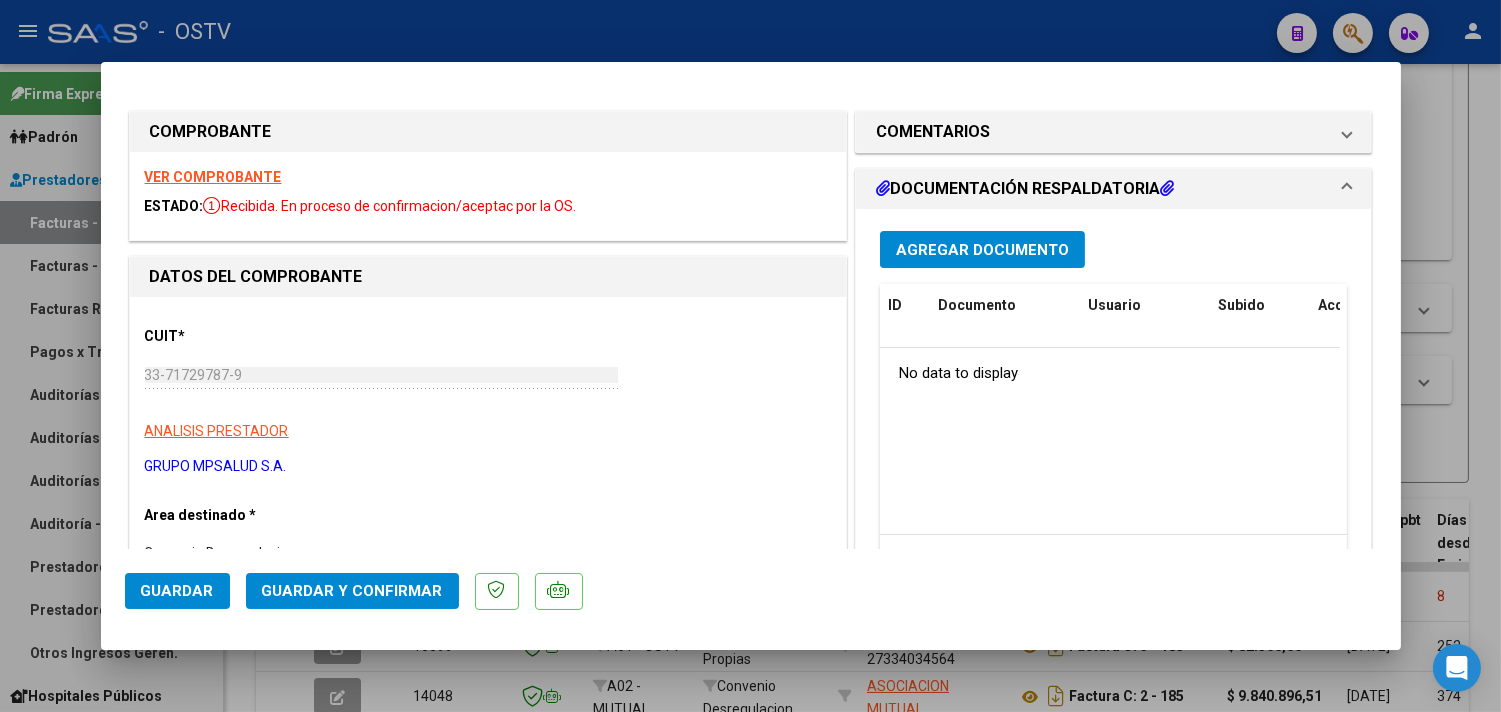 click on "Agregar Documento" at bounding box center (982, 250) 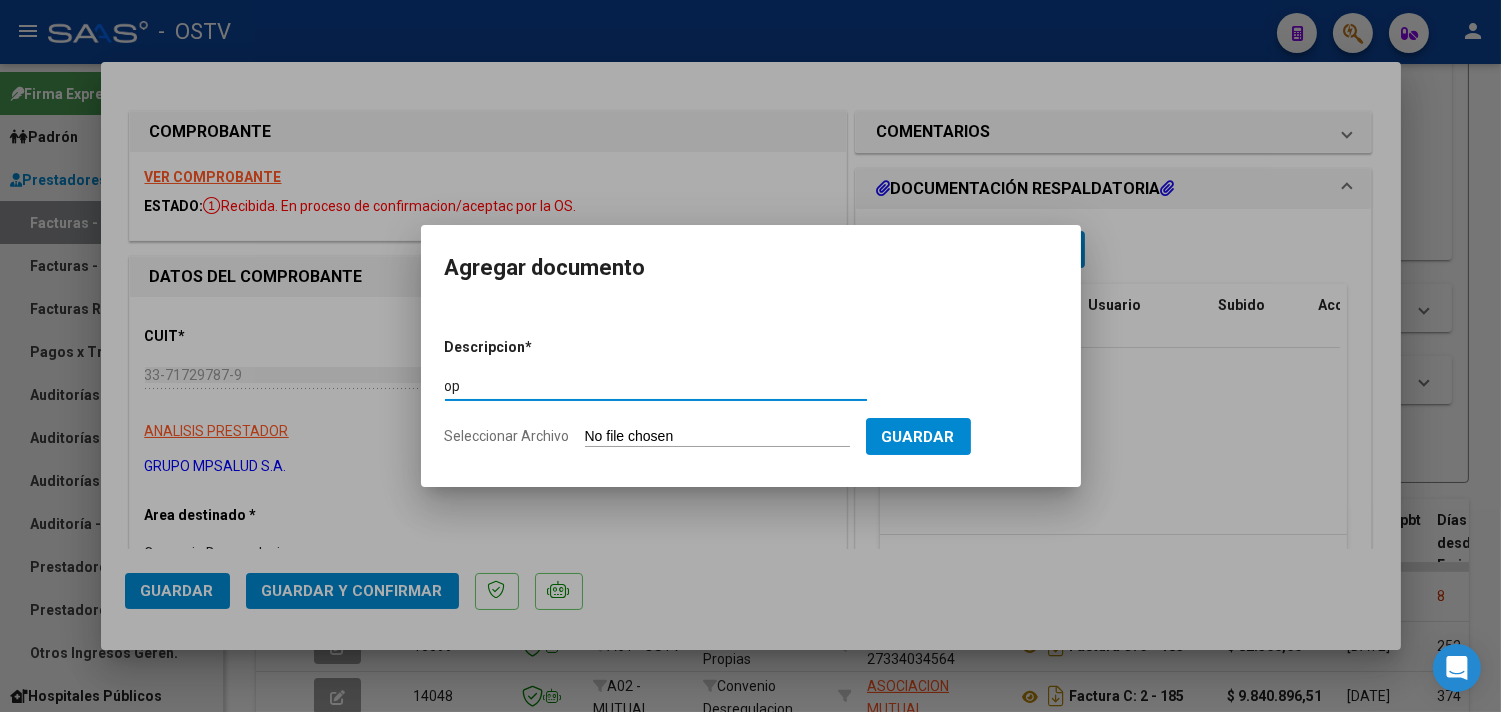 type on "op" 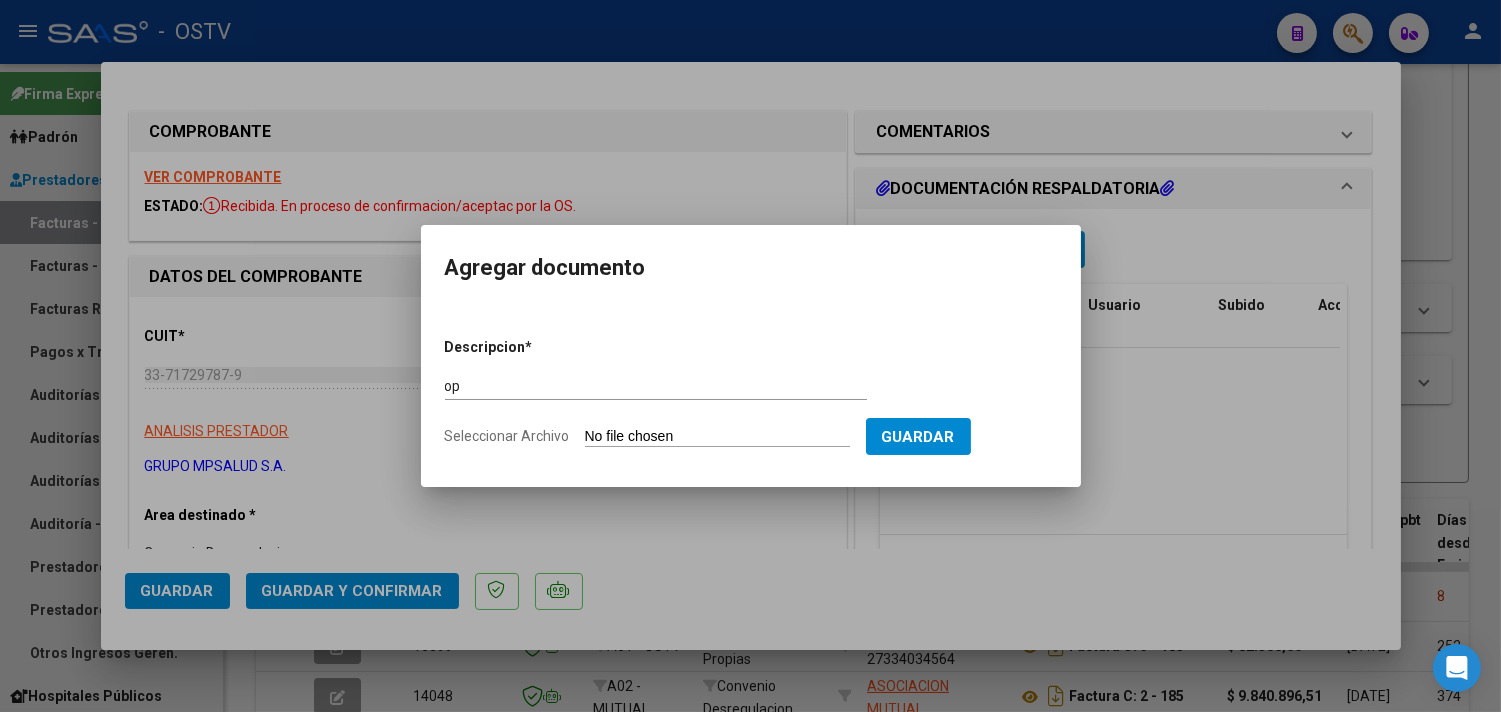 click on "Seleccionar Archivo" at bounding box center (717, 437) 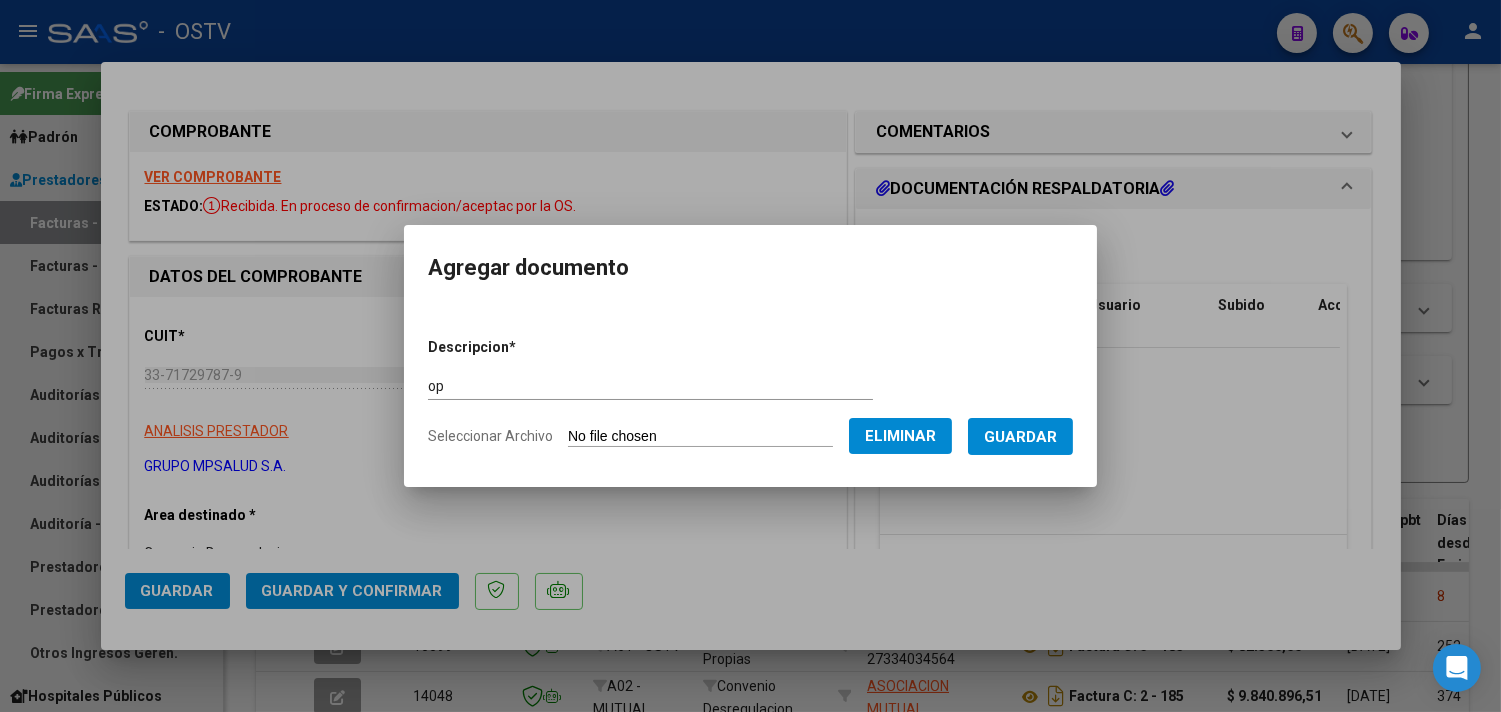 click on "Guardar" at bounding box center [1020, 437] 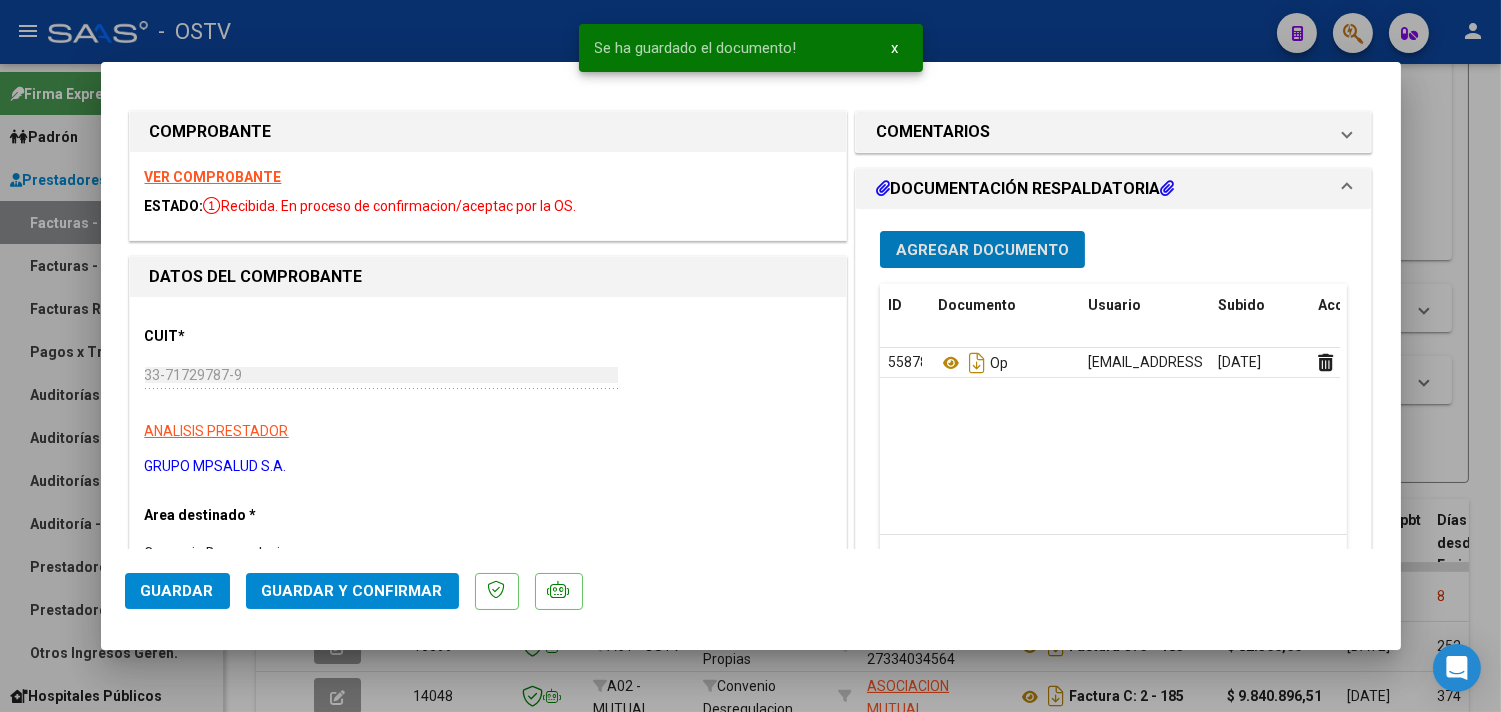 click on "Agregar Documento" at bounding box center [982, 249] 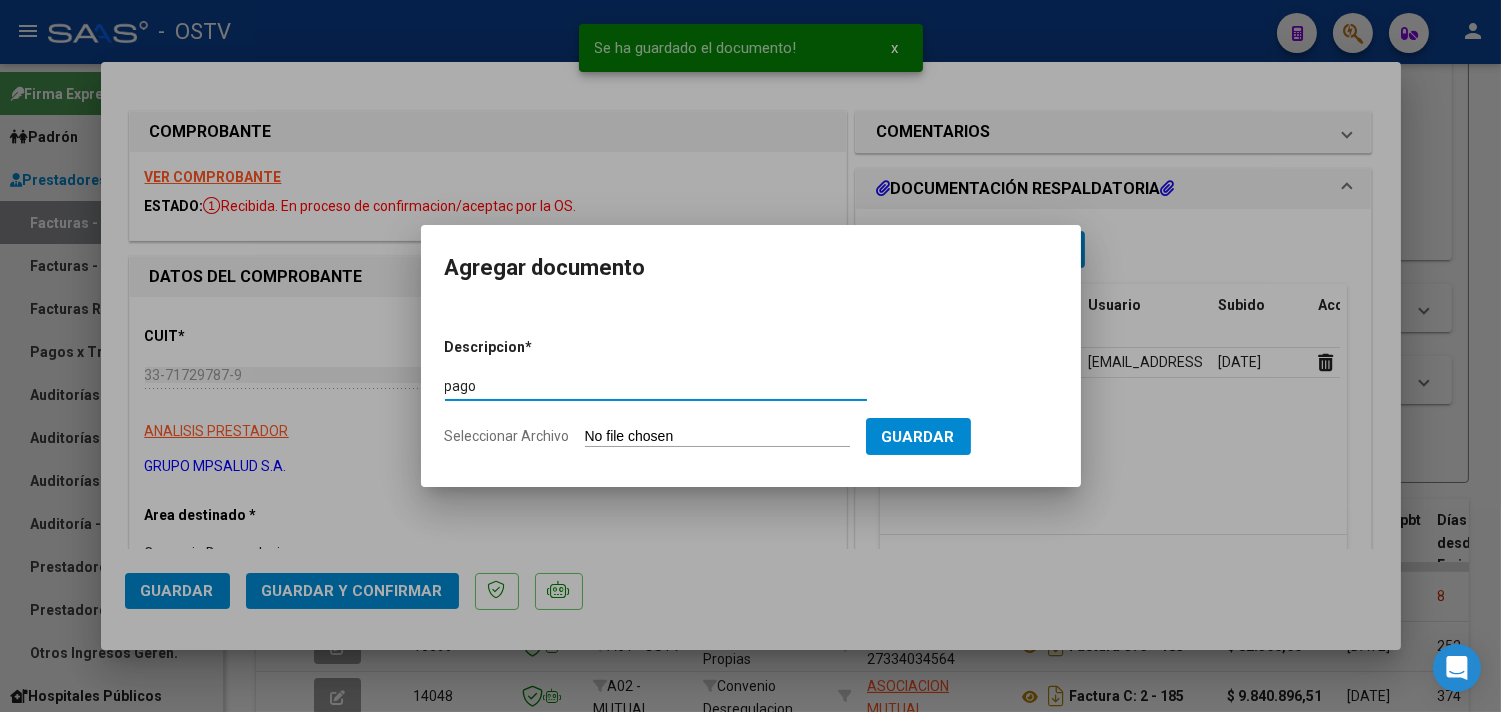 type on "pago" 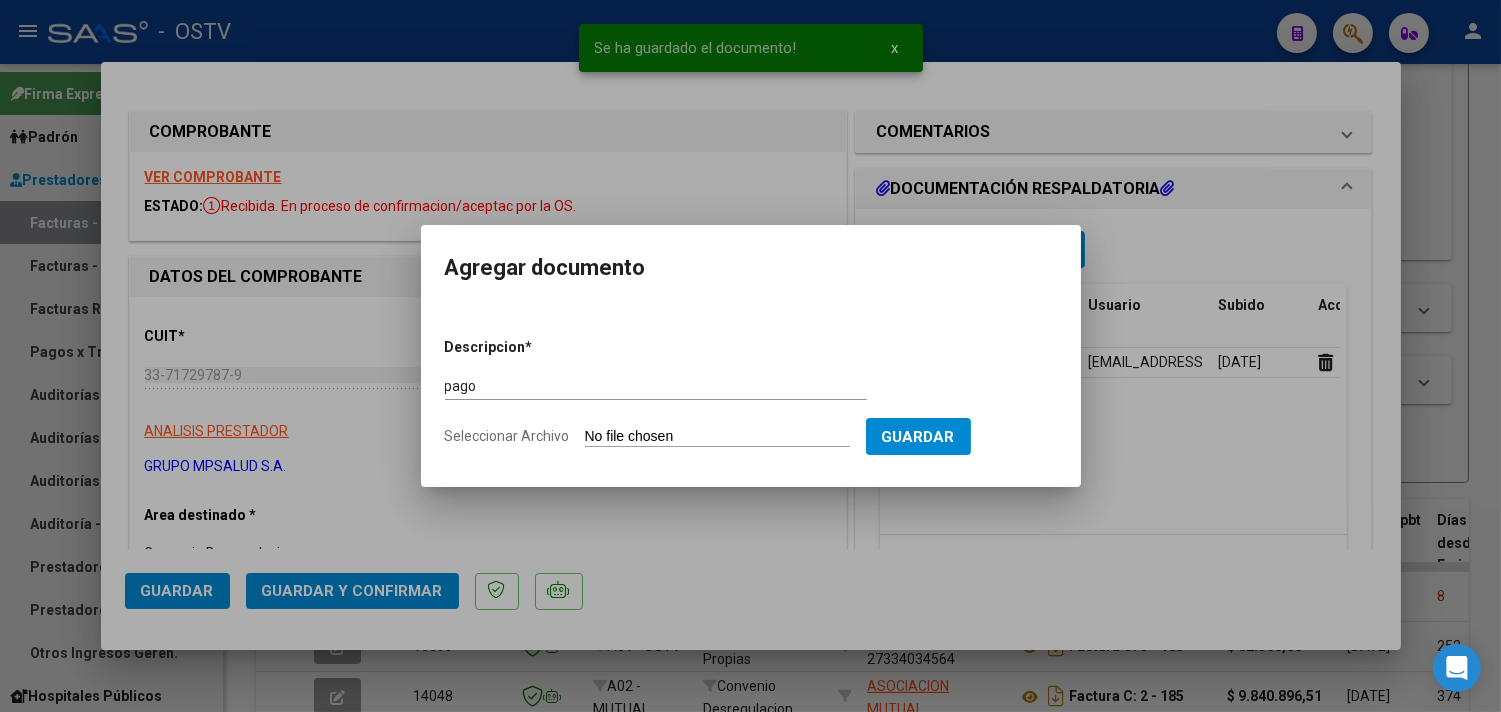 click on "Seleccionar Archivo" at bounding box center [717, 437] 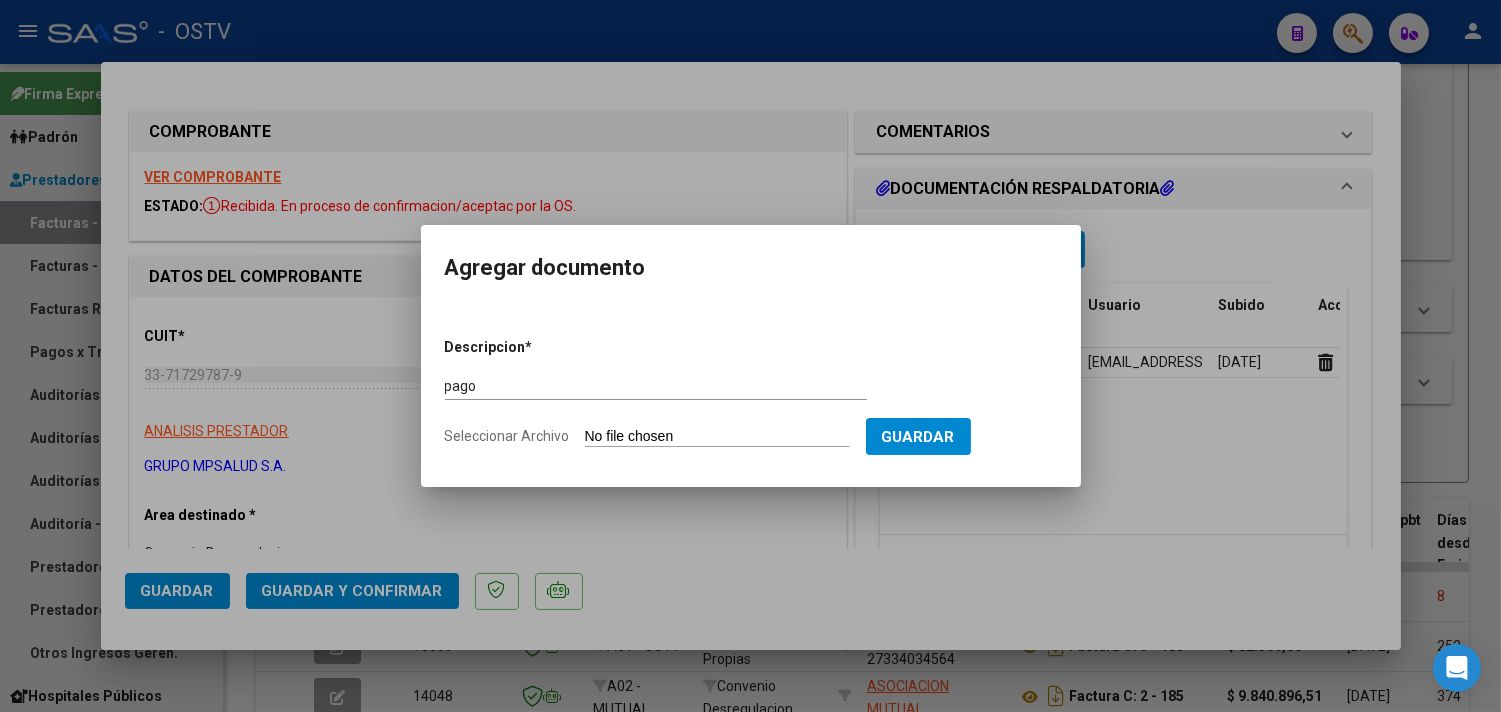 type on "C:\fakepath\Pago OP 56764 MPSalud.pdf" 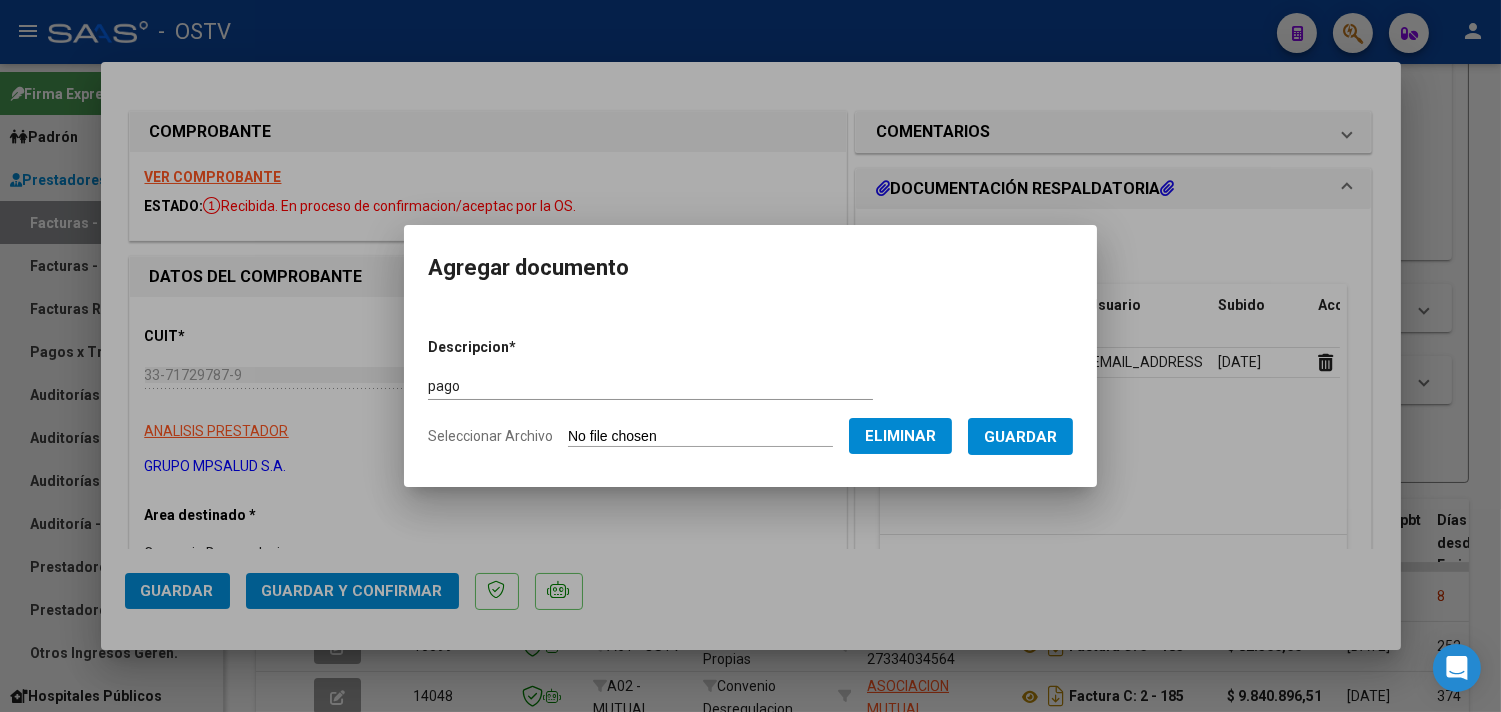 click on "Guardar" at bounding box center (1020, 437) 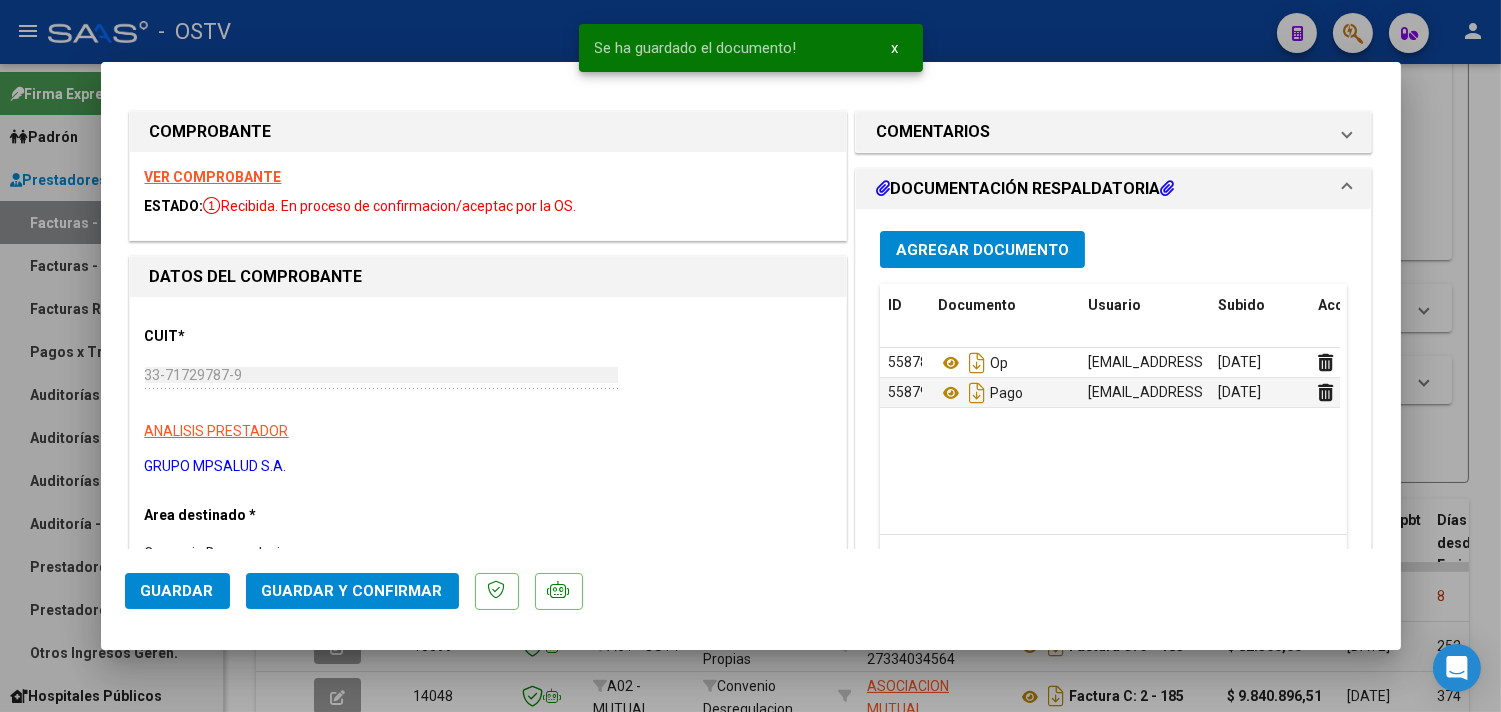 click at bounding box center (750, 356) 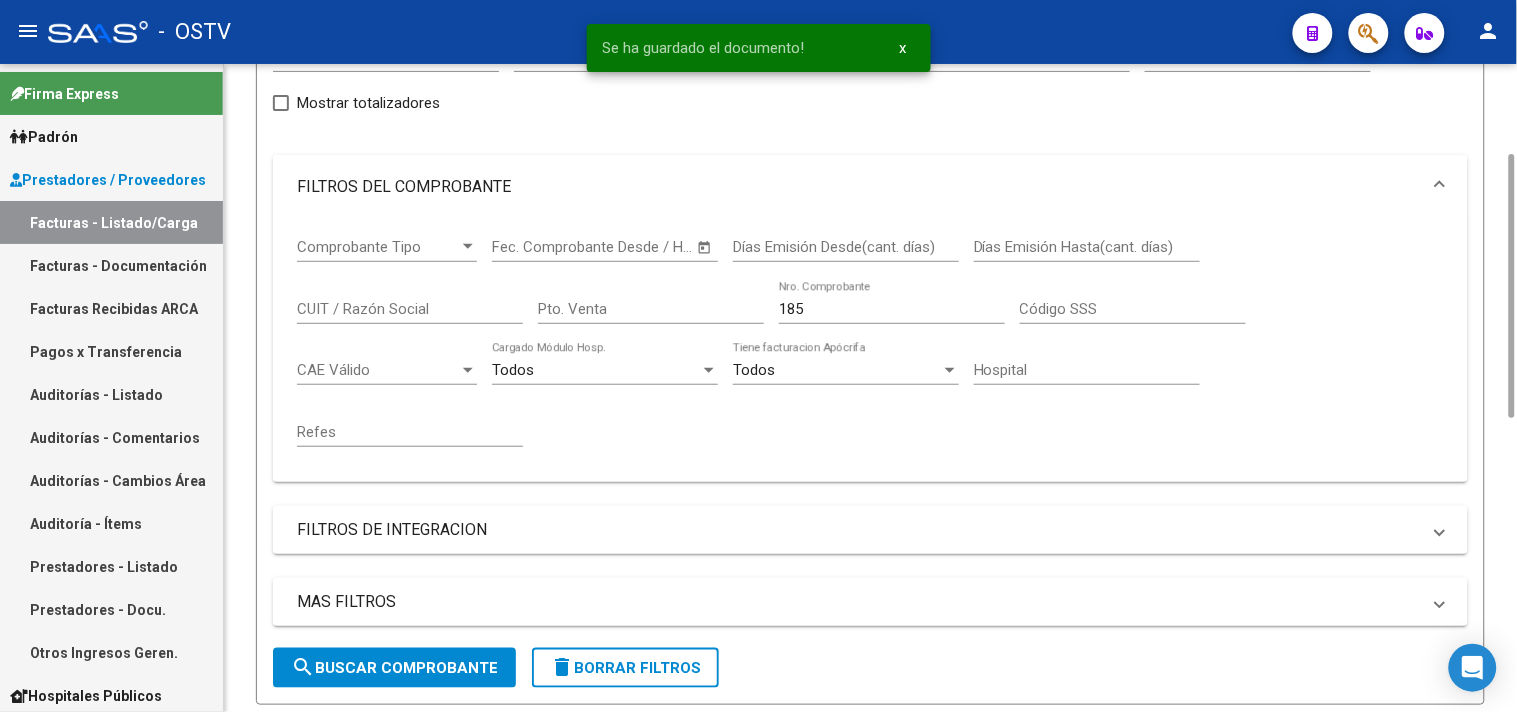 scroll, scrollTop: 0, scrollLeft: 0, axis: both 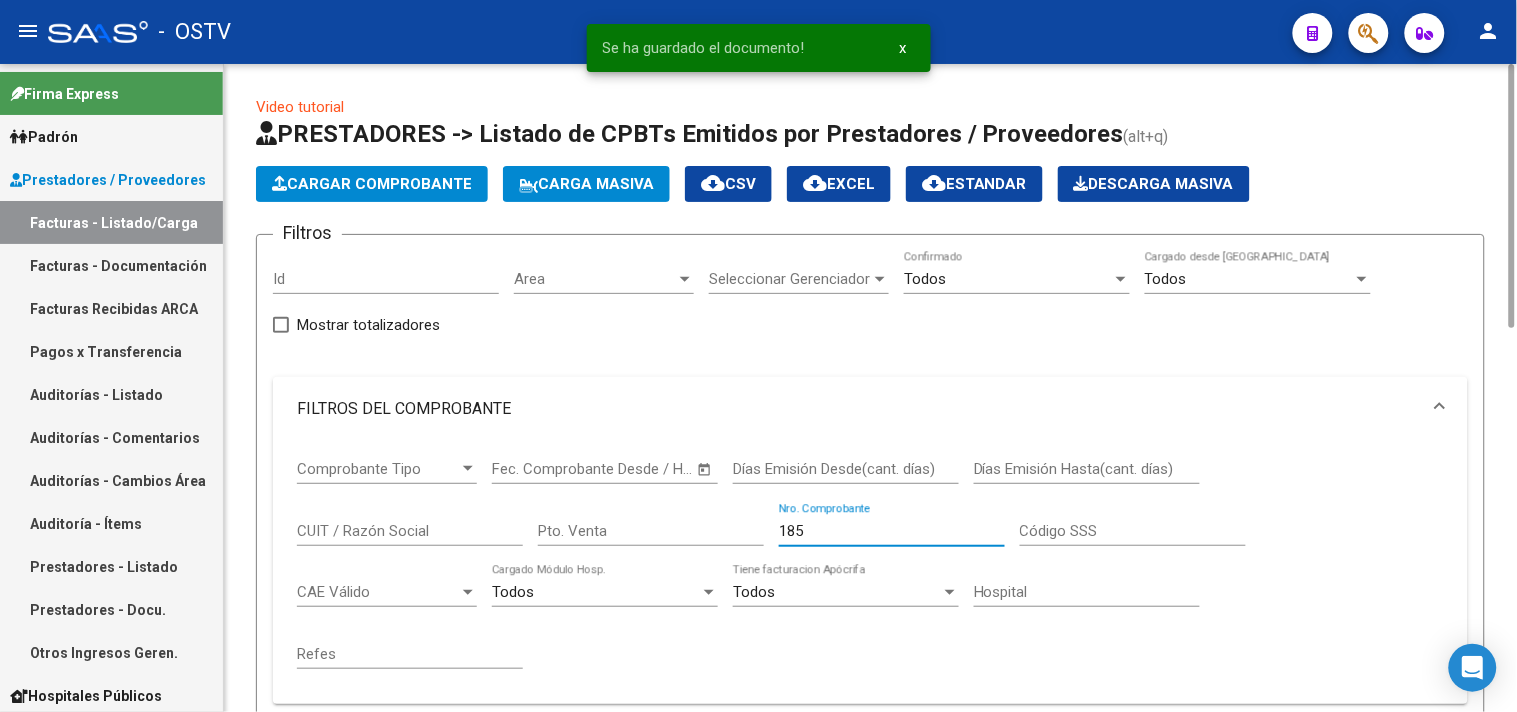 click on "185" at bounding box center (892, 531) 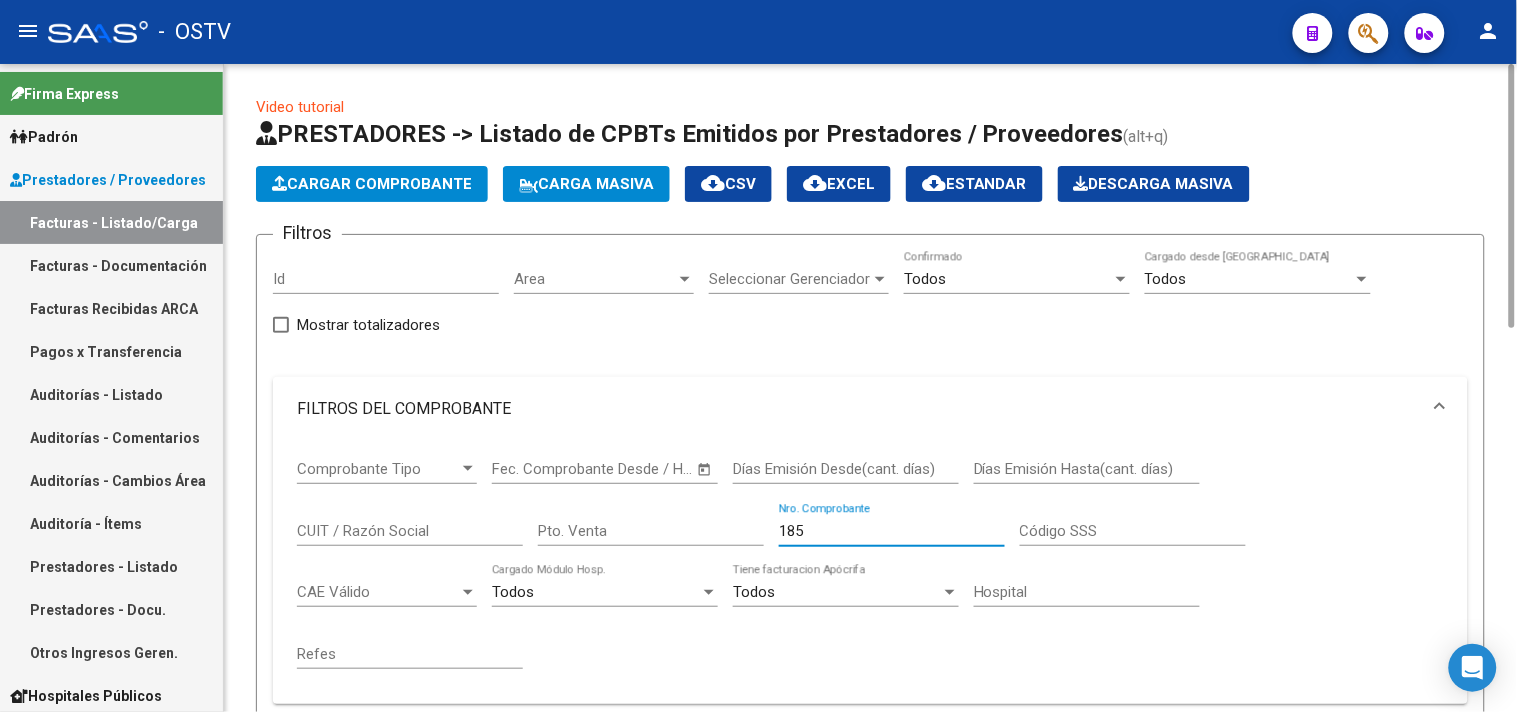 click on "185" at bounding box center [892, 531] 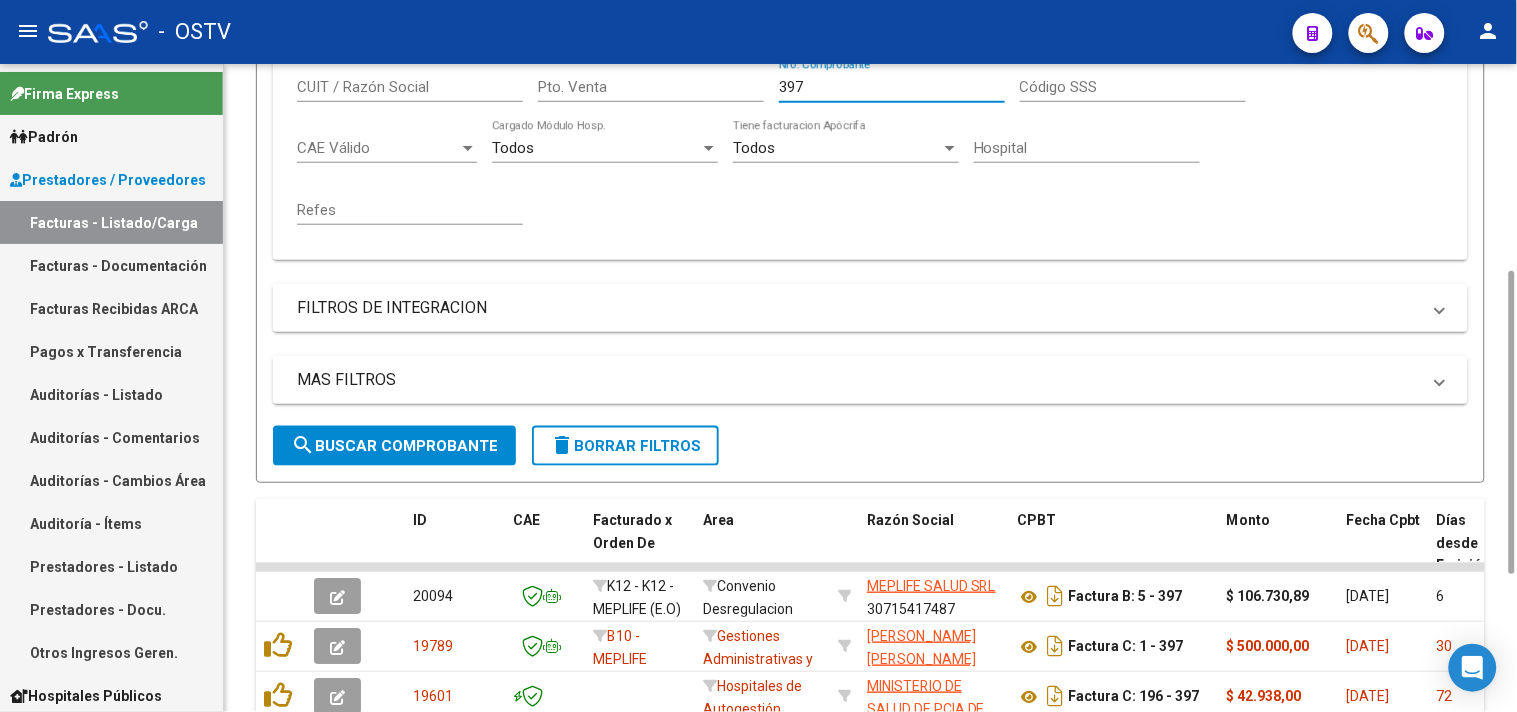 scroll, scrollTop: 666, scrollLeft: 0, axis: vertical 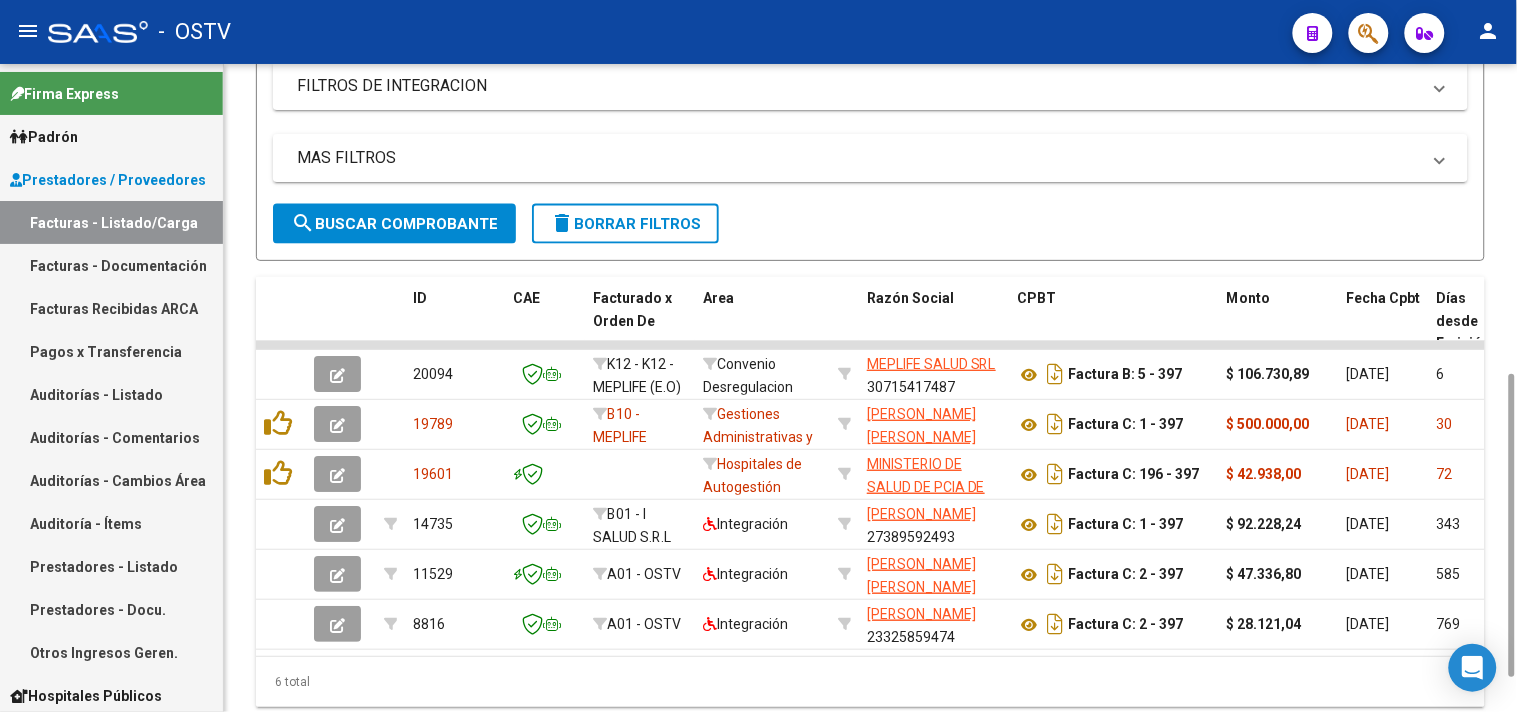 type on "397" 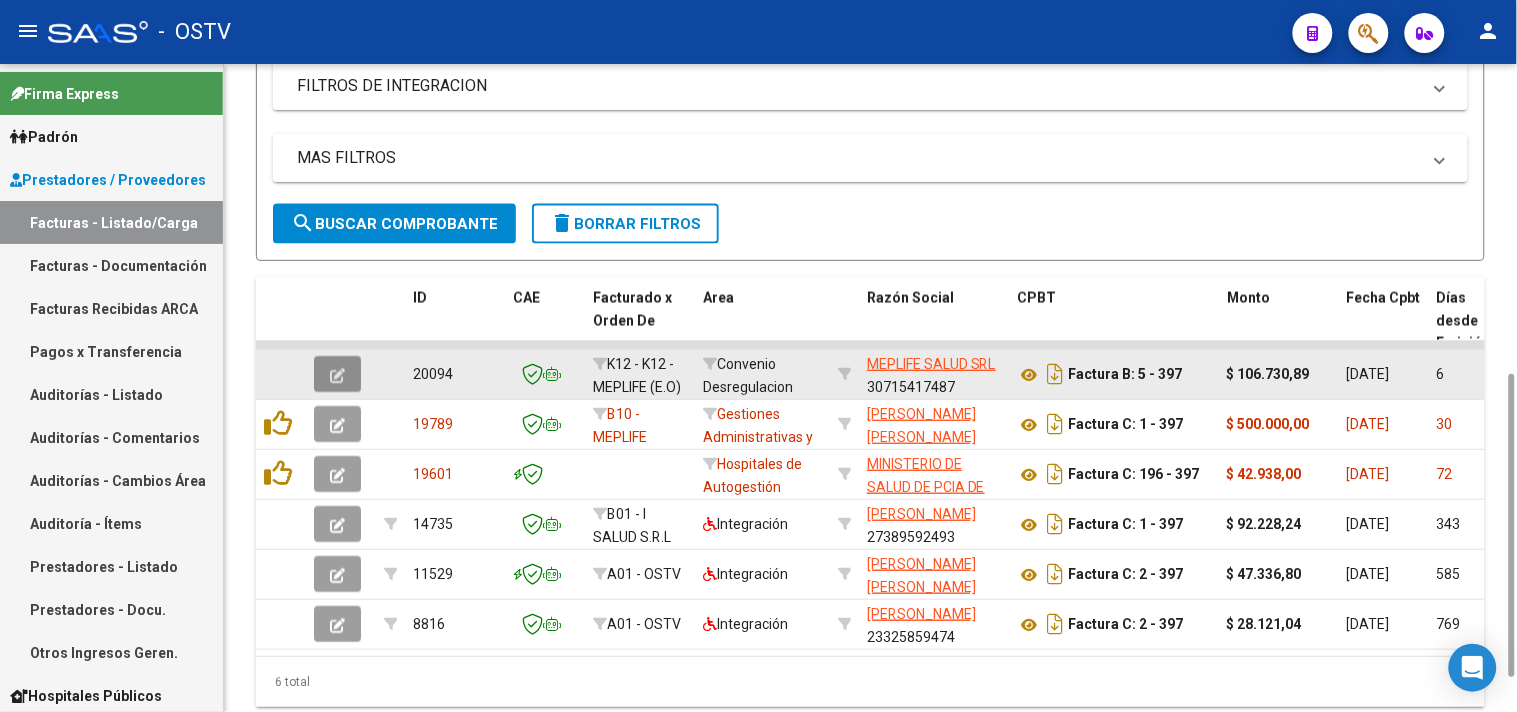 click 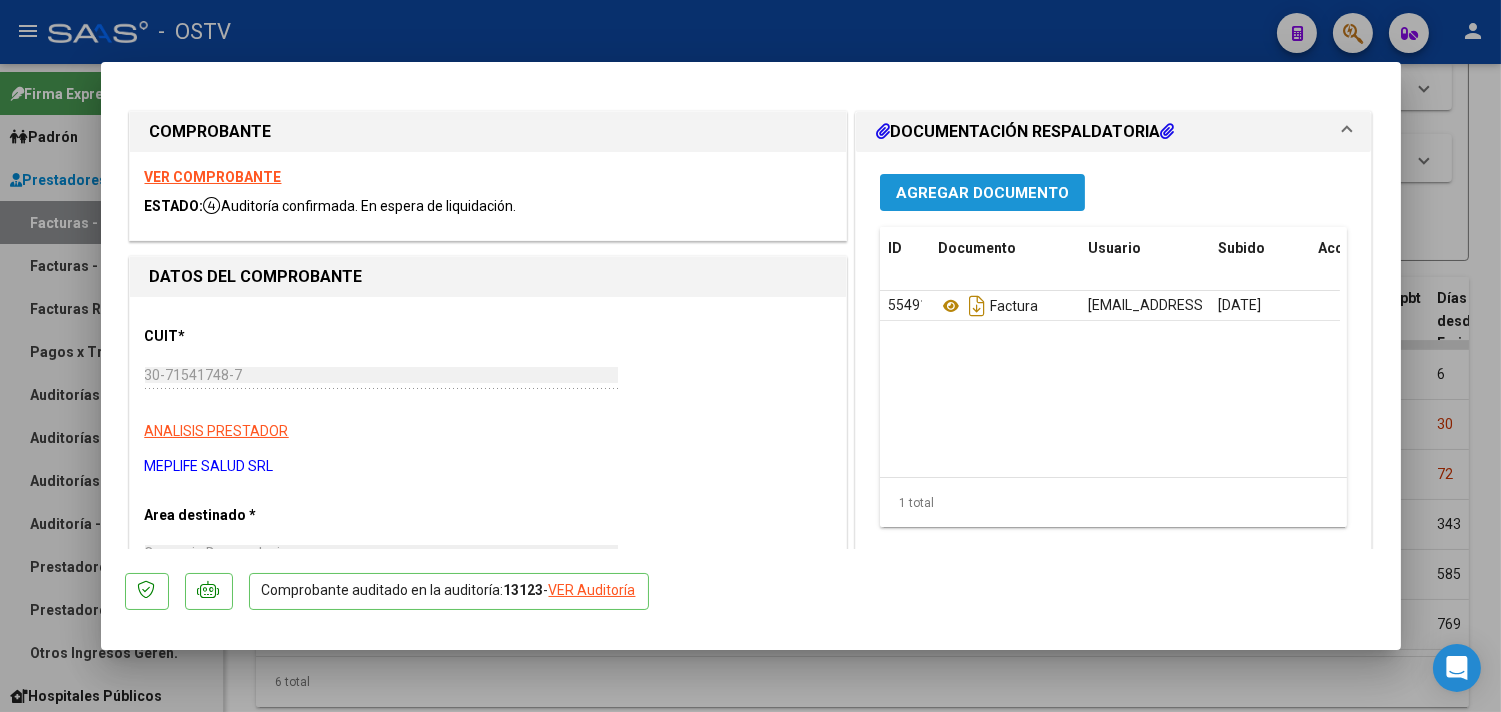 click on "Agregar Documento" at bounding box center (982, 193) 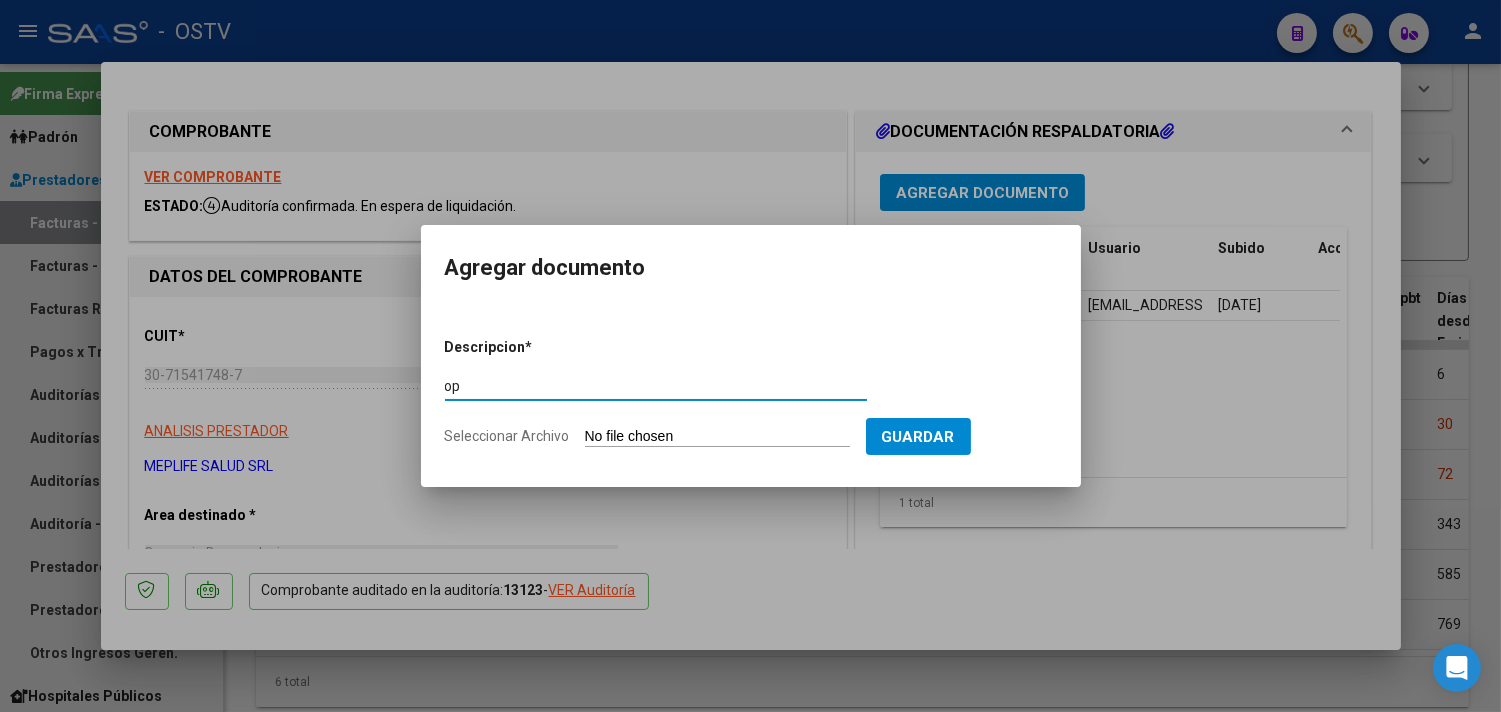 type on "op" 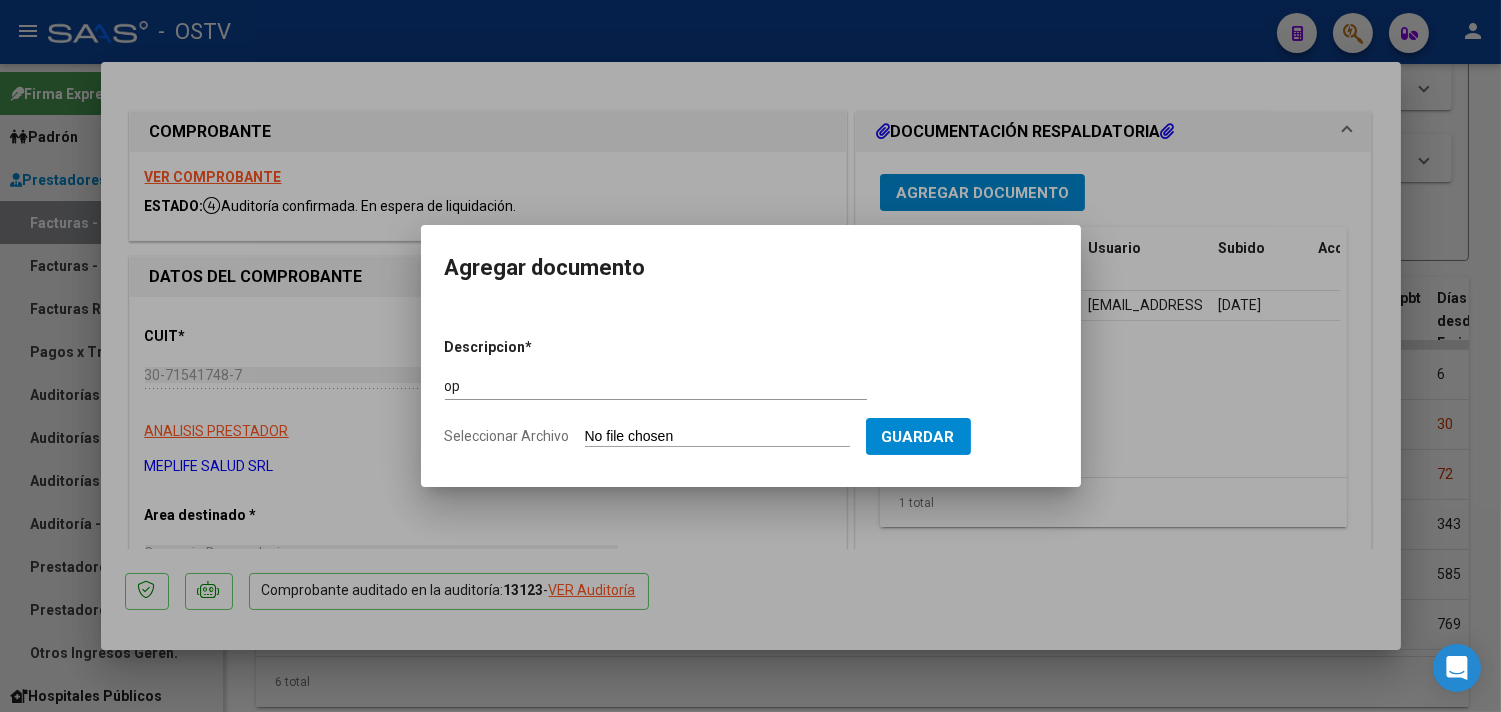 type on "C:\fakepath\OP 56765 MepLife salud.pdf" 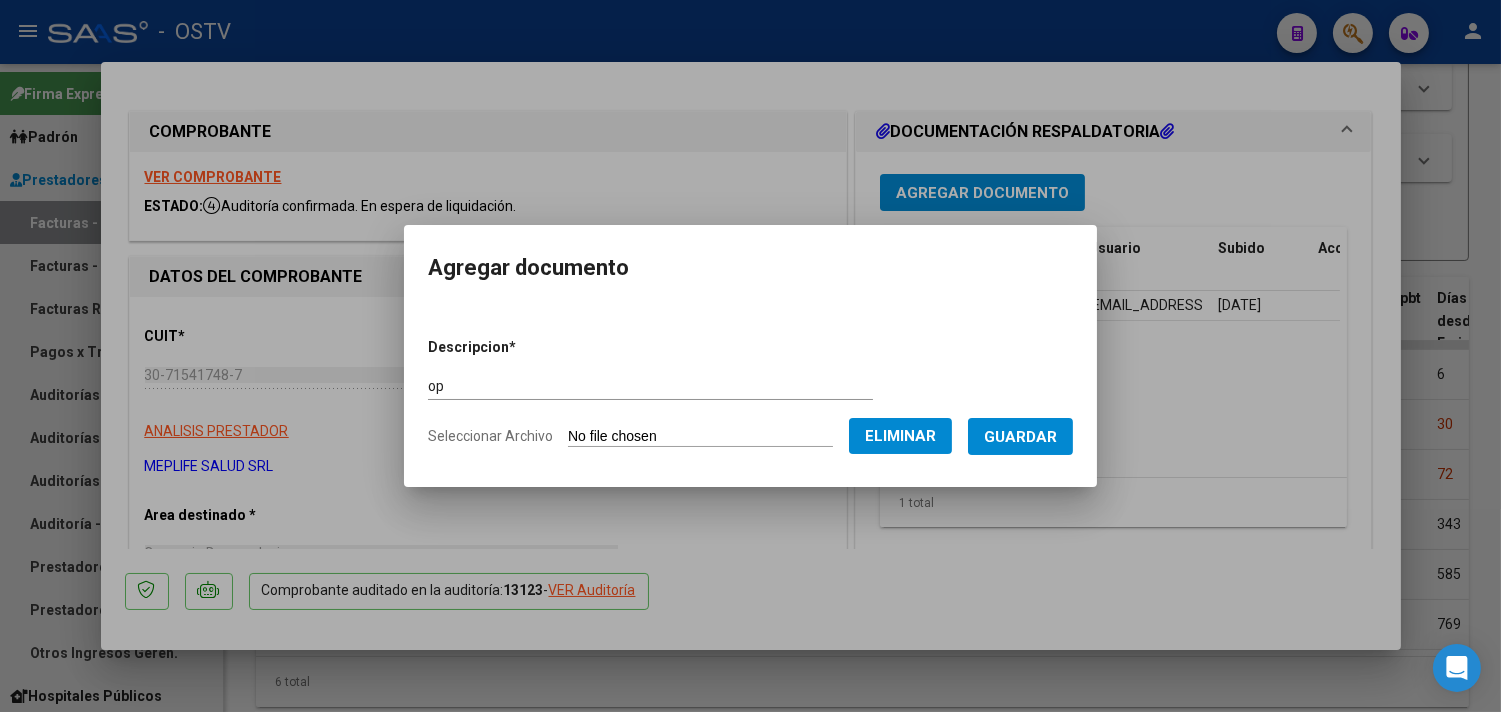 click on "Guardar" at bounding box center (1020, 436) 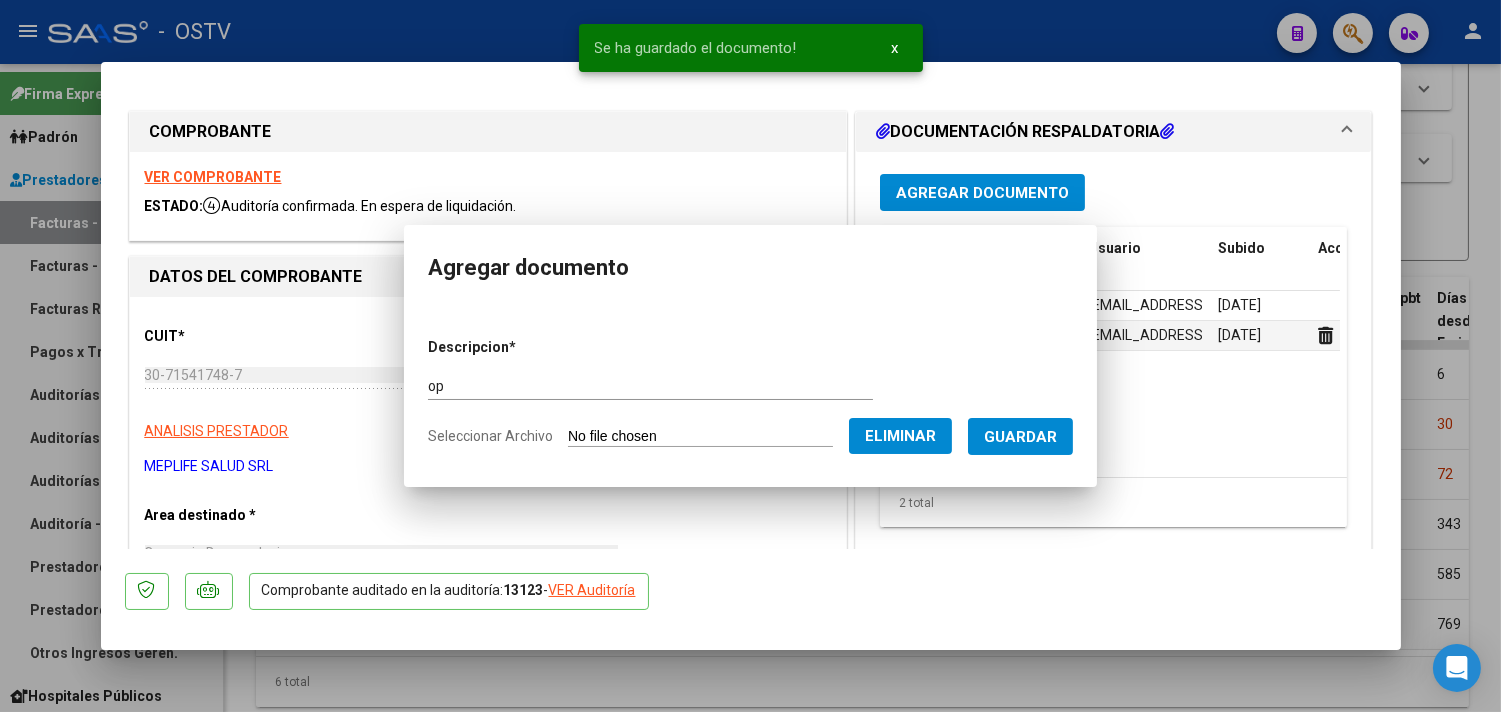 click on "Agregar Documento" at bounding box center [982, 192] 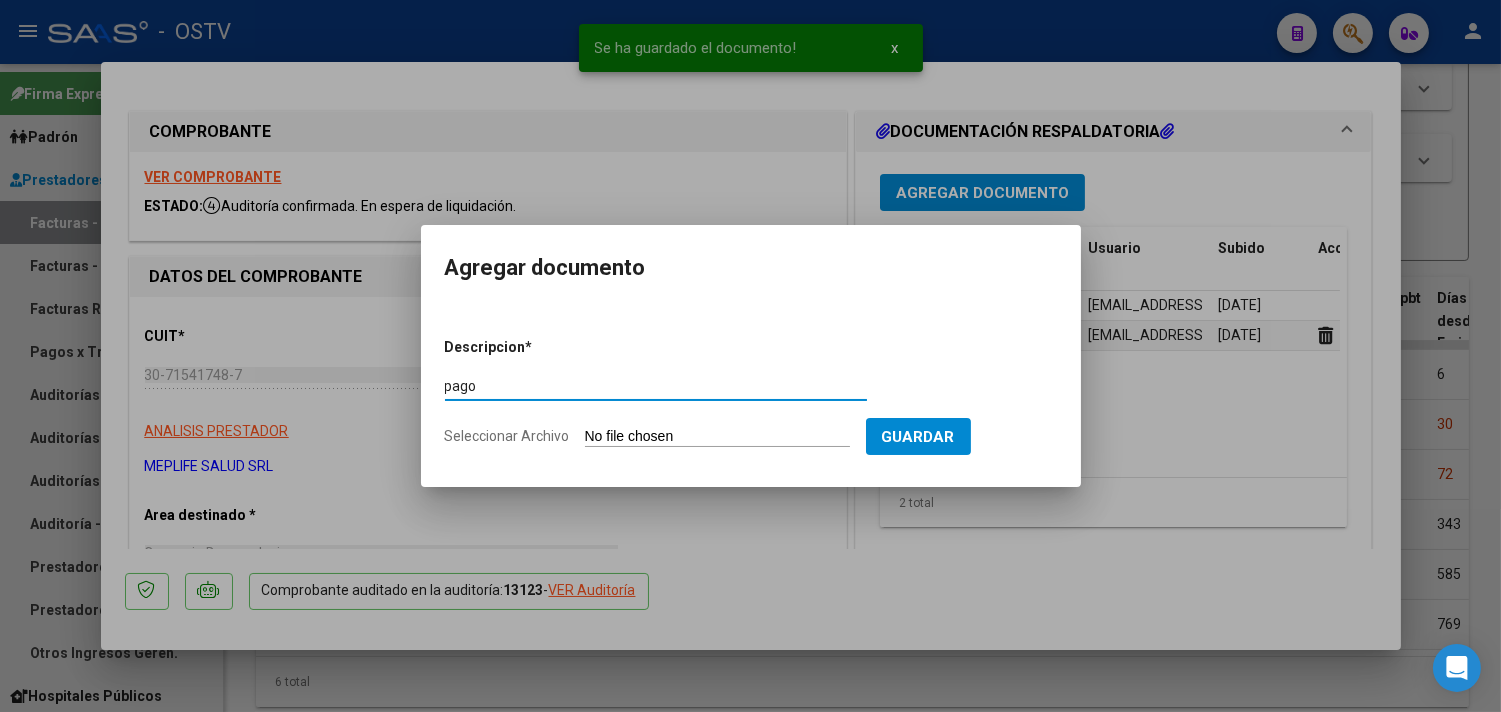 type on "pago" 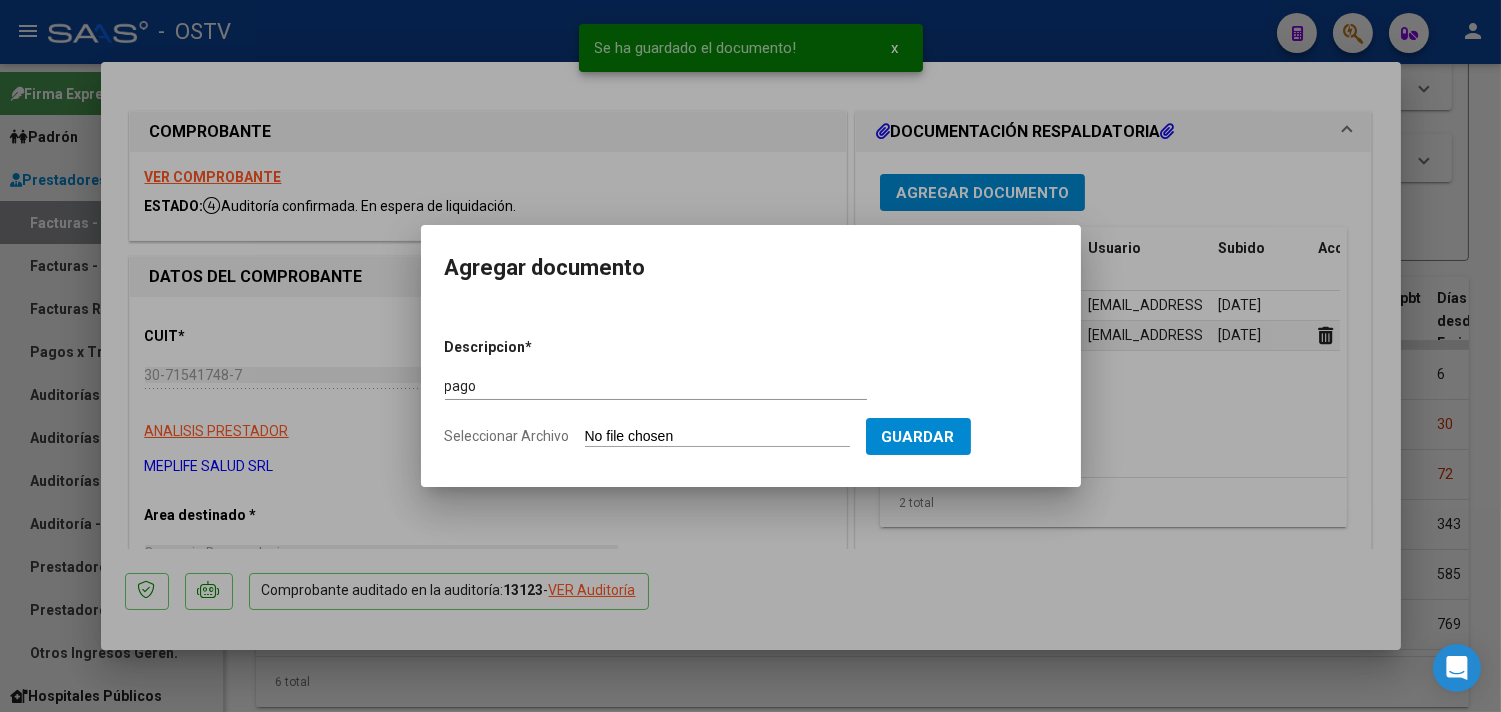 click on "Seleccionar Archivo" at bounding box center (717, 437) 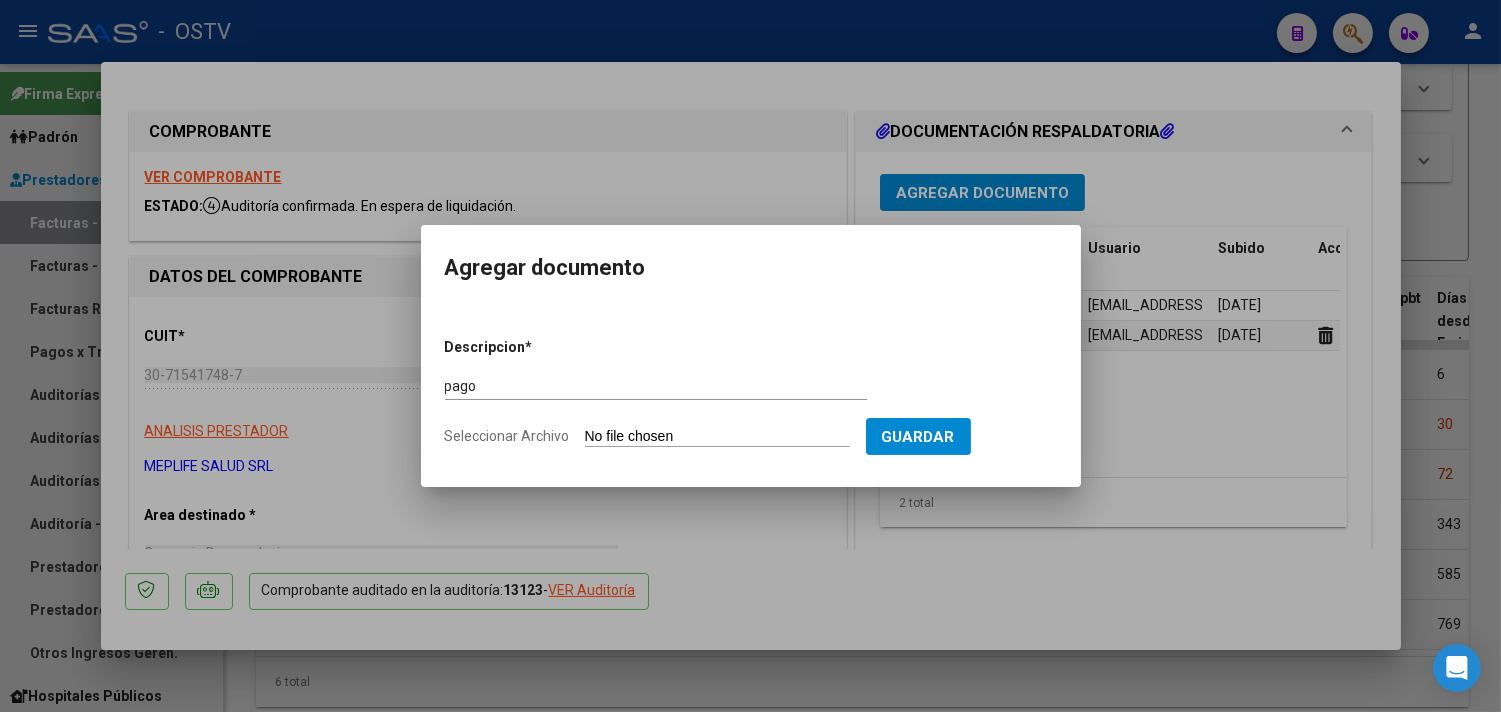 type on "C:\fakepath\Pago OP 56765 MepLife salud.pdf" 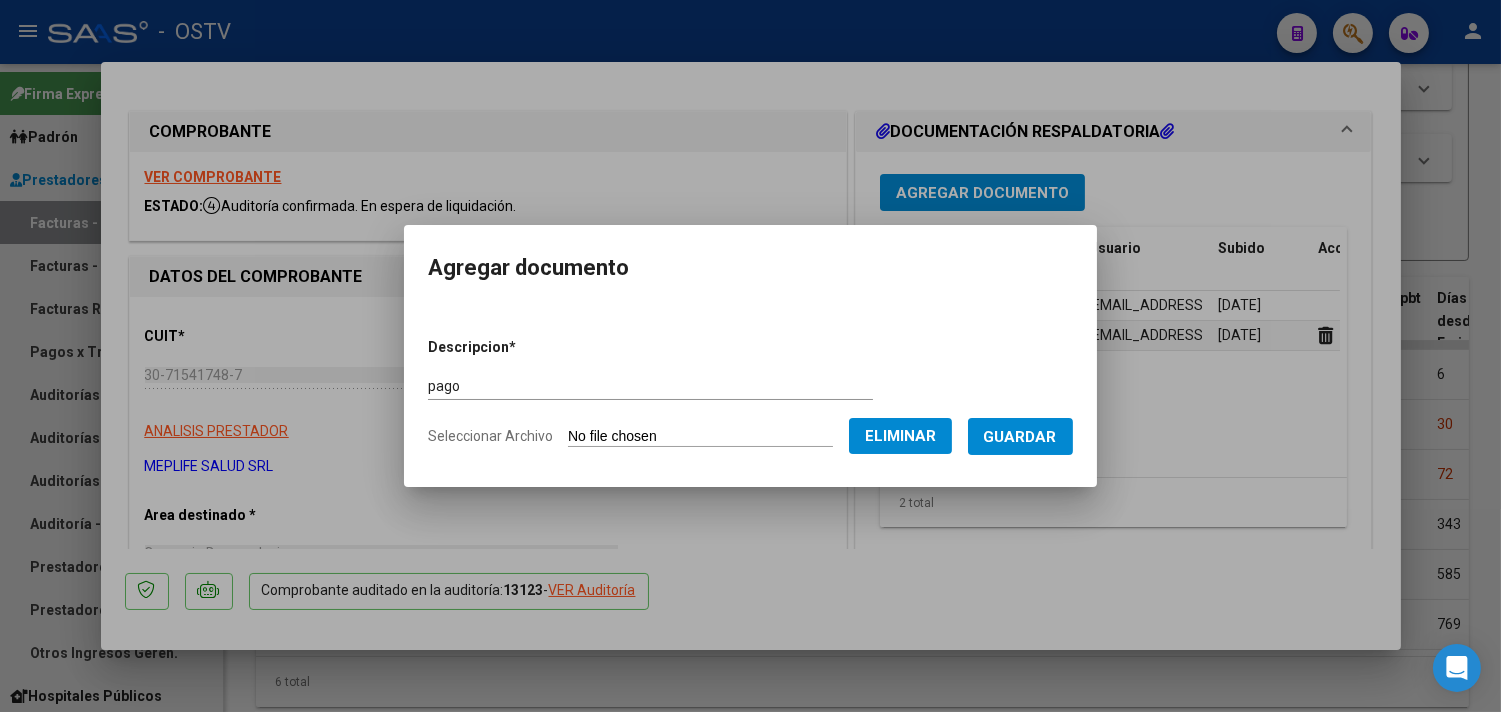 click on "Guardar" at bounding box center [1020, 437] 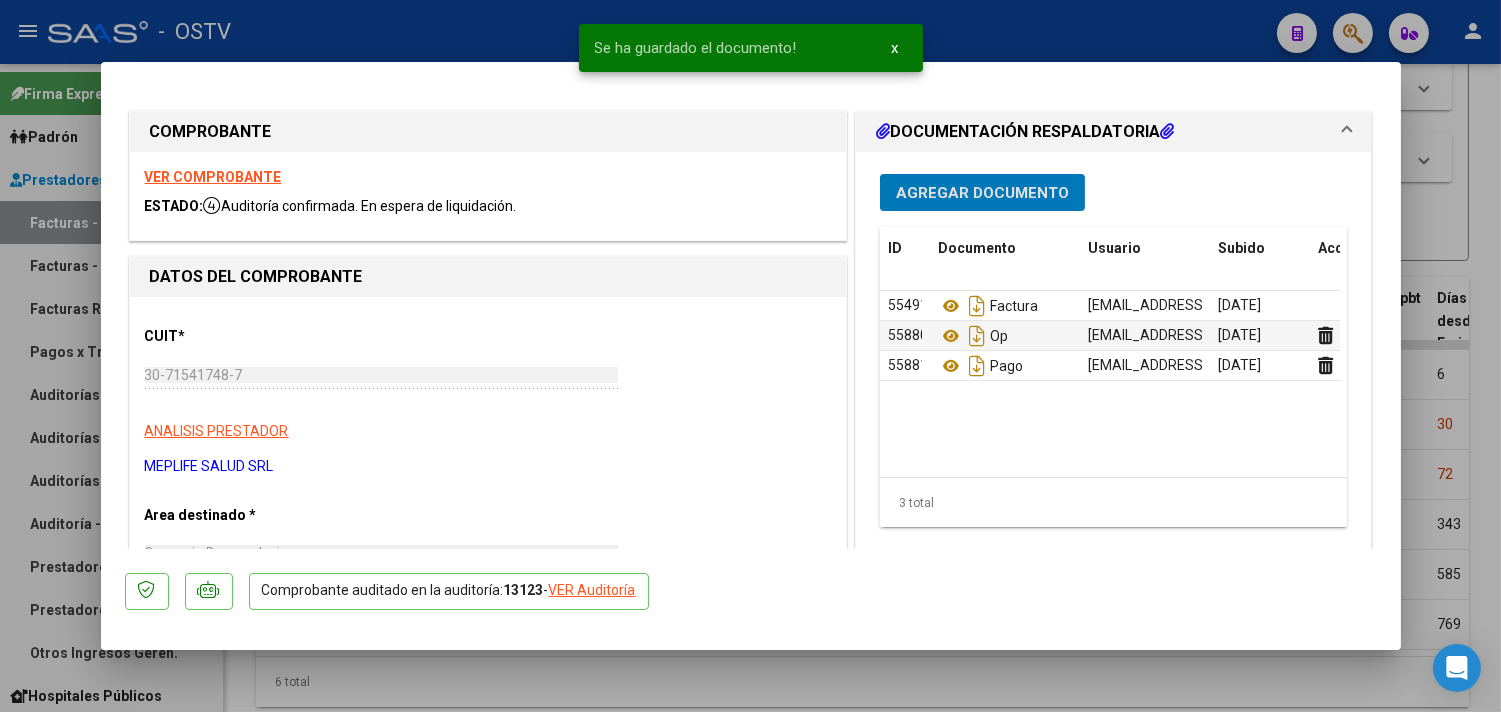 click at bounding box center (750, 356) 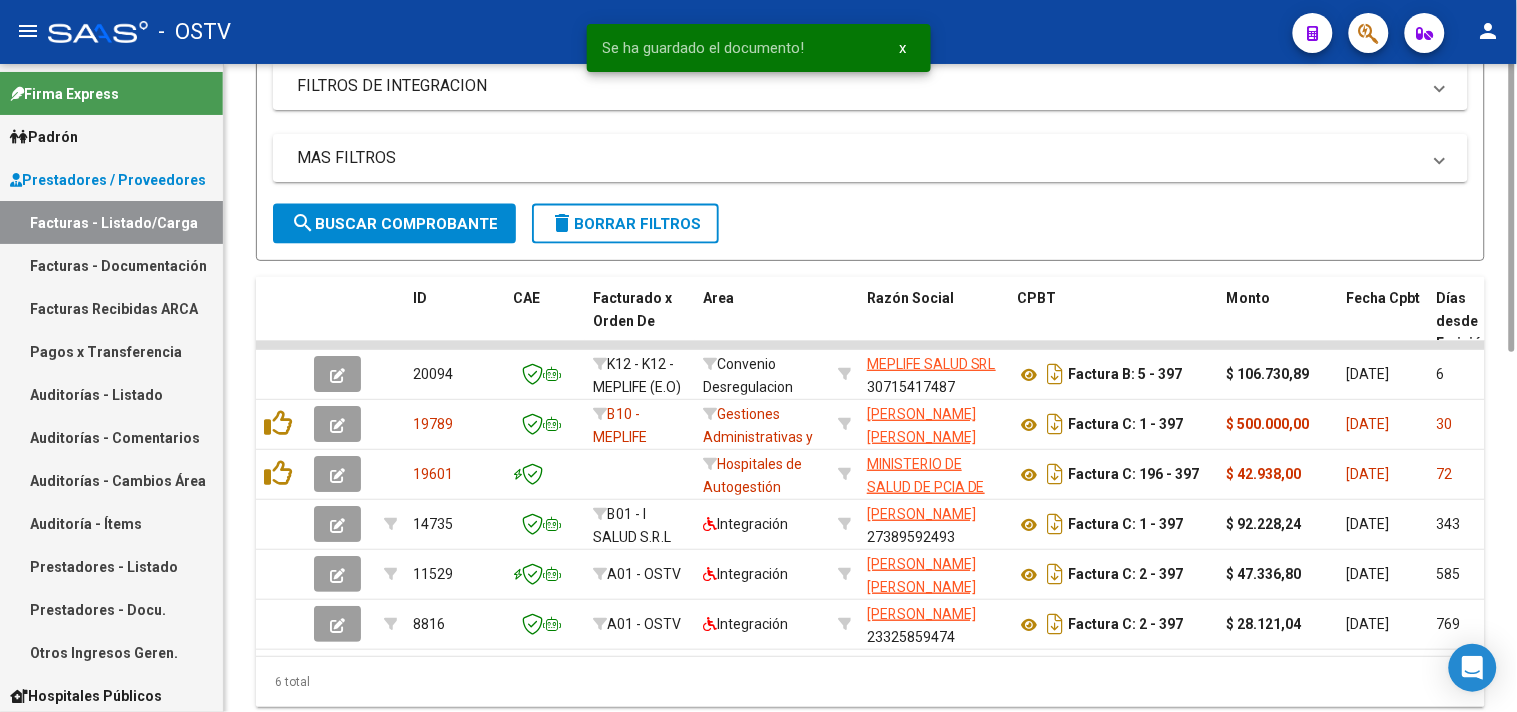 scroll, scrollTop: 222, scrollLeft: 0, axis: vertical 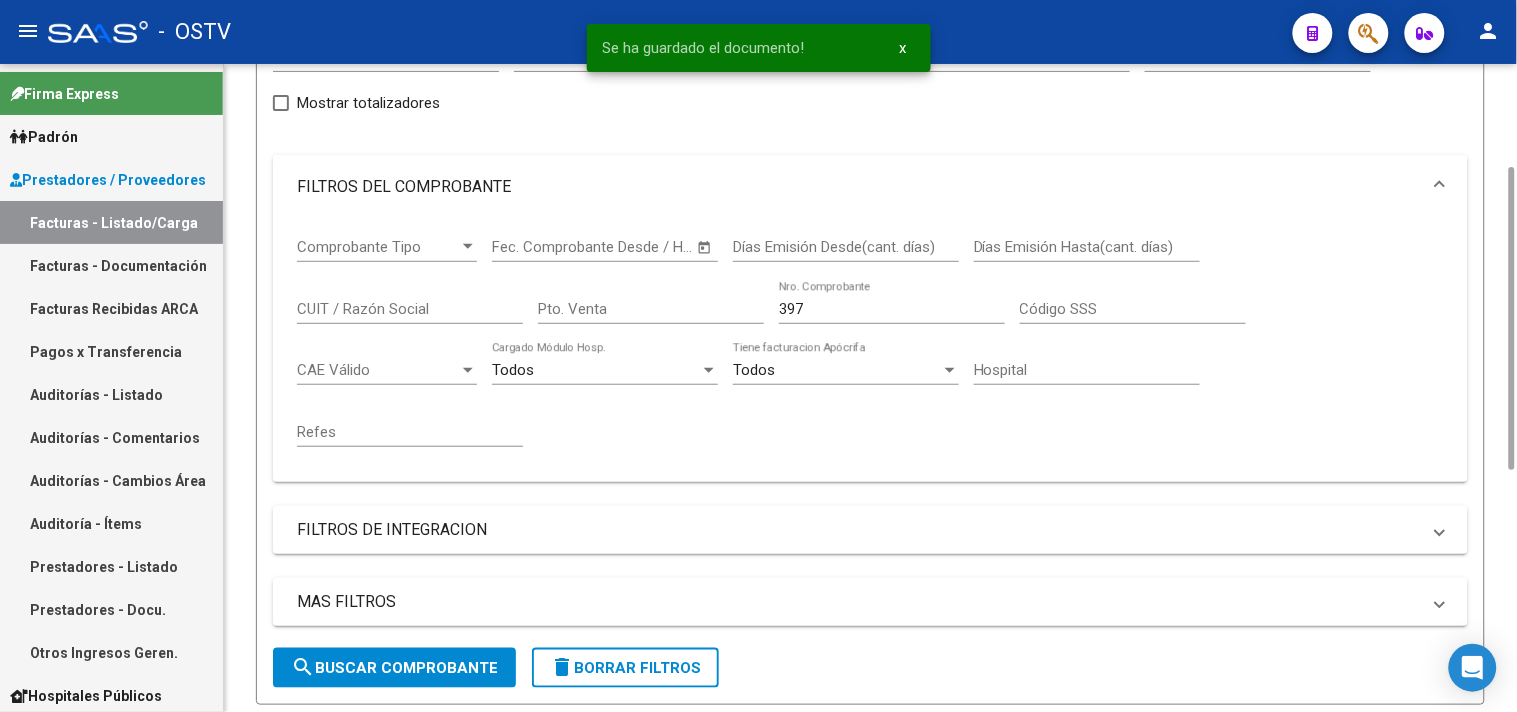 click on "397 Nro. Comprobante" 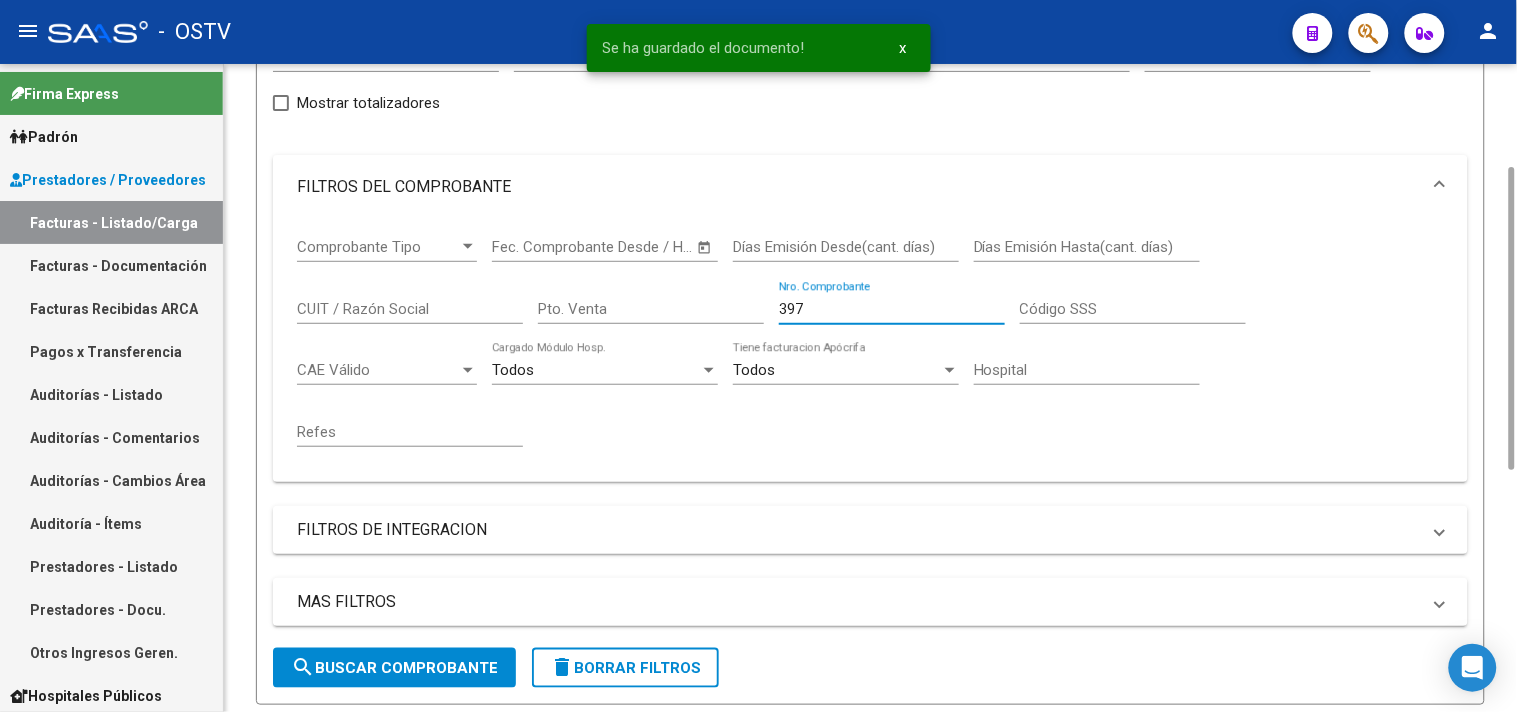 click on "397" at bounding box center [892, 309] 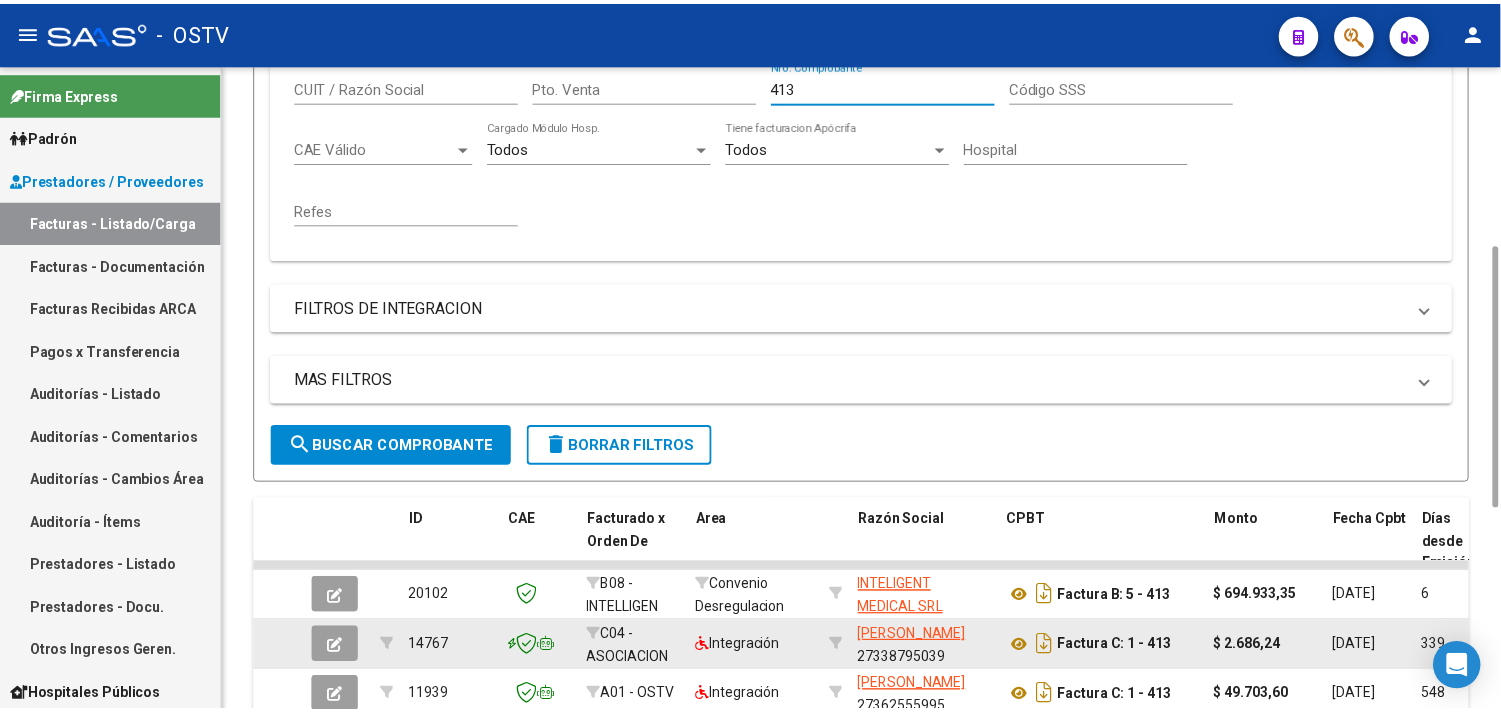 scroll, scrollTop: 666, scrollLeft: 0, axis: vertical 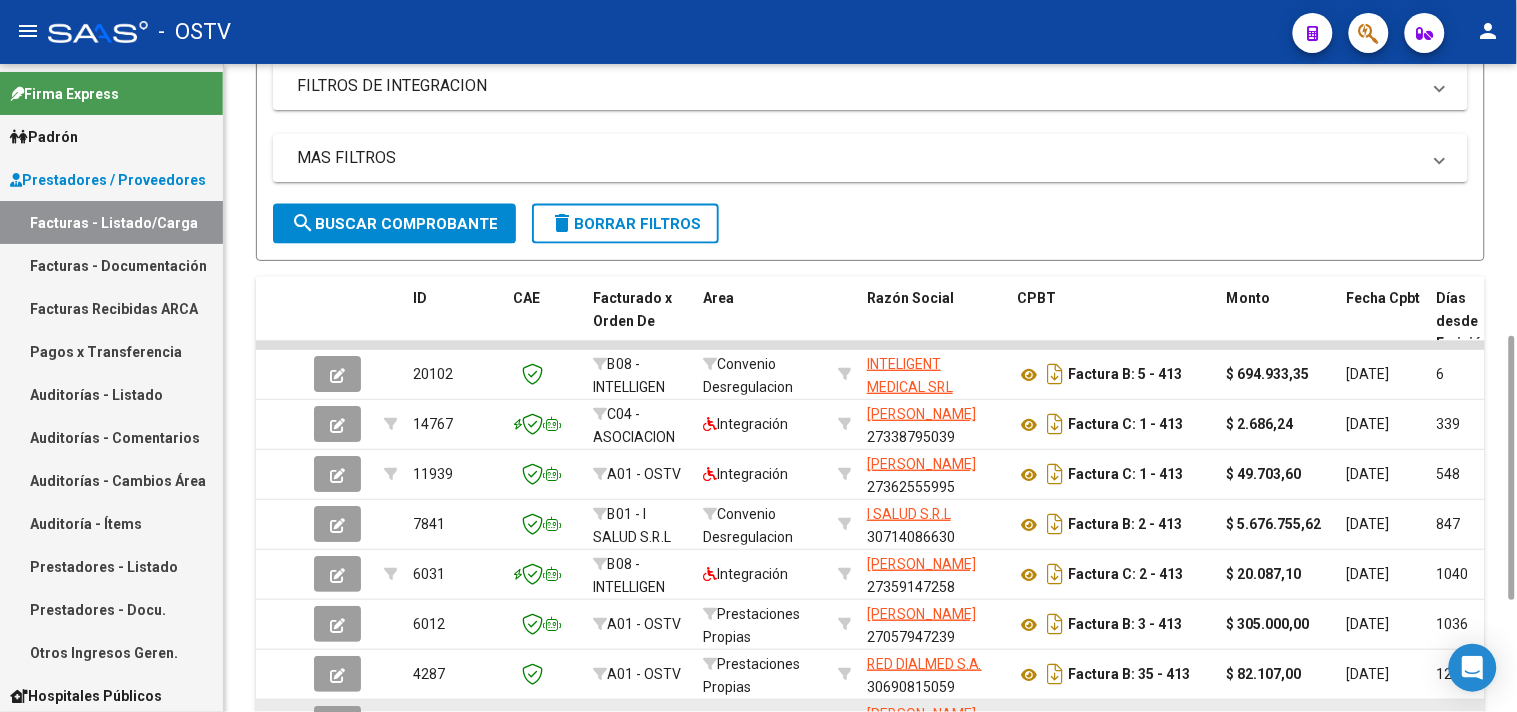 type on "413" 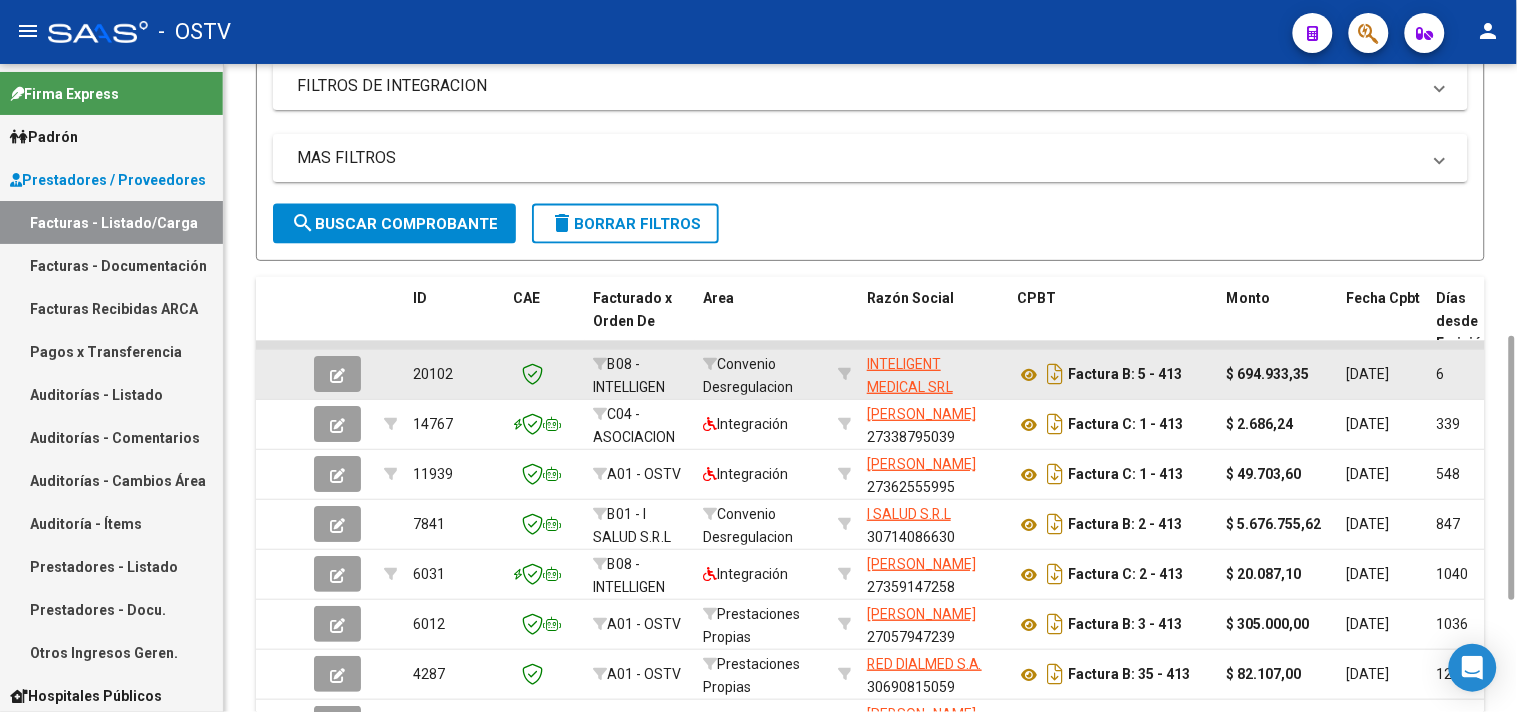 click 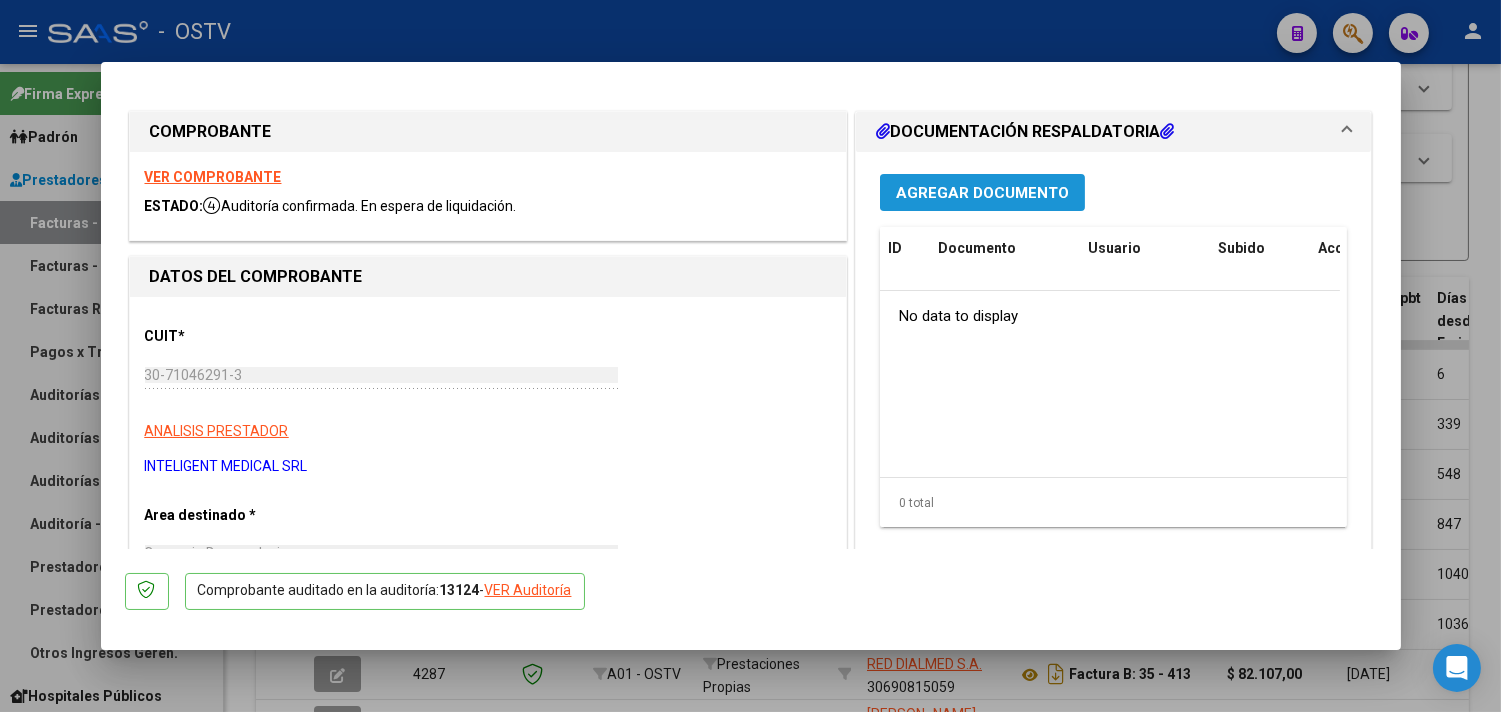 click on "Agregar Documento" at bounding box center [982, 192] 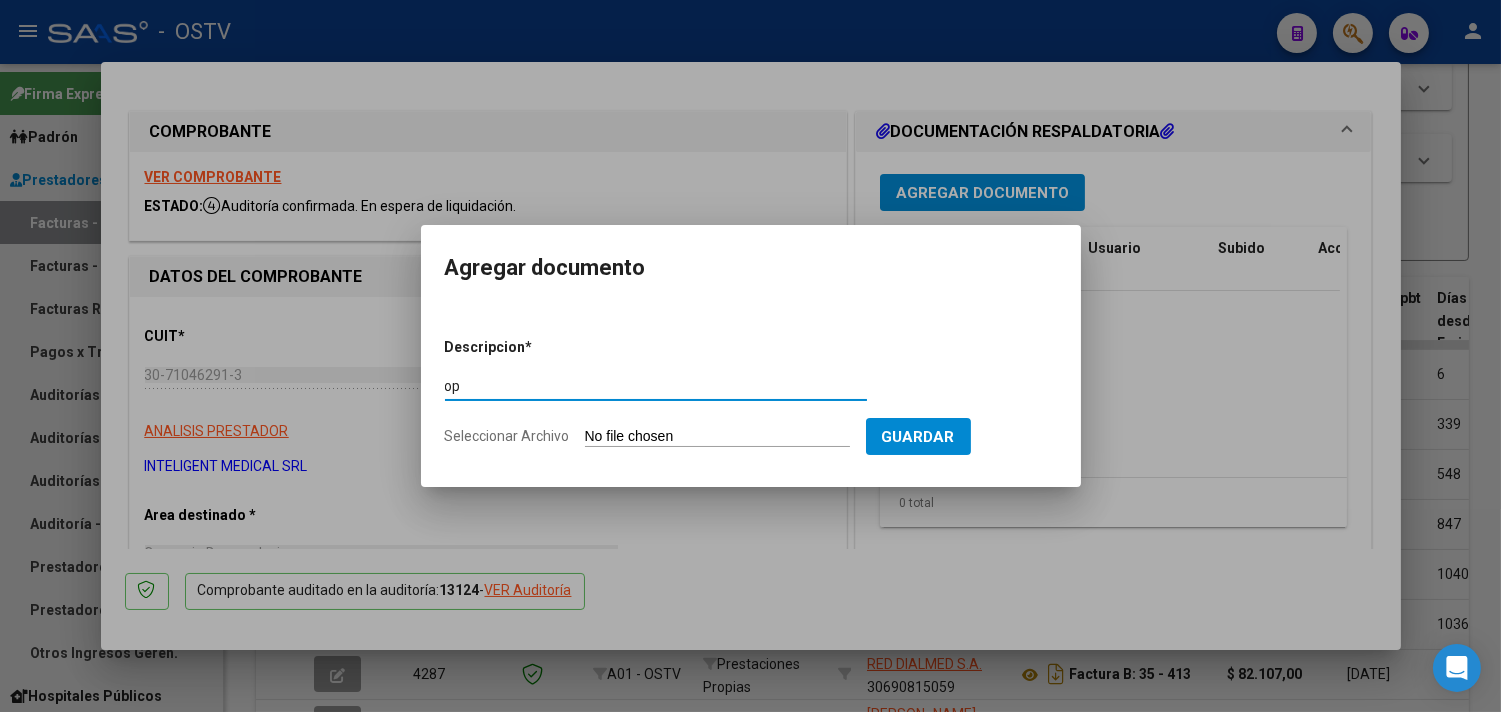 type on "op" 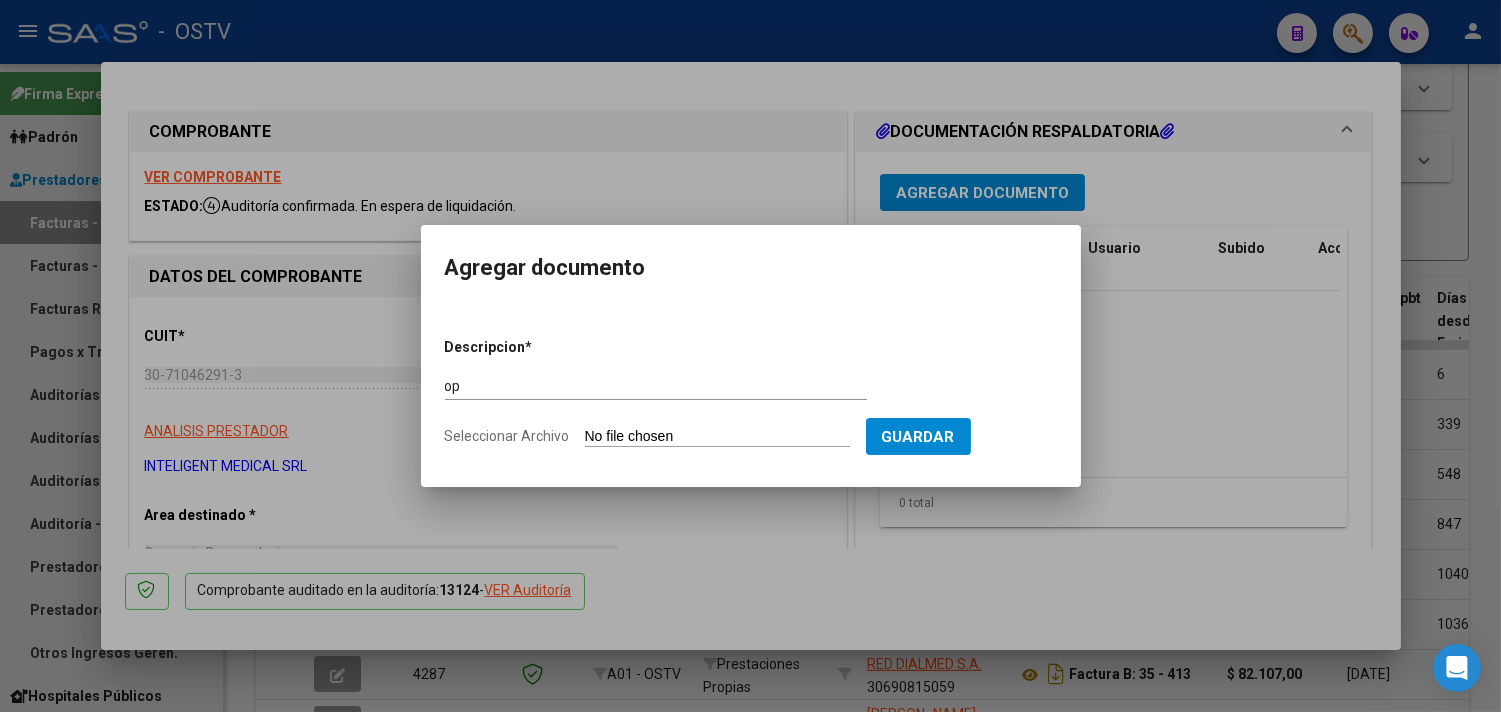 click on "Seleccionar Archivo" at bounding box center (717, 437) 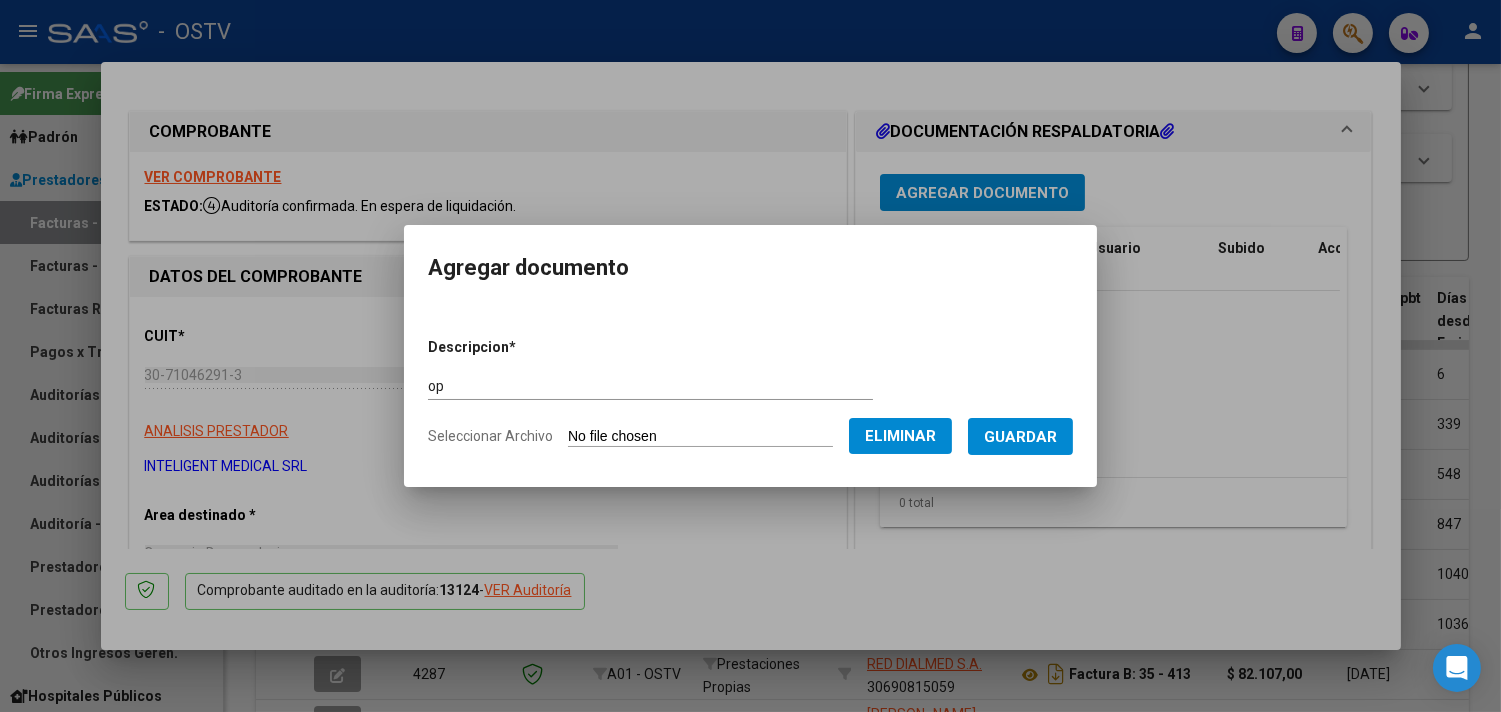 click on "Guardar" at bounding box center [1020, 436] 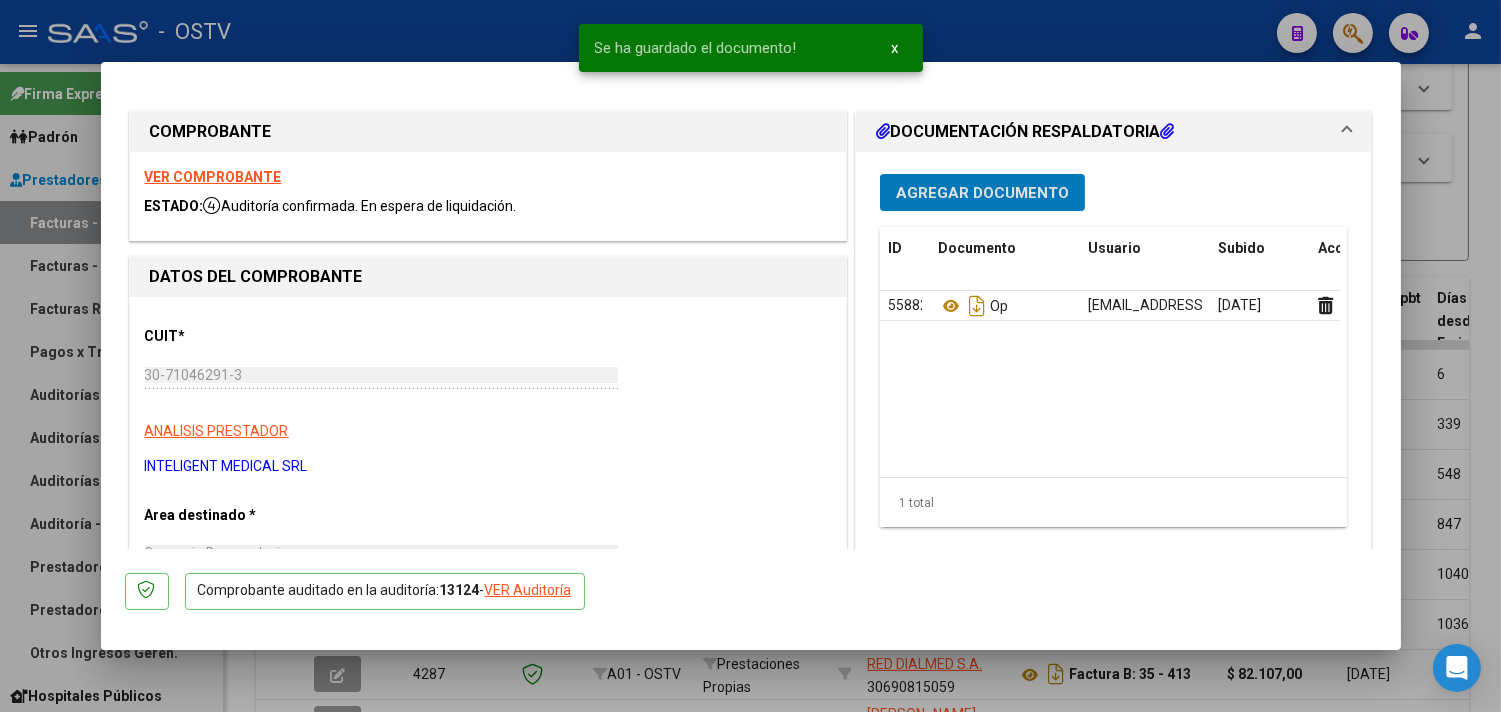 click on "Agregar Documento" at bounding box center [982, 193] 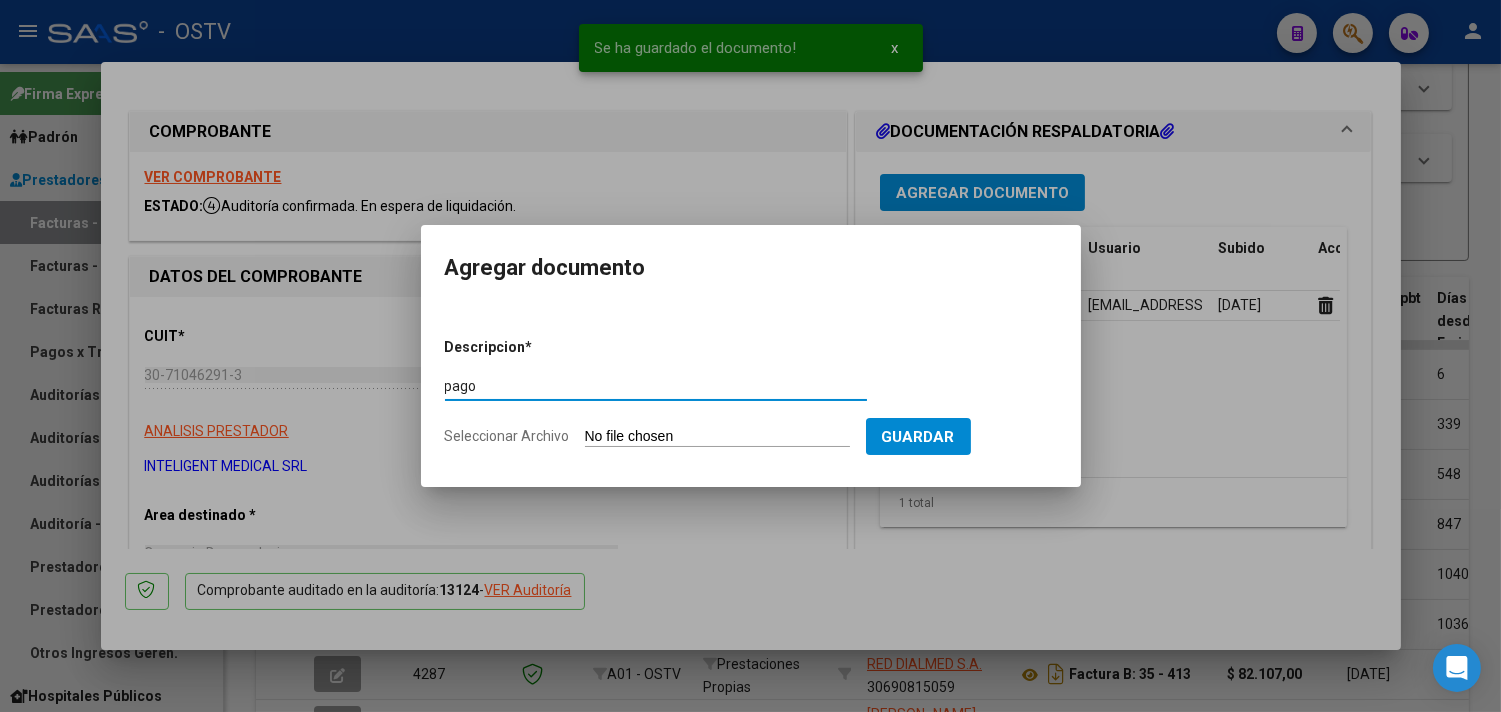 type on "pago" 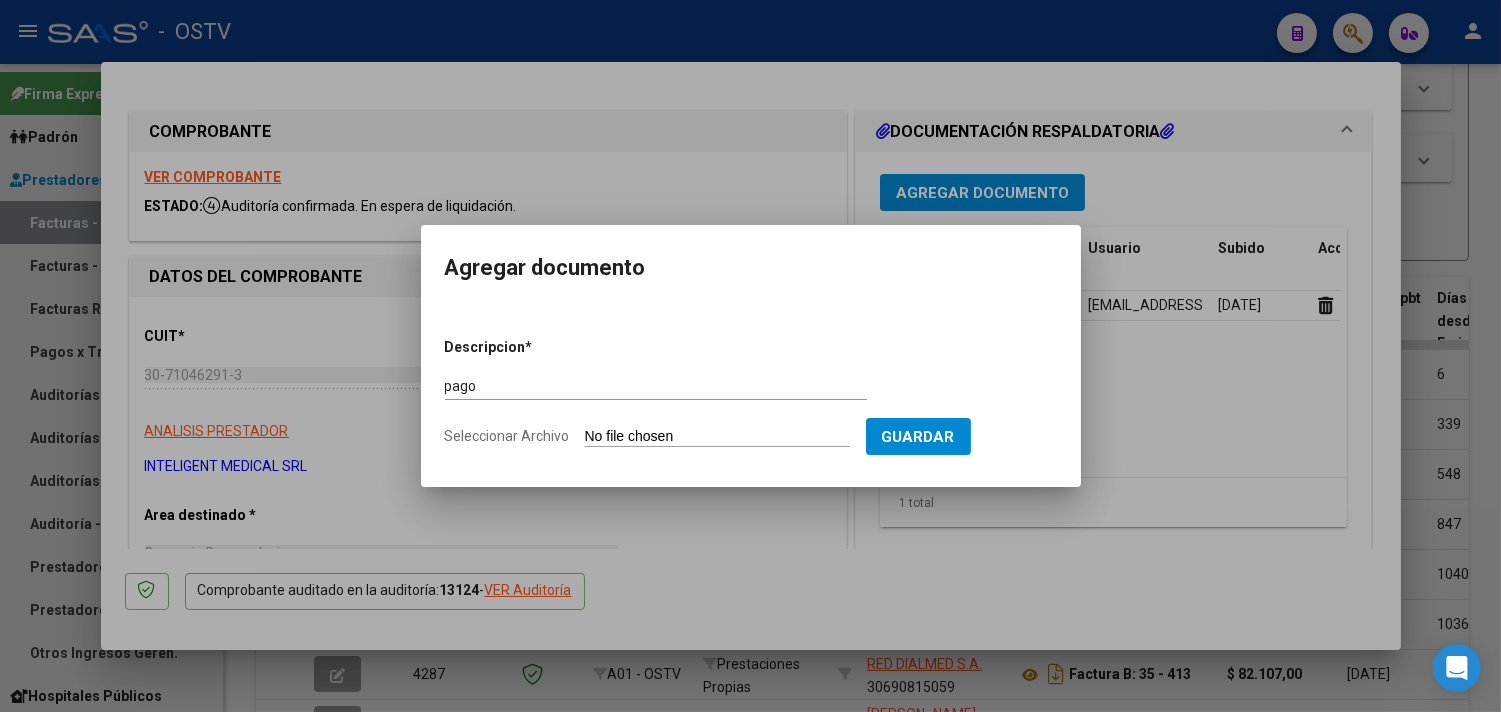 type on "C:\fakepath\Pago OP 56766 Inteligent Medical.pdf" 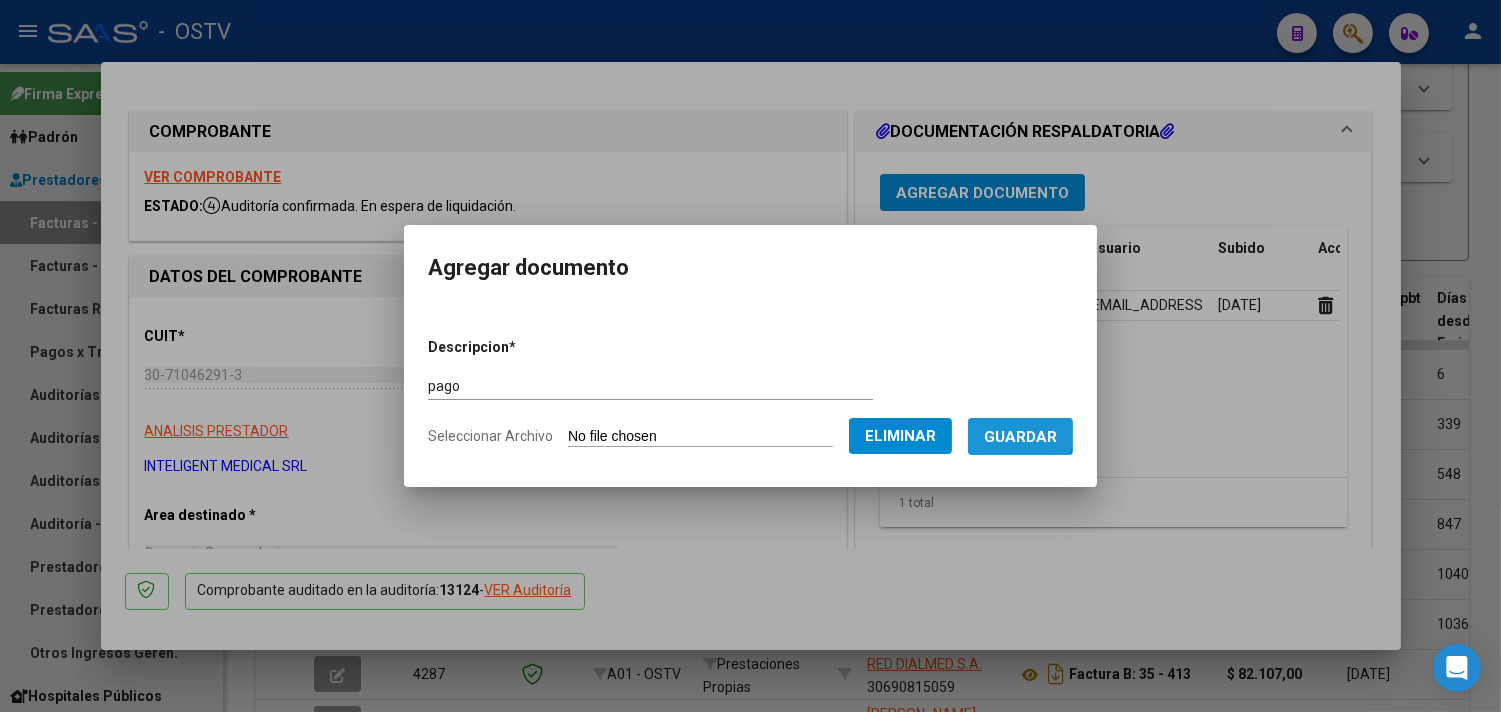 click on "Guardar" at bounding box center (1020, 437) 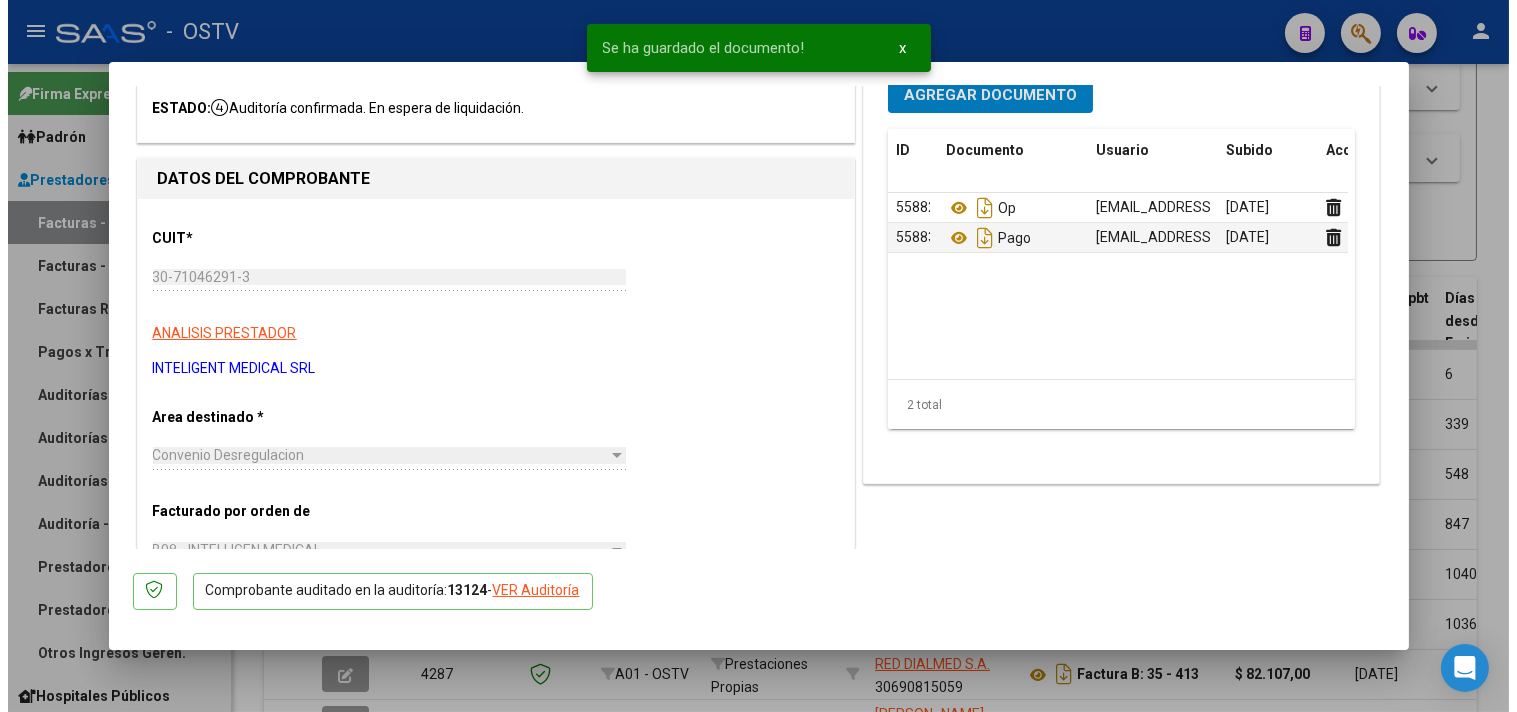 scroll, scrollTop: 0, scrollLeft: 0, axis: both 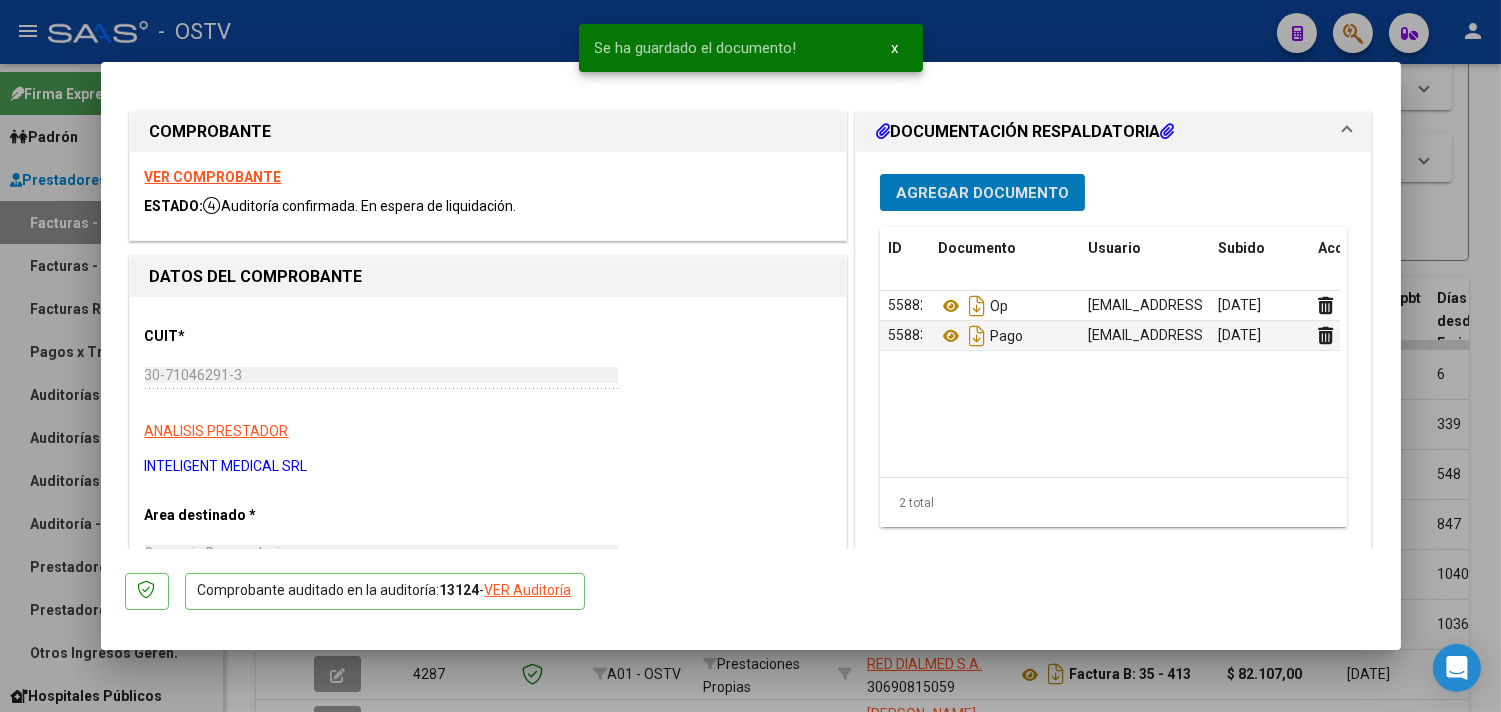 click on "Agregar Documento" at bounding box center (982, 193) 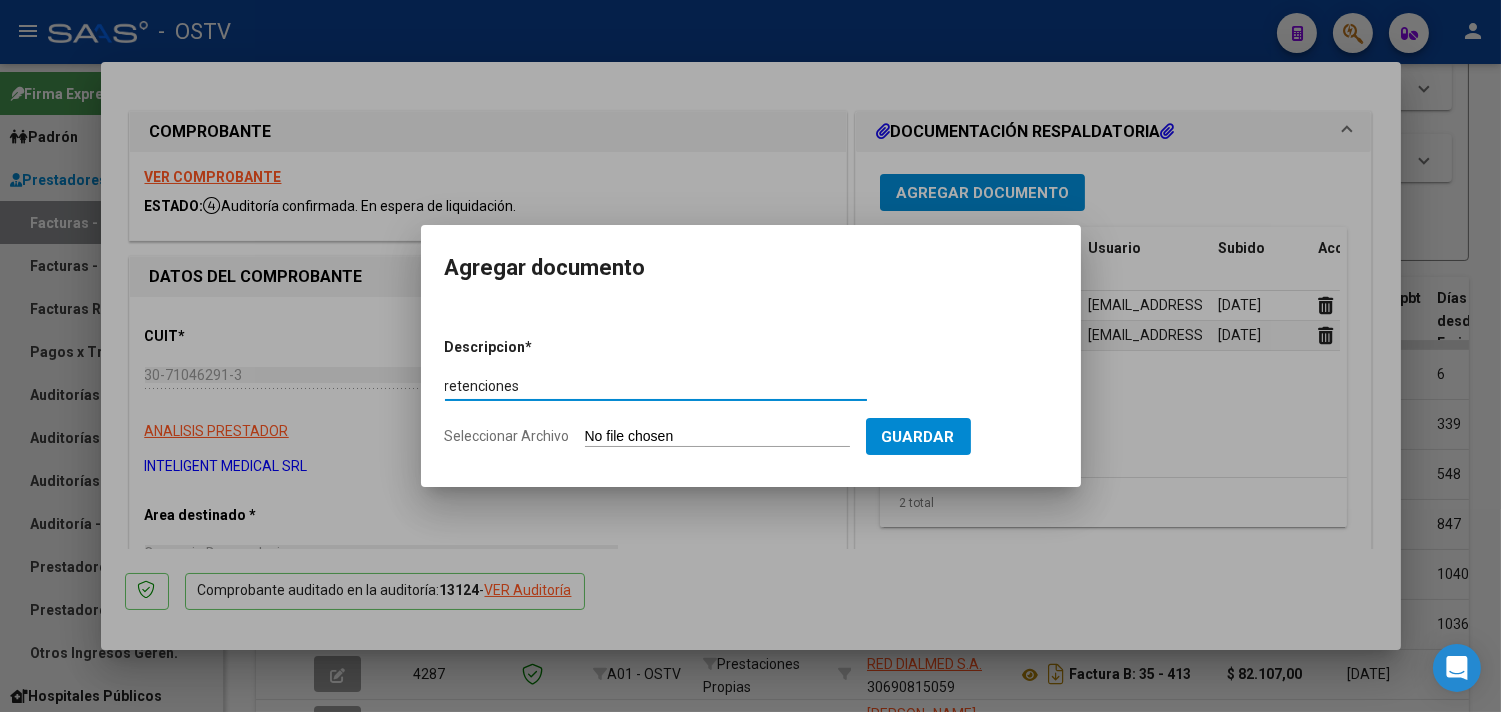 type on "retenciones" 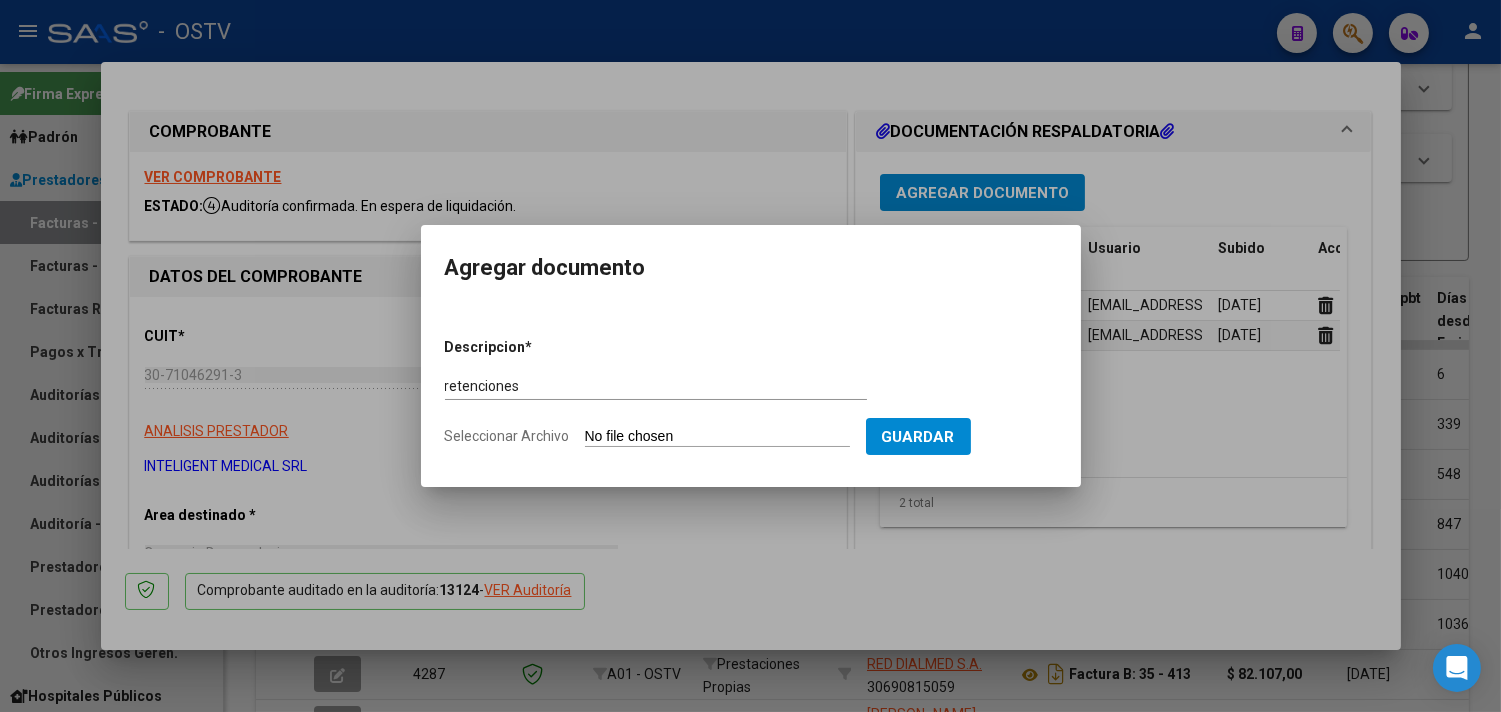 click on "Seleccionar Archivo" at bounding box center [717, 437] 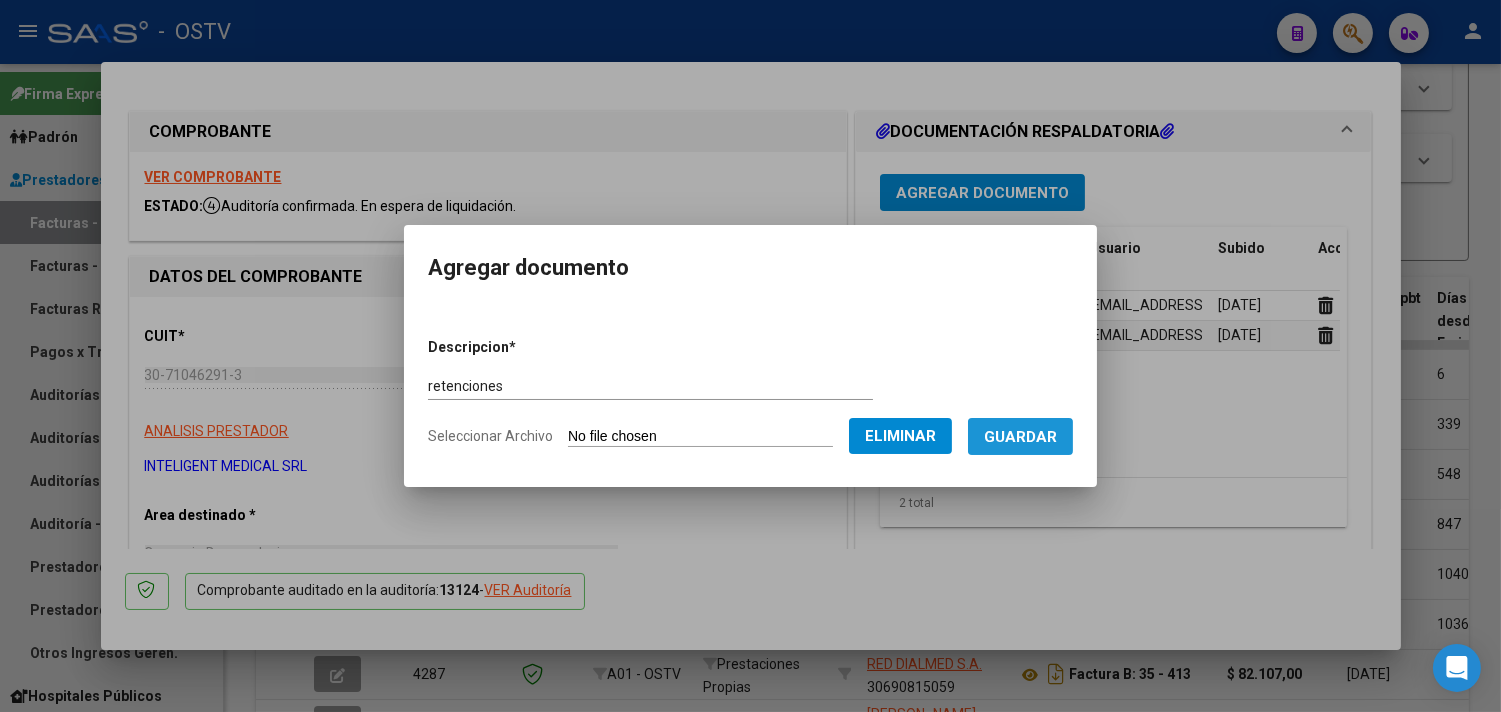 click on "Guardar" at bounding box center (1020, 437) 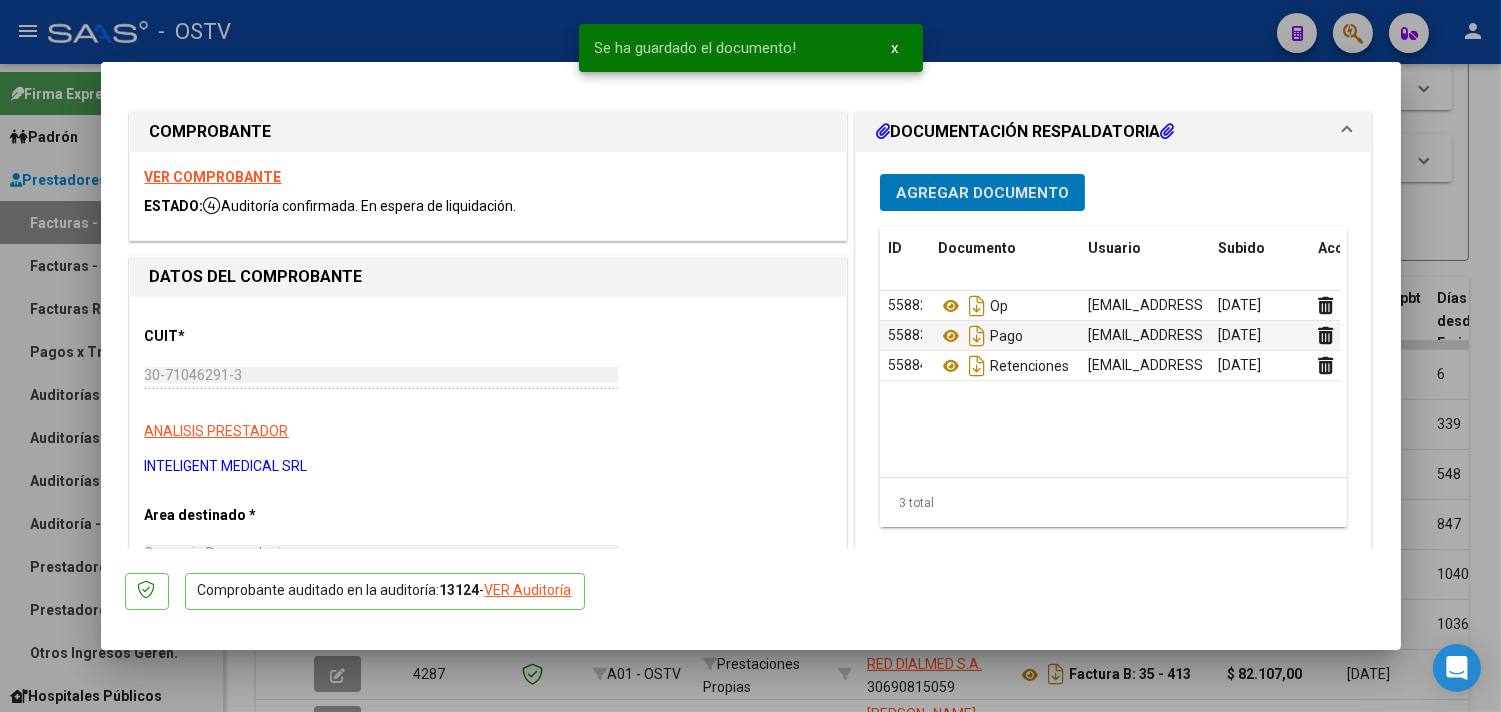 click at bounding box center [750, 356] 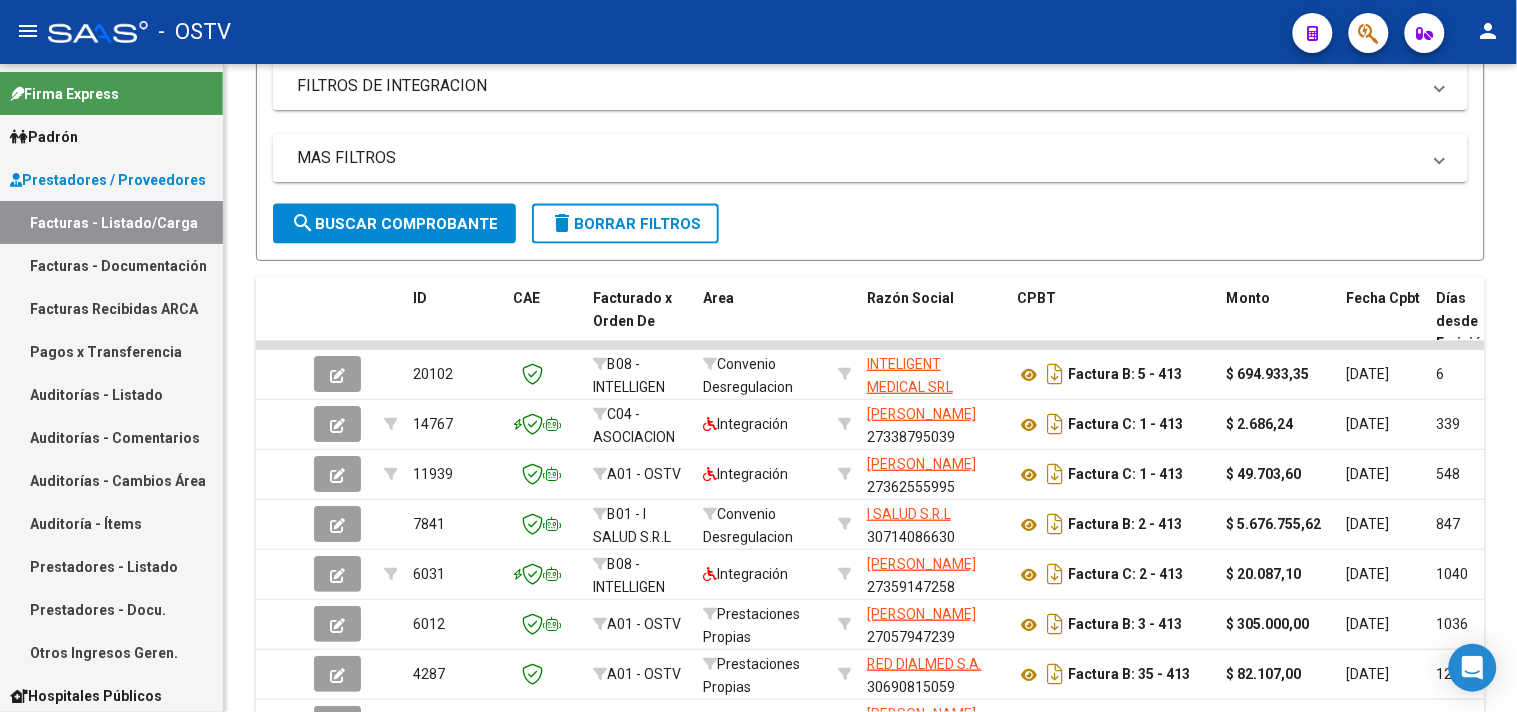scroll, scrollTop: 0, scrollLeft: 0, axis: both 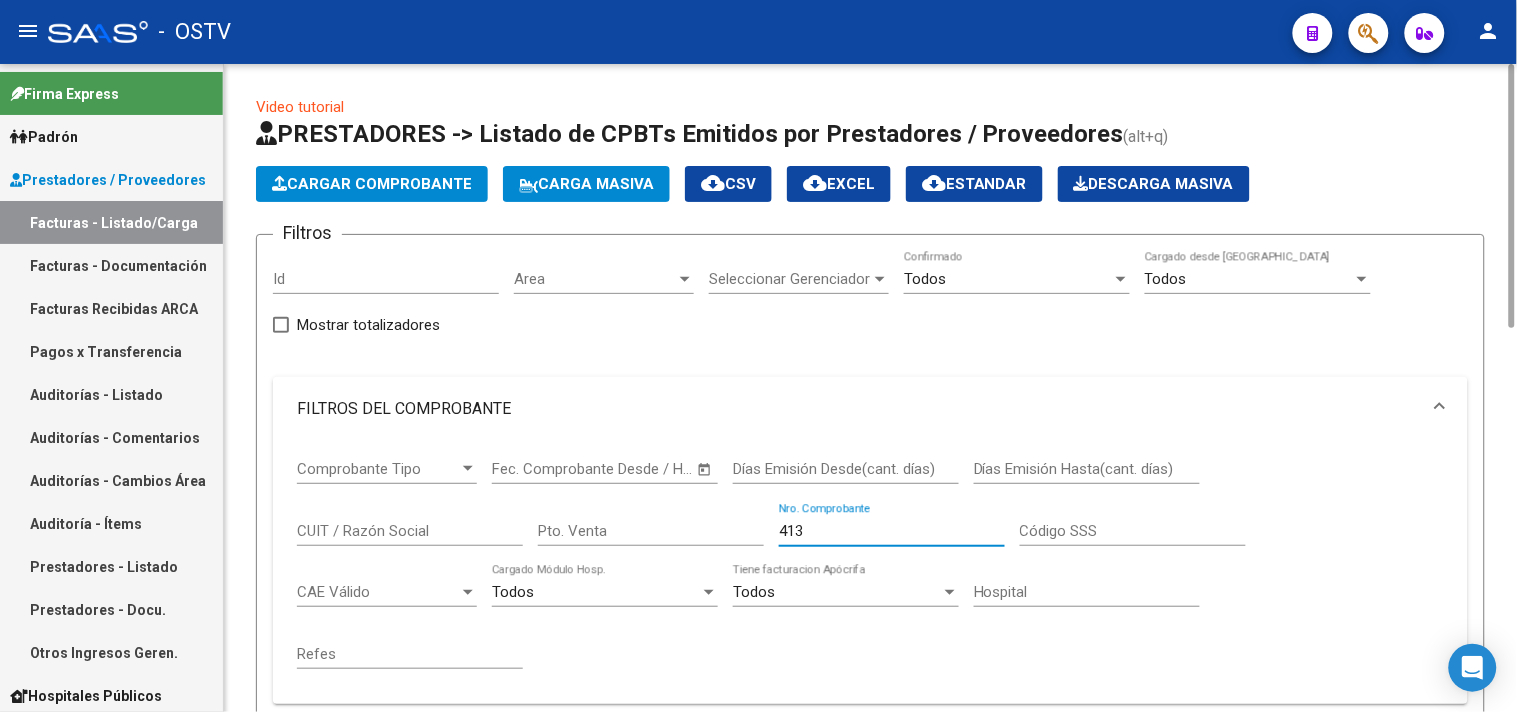 click on "413" at bounding box center (892, 531) 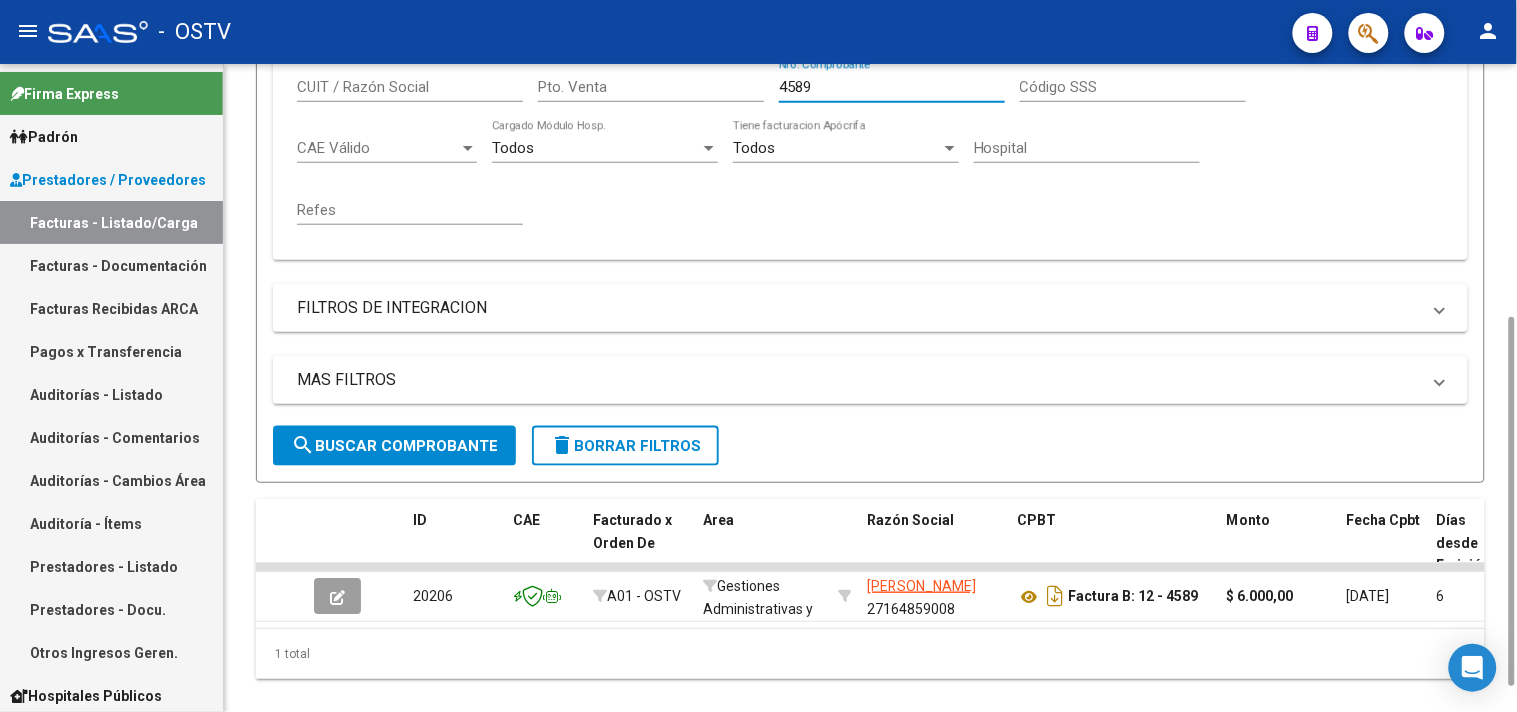 scroll, scrollTop: 494, scrollLeft: 0, axis: vertical 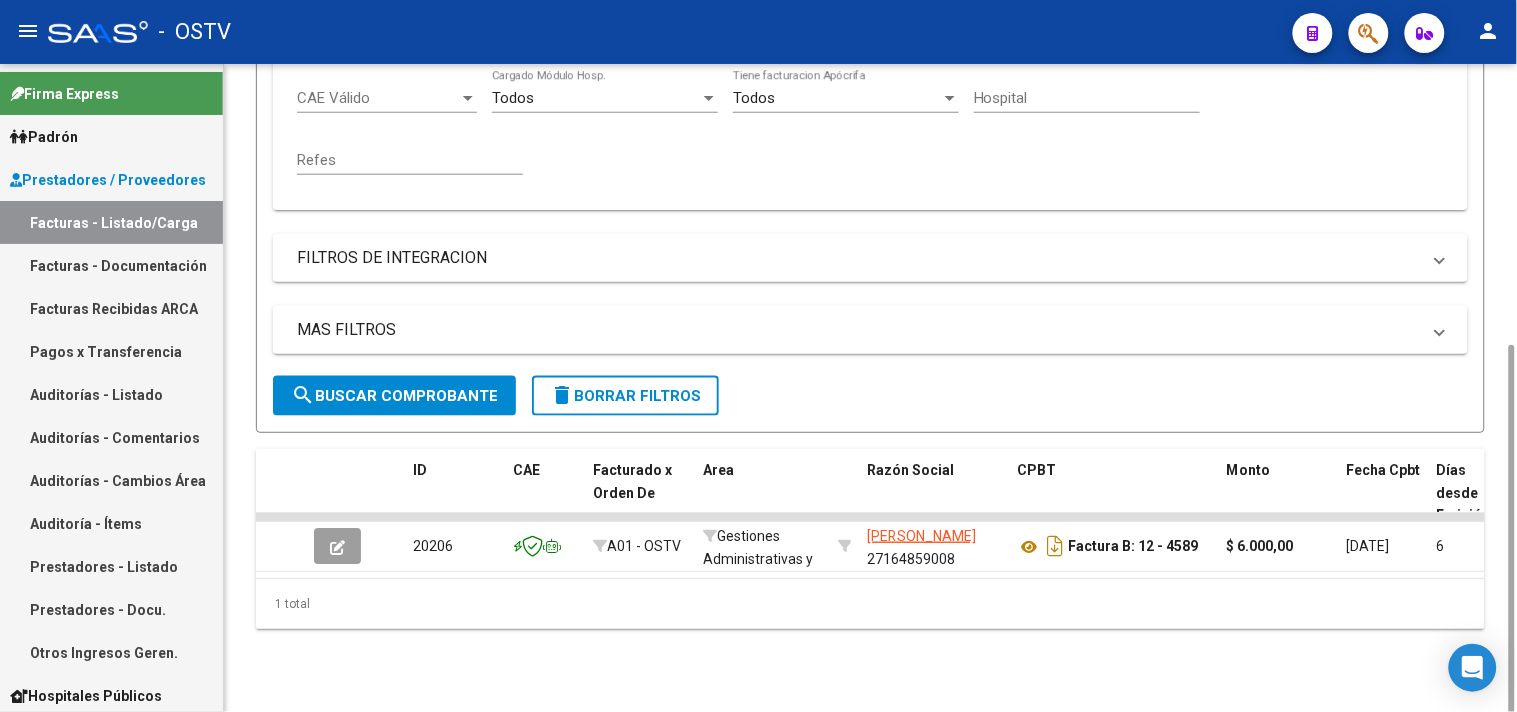 type on "4589" 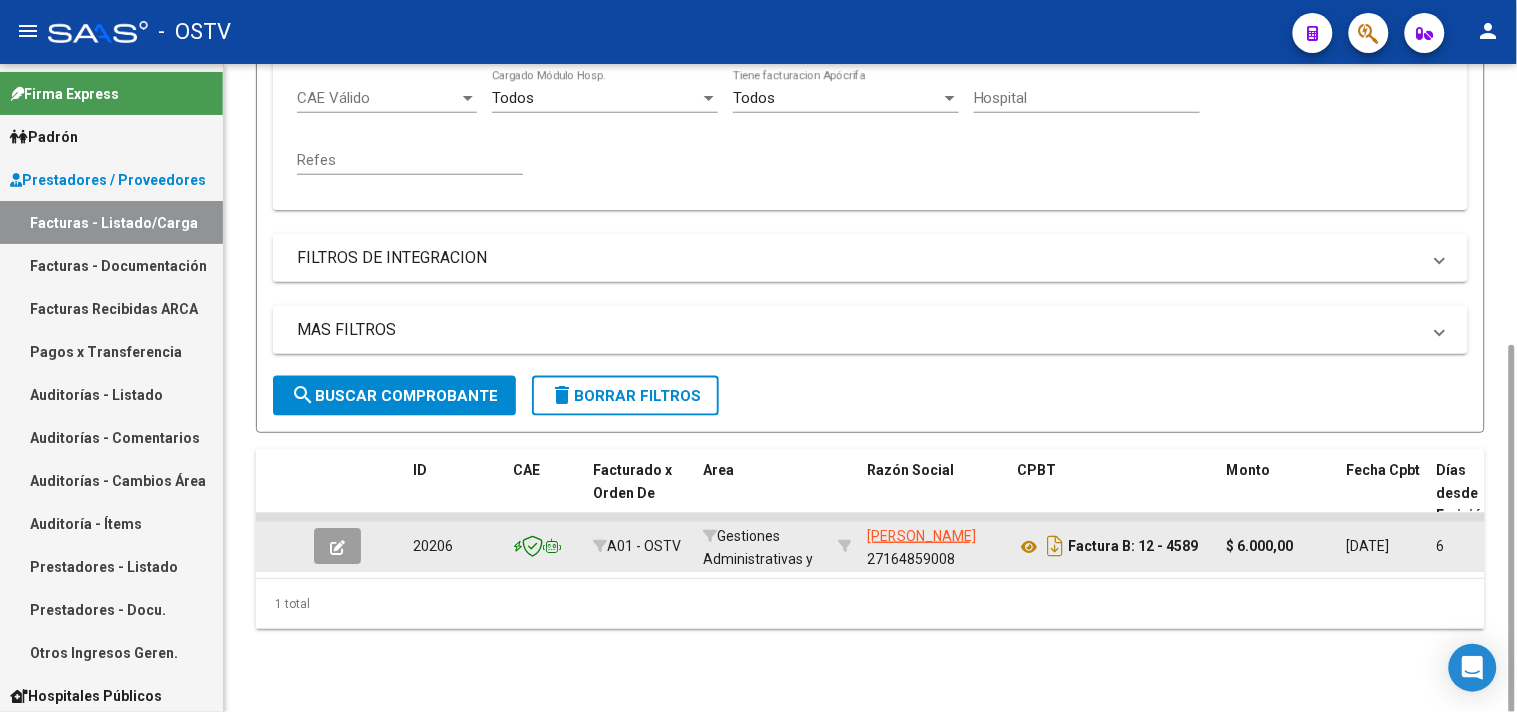 click 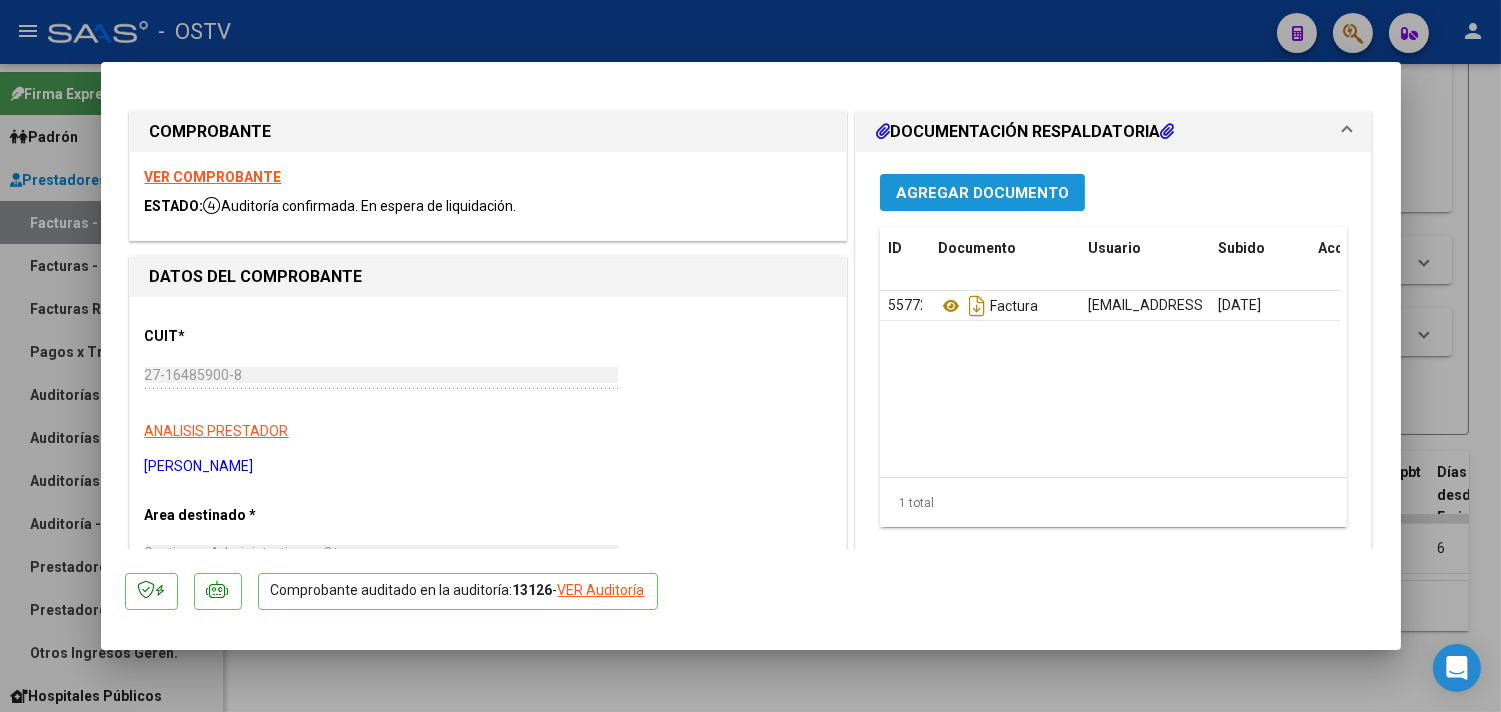 click on "Agregar Documento" at bounding box center [982, 193] 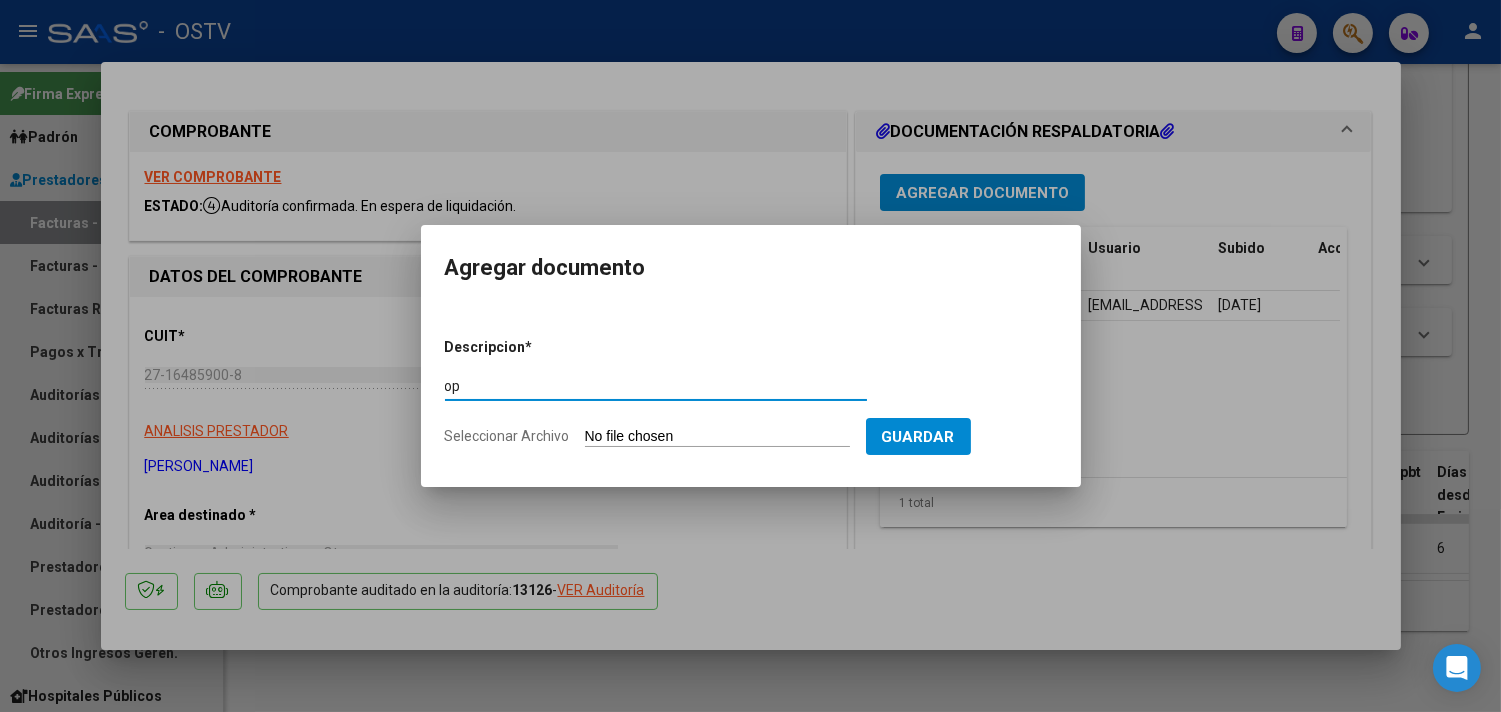 type on "op" 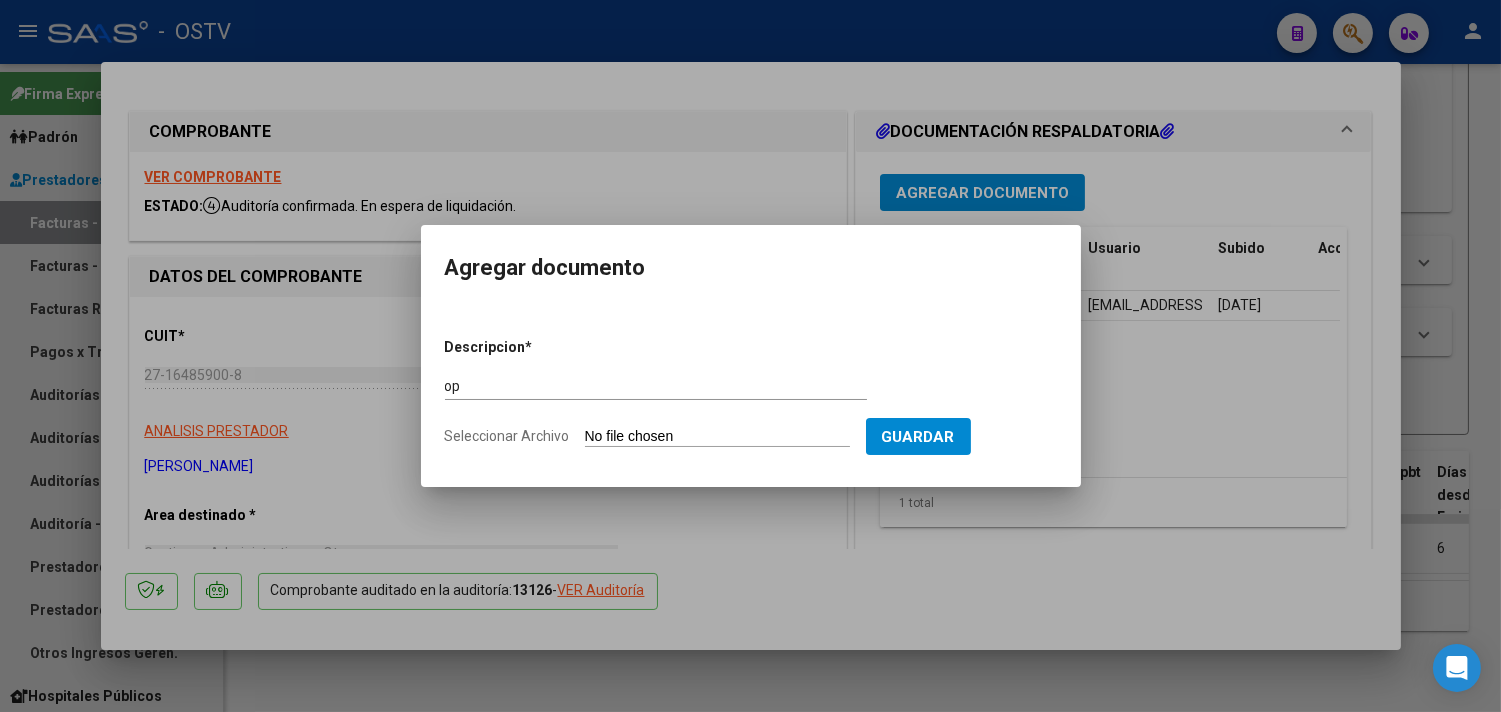 type on "C:\fakepath\OP 56767 [PERSON_NAME].pdf" 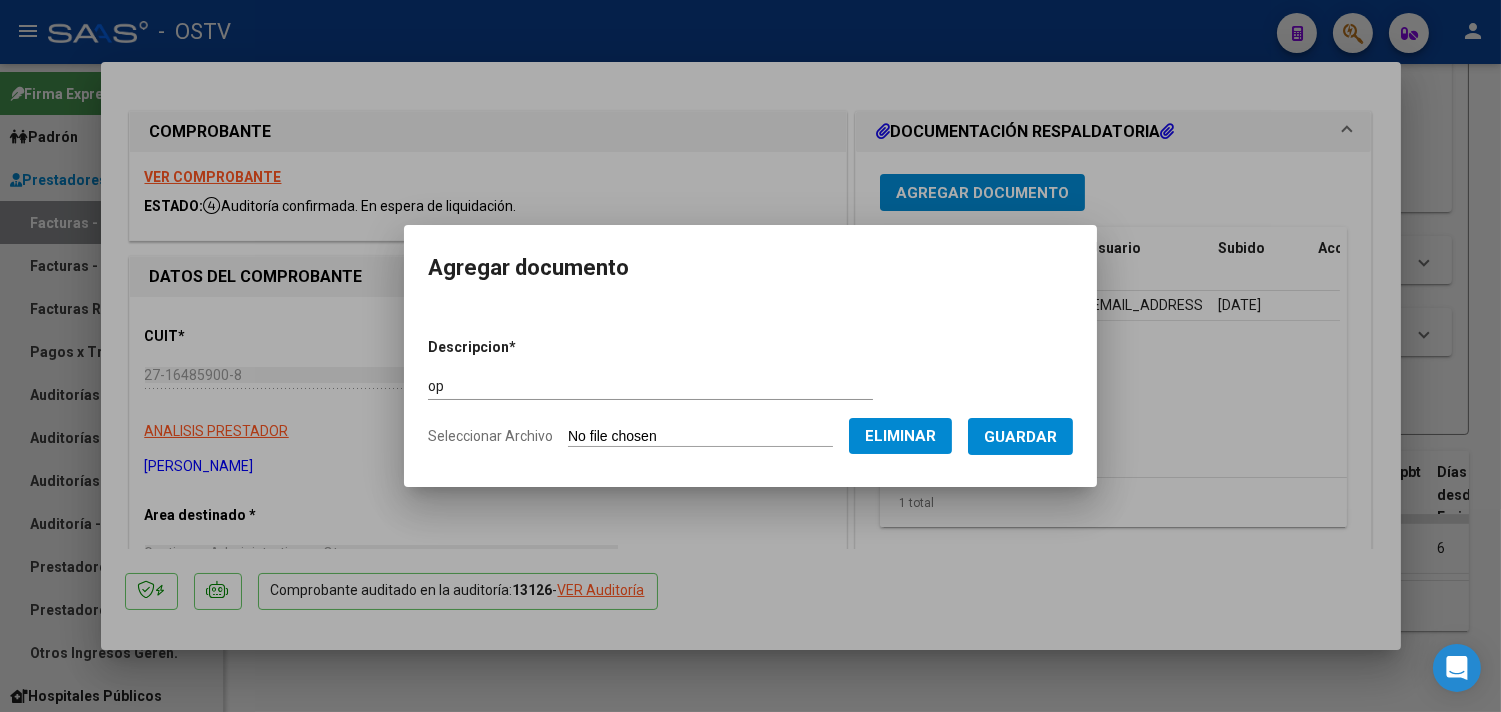 click on "Guardar" at bounding box center [1020, 437] 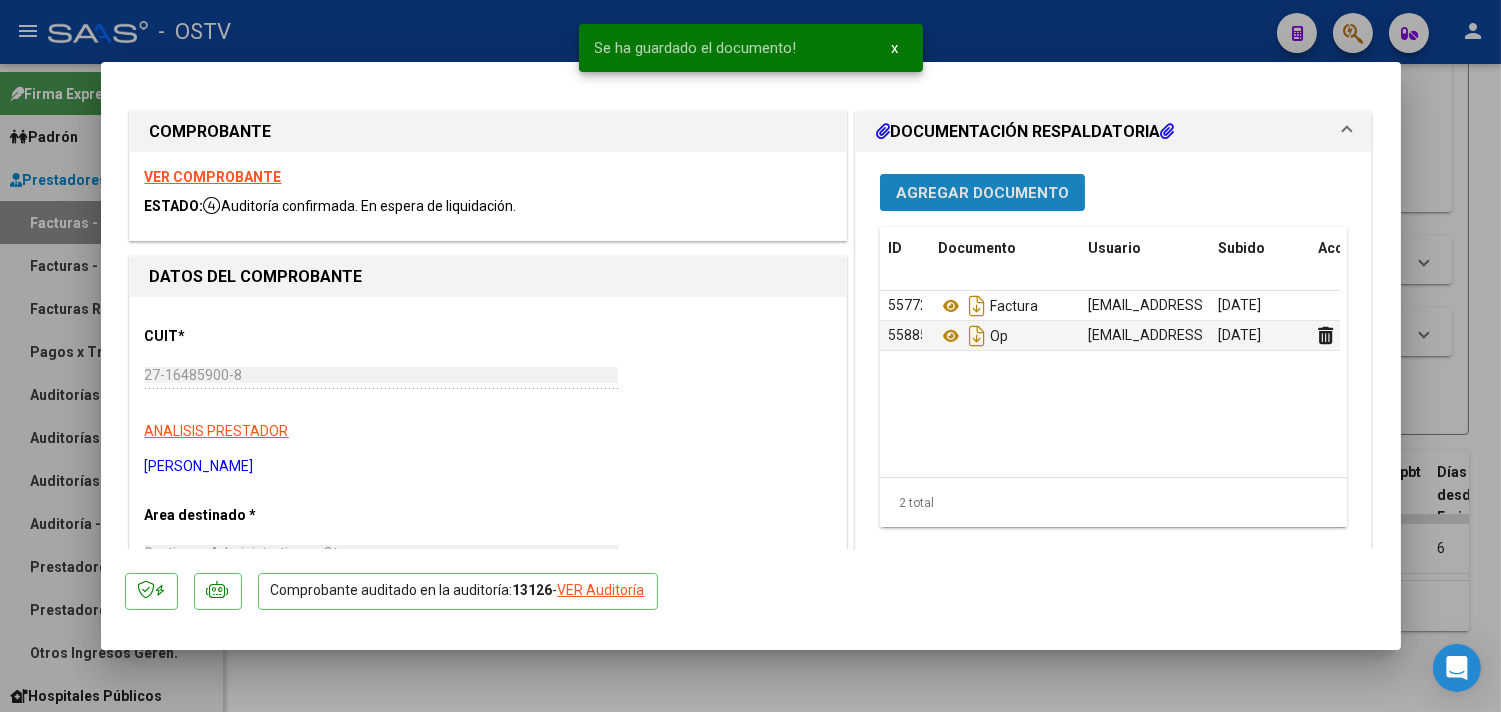 click on "Agregar Documento" at bounding box center (982, 193) 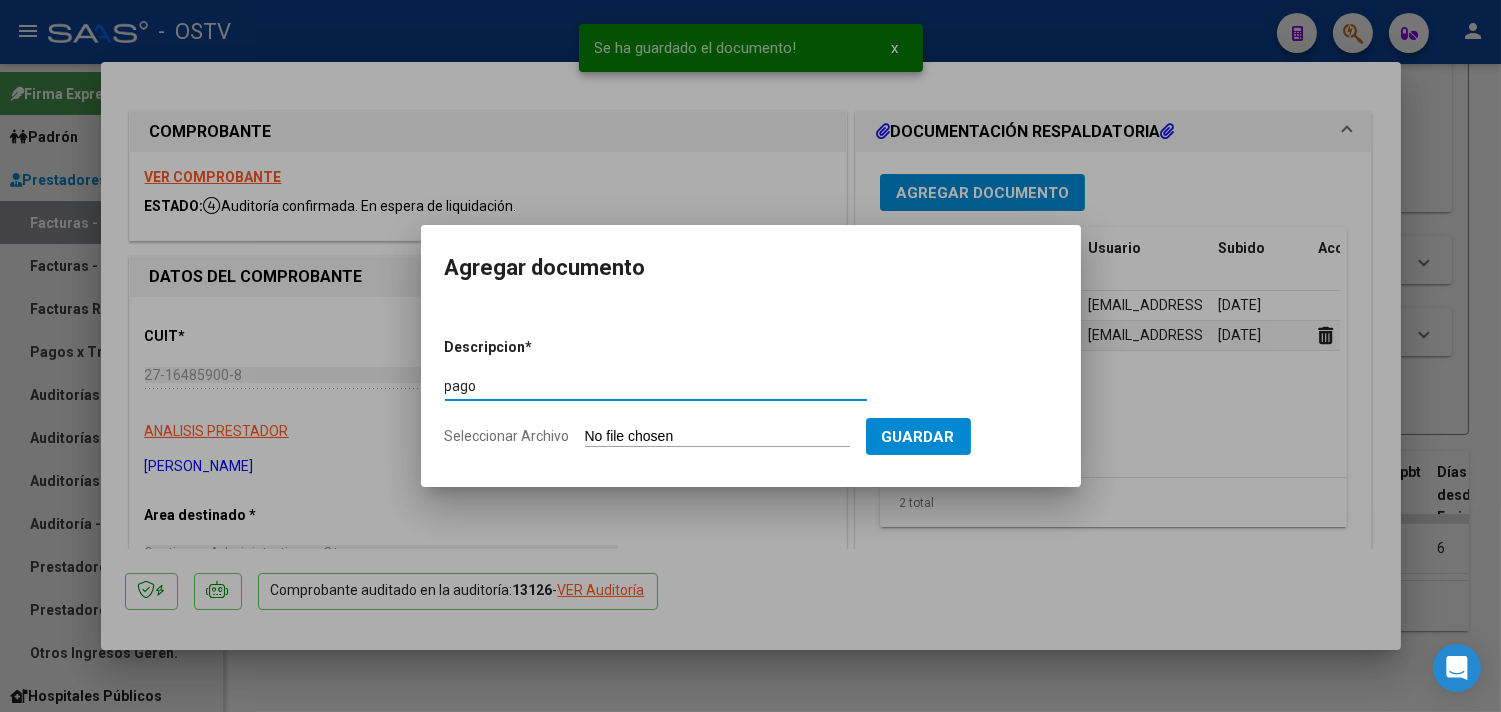 type on "pago" 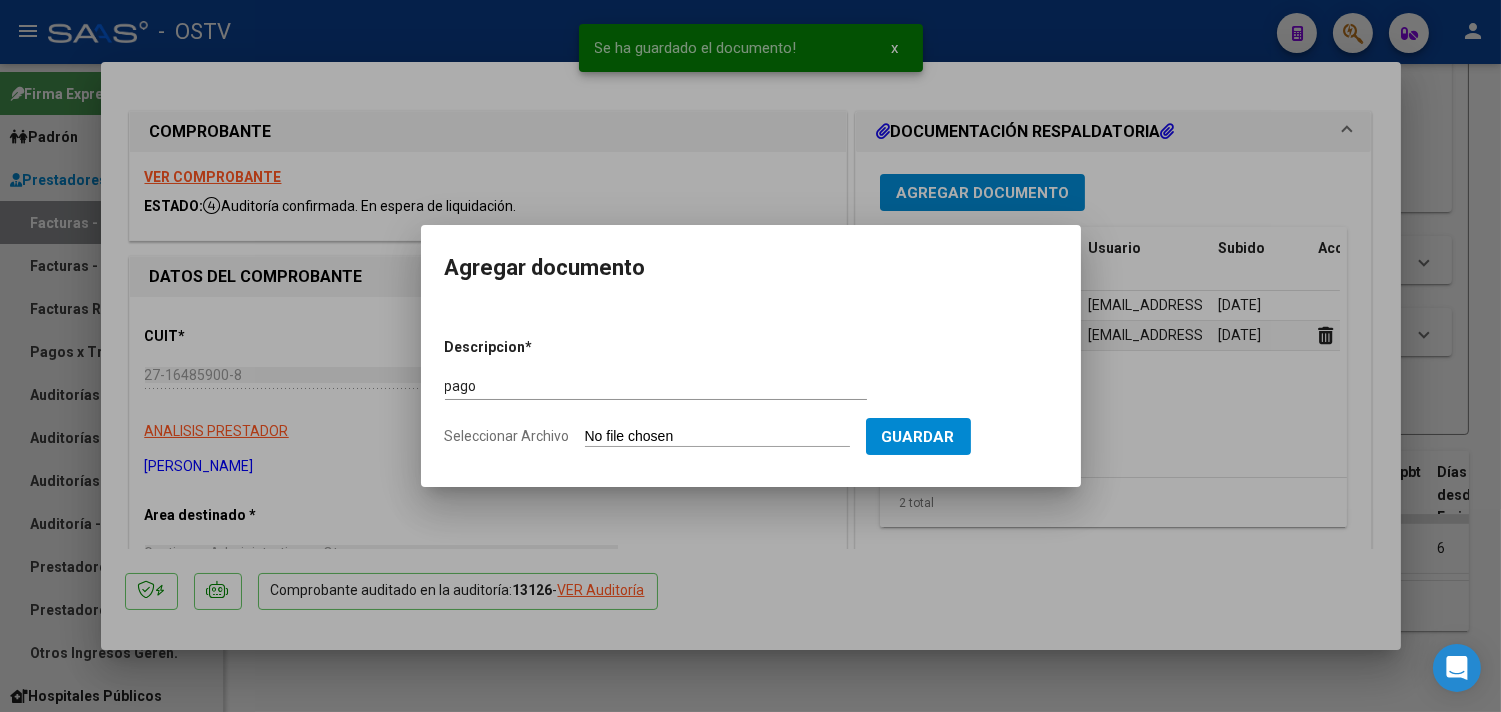 click on "Seleccionar Archivo" at bounding box center (717, 437) 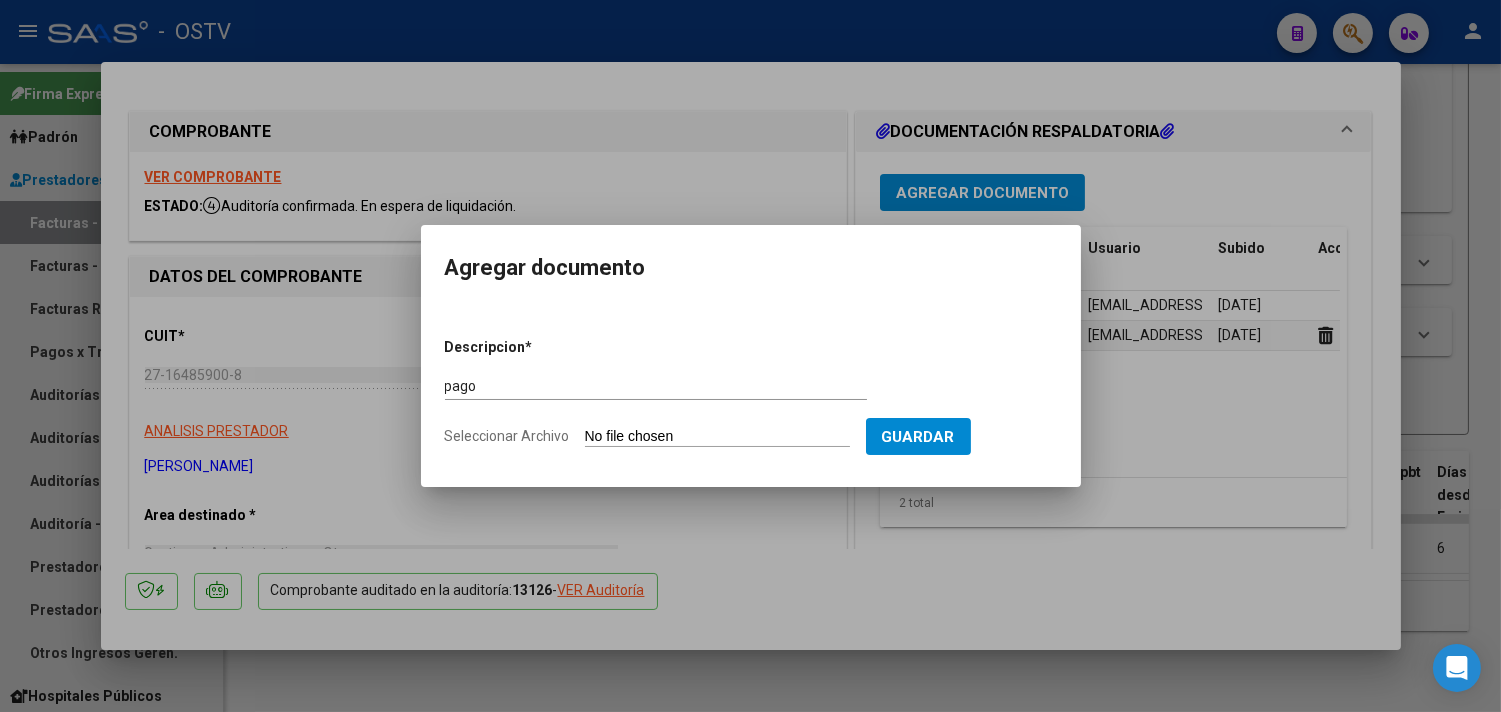 type on "C:\fakepath\Pago OP 56767 [PERSON_NAME].pdf" 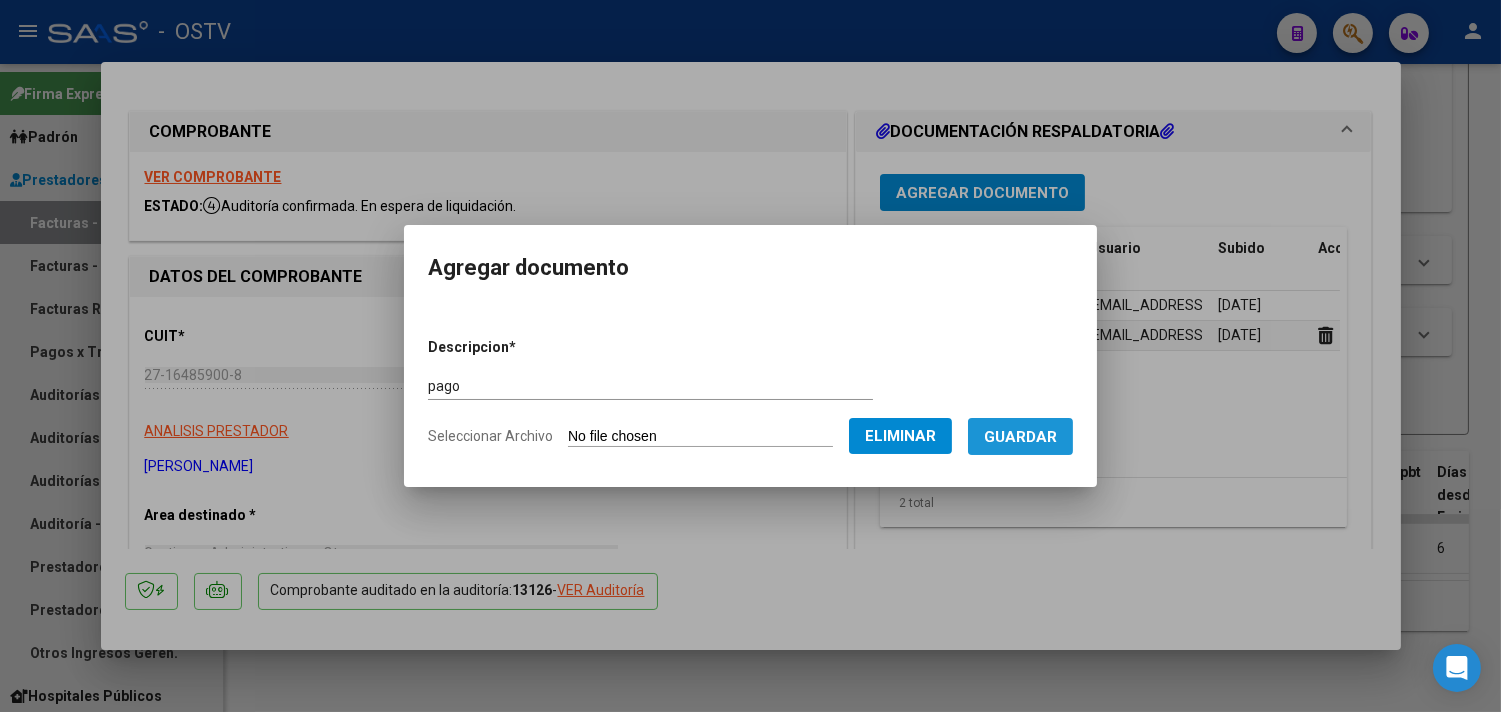 click on "Guardar" at bounding box center (1020, 436) 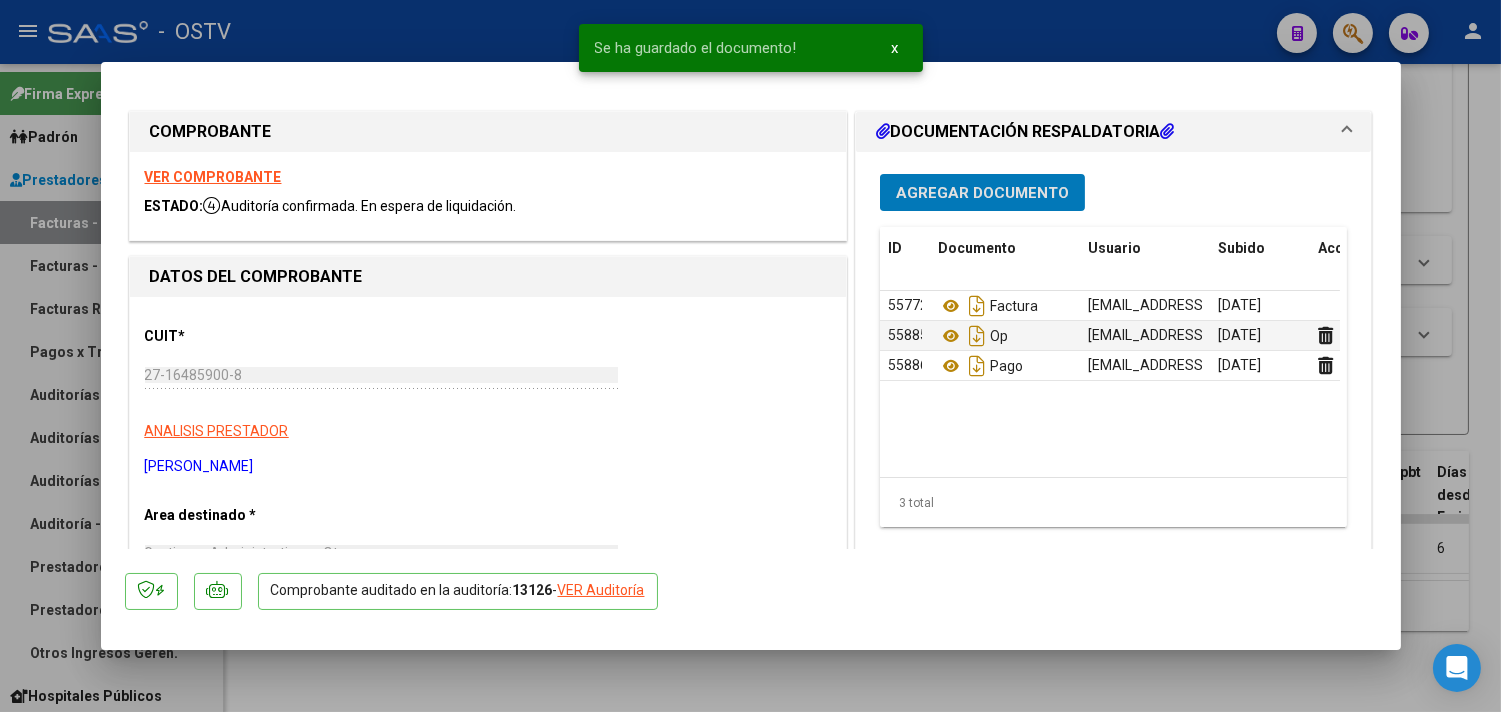 click at bounding box center (750, 356) 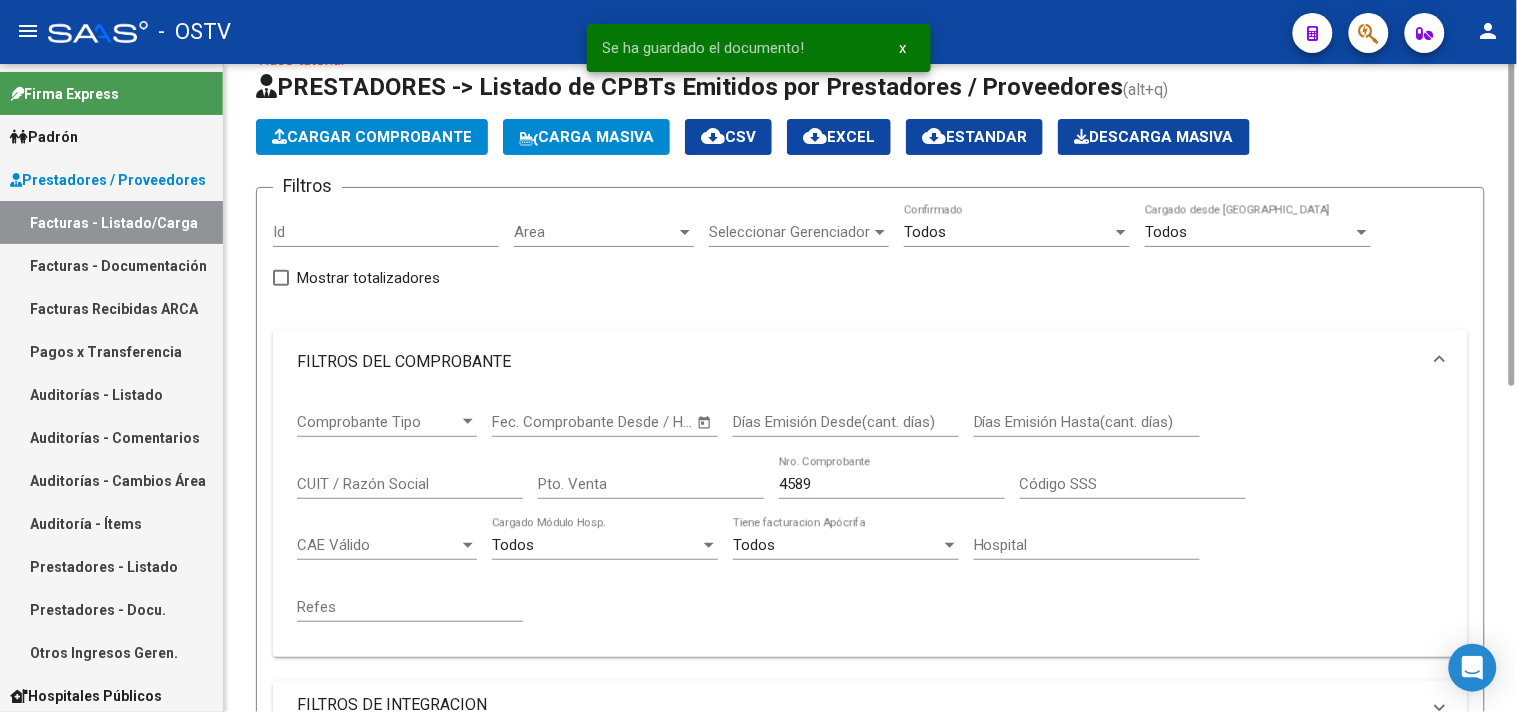 scroll, scrollTop: 0, scrollLeft: 0, axis: both 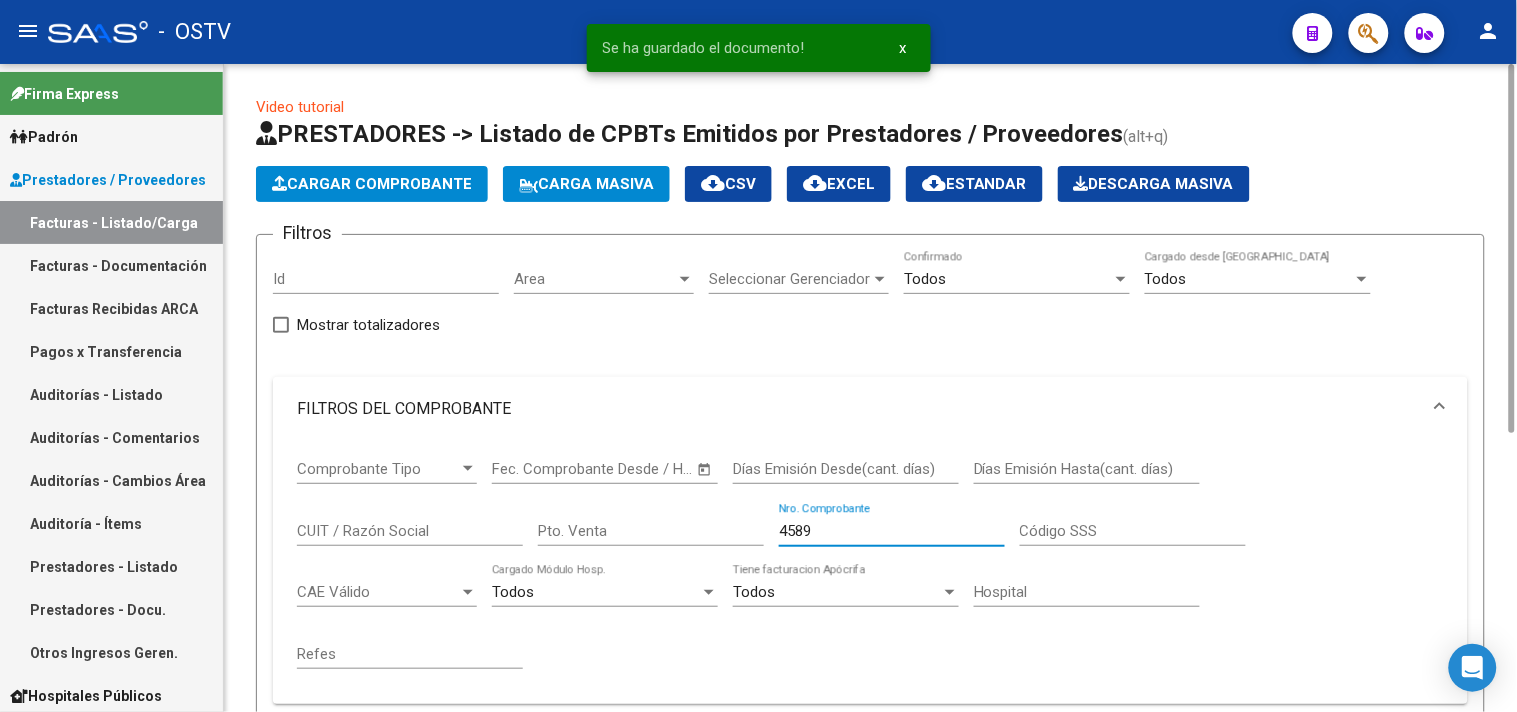 click on "4589" at bounding box center [892, 531] 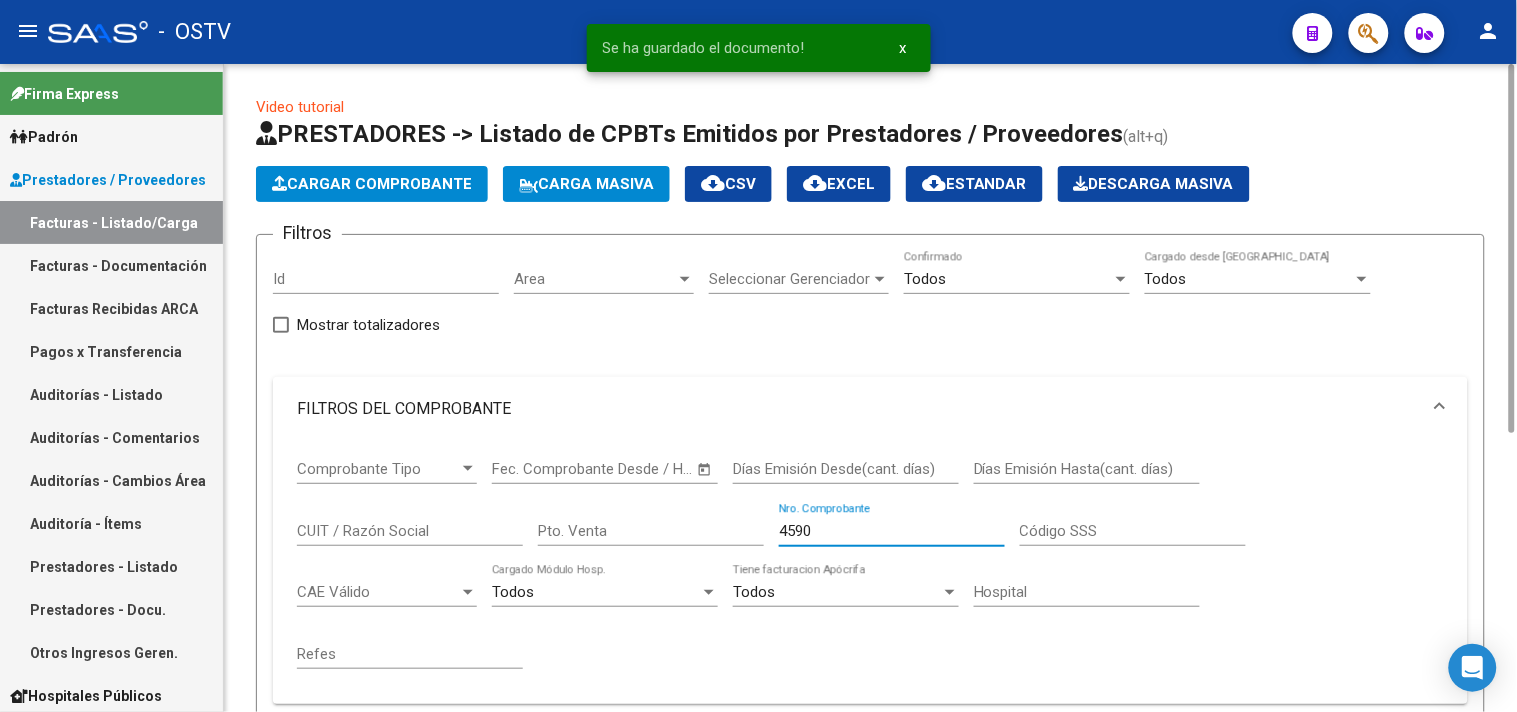 scroll, scrollTop: 542, scrollLeft: 0, axis: vertical 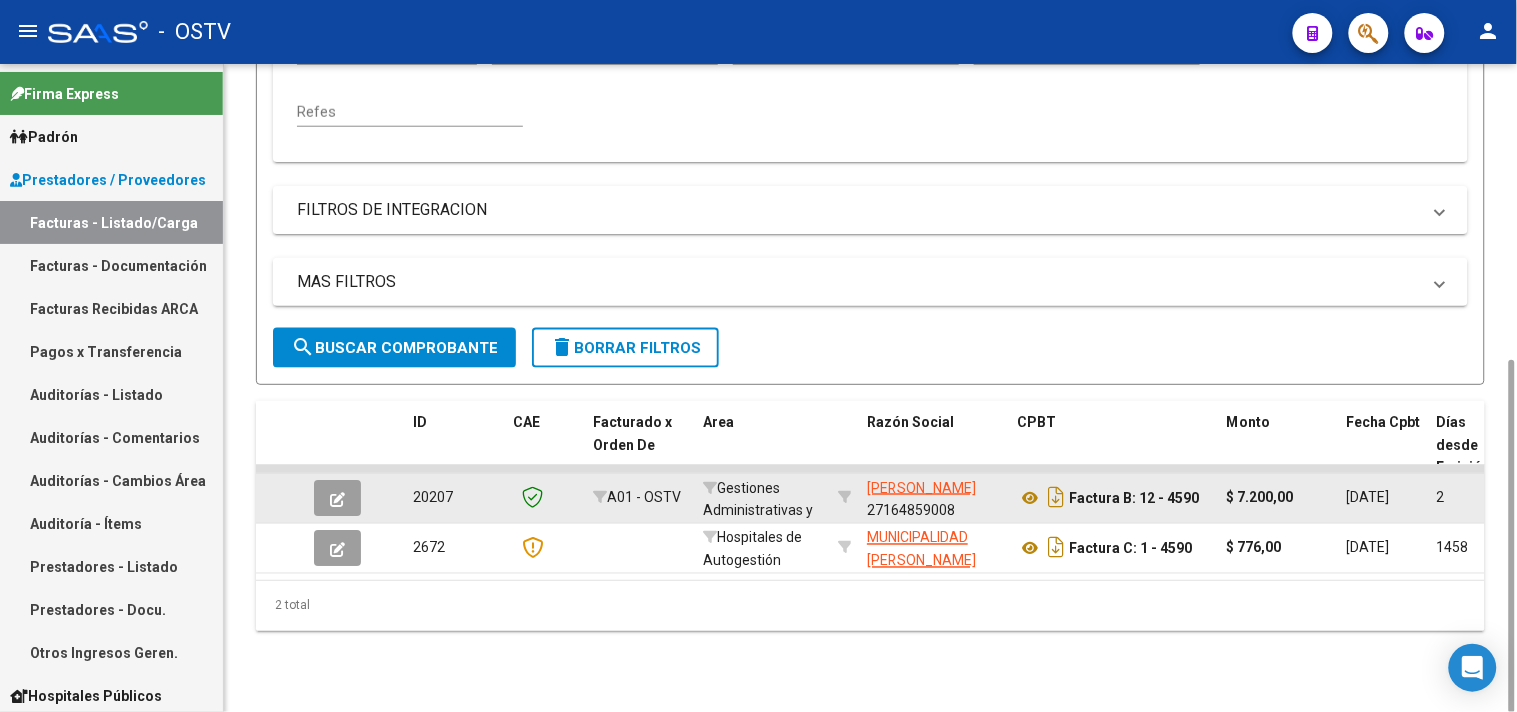 type on "4590" 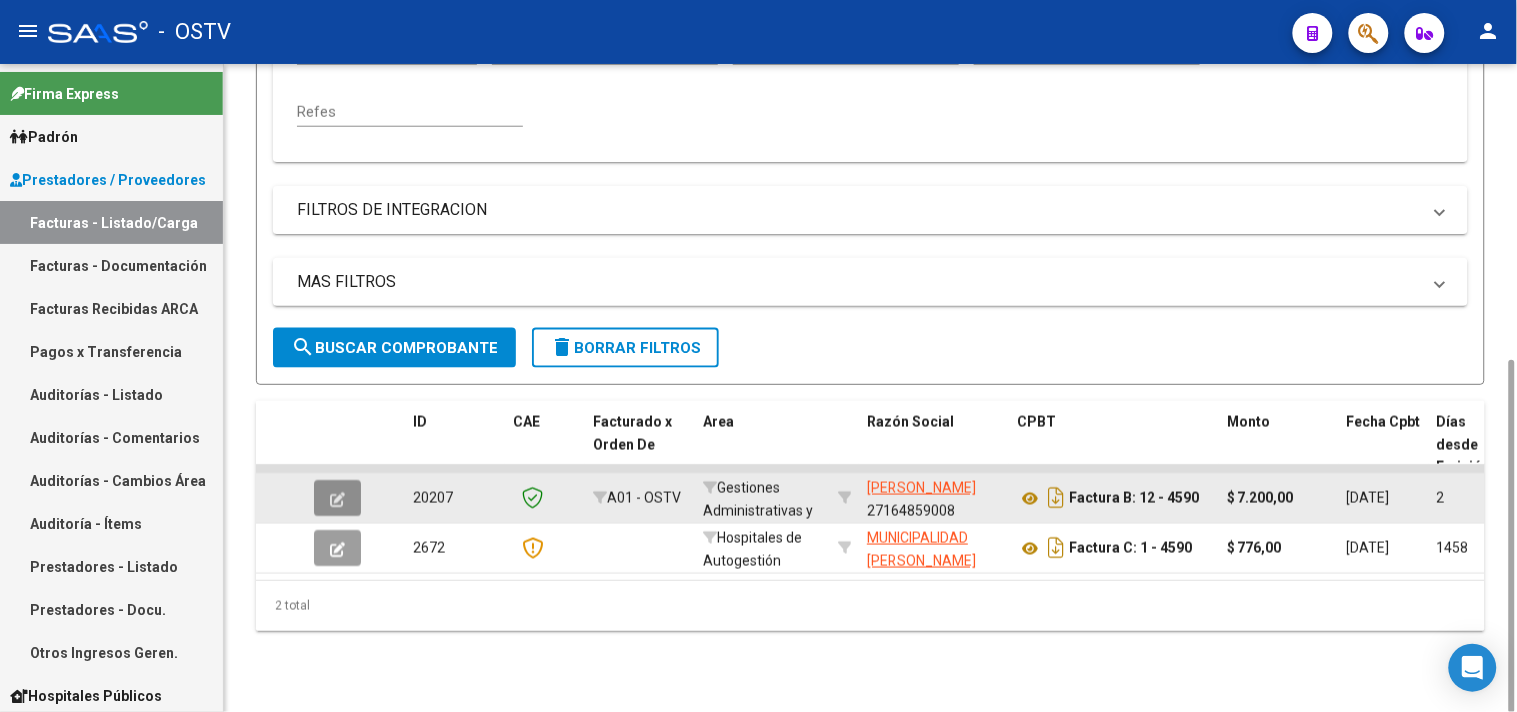 click 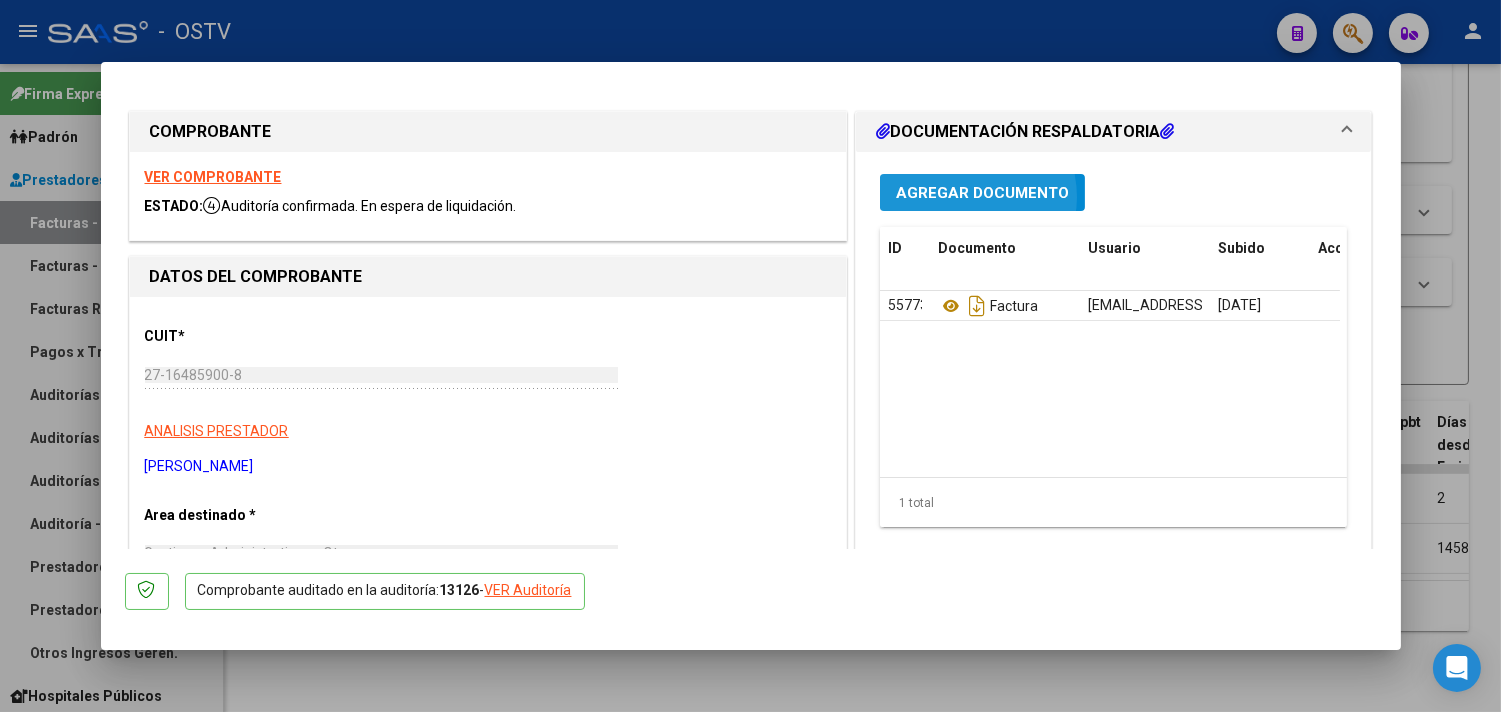 click on "Agregar Documento" at bounding box center [982, 193] 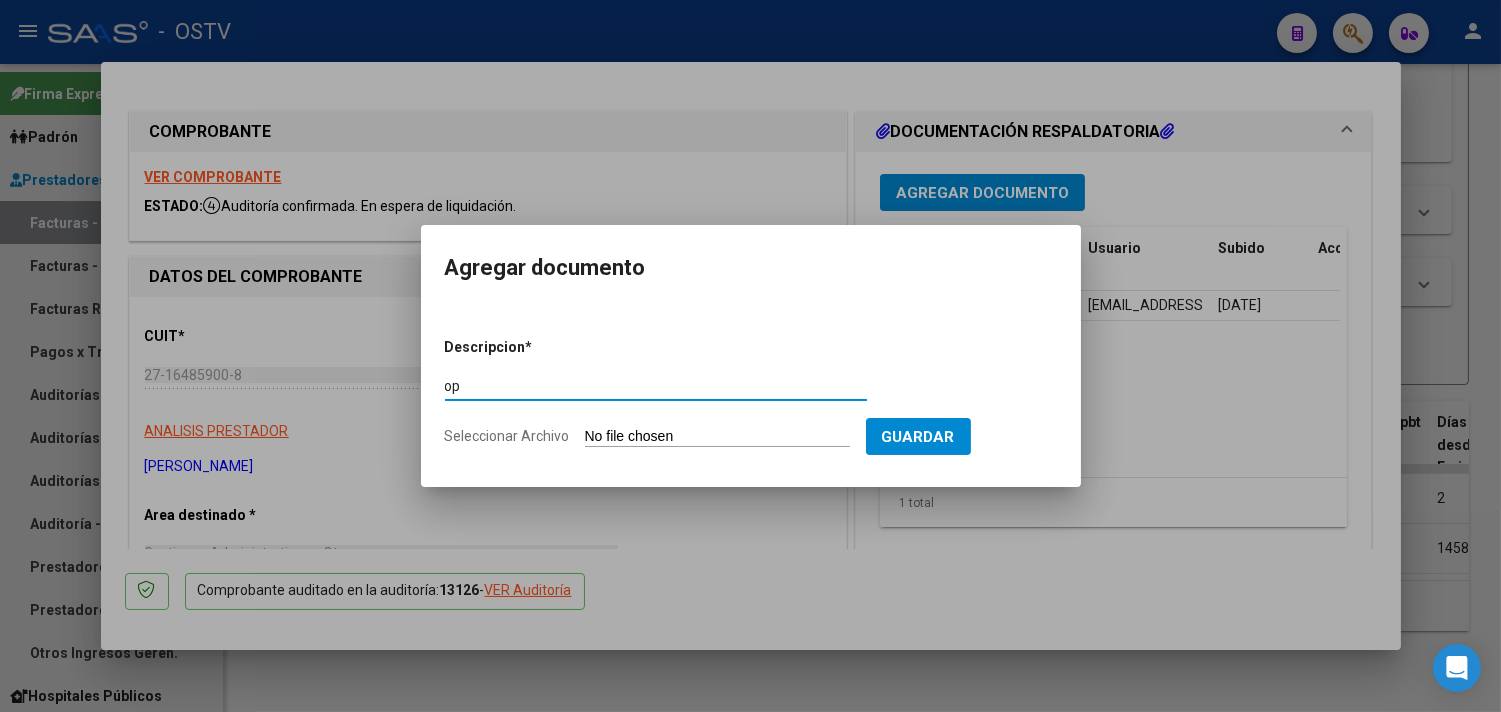 type on "op" 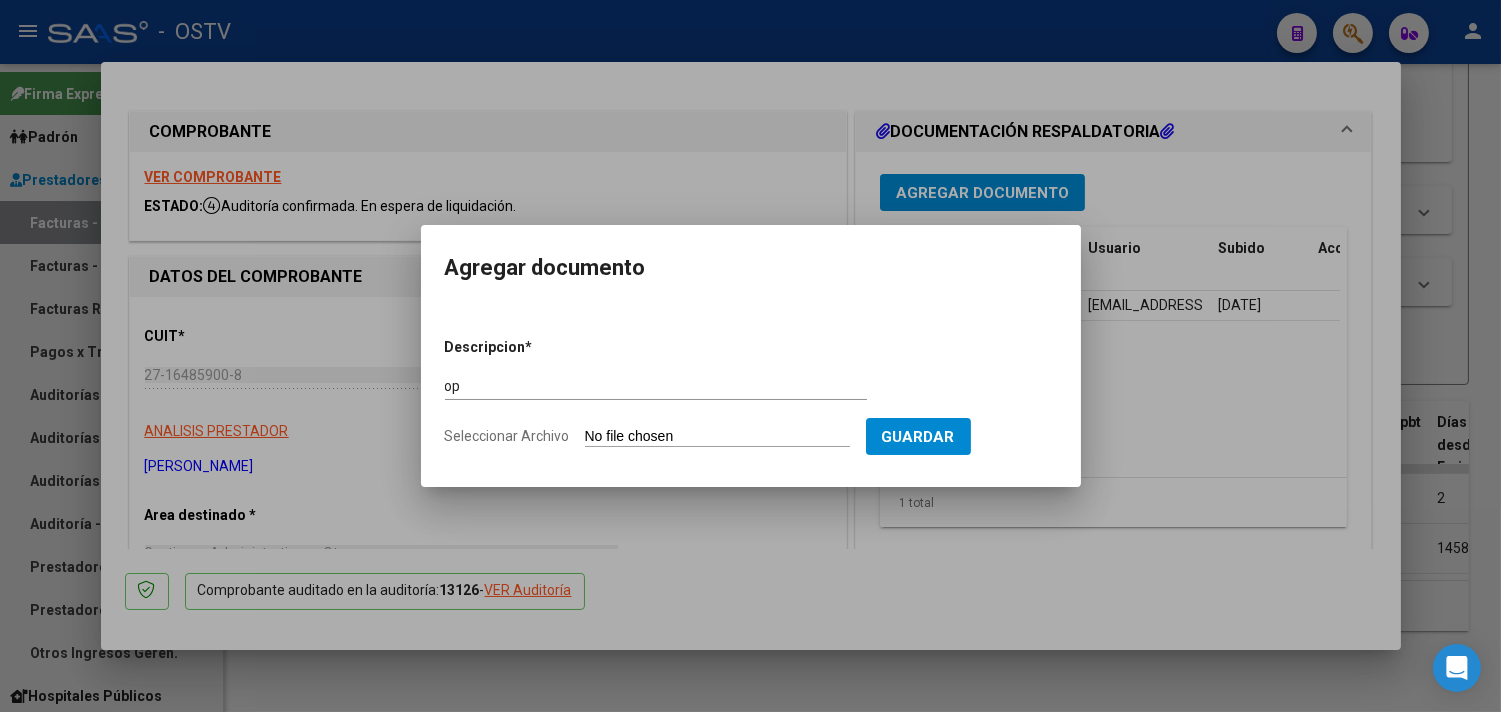 click on "Seleccionar Archivo" at bounding box center [717, 437] 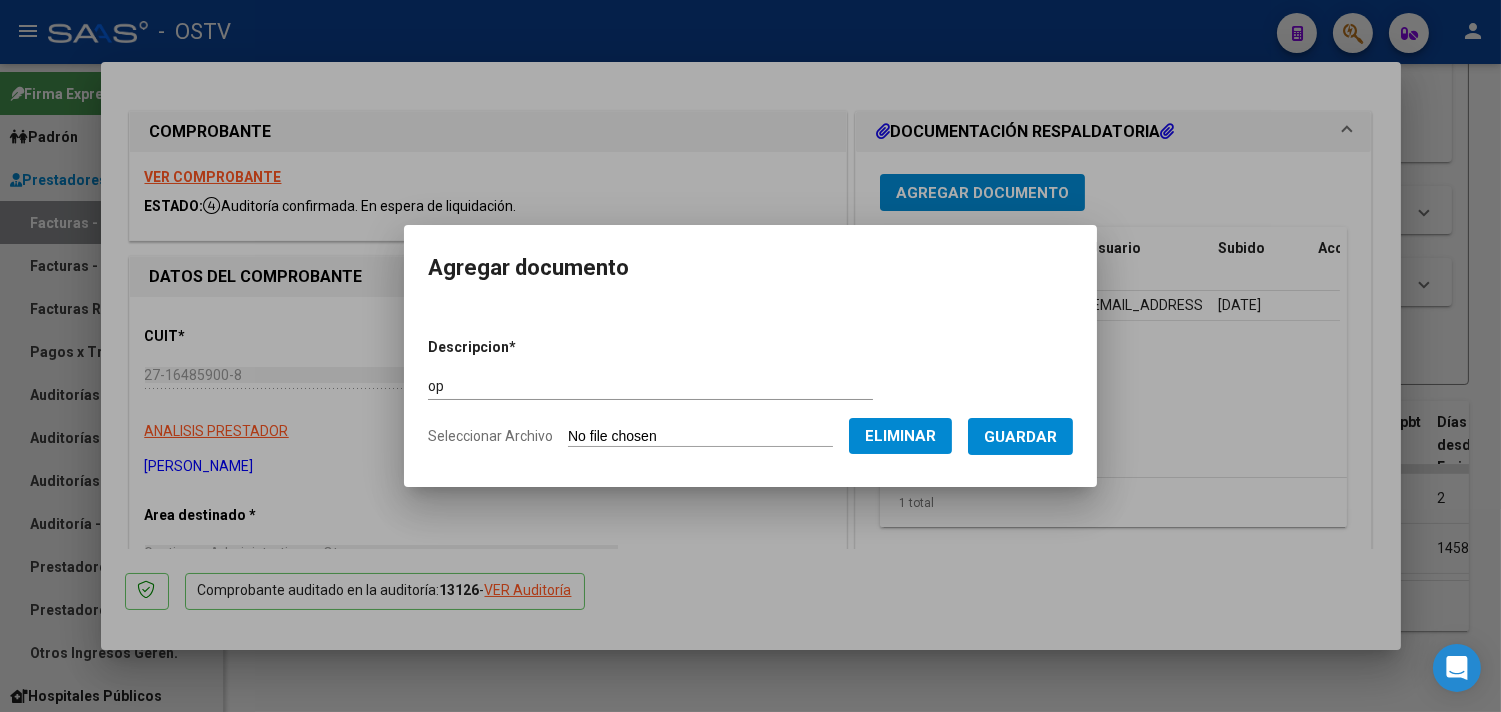 click on "Guardar" at bounding box center (1020, 437) 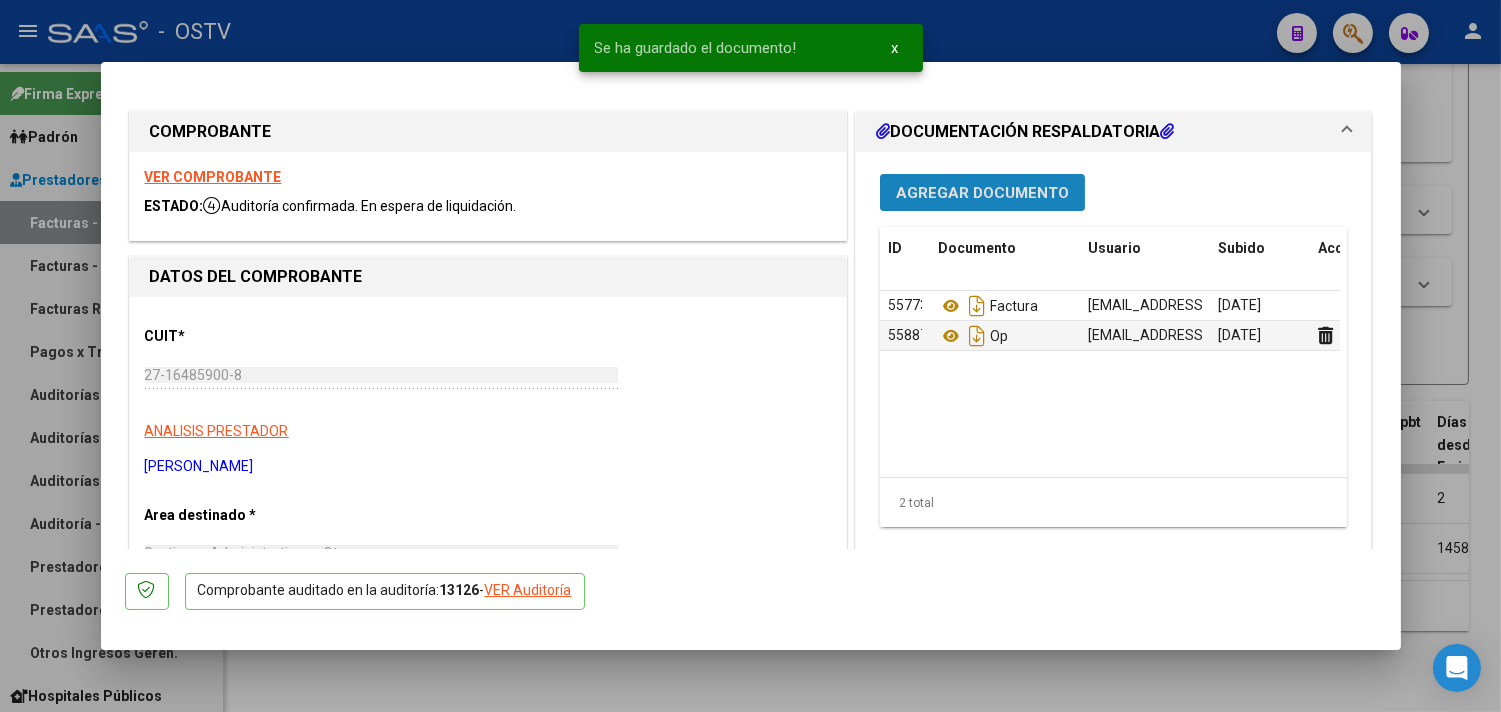 click on "Agregar Documento" at bounding box center [982, 193] 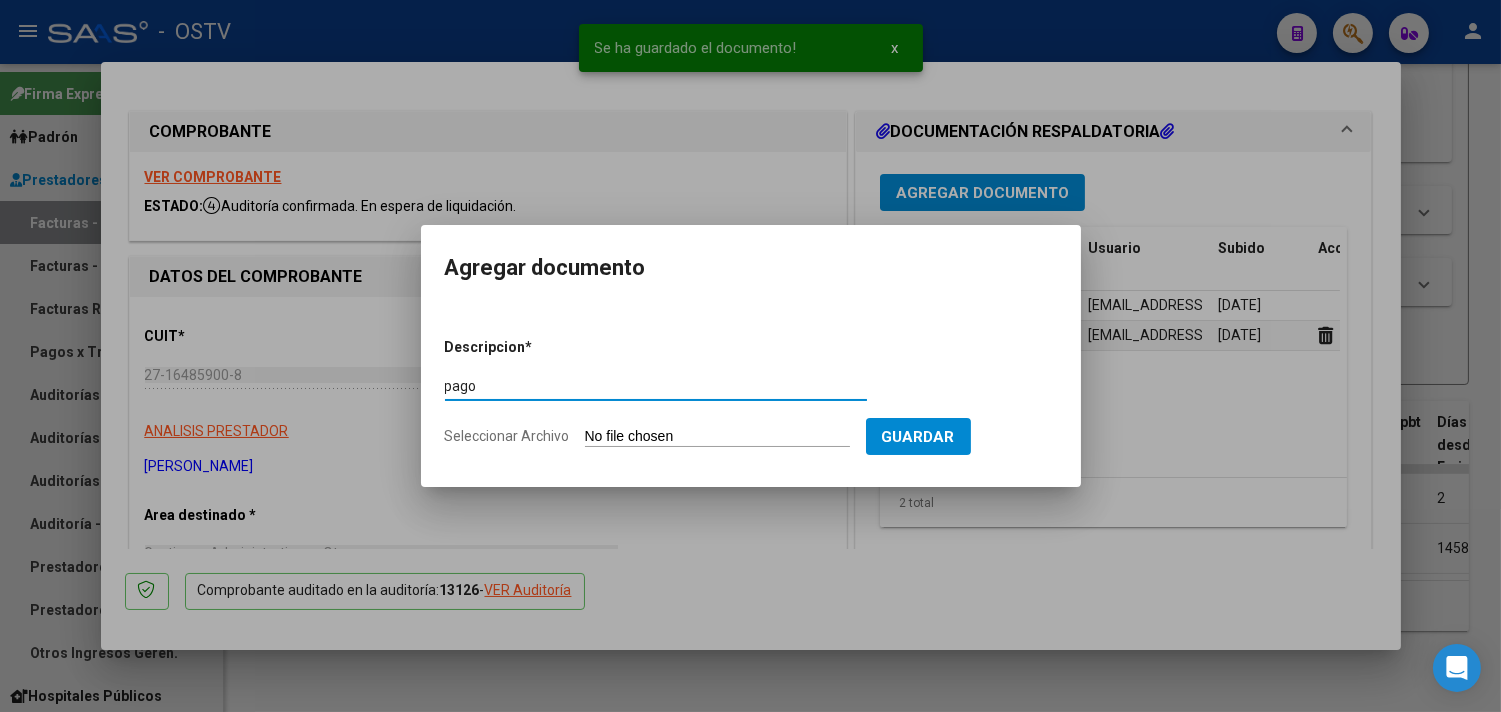 type on "pago" 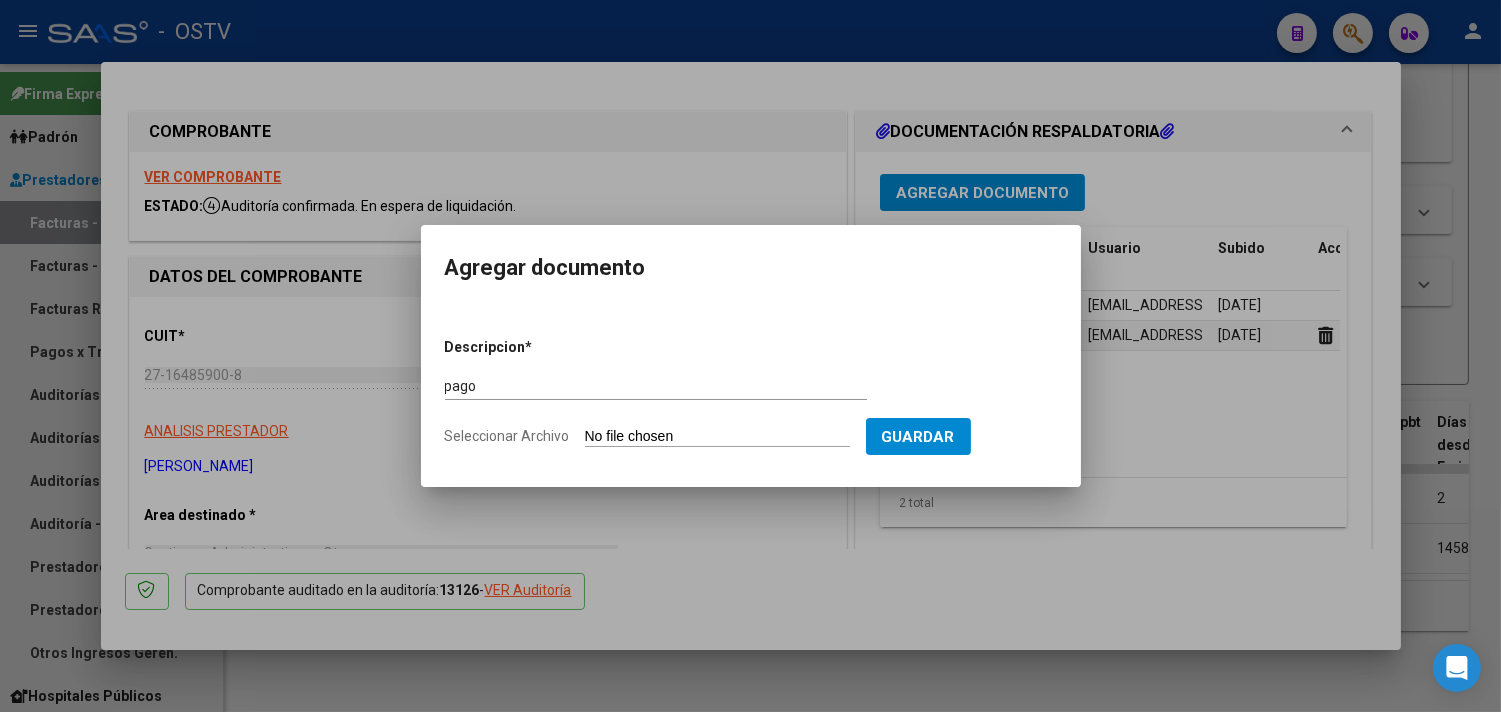 type on "C:\fakepath\Pago OP 56767 [PERSON_NAME].pdf" 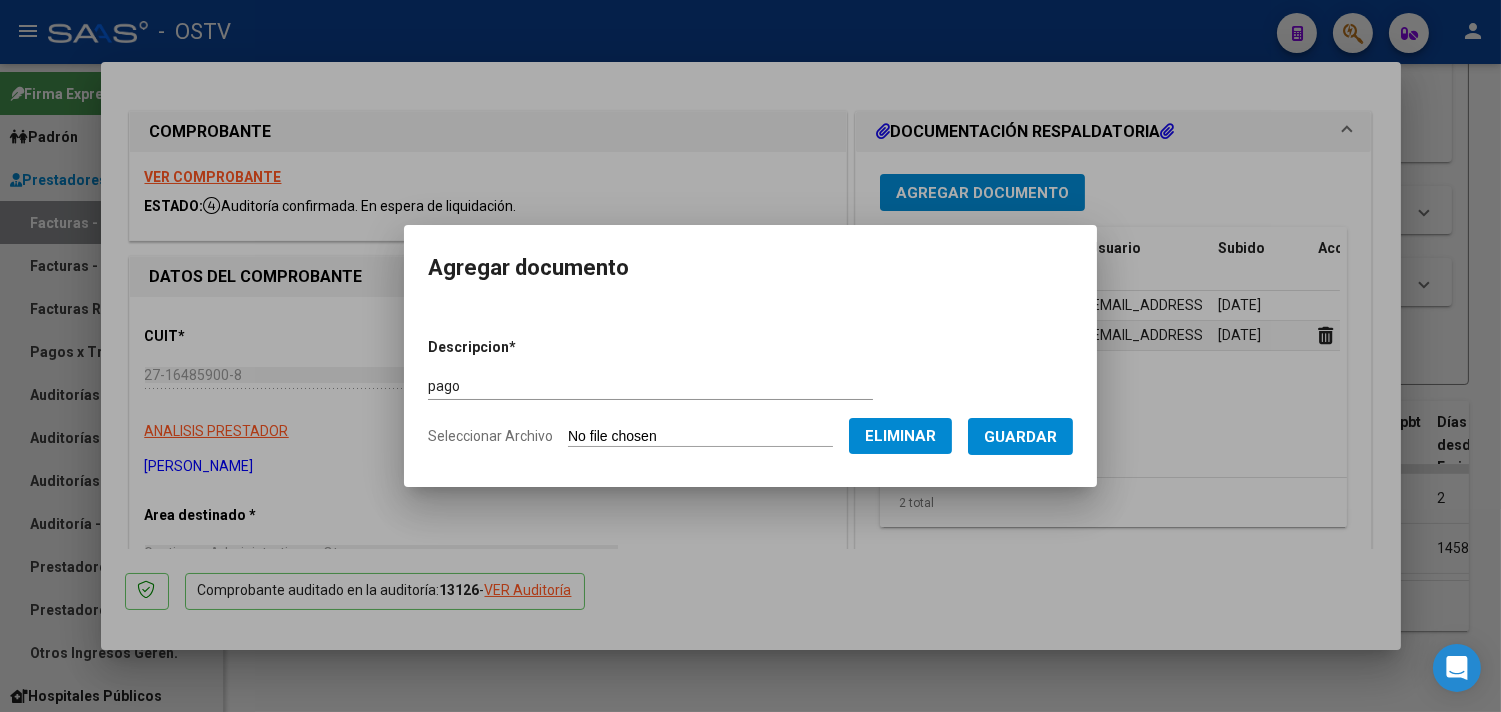 click on "Guardar" at bounding box center (1020, 437) 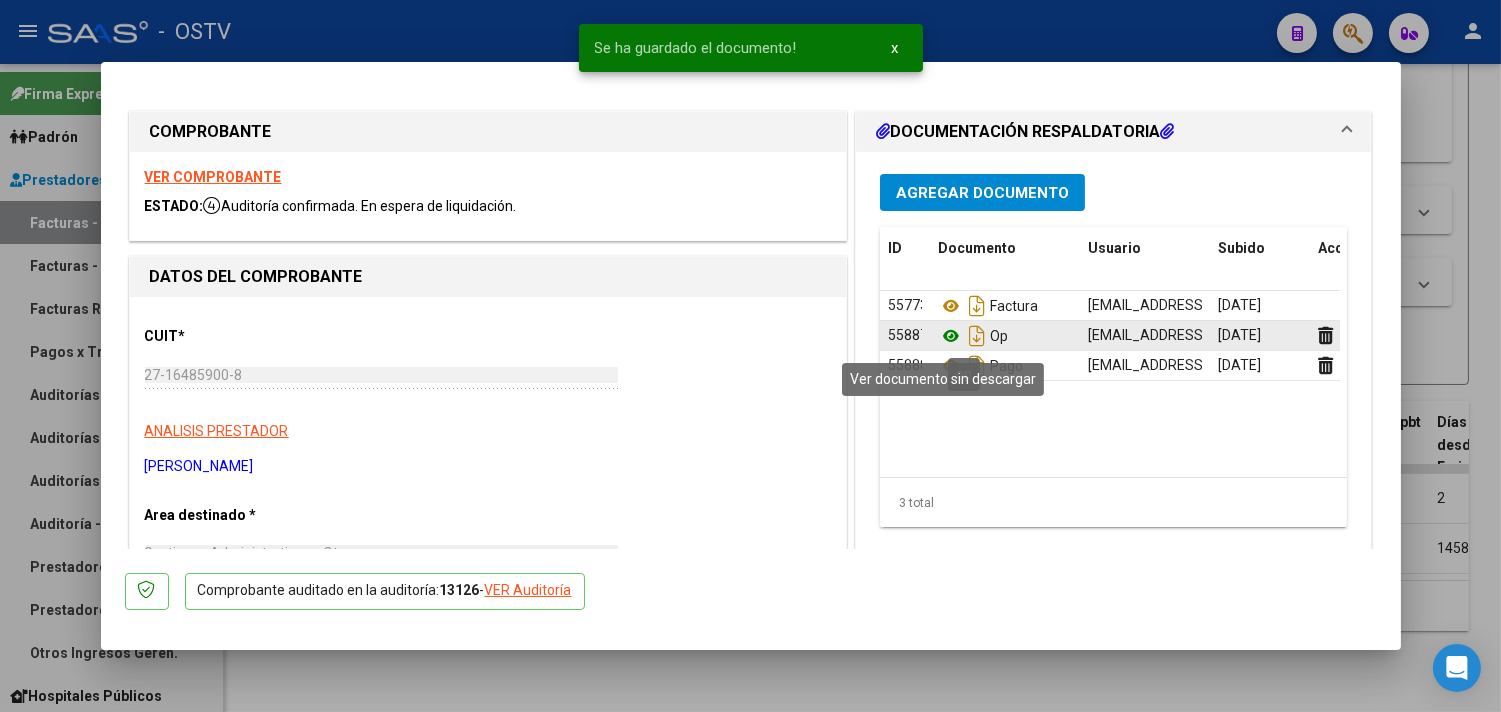 click 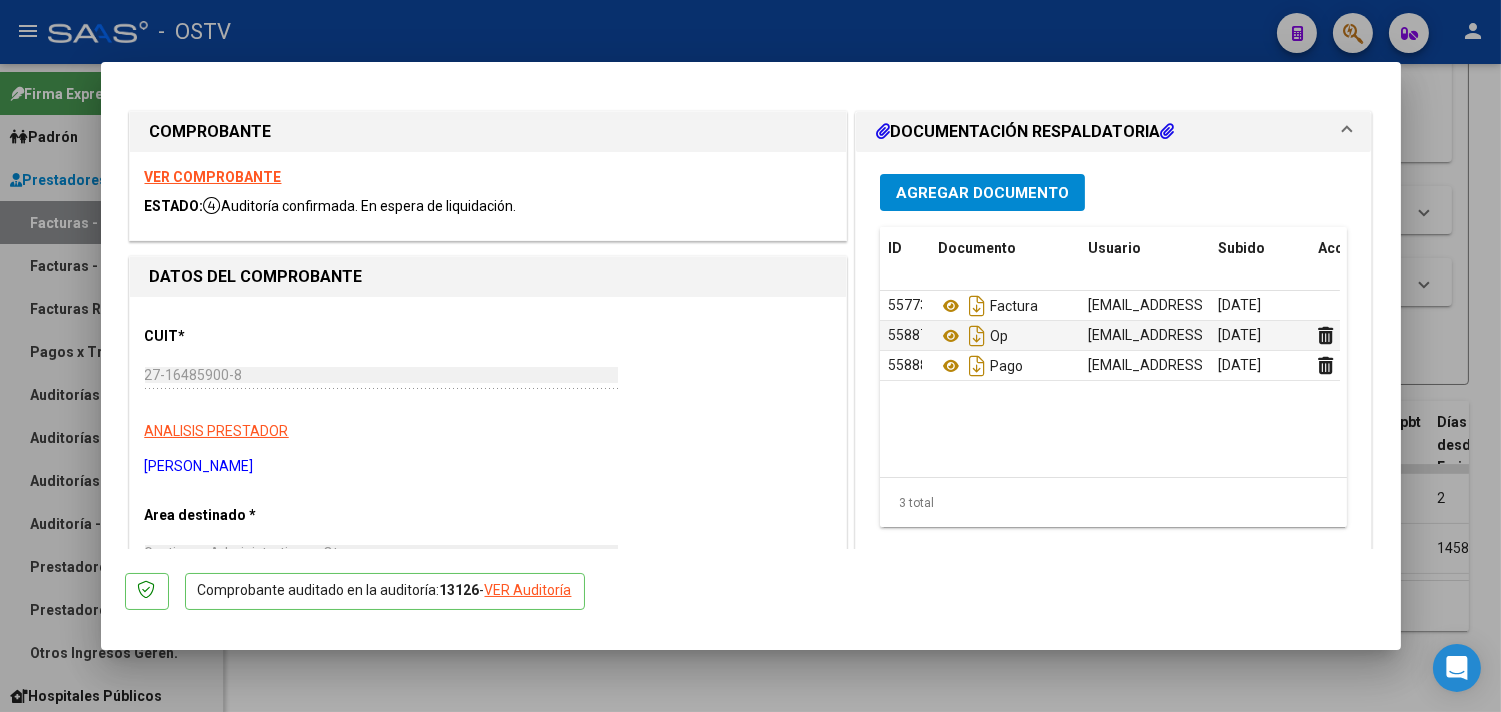 click at bounding box center (750, 356) 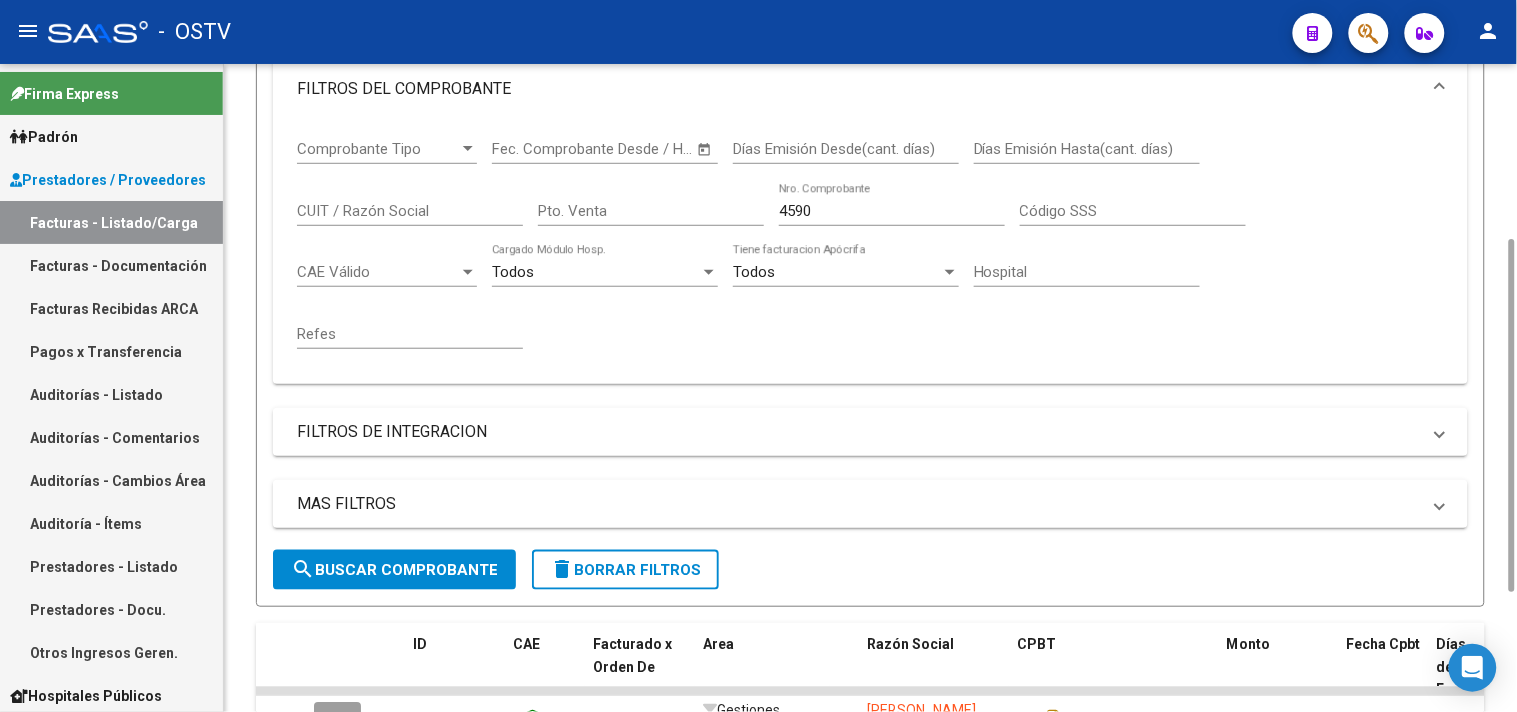 scroll, scrollTop: 97, scrollLeft: 0, axis: vertical 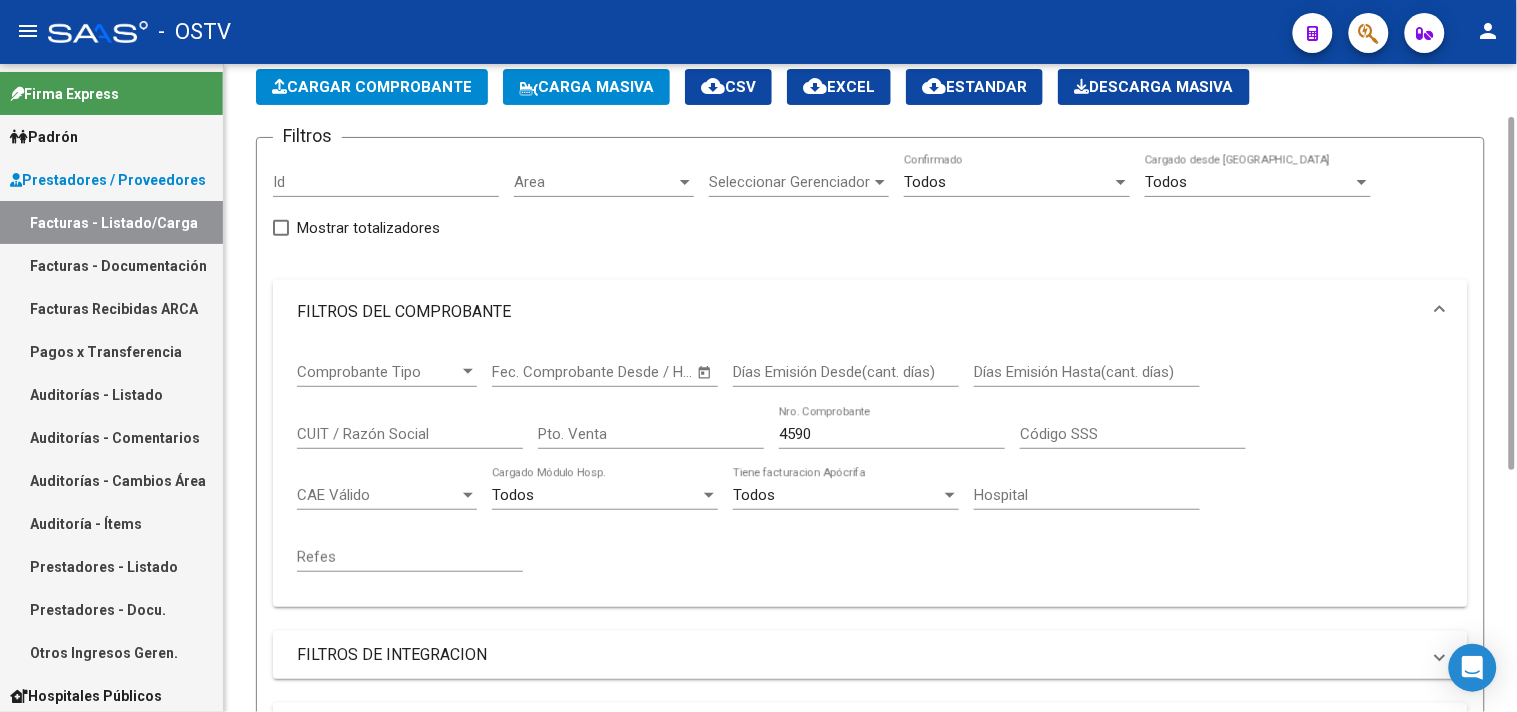 click on "4590" at bounding box center (892, 434) 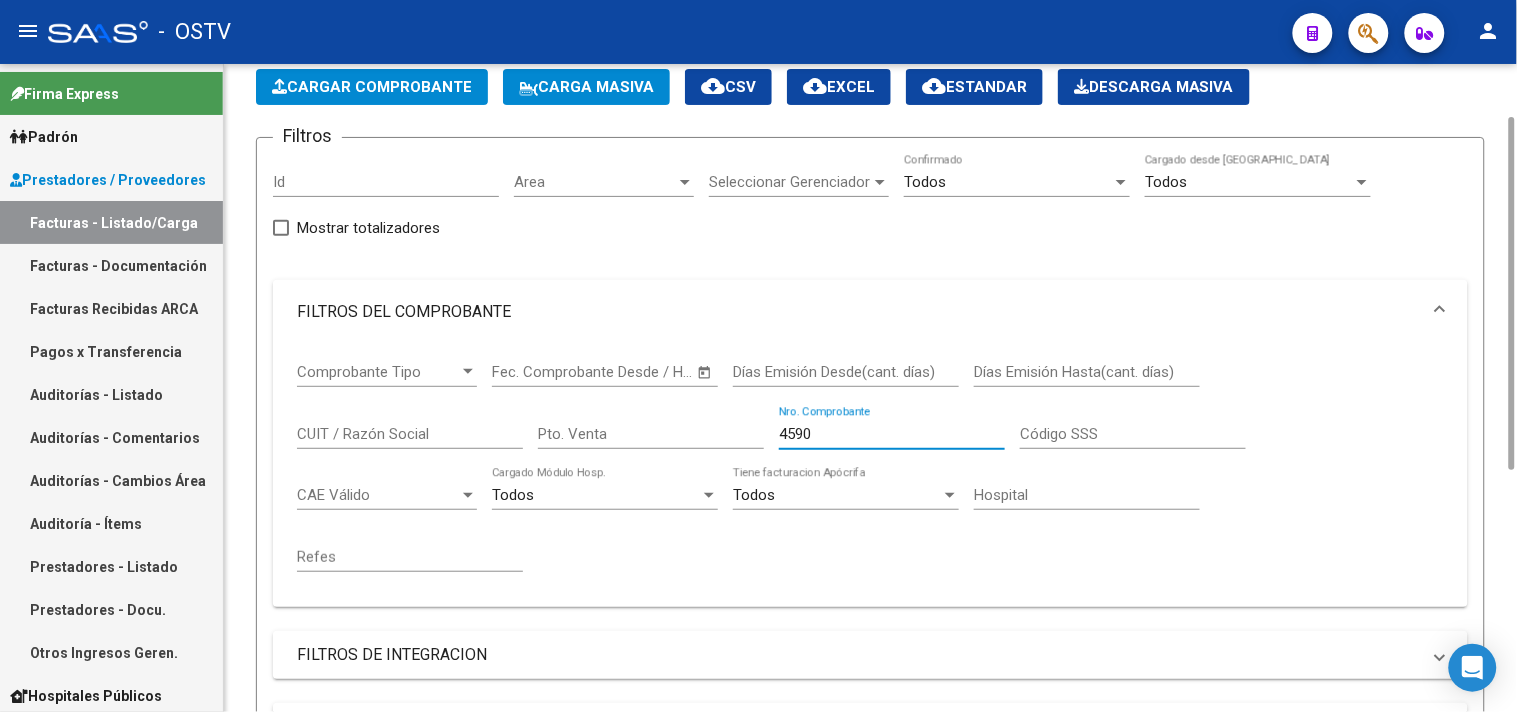 click on "4590" at bounding box center [892, 434] 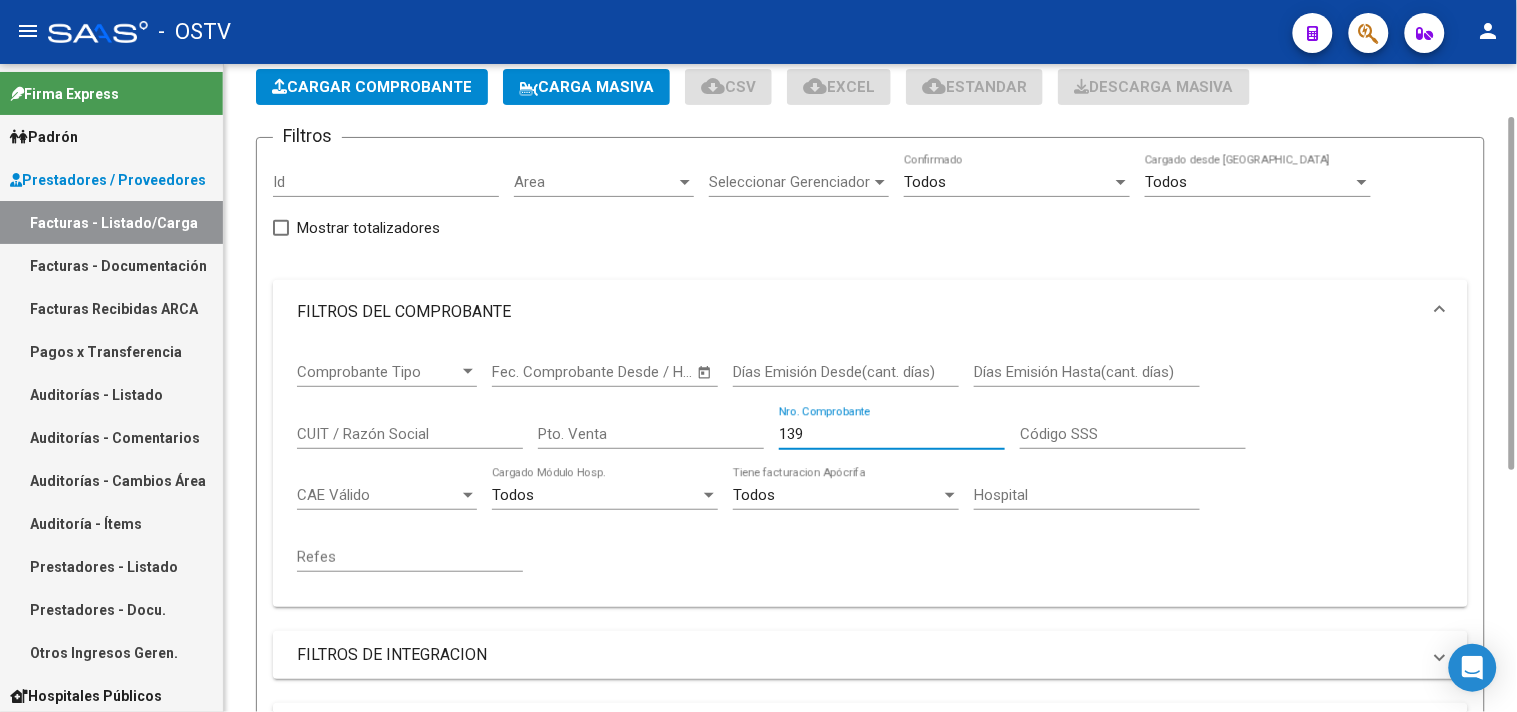 type on "139" 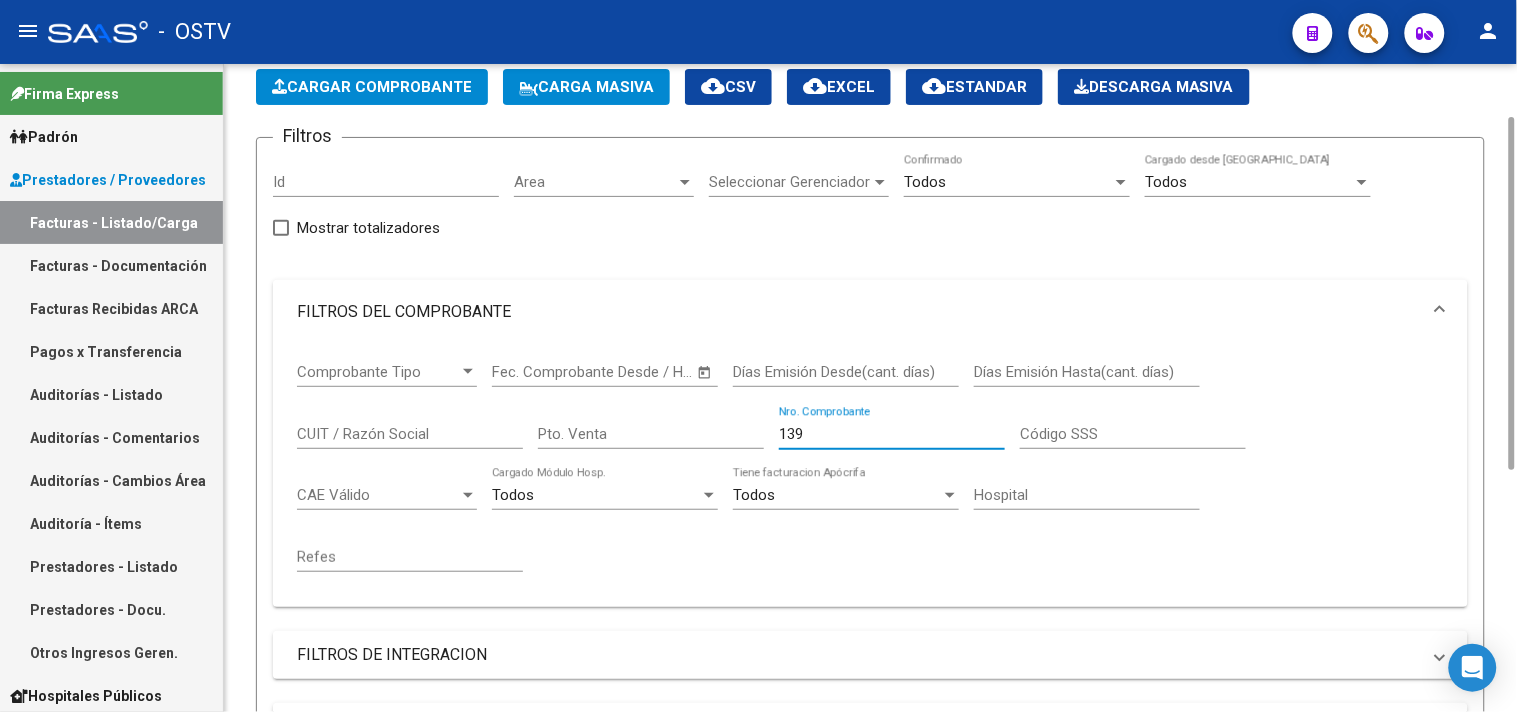 scroll, scrollTop: 764, scrollLeft: 0, axis: vertical 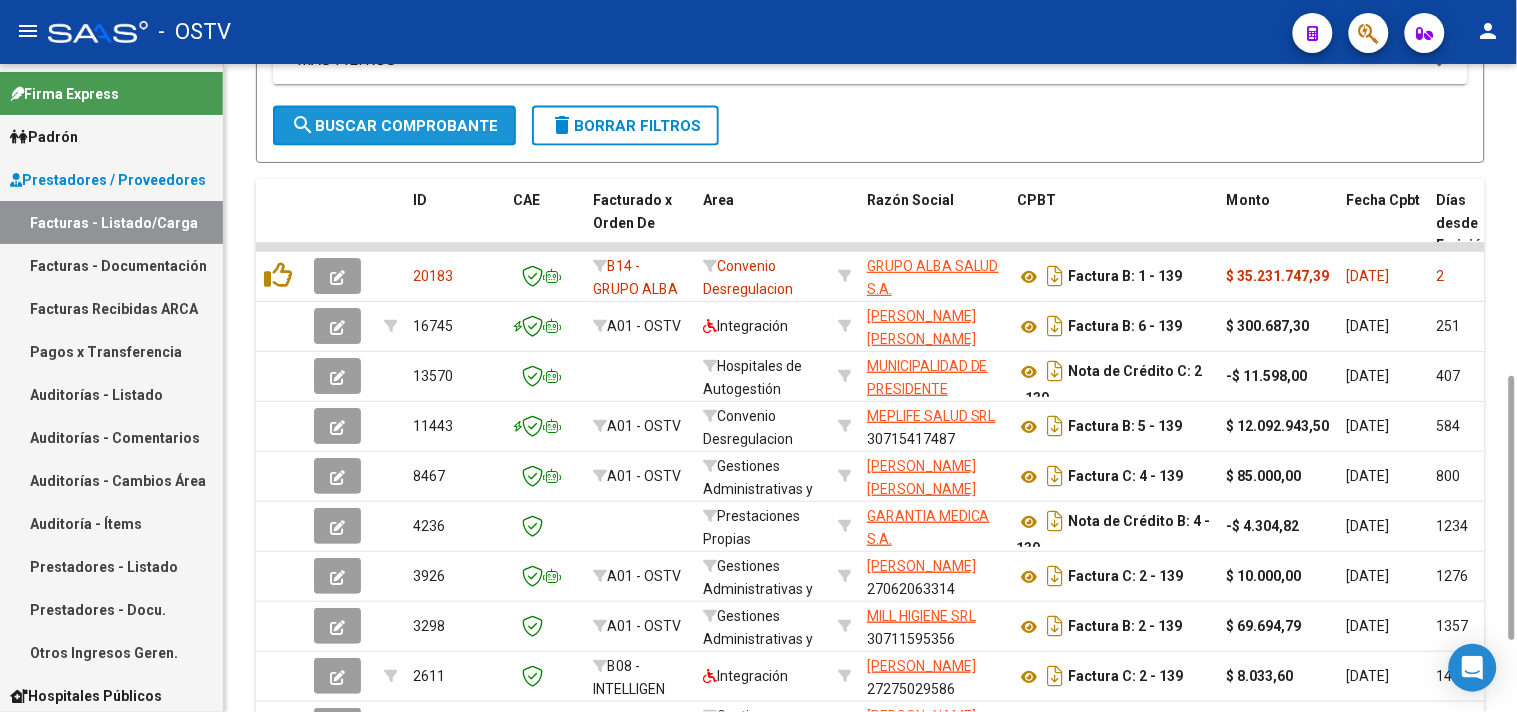 click on "search  Buscar Comprobante" 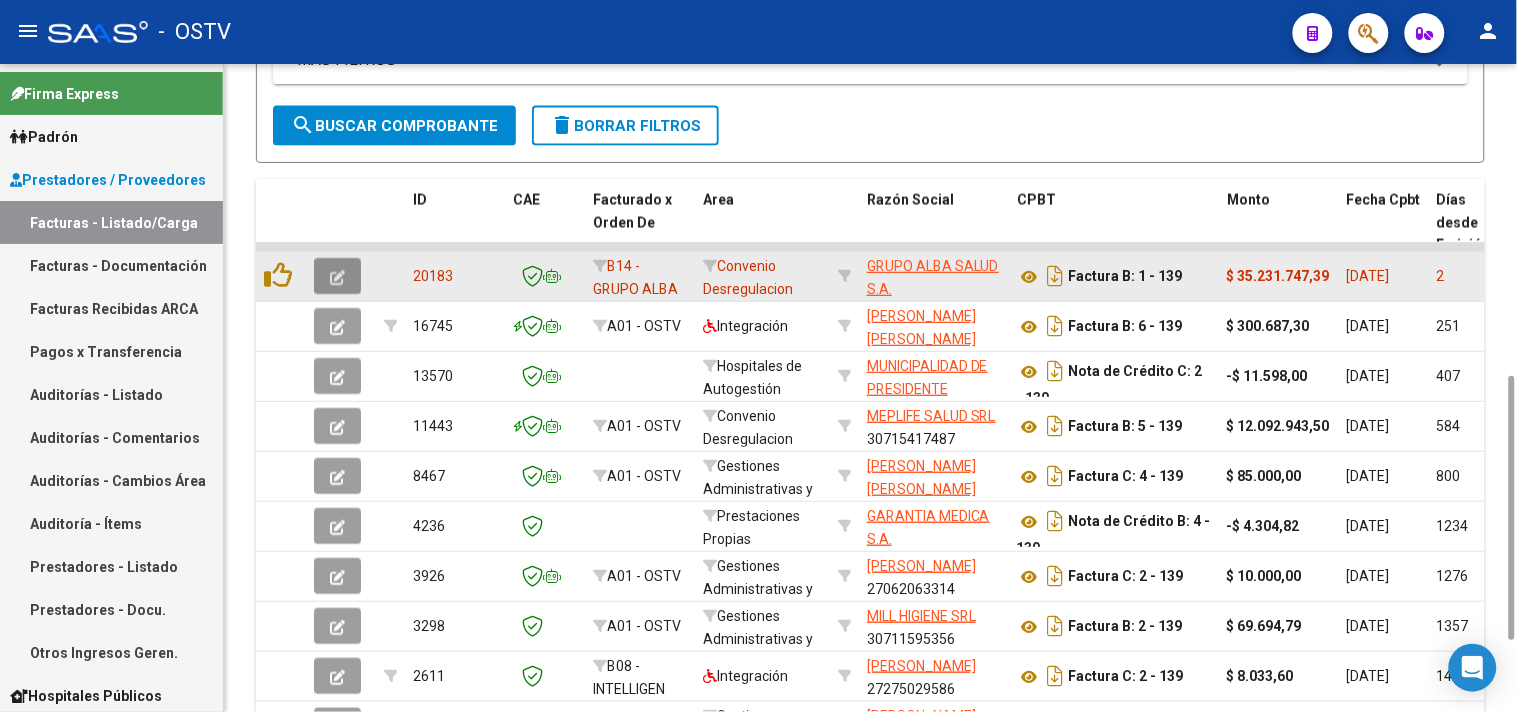 click 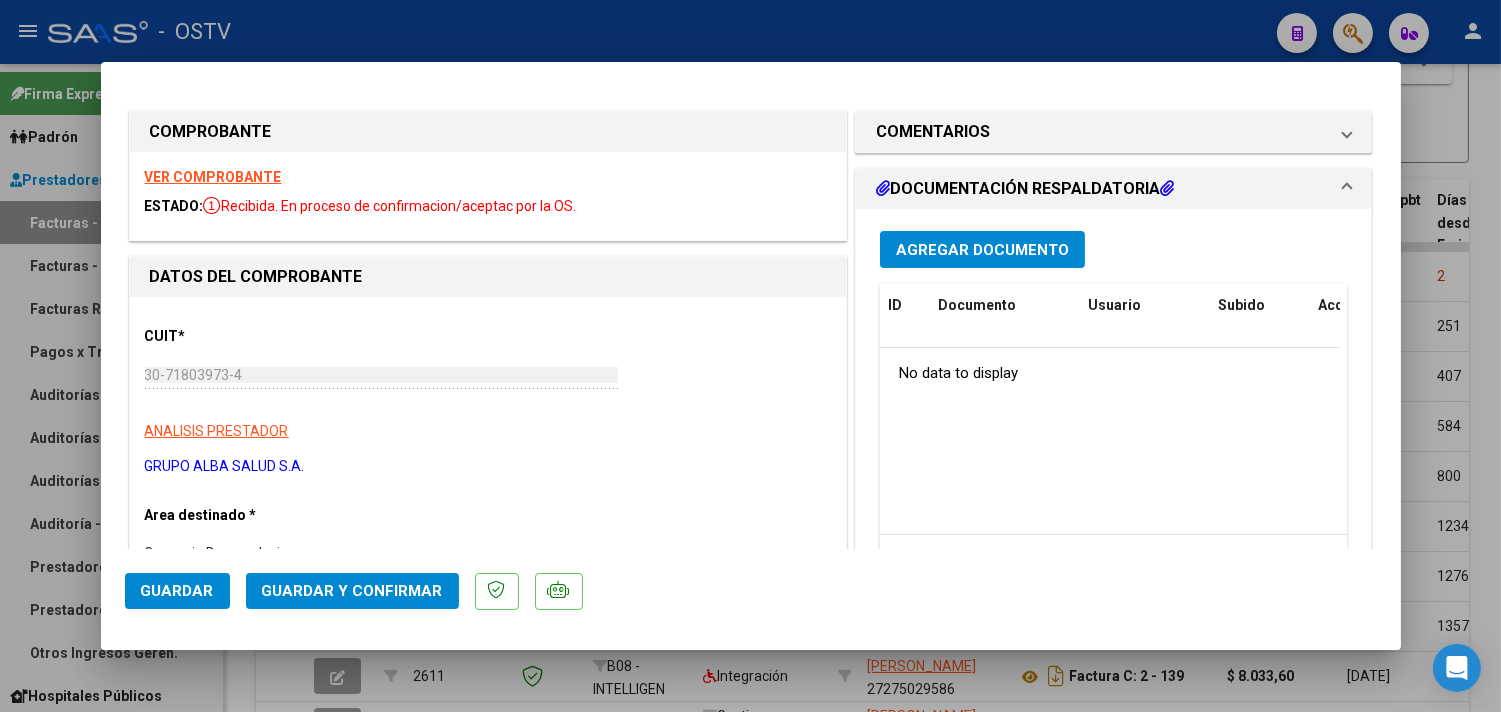 click on "Agregar Documento" at bounding box center (982, 249) 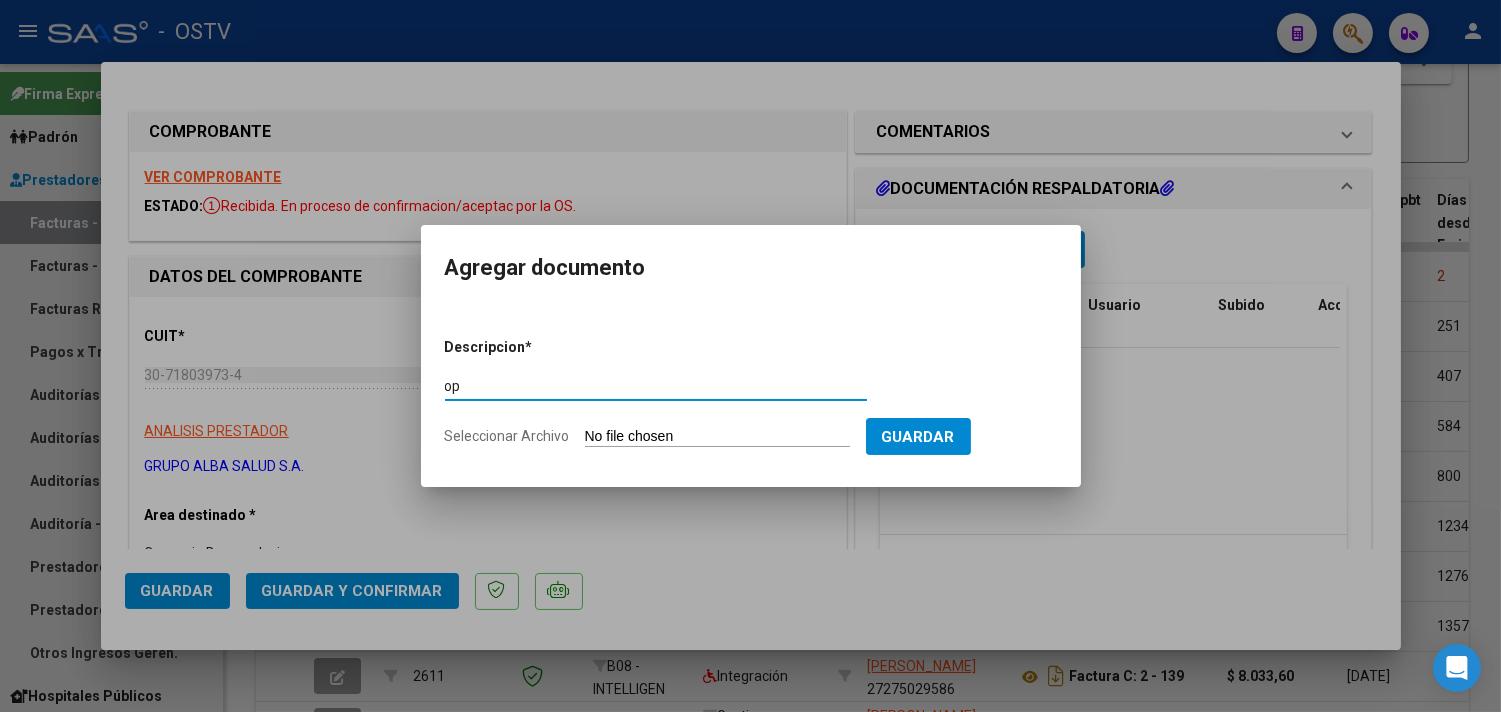 type on "op" 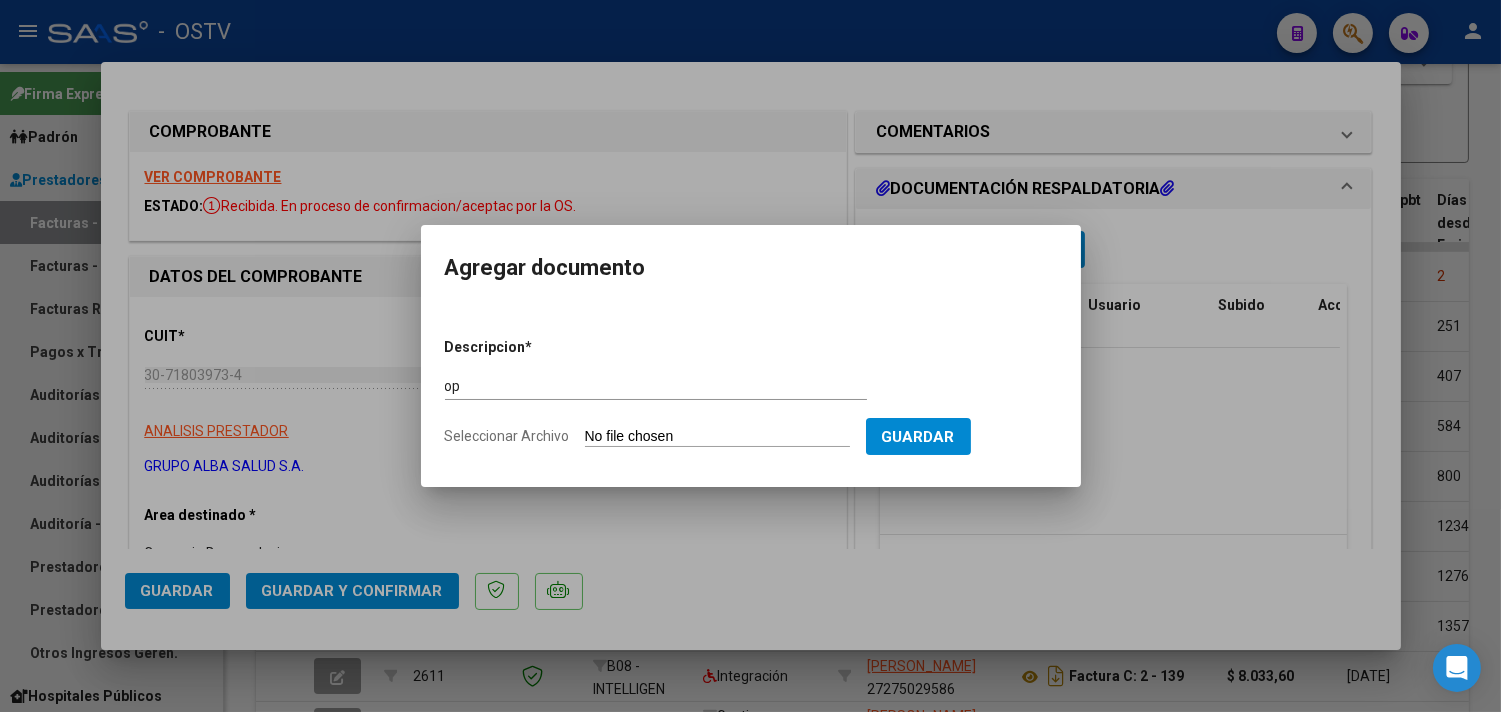 type on "C:\fakepath\OP 56768 Grupo Alba.pdf" 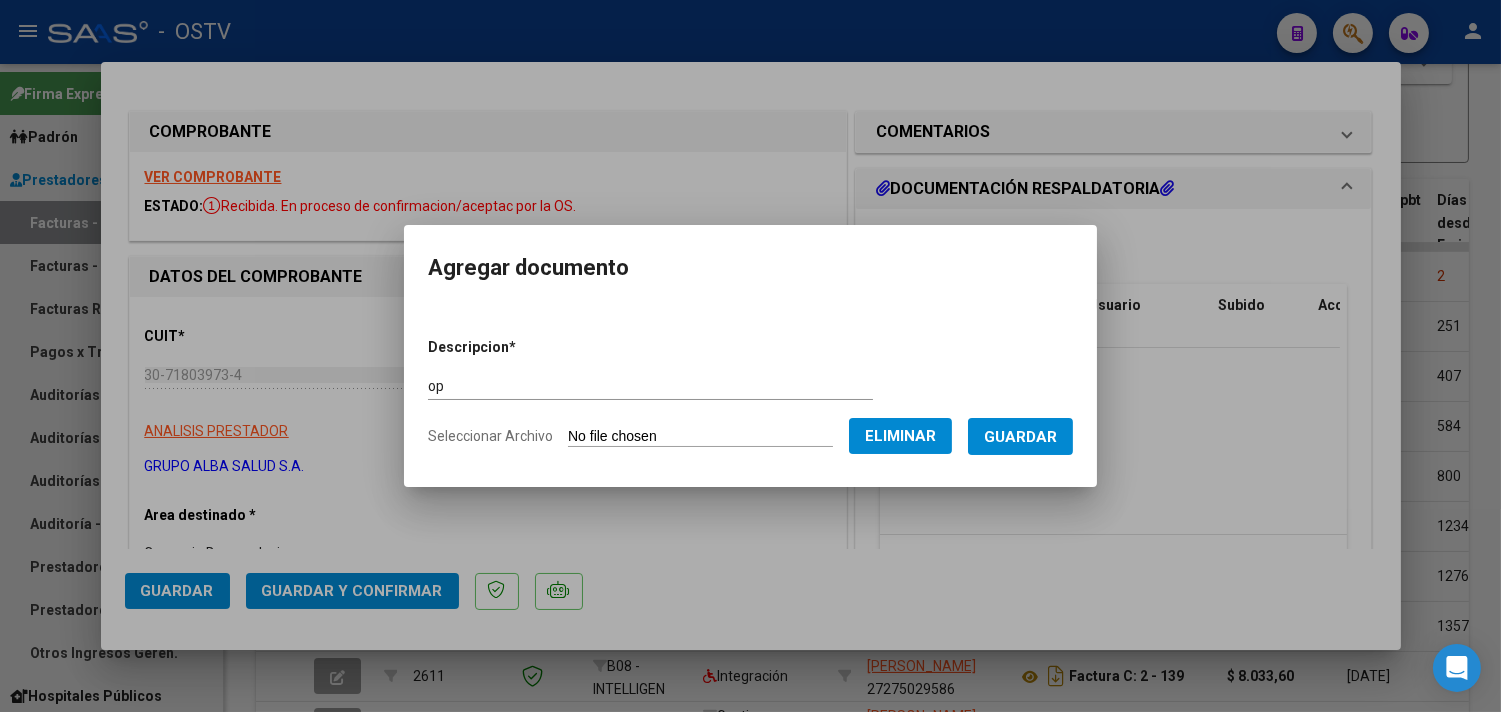 click on "Guardar" at bounding box center (1020, 436) 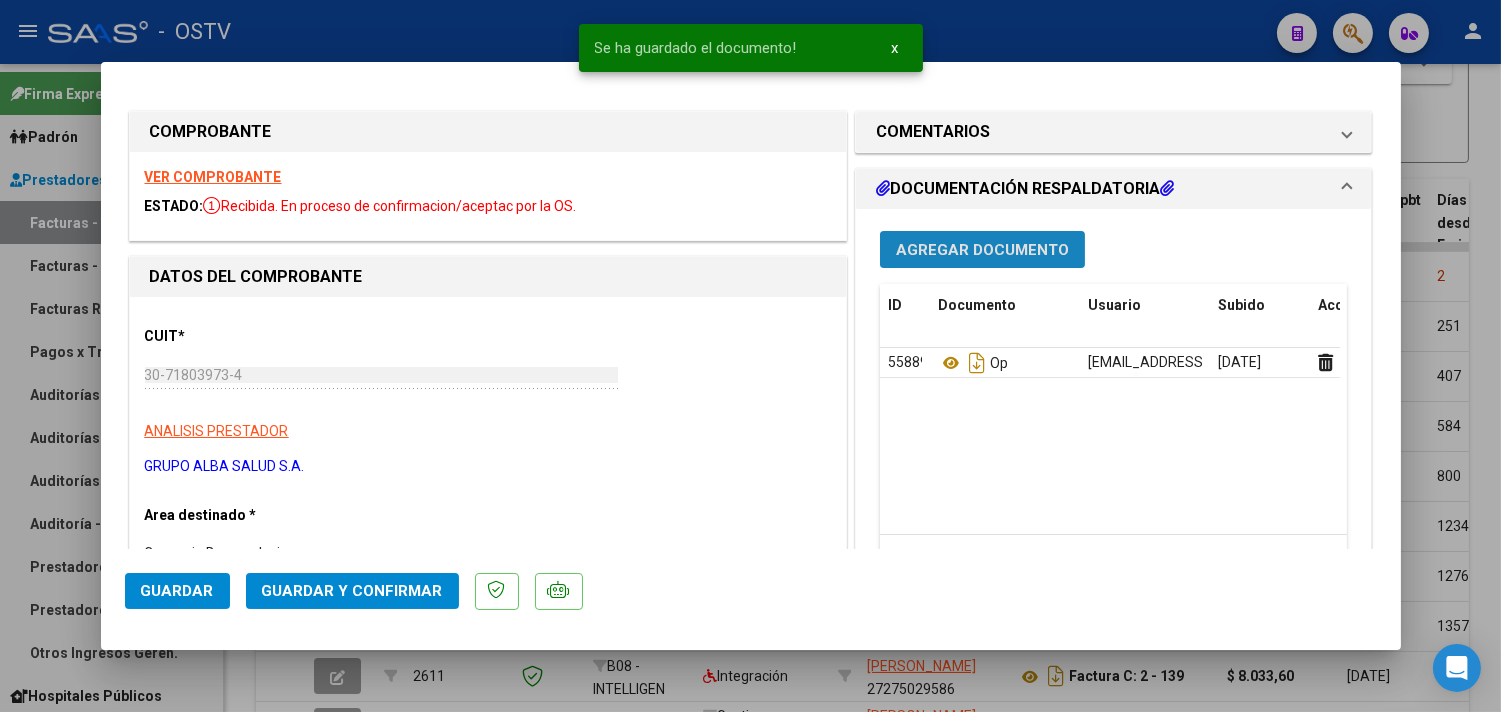 click on "Agregar Documento" at bounding box center (982, 250) 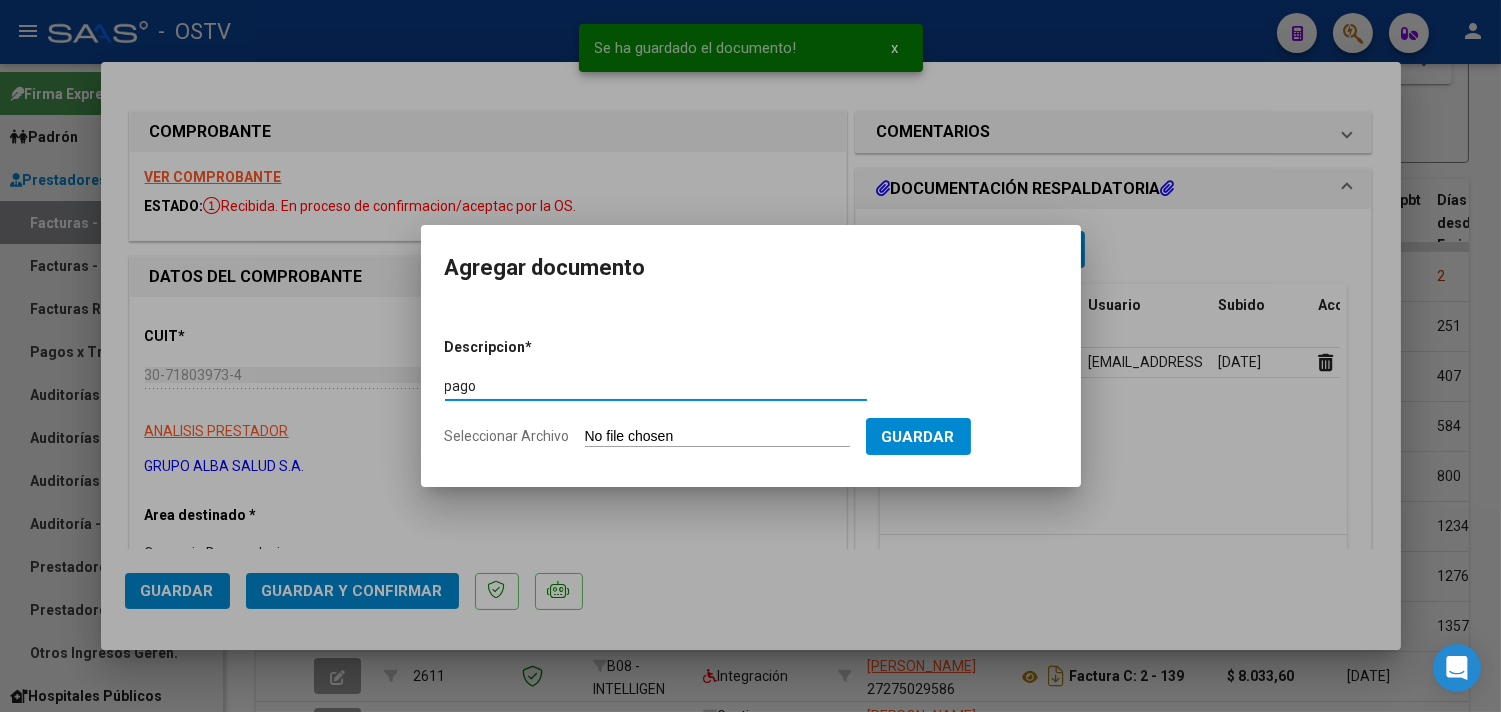 type on "pago" 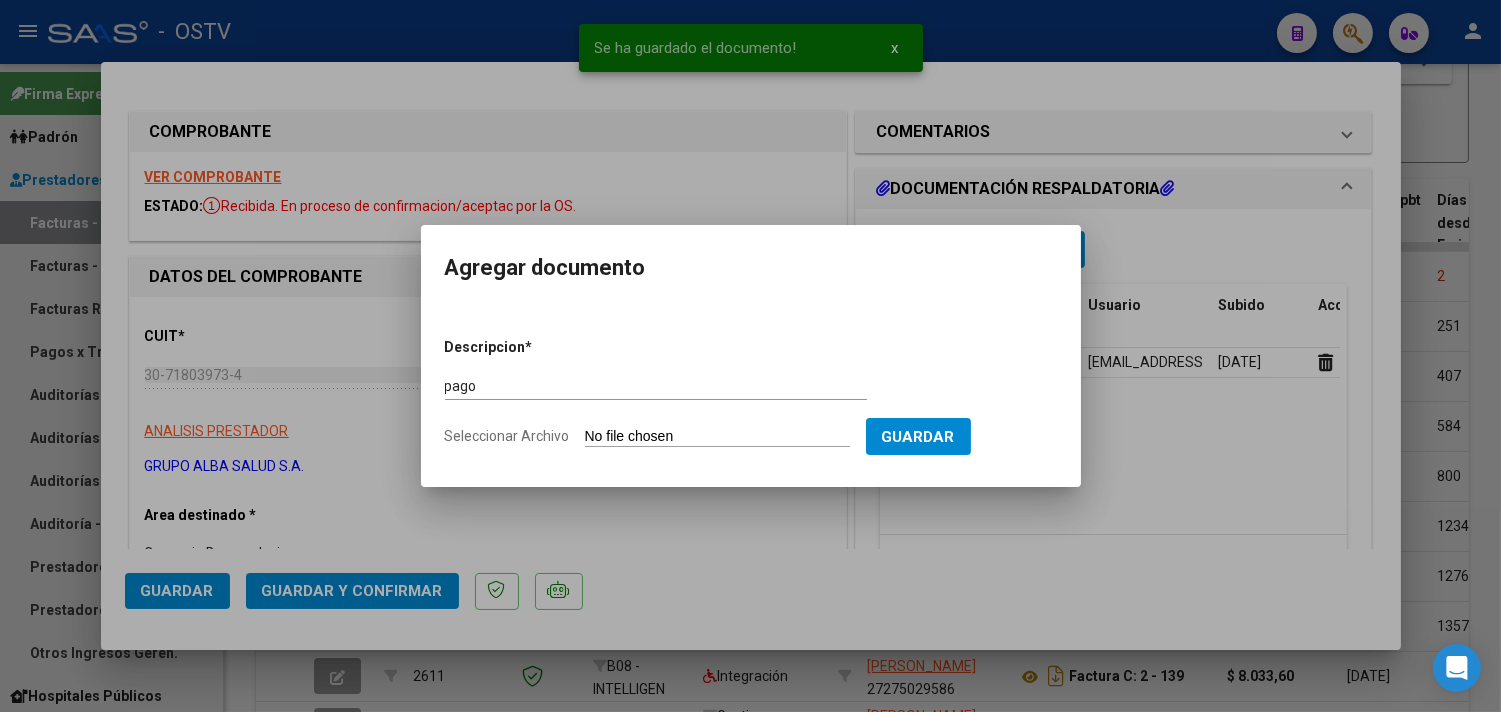 click on "Seleccionar Archivo" at bounding box center [717, 437] 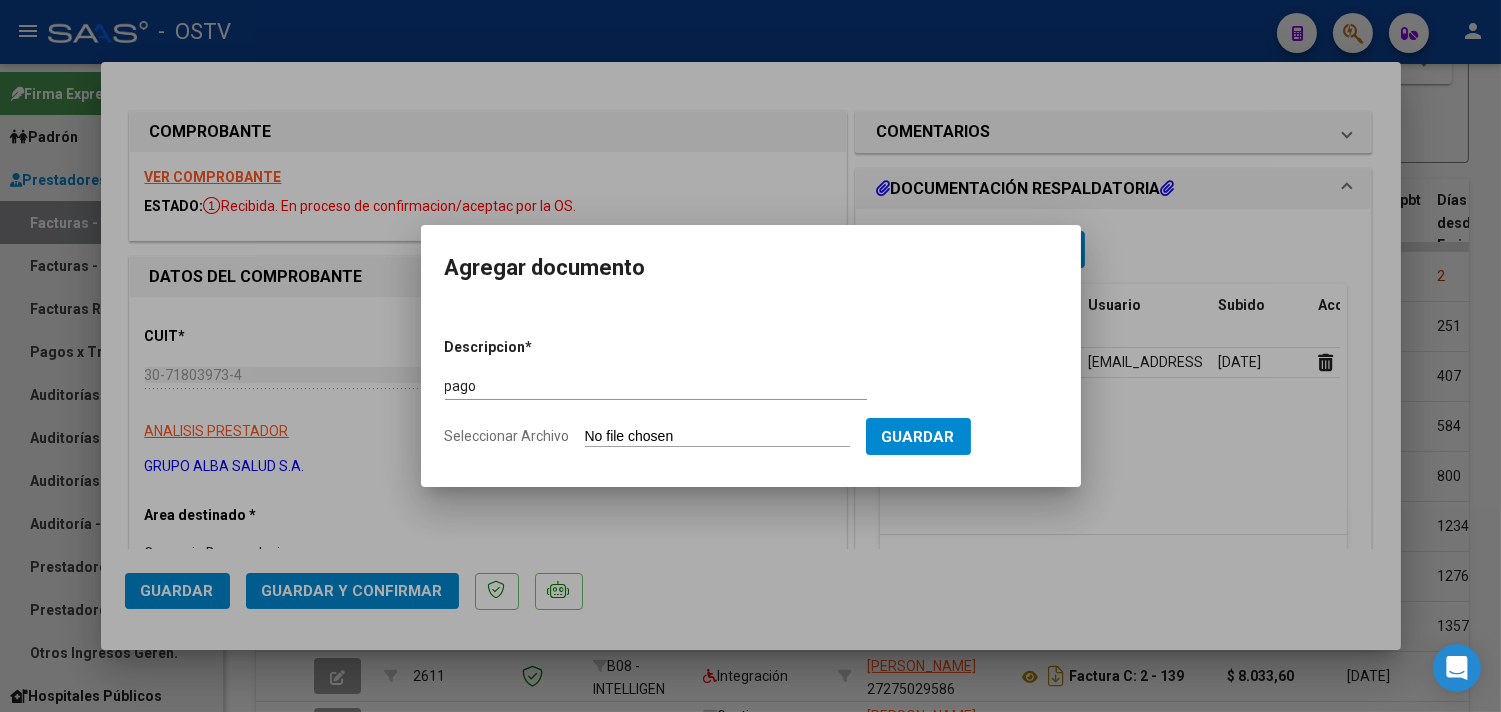 type on "C:\fakepath\Pago OP 56768 Grupo Alba.pdf" 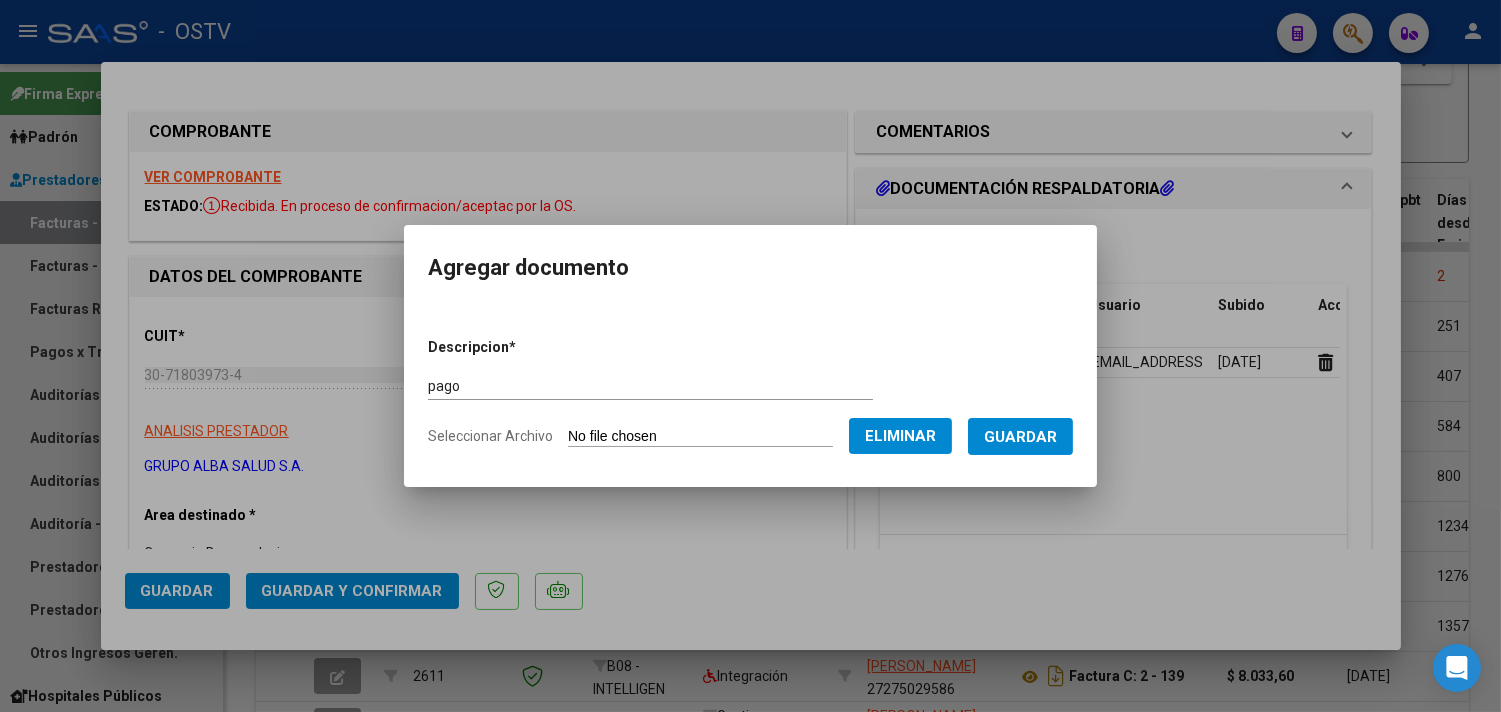 click on "Guardar" at bounding box center (1020, 437) 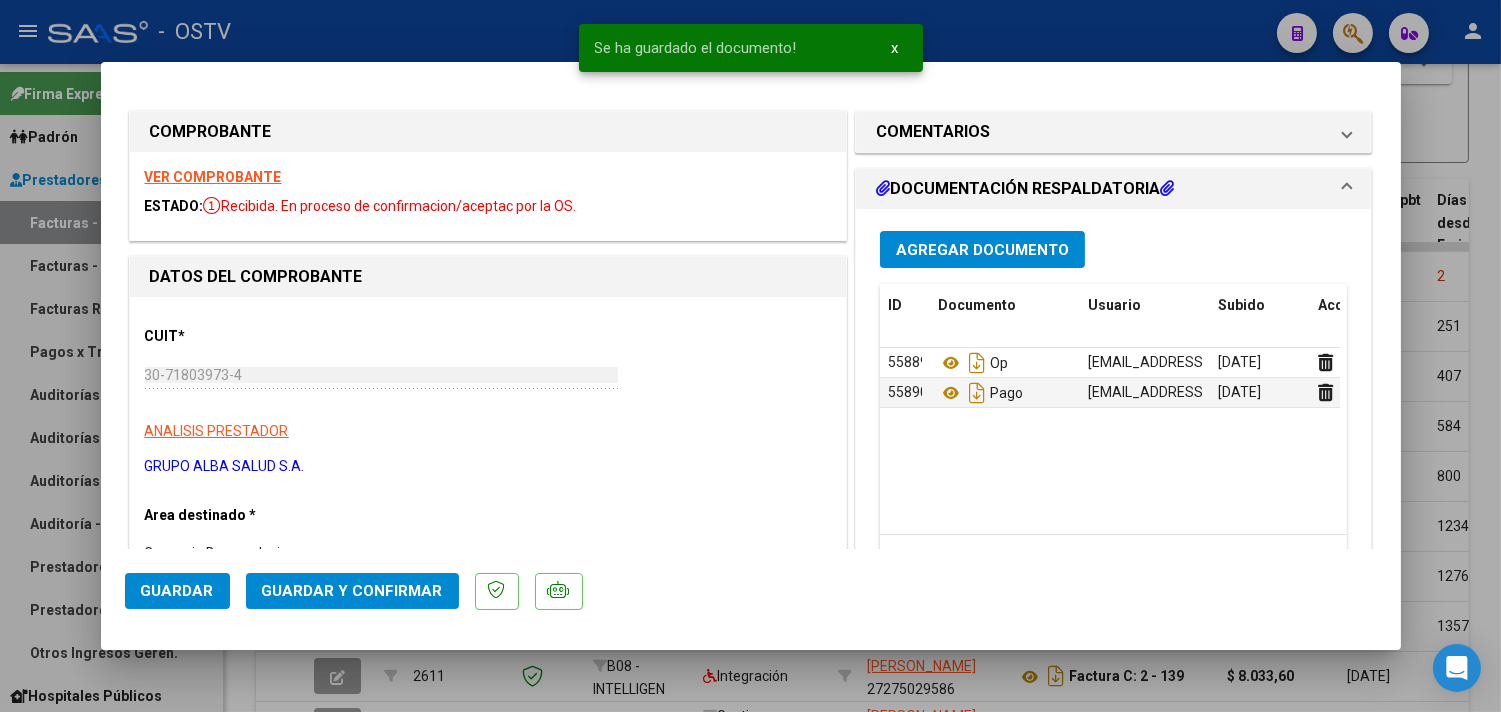 click at bounding box center (750, 356) 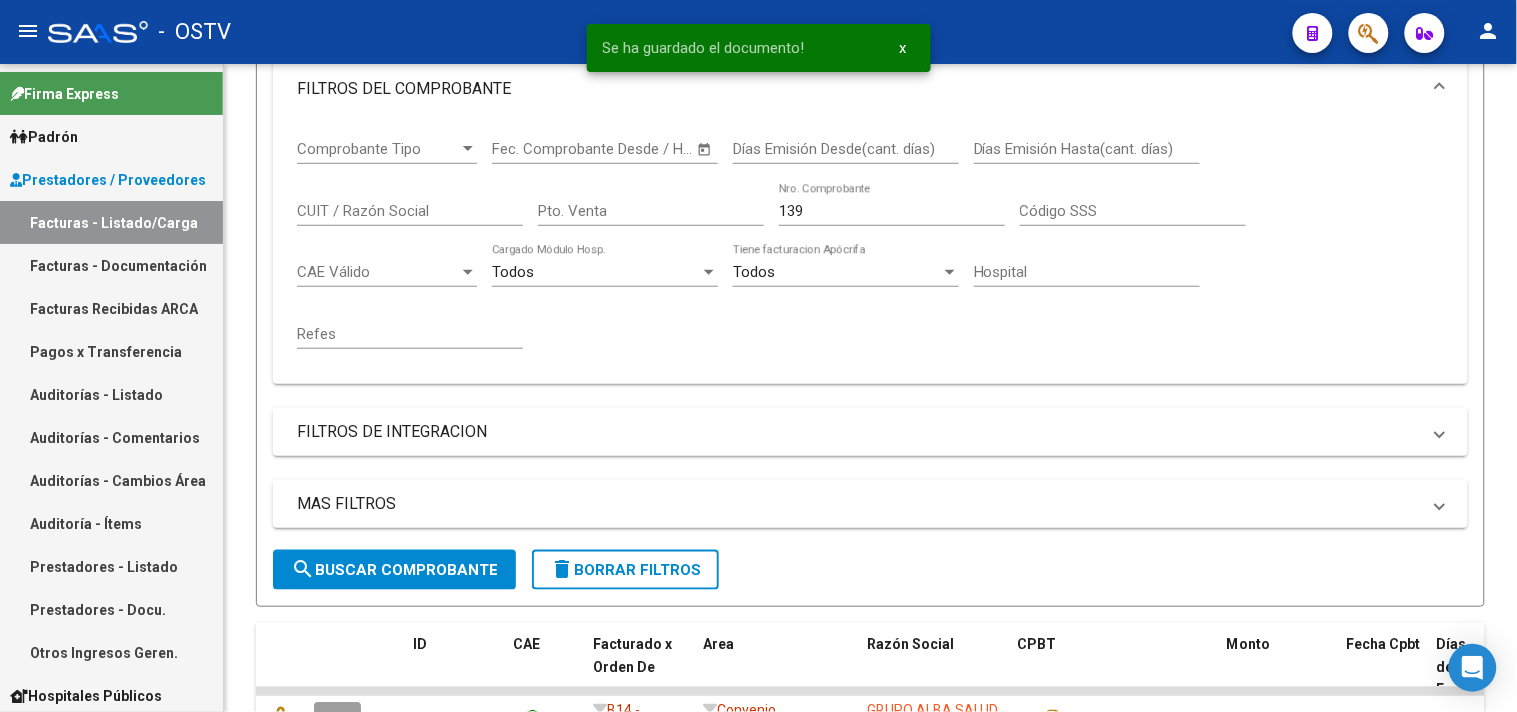 scroll, scrollTop: 0, scrollLeft: 0, axis: both 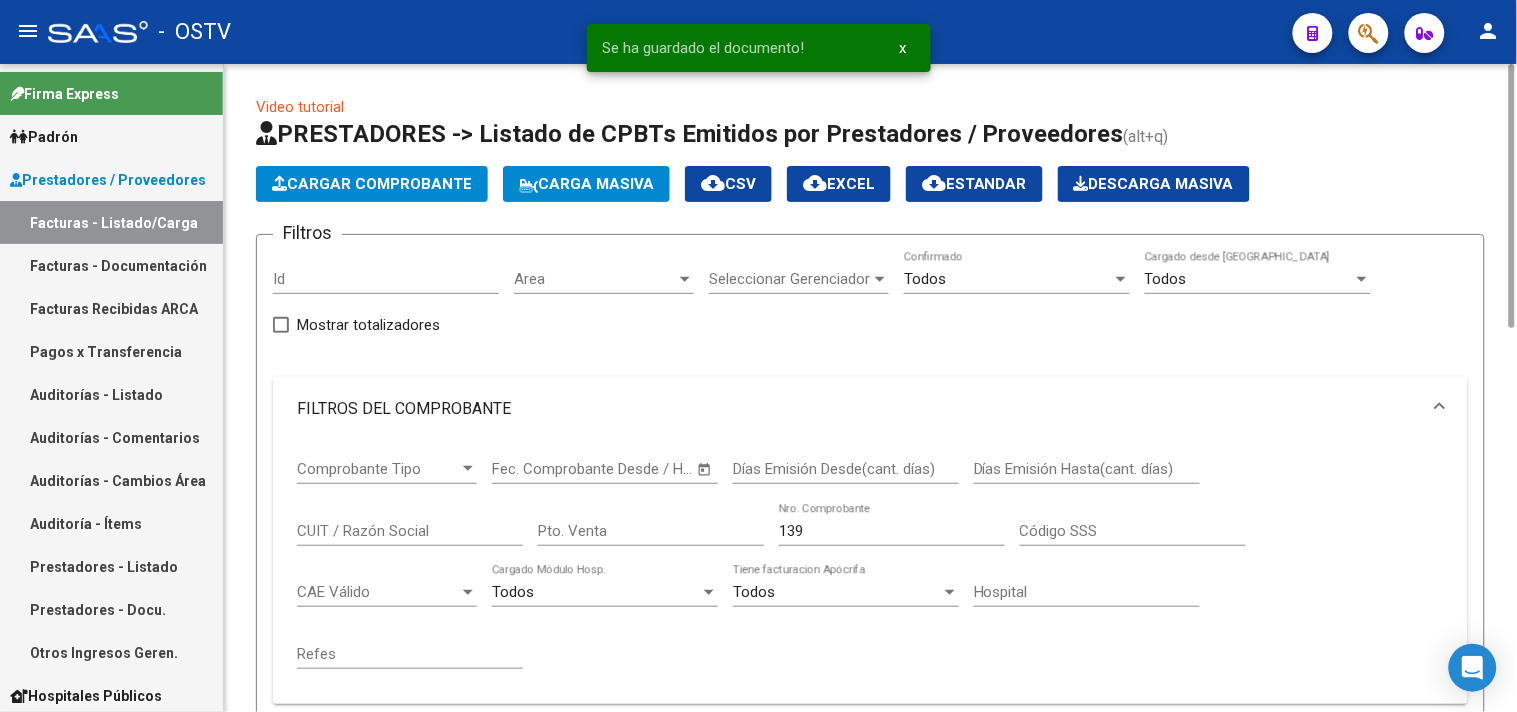 click on "139" at bounding box center [892, 531] 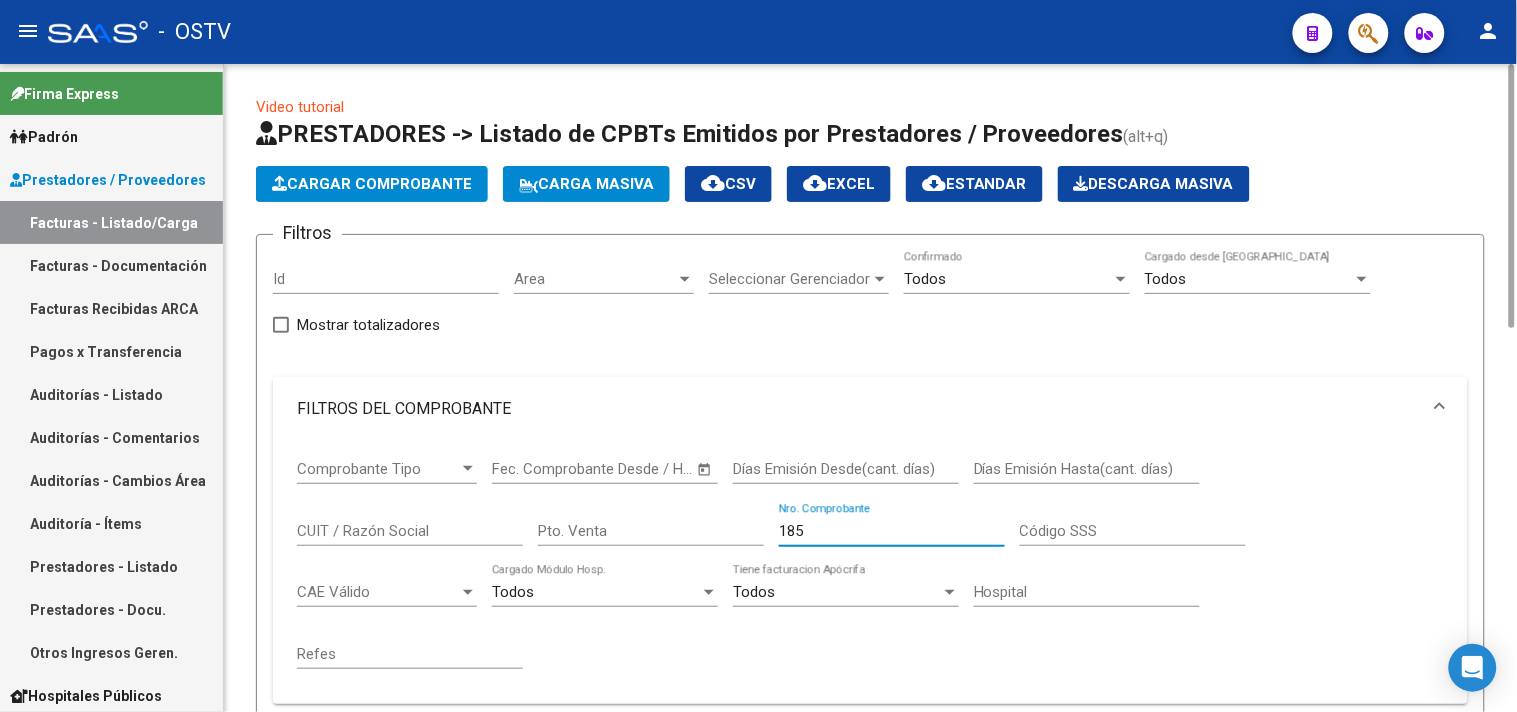 scroll, scrollTop: 666, scrollLeft: 0, axis: vertical 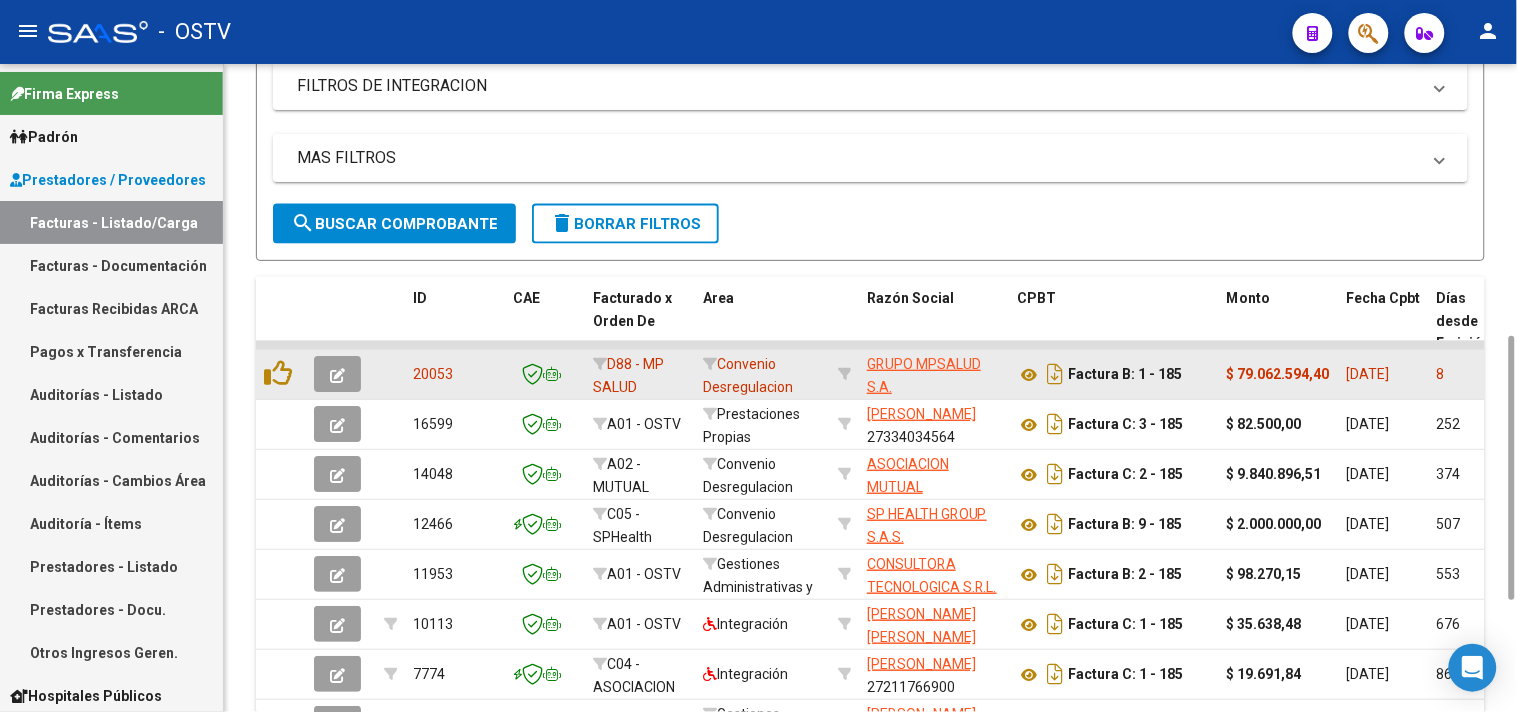 type on "185" 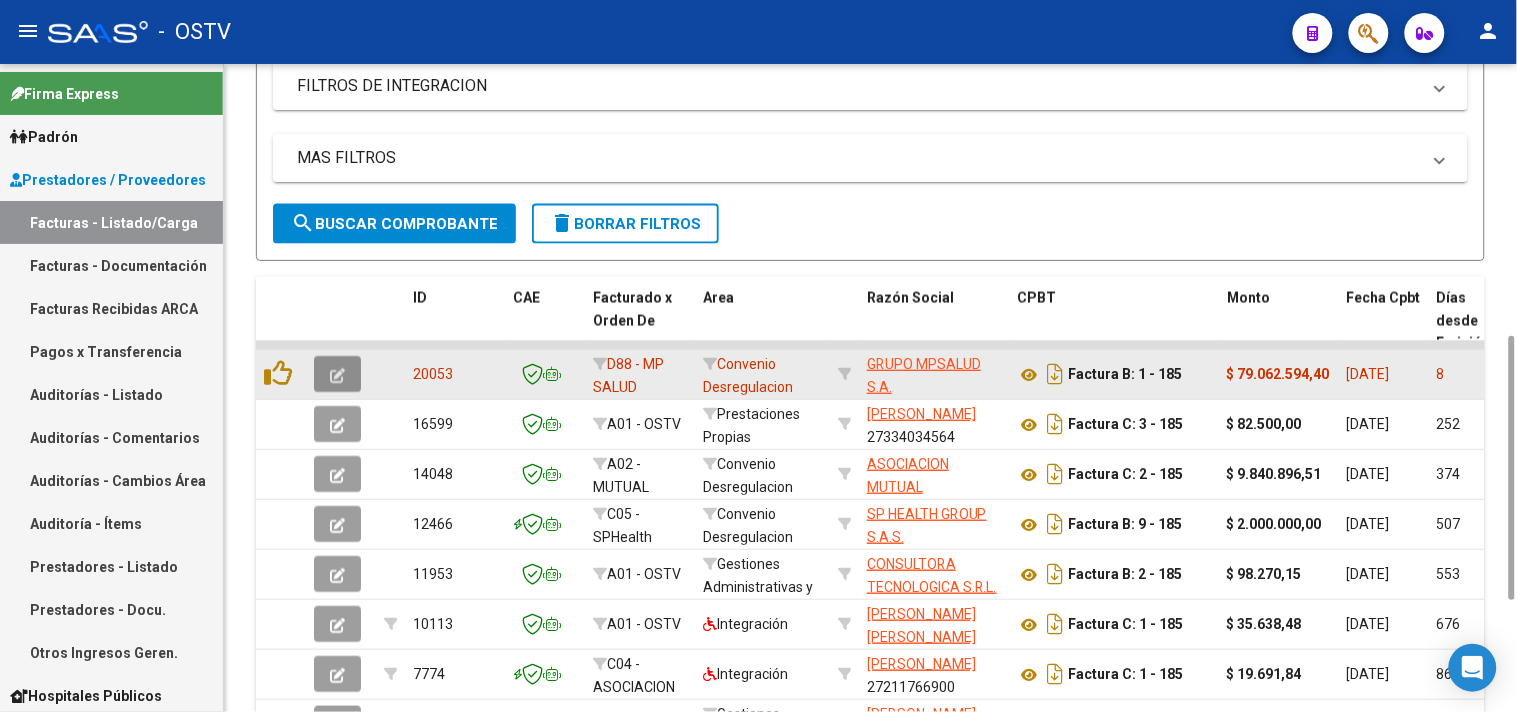 click 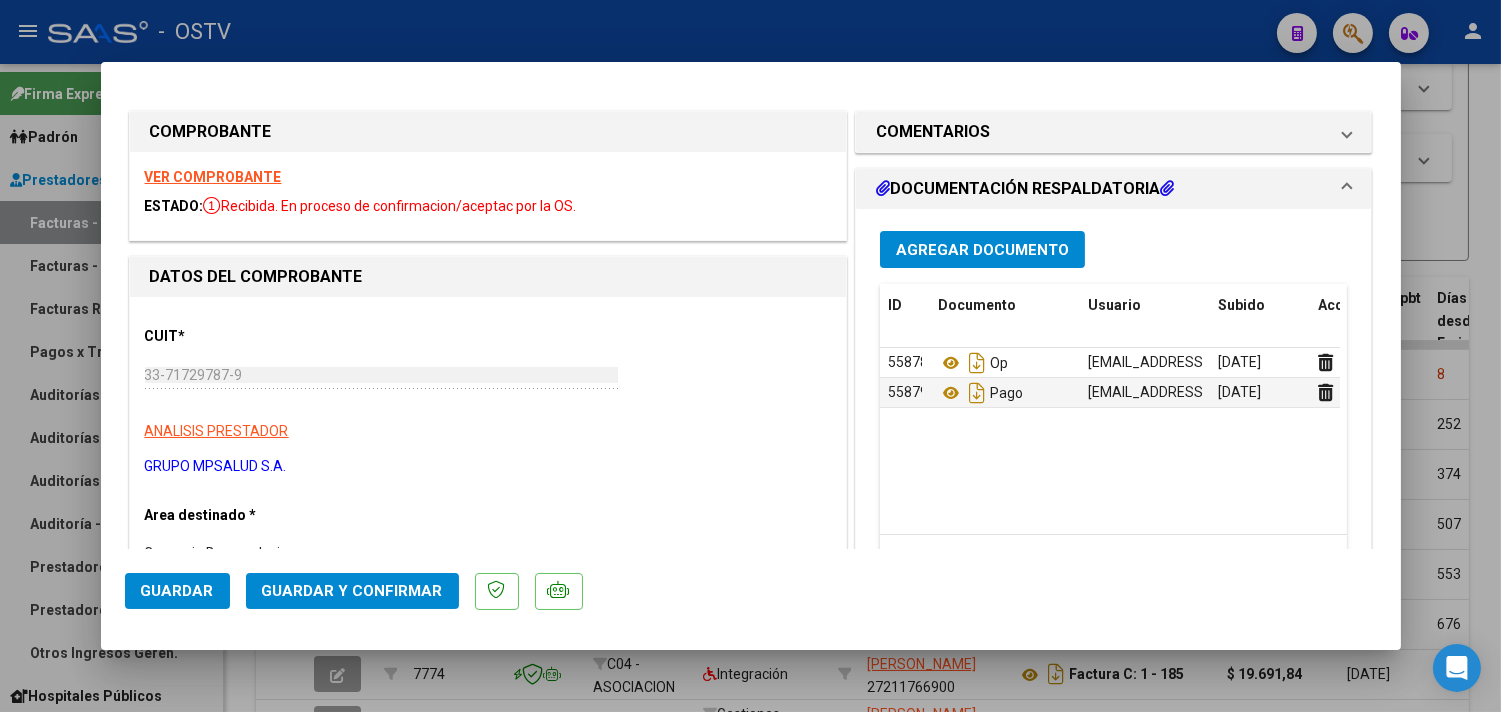 click on "Agregar Documento" at bounding box center [982, 250] 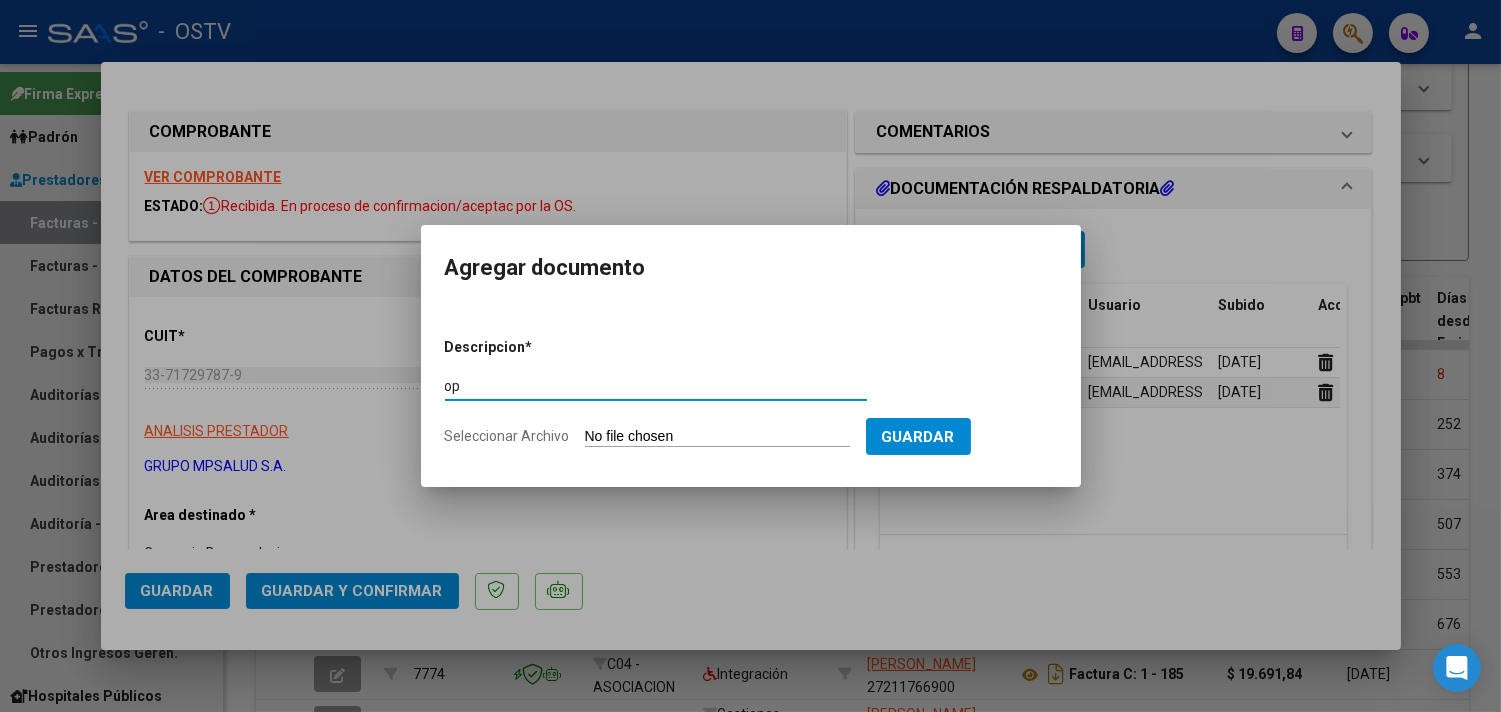 type on "op" 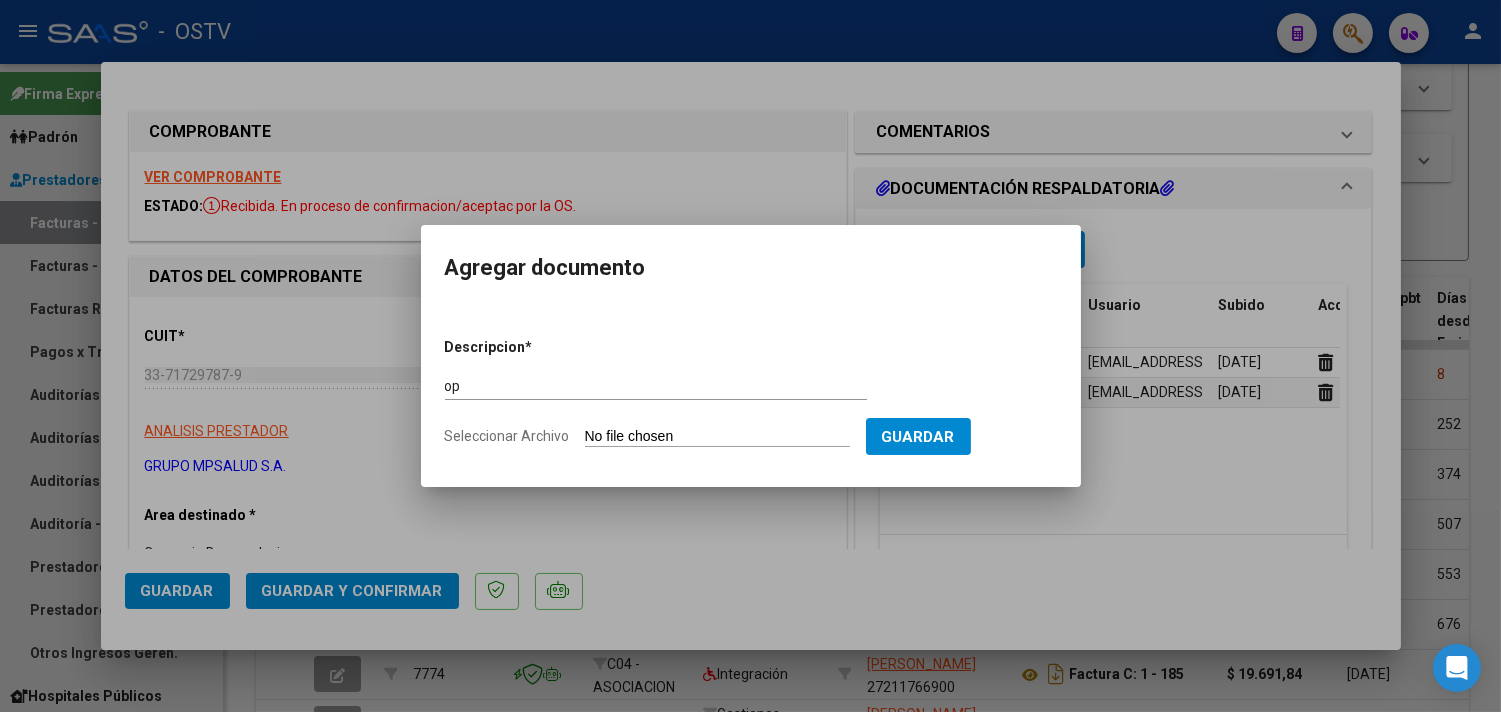 click on "Seleccionar Archivo" at bounding box center (717, 437) 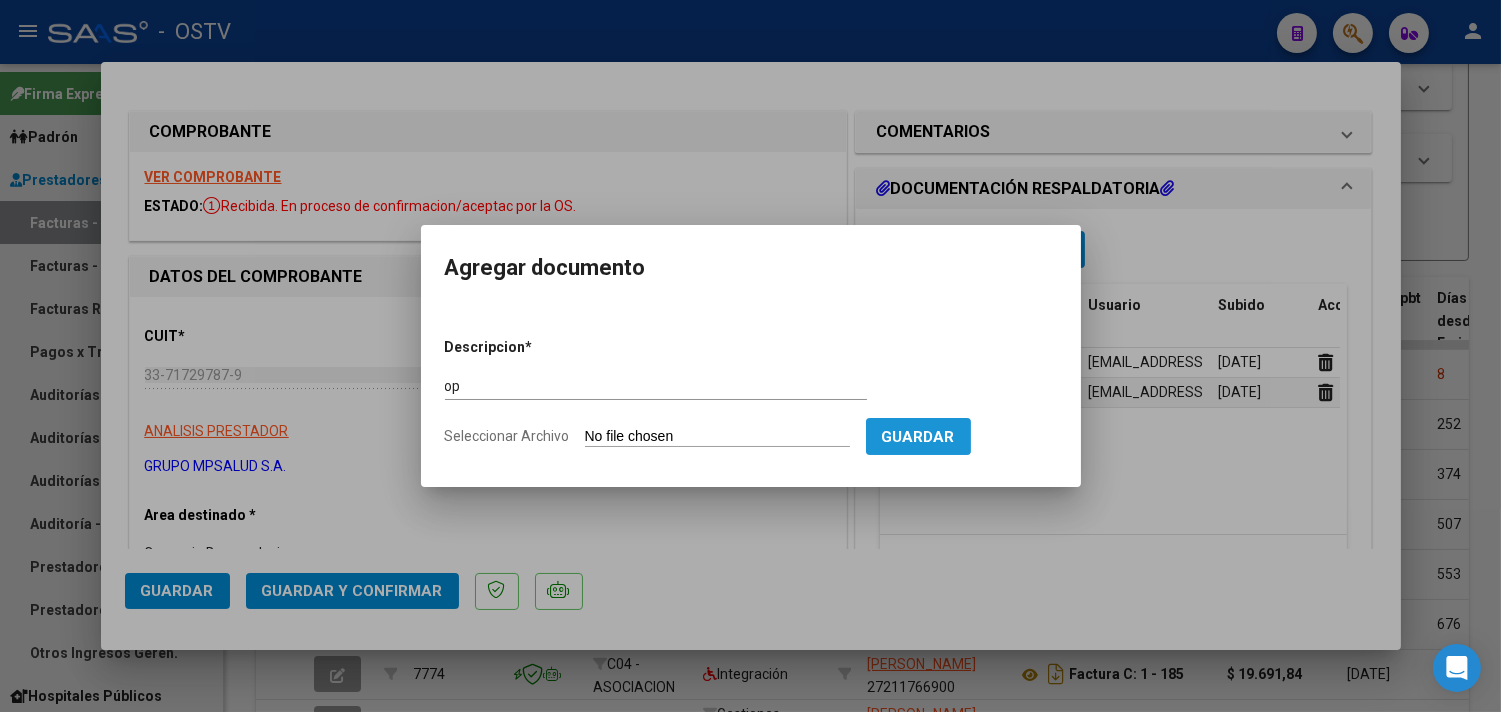 click on "Guardar" at bounding box center [918, 436] 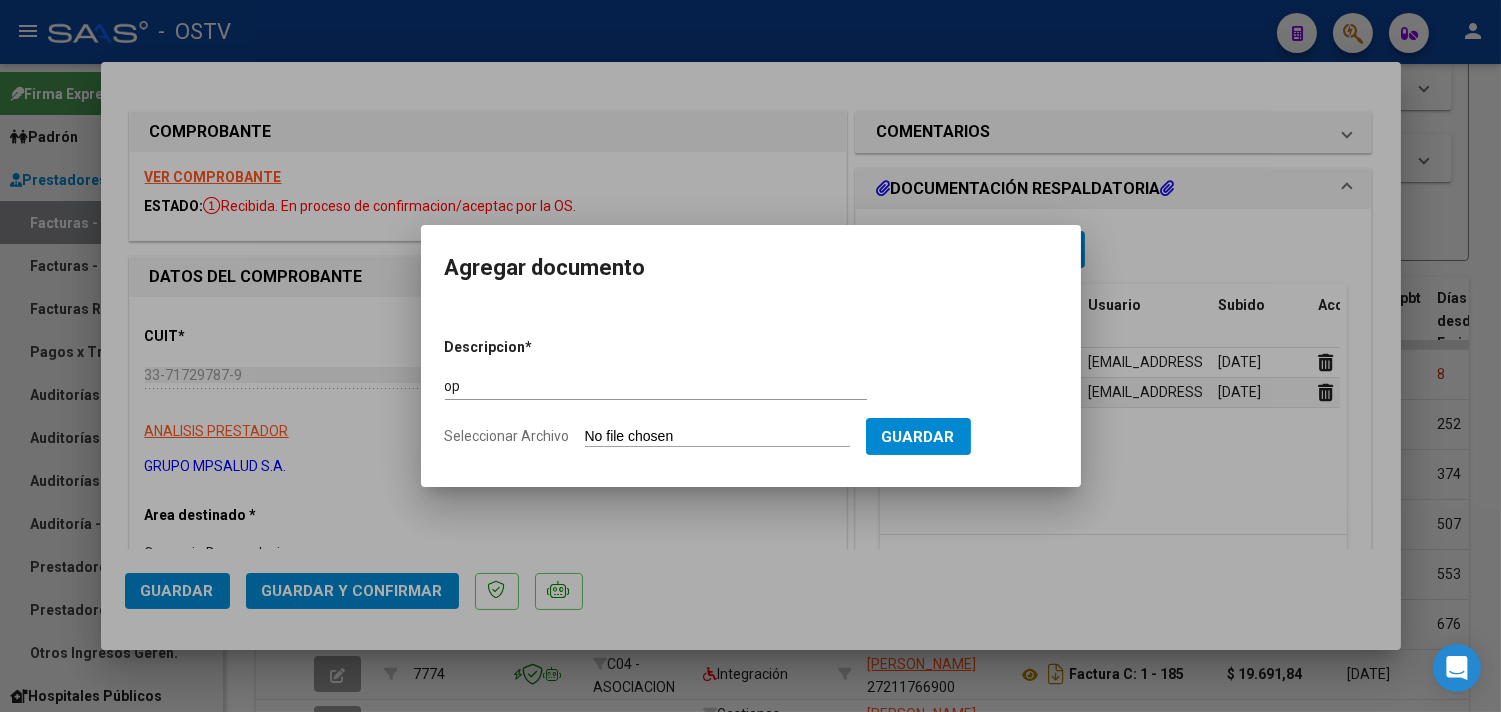click on "Descripcion  *   op Escriba aquí una descripcion  Seleccionar Archivo Guardar" at bounding box center [751, 392] 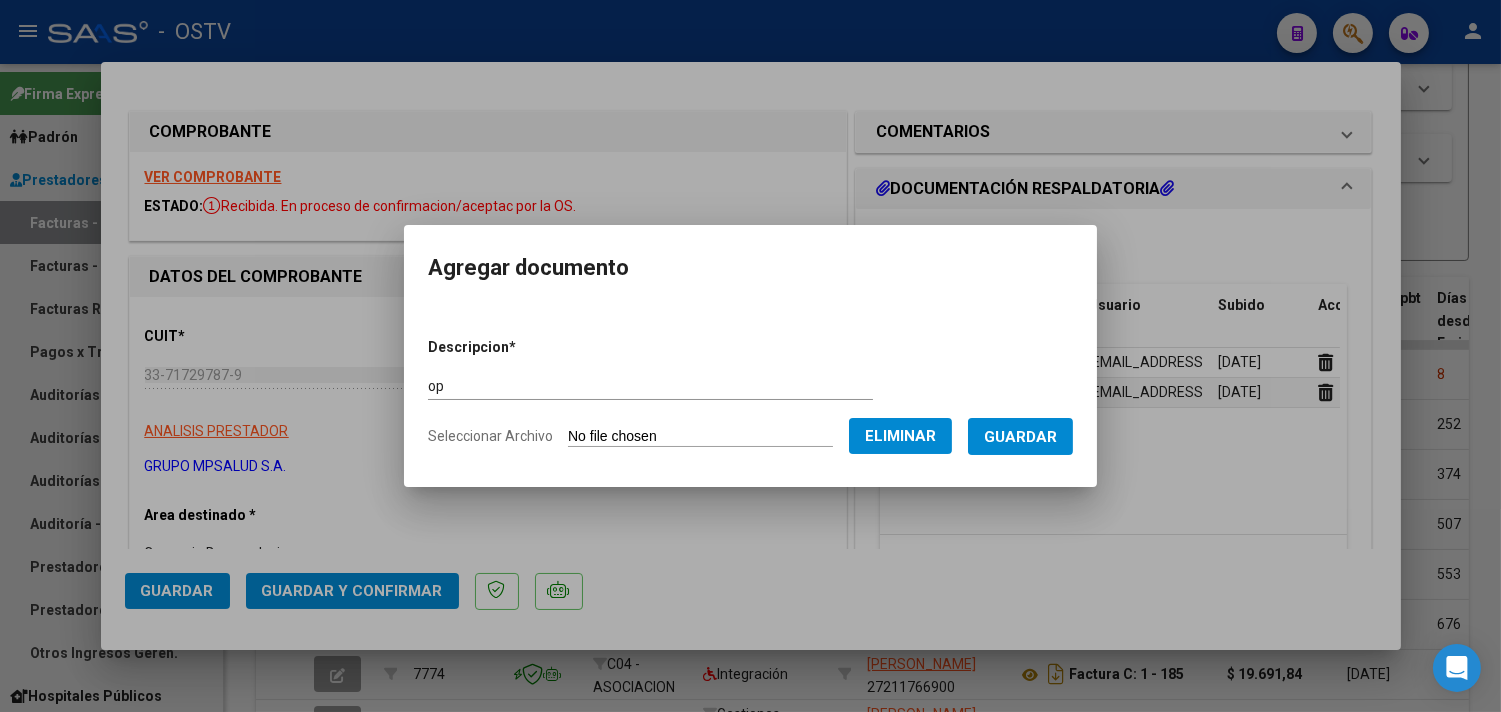 click on "Guardar" at bounding box center (1020, 436) 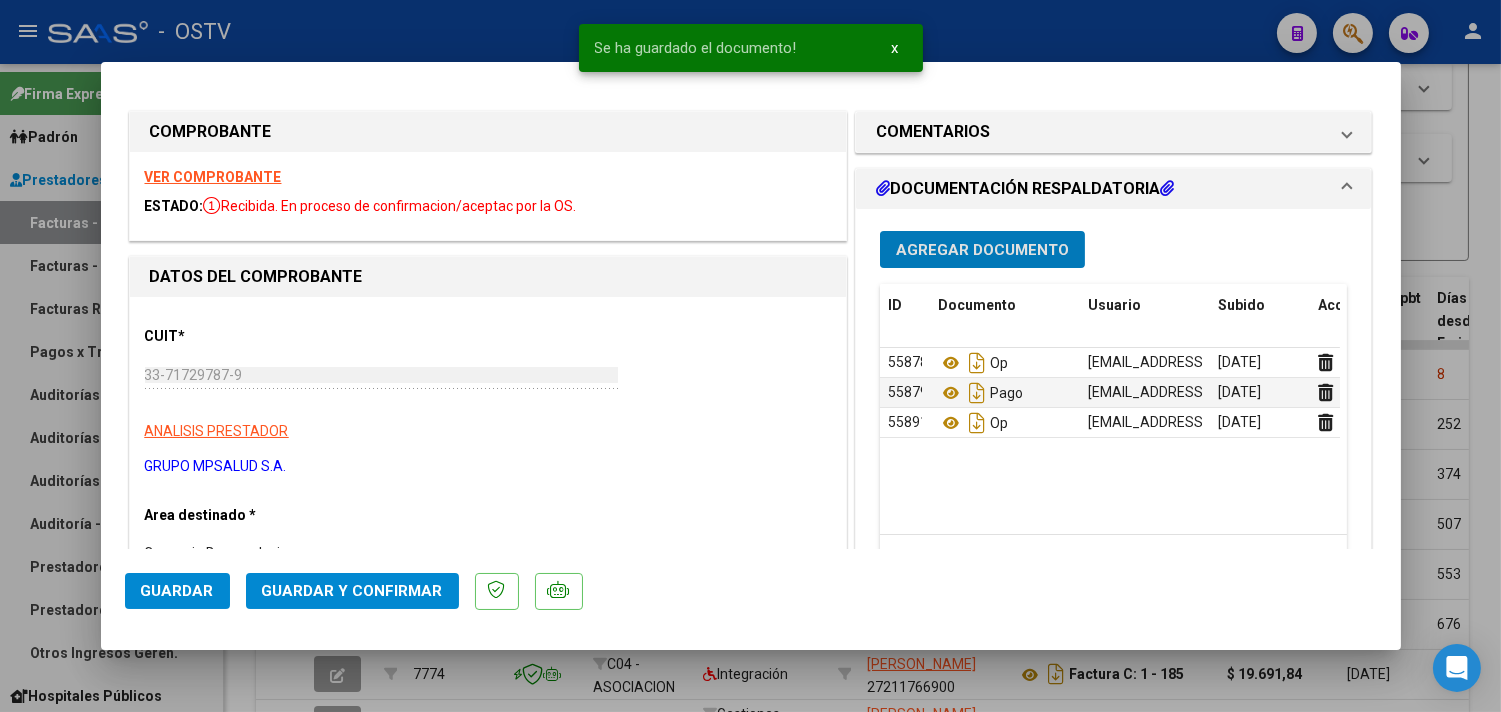 click on "Agregar Documento" at bounding box center (982, 250) 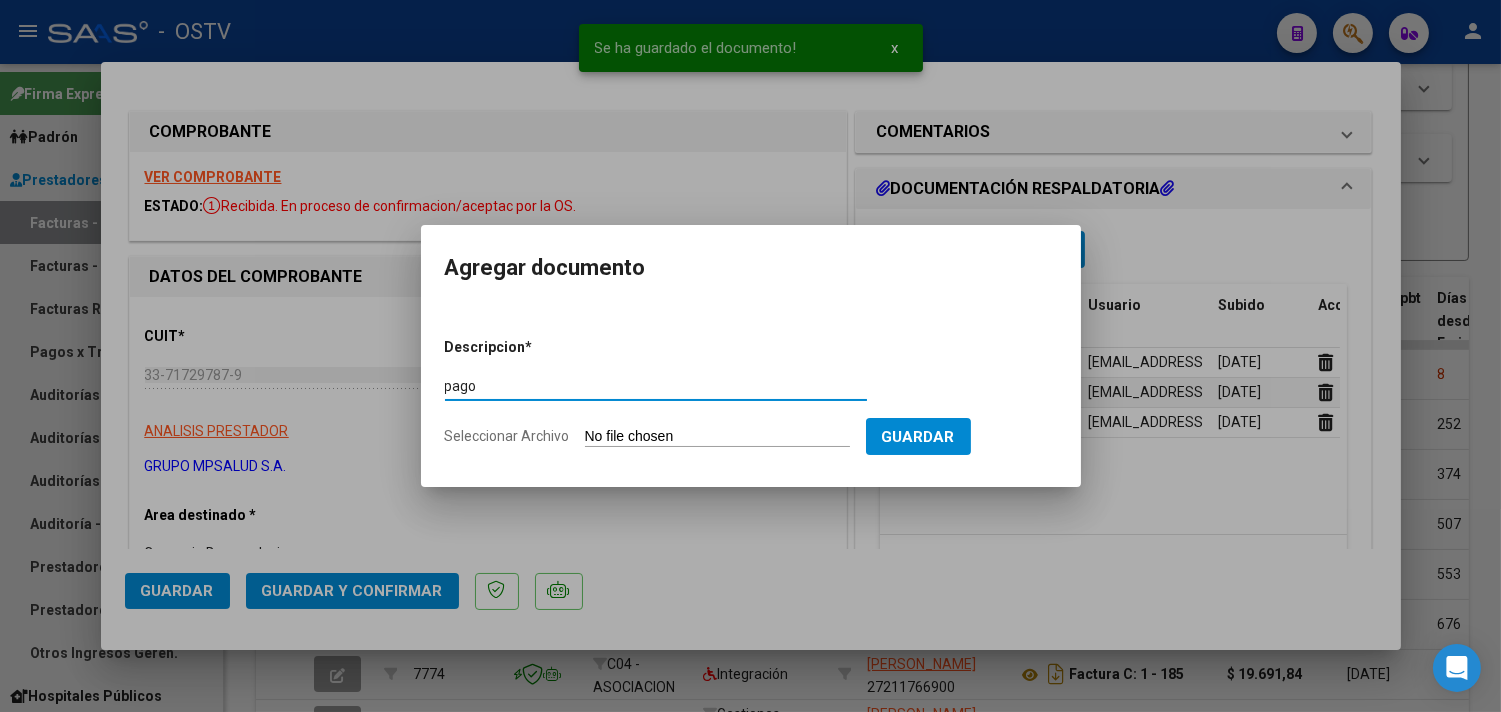 type on "pago" 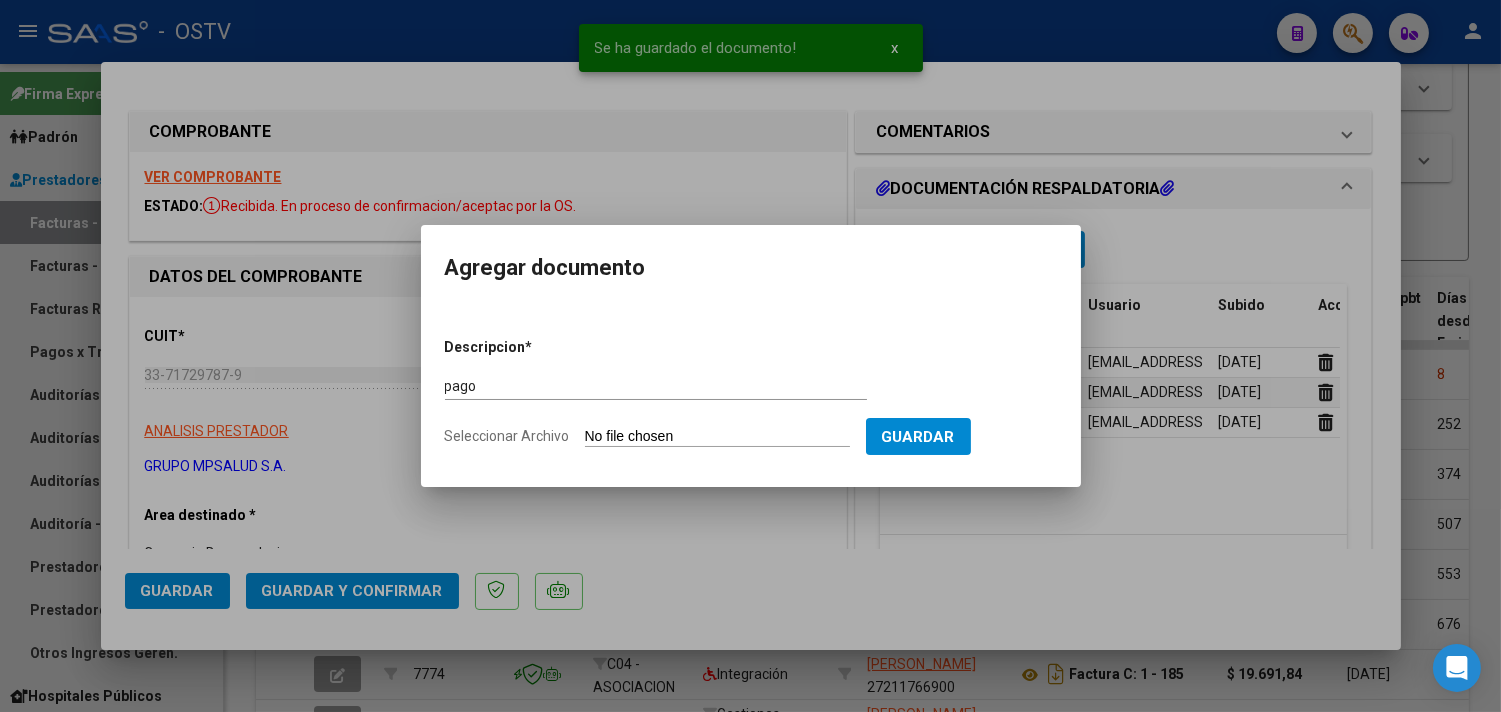 click on "Seleccionar Archivo" at bounding box center (717, 437) 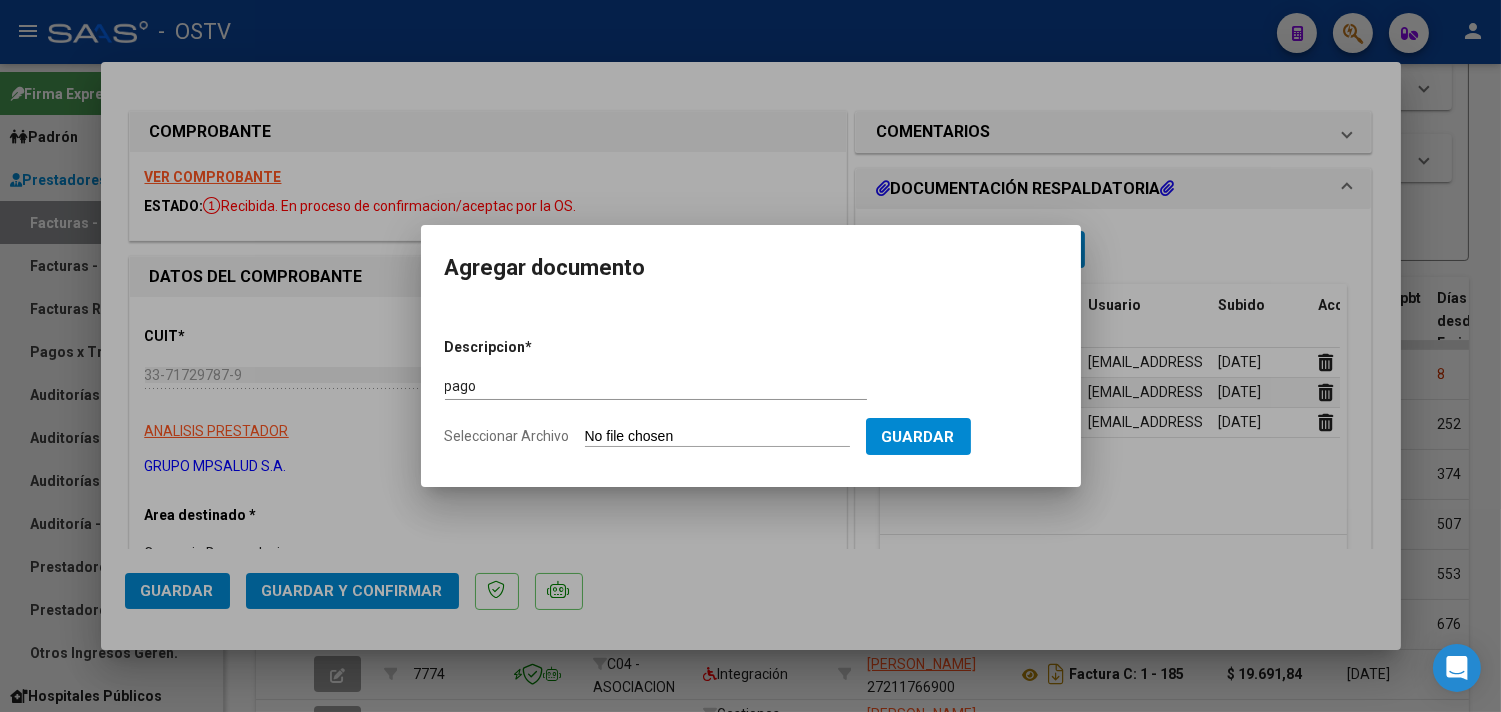 type on "C:\fakepath\Pago OP 56769 MP Salud.pdf" 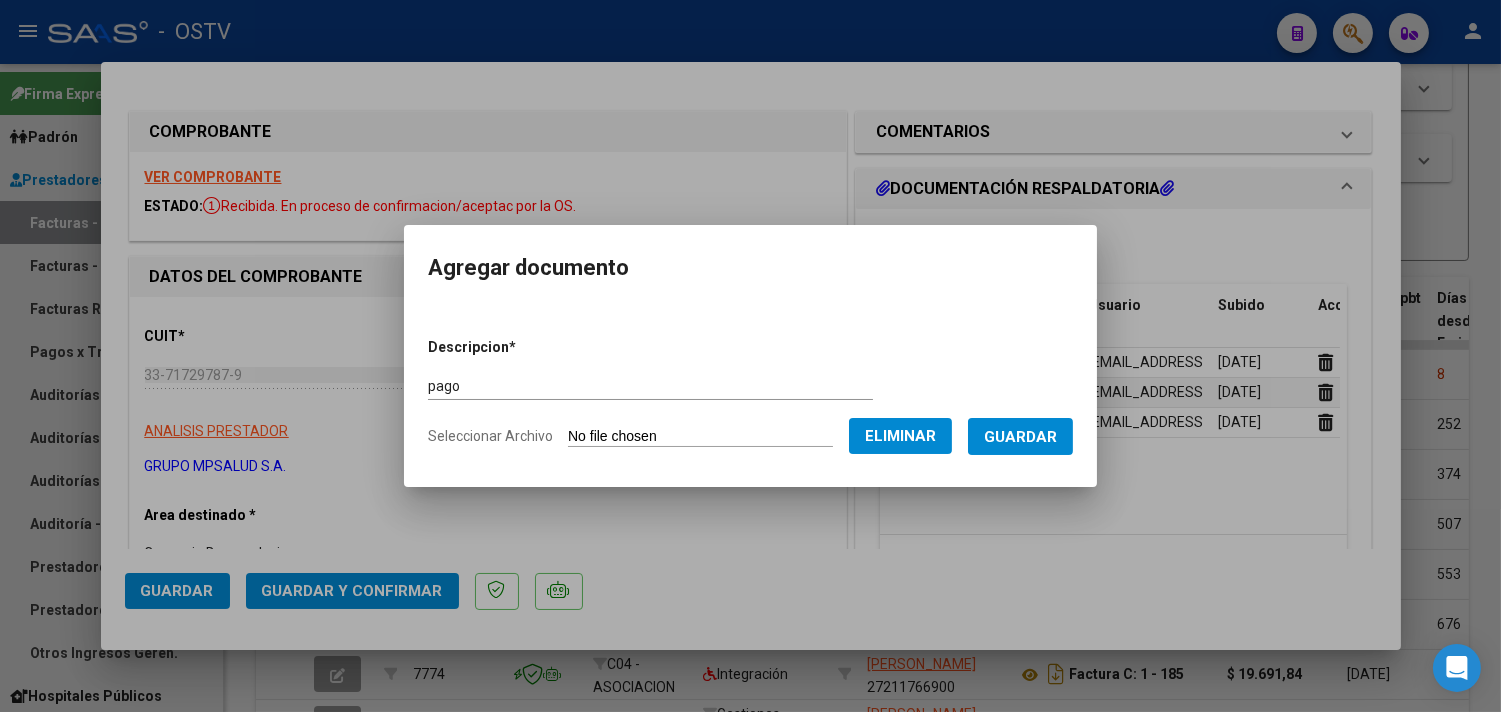 click on "Guardar" at bounding box center [1020, 437] 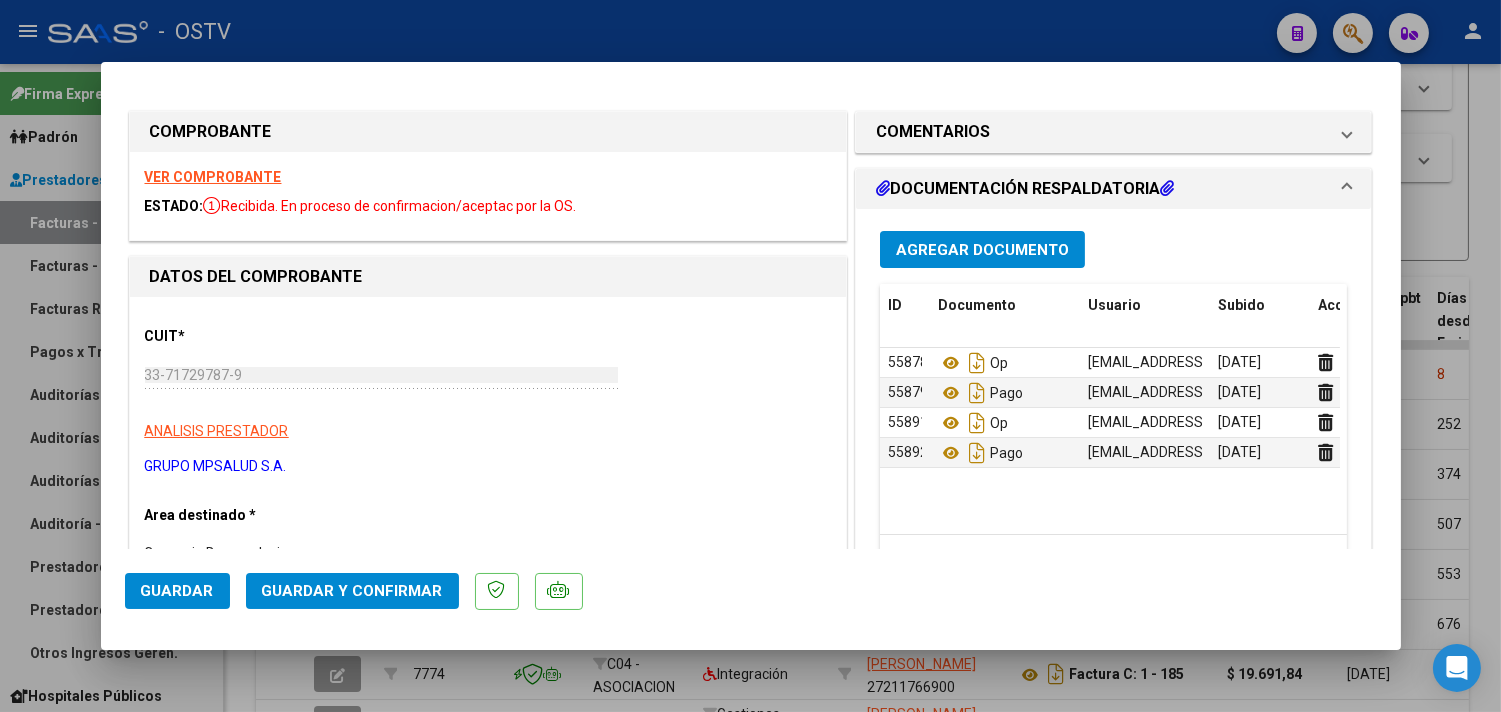 drag, startPoint x: 0, startPoint y: 478, endPoint x: 28, endPoint y: 476, distance: 28.071337 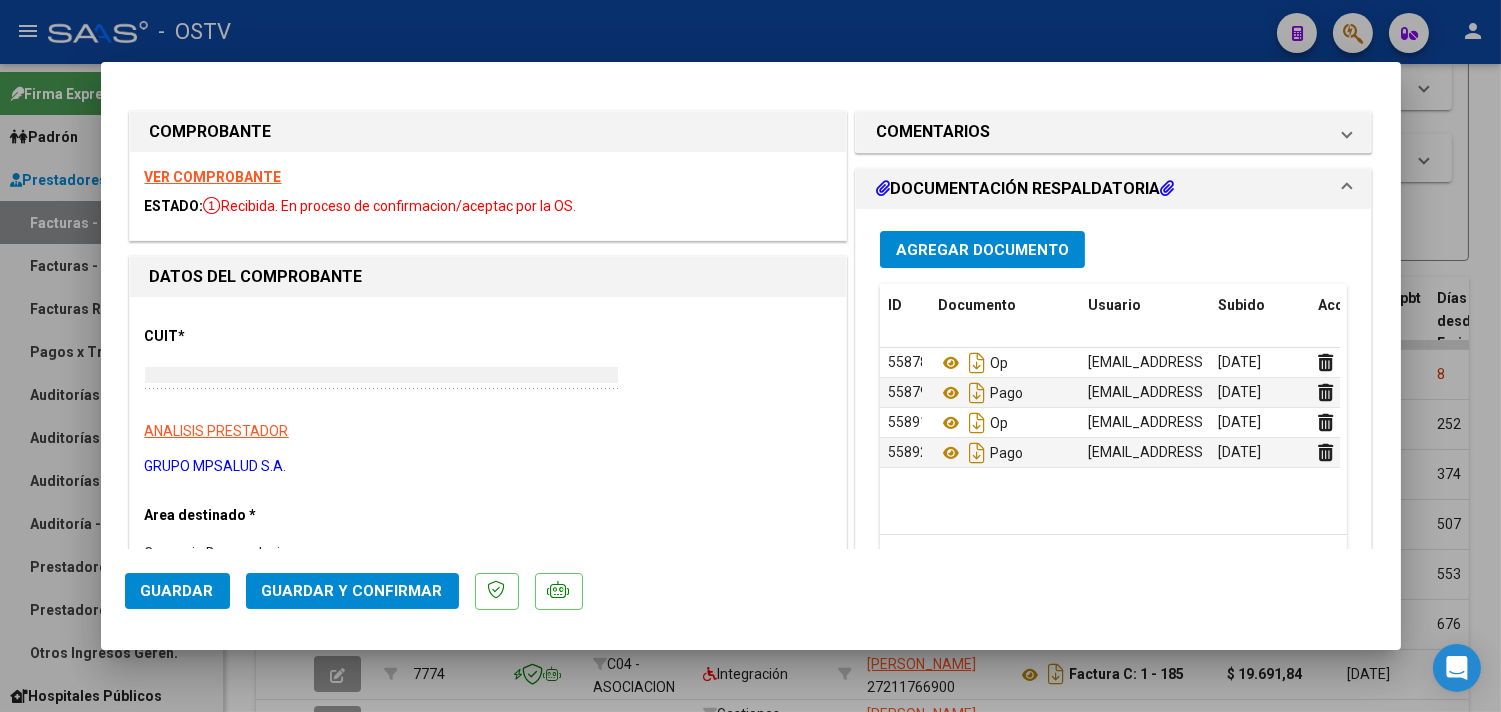 type 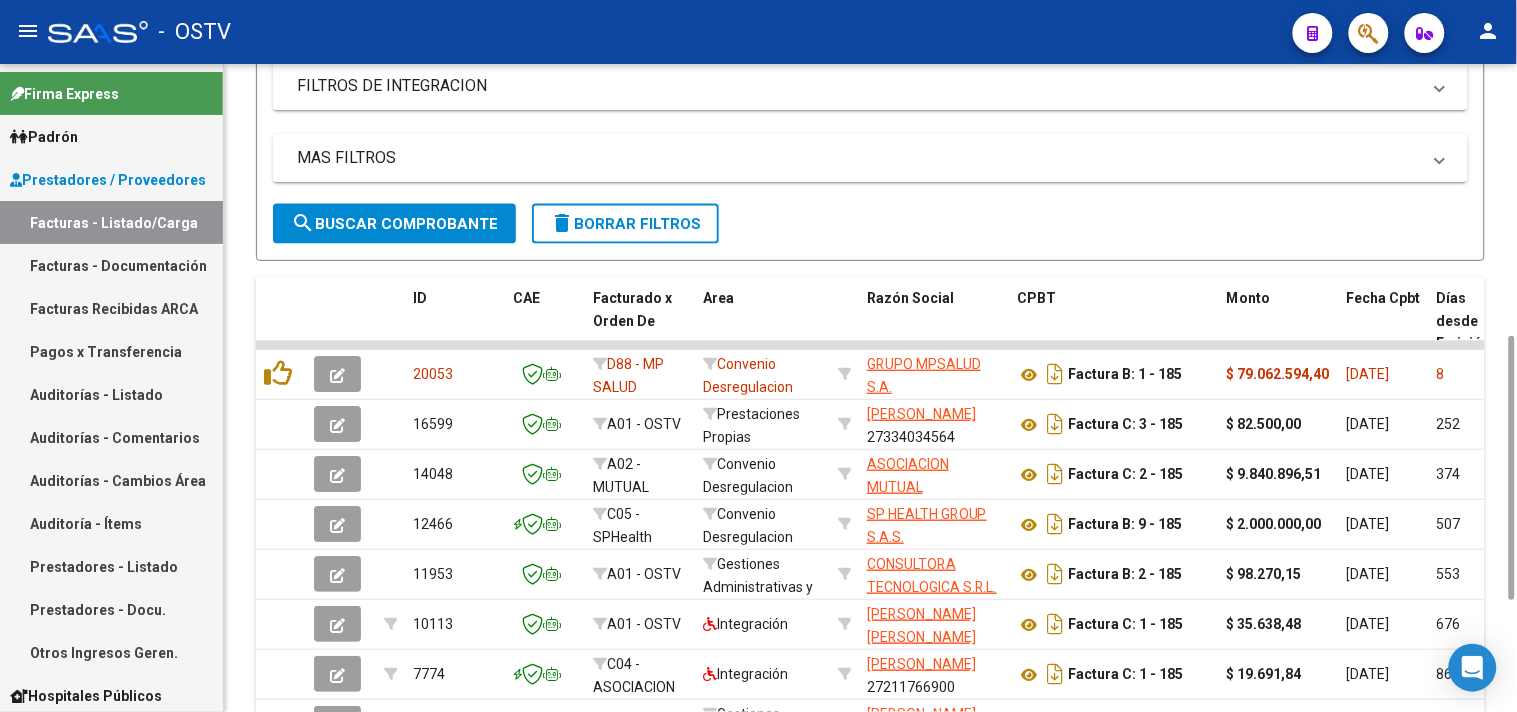 scroll, scrollTop: 0, scrollLeft: 0, axis: both 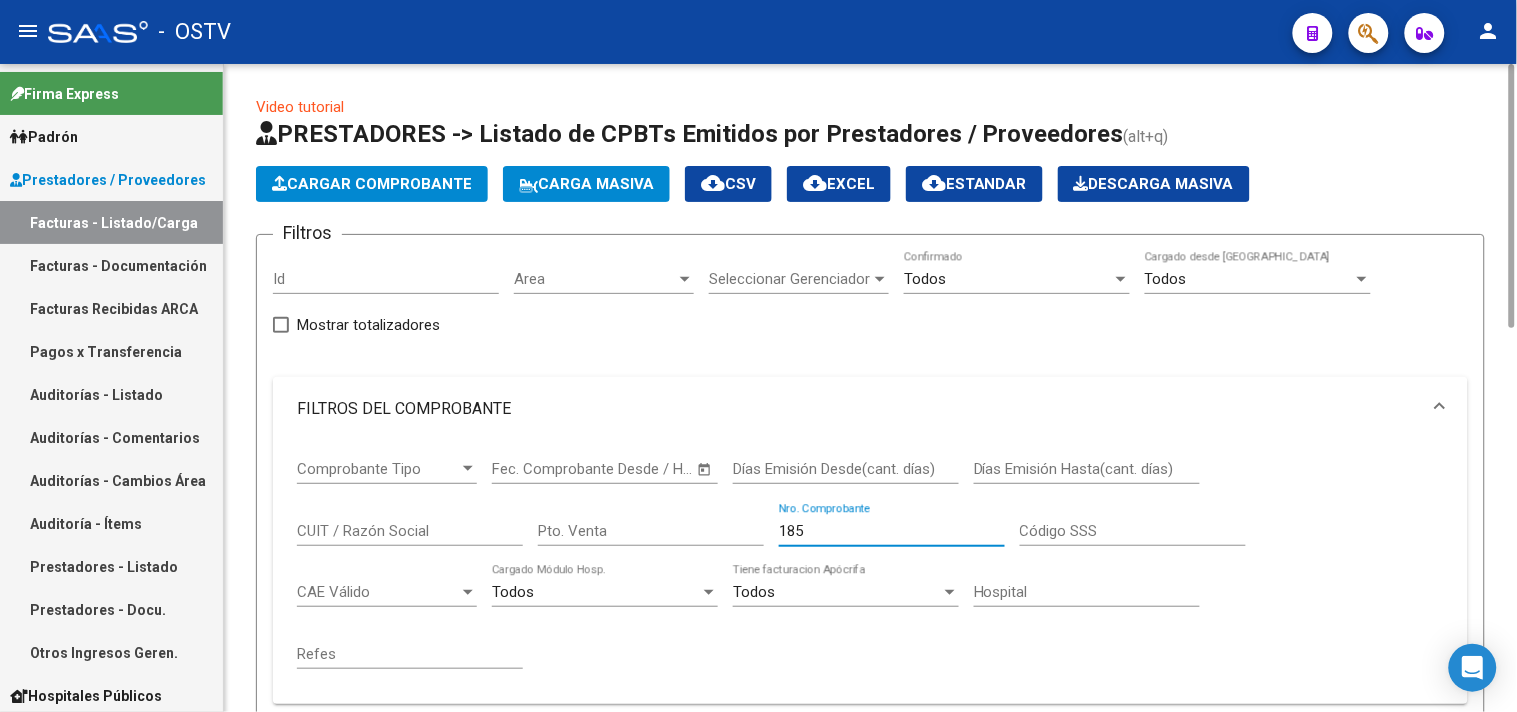 click on "185" at bounding box center [892, 531] 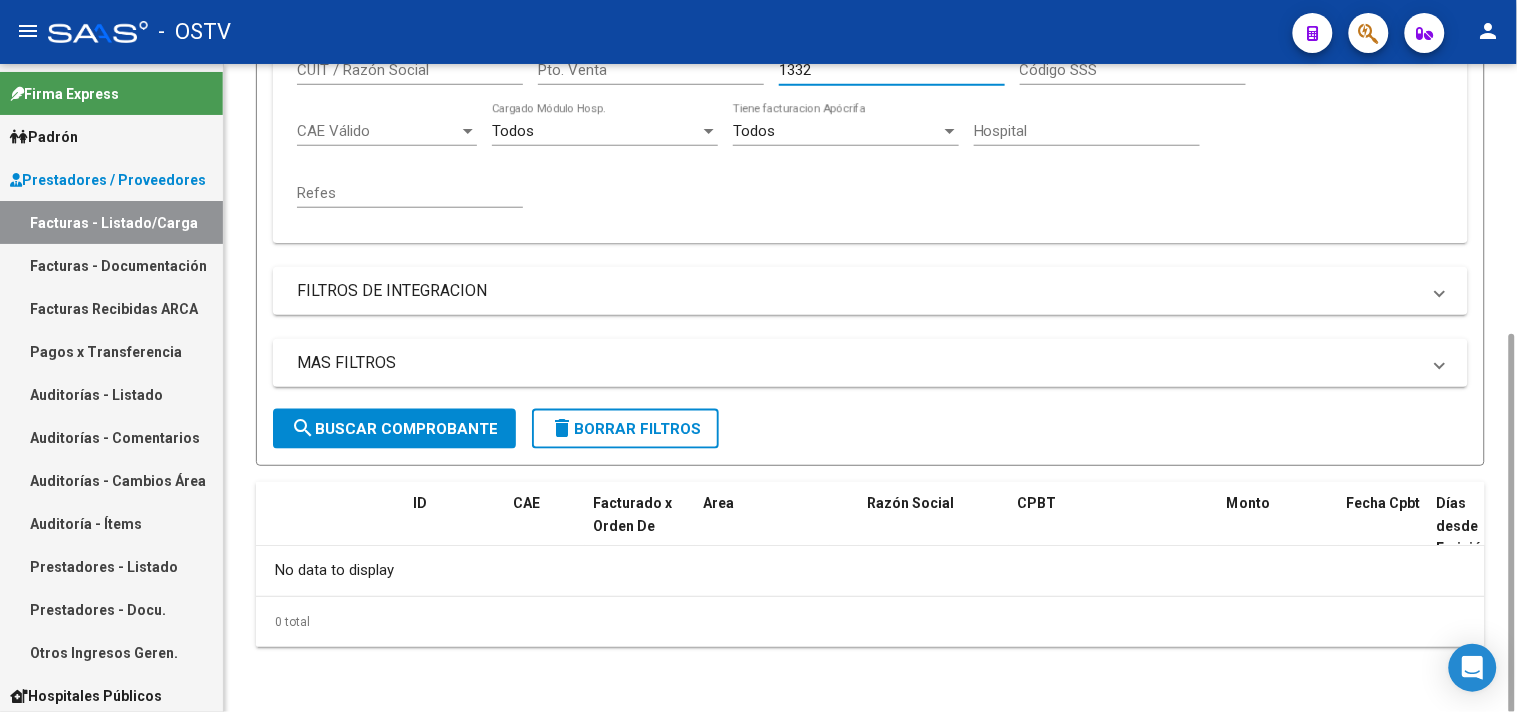 scroll, scrollTop: 16, scrollLeft: 0, axis: vertical 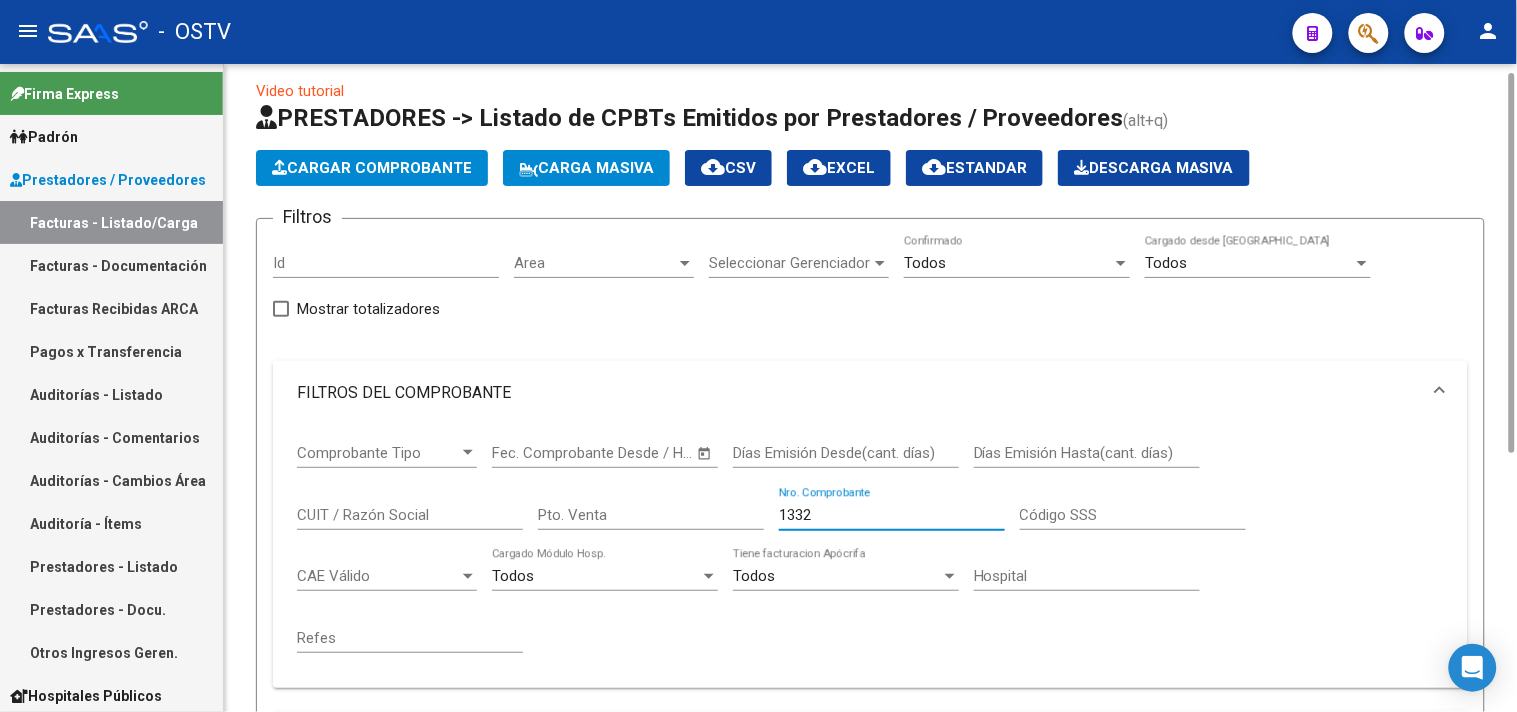 click on "1332" at bounding box center (892, 515) 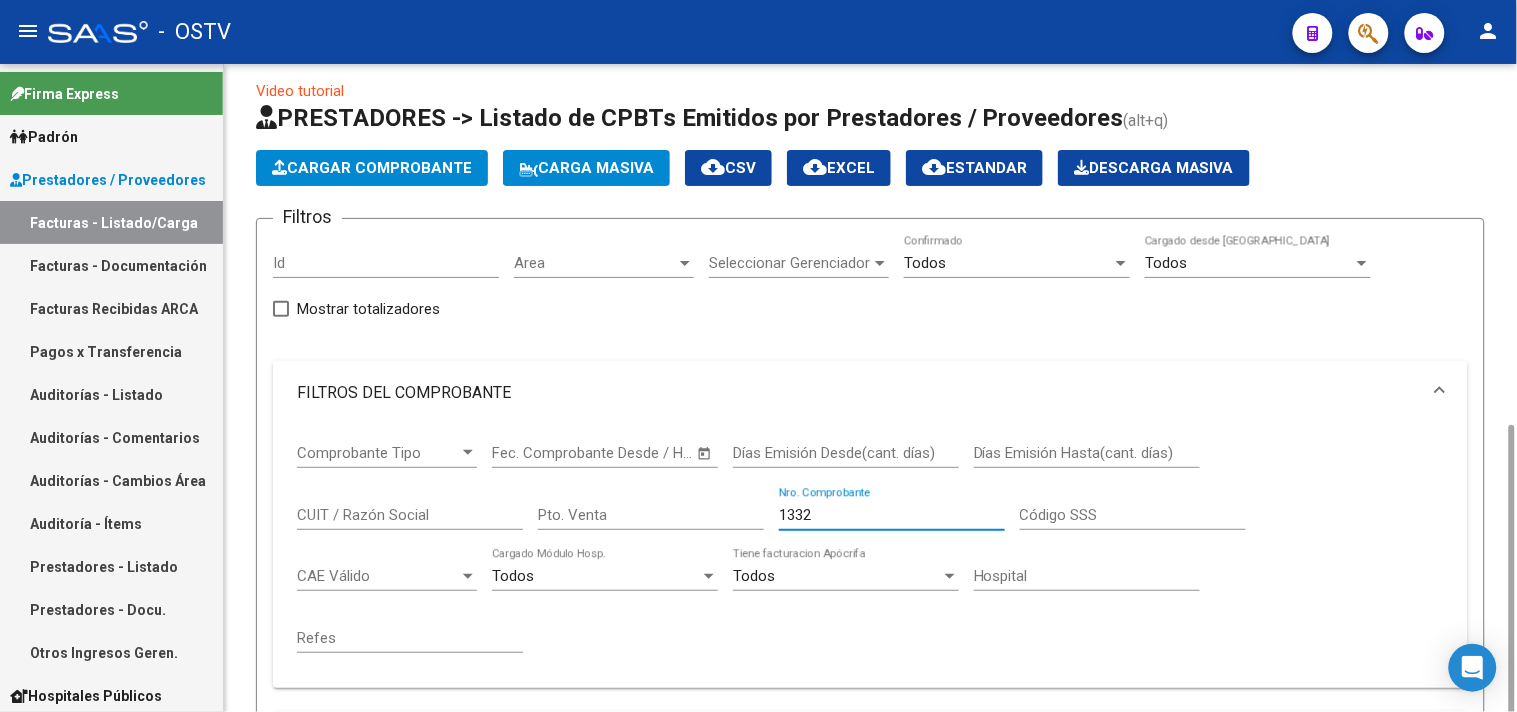 scroll, scrollTop: 461, scrollLeft: 0, axis: vertical 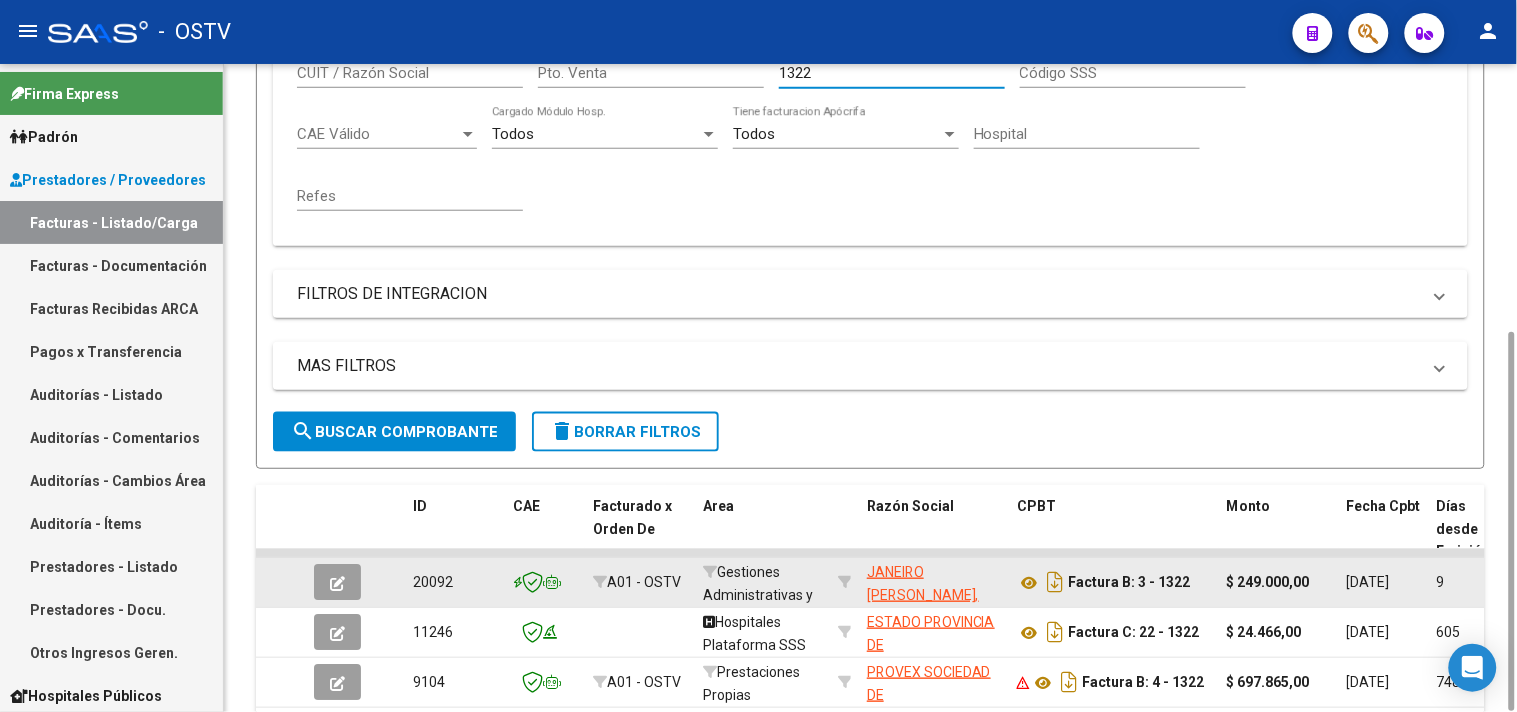 type on "1322" 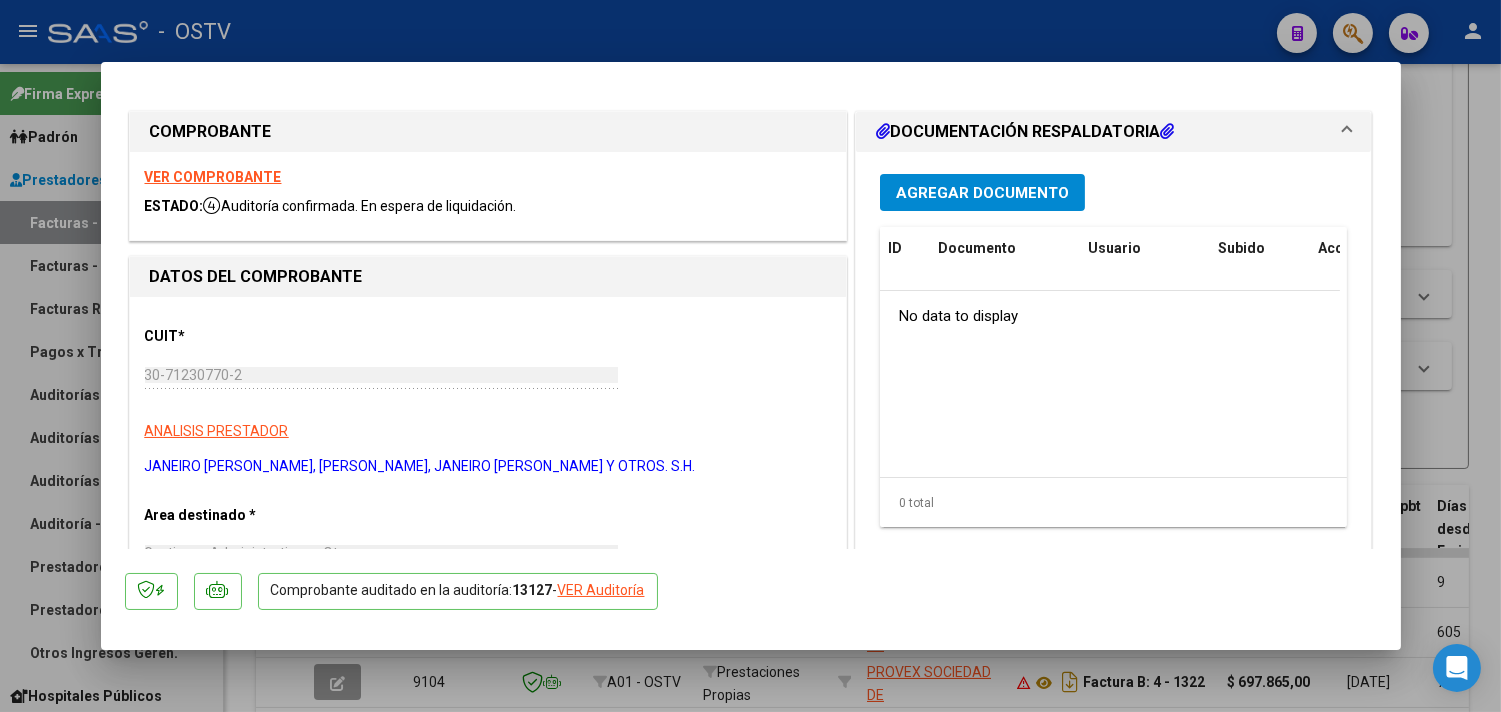 click on "Agregar Documento" at bounding box center [982, 193] 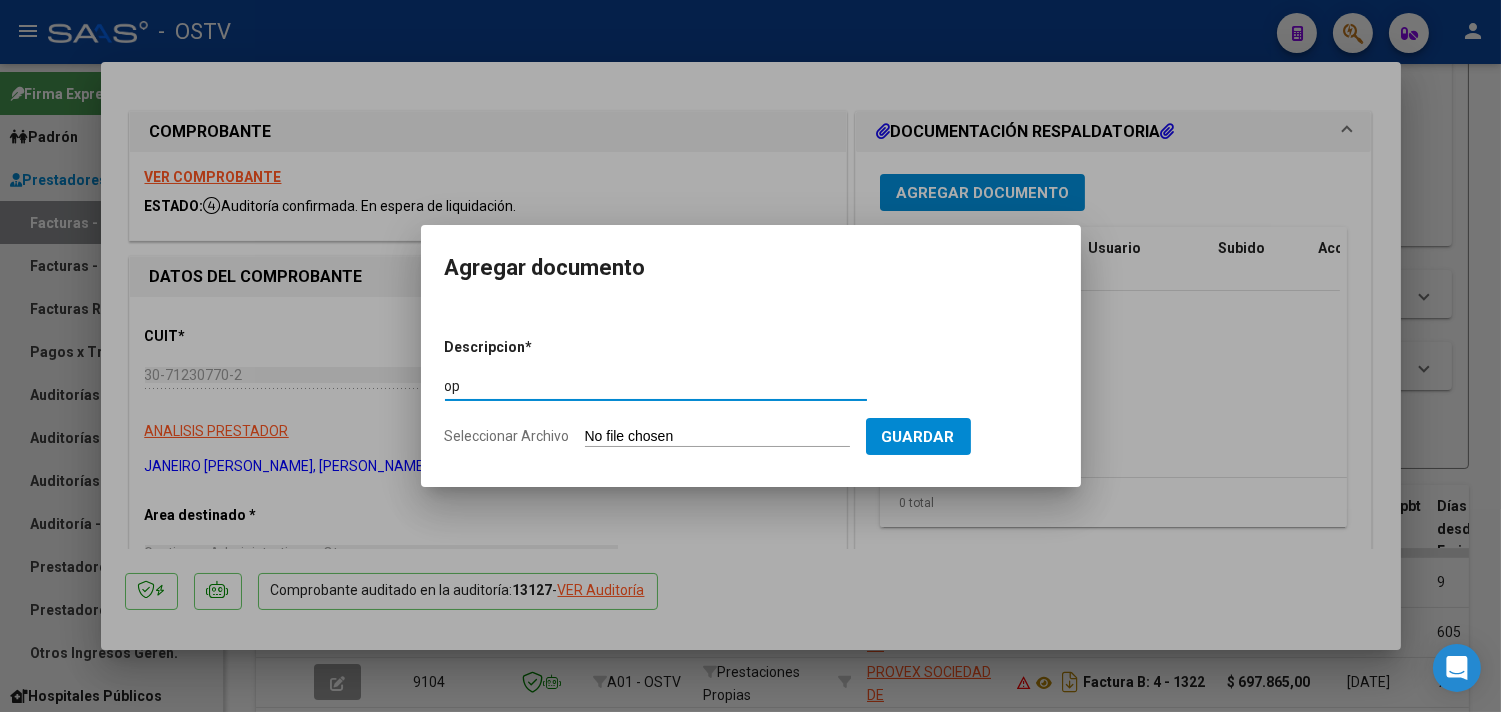 type on "op" 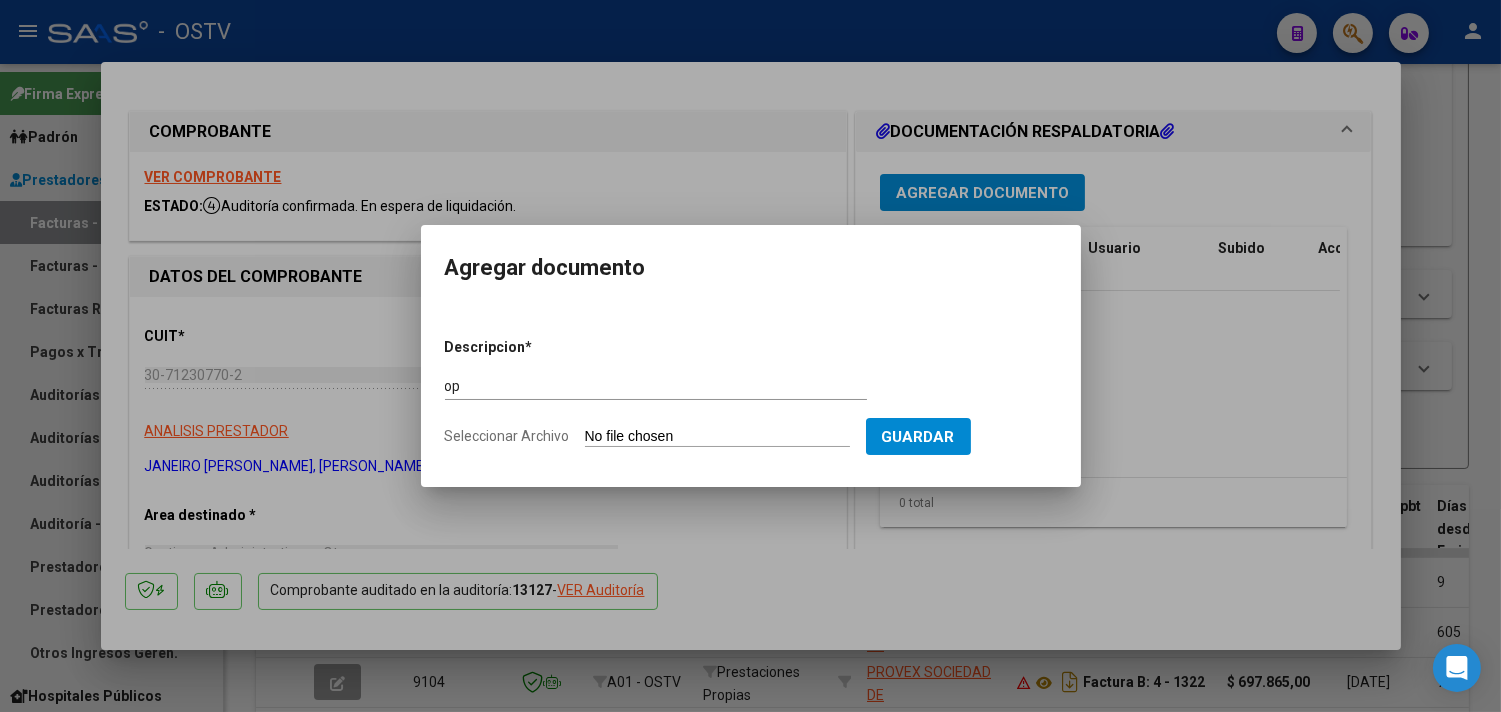 click on "Seleccionar Archivo" at bounding box center [717, 437] 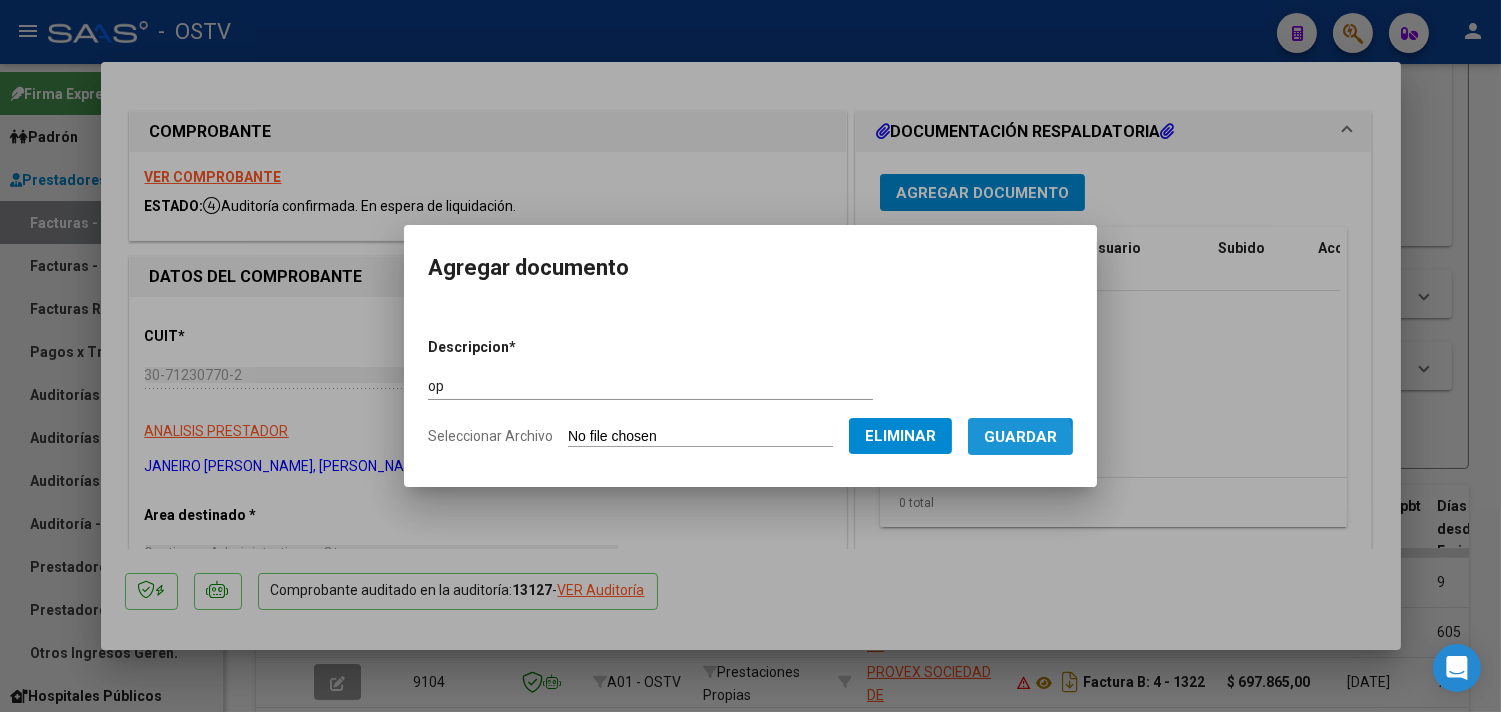 click on "Guardar" at bounding box center (1020, 437) 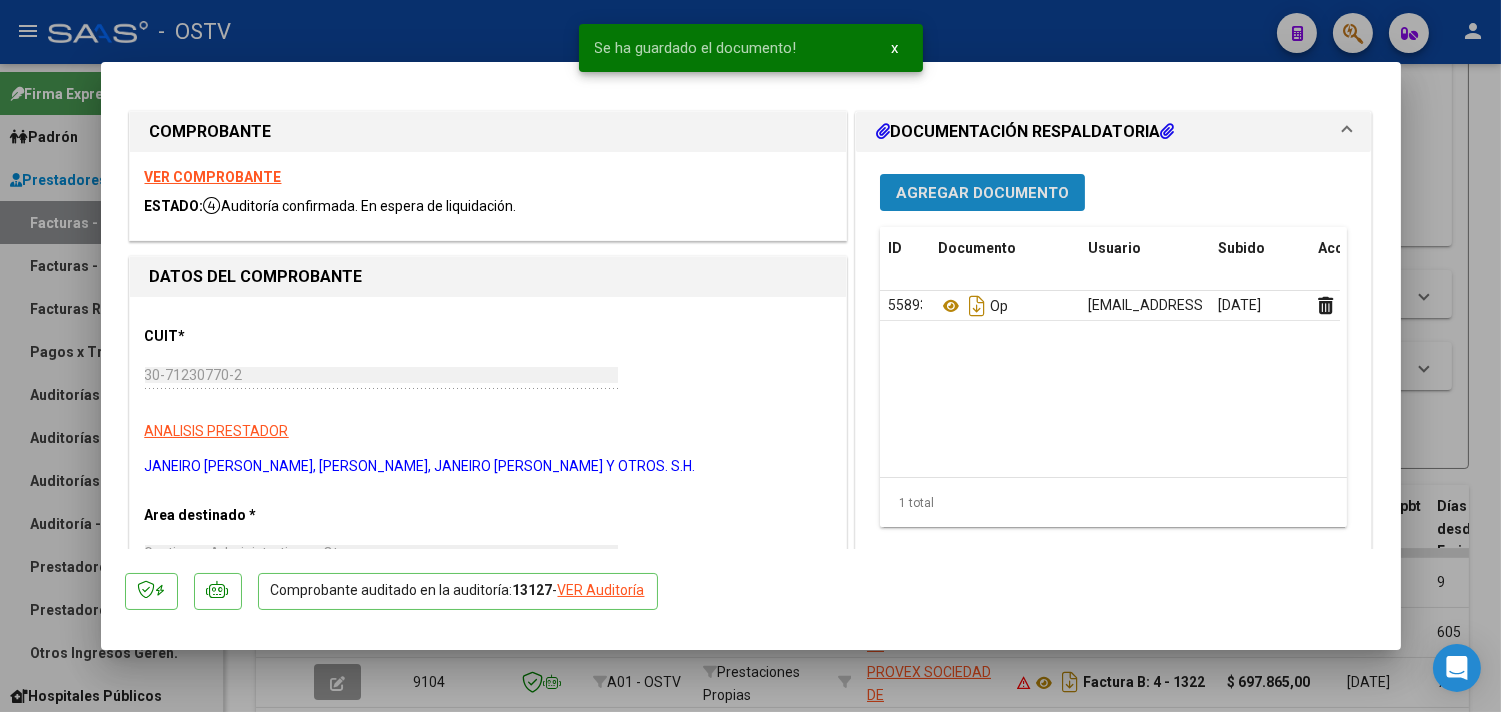 click on "Agregar Documento" at bounding box center (982, 193) 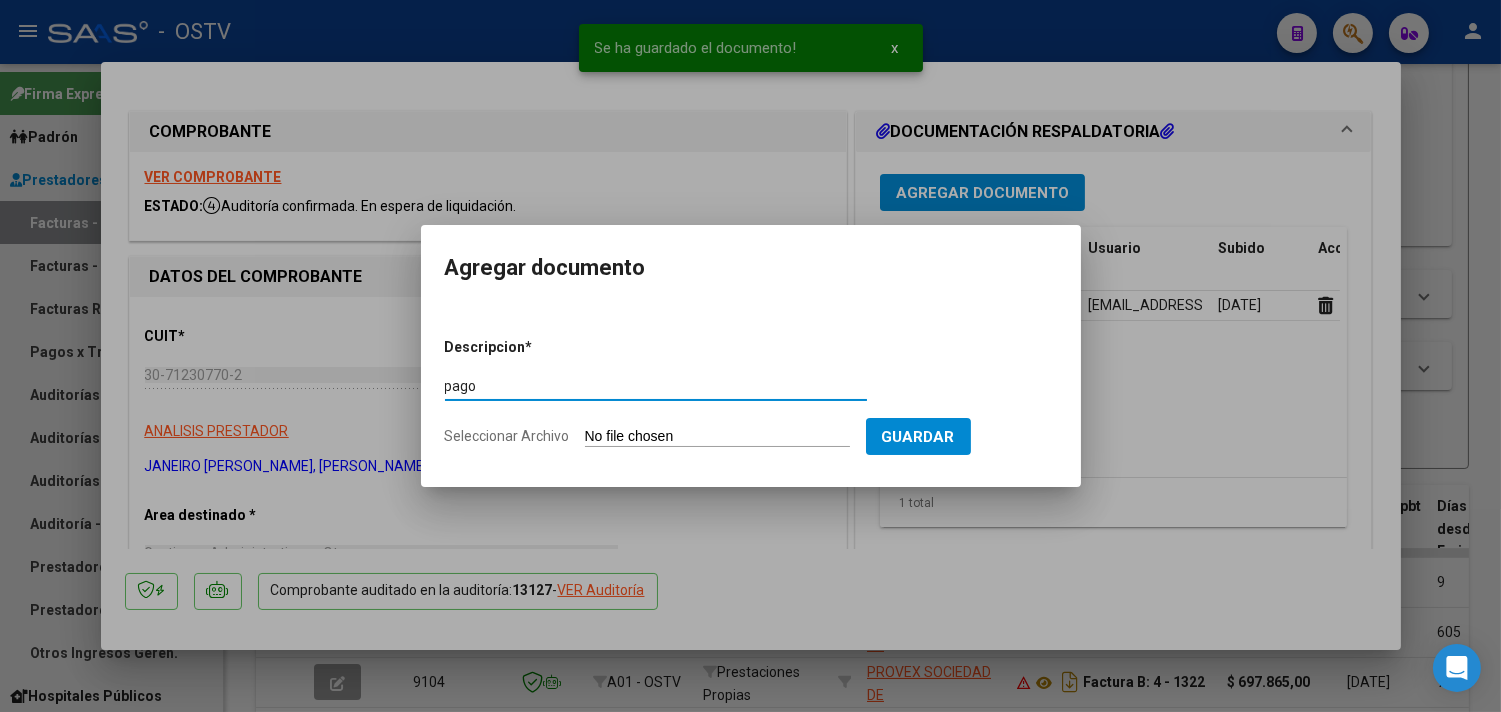 type on "pago" 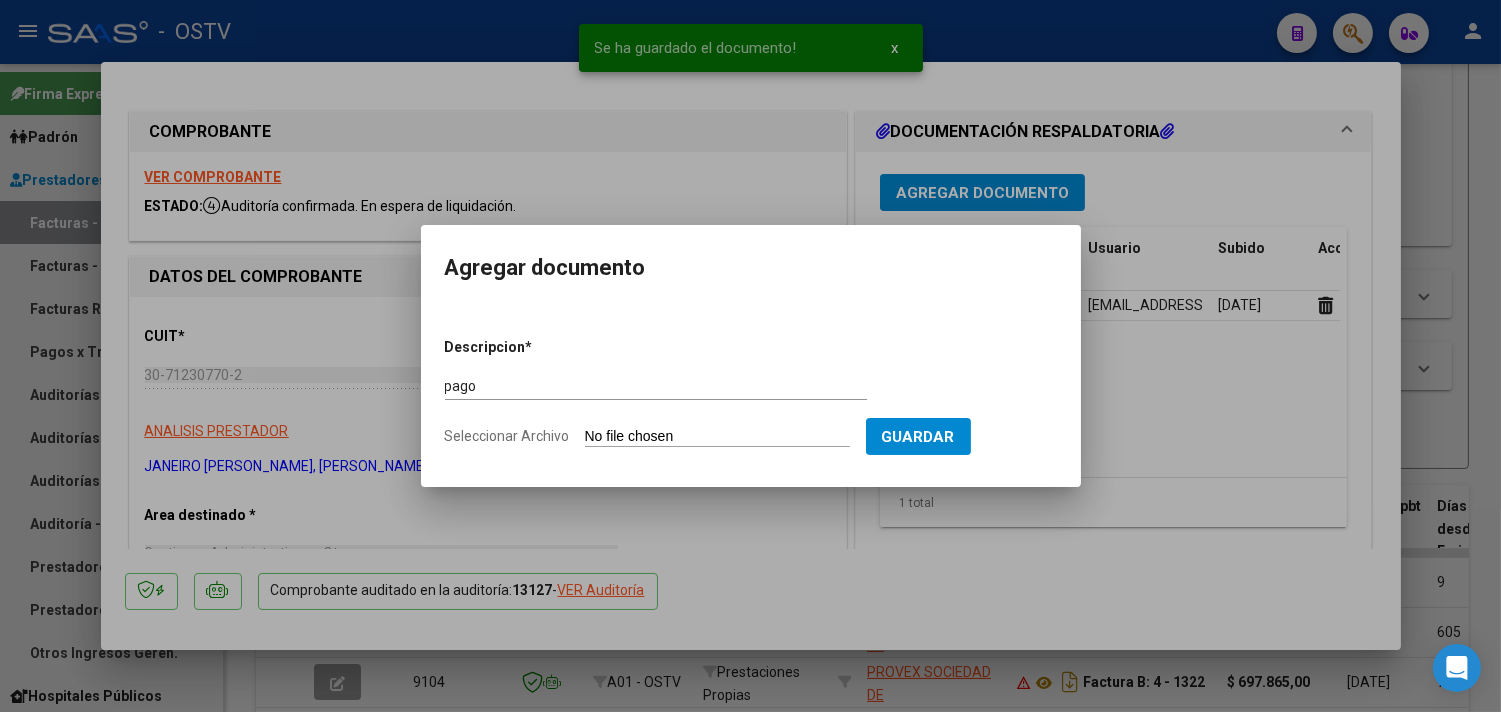 click on "Seleccionar Archivo" at bounding box center [717, 437] 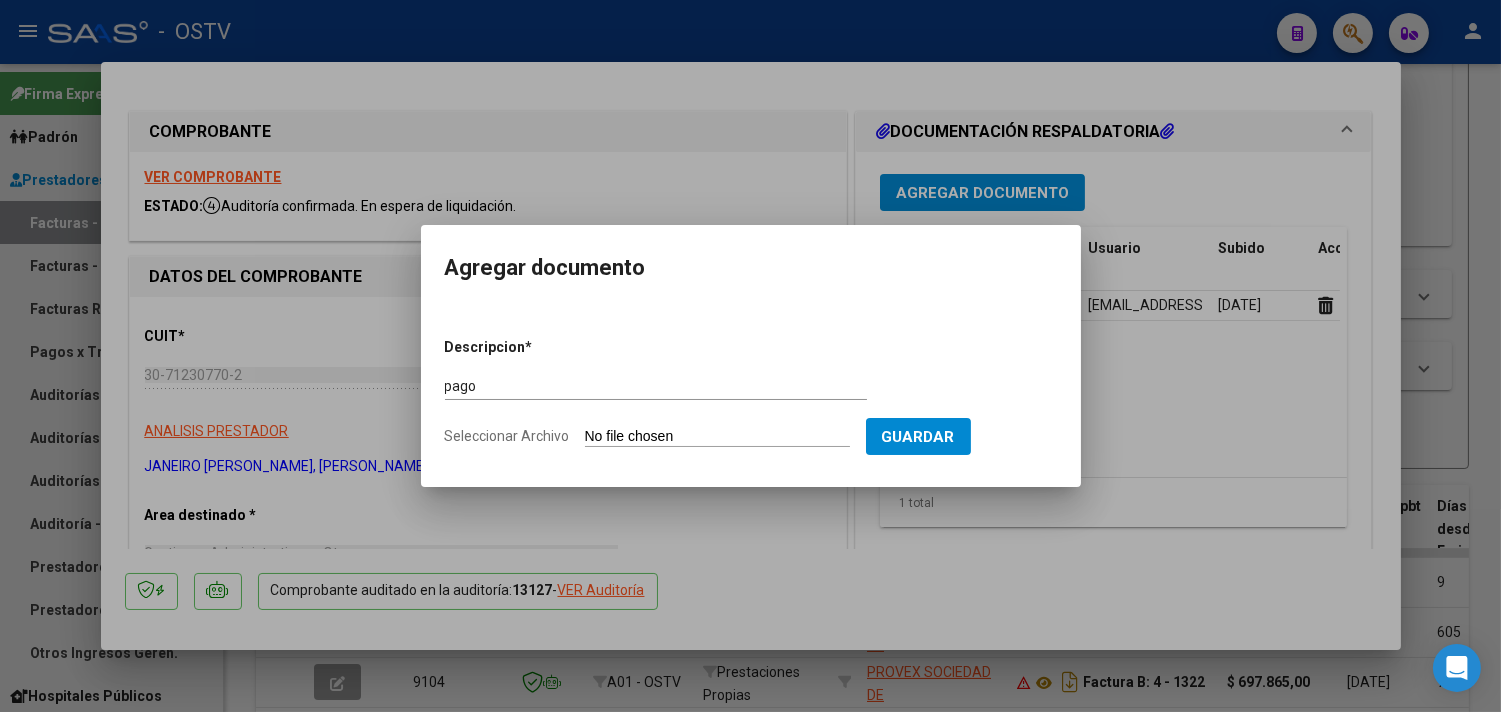 type on "C:\fakepath\Pago OP 56770 Janeiro.pdf" 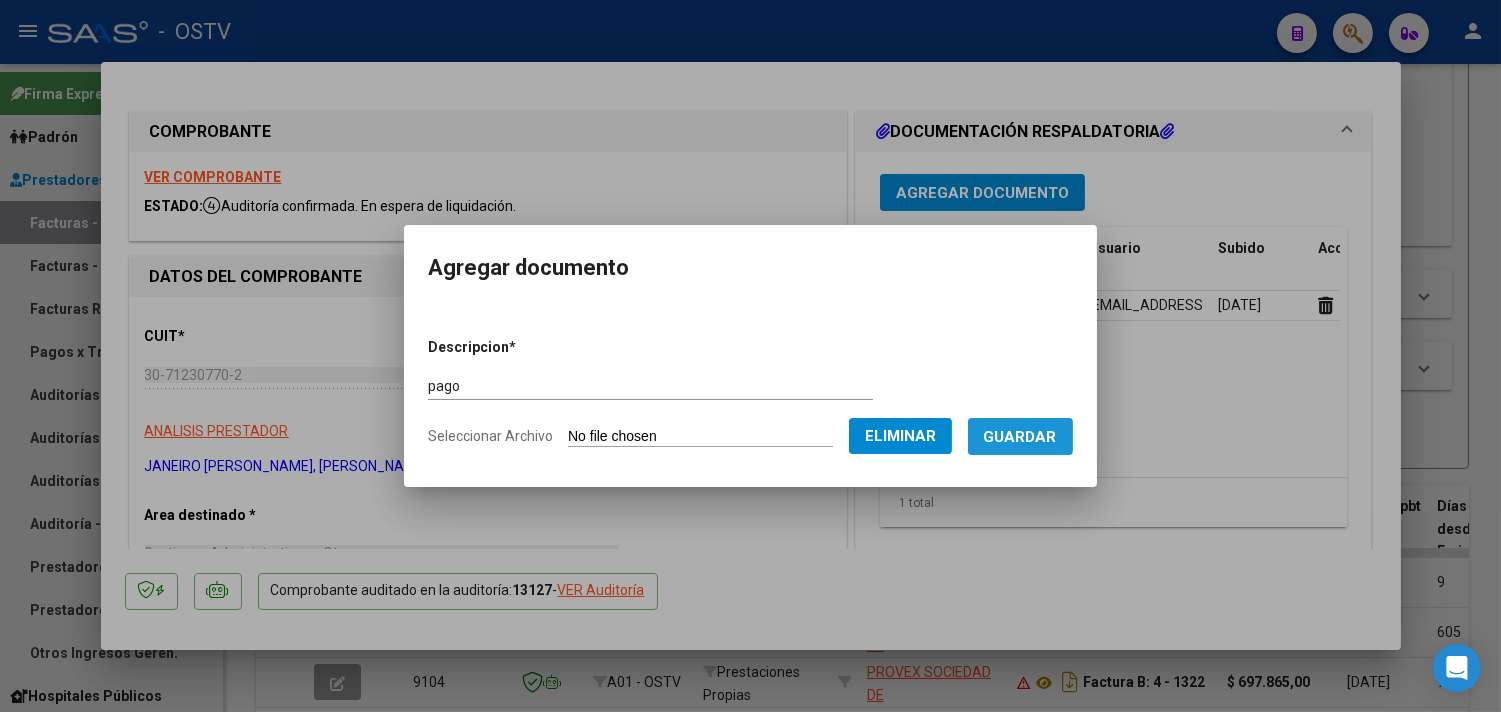 click on "Guardar" at bounding box center (1020, 437) 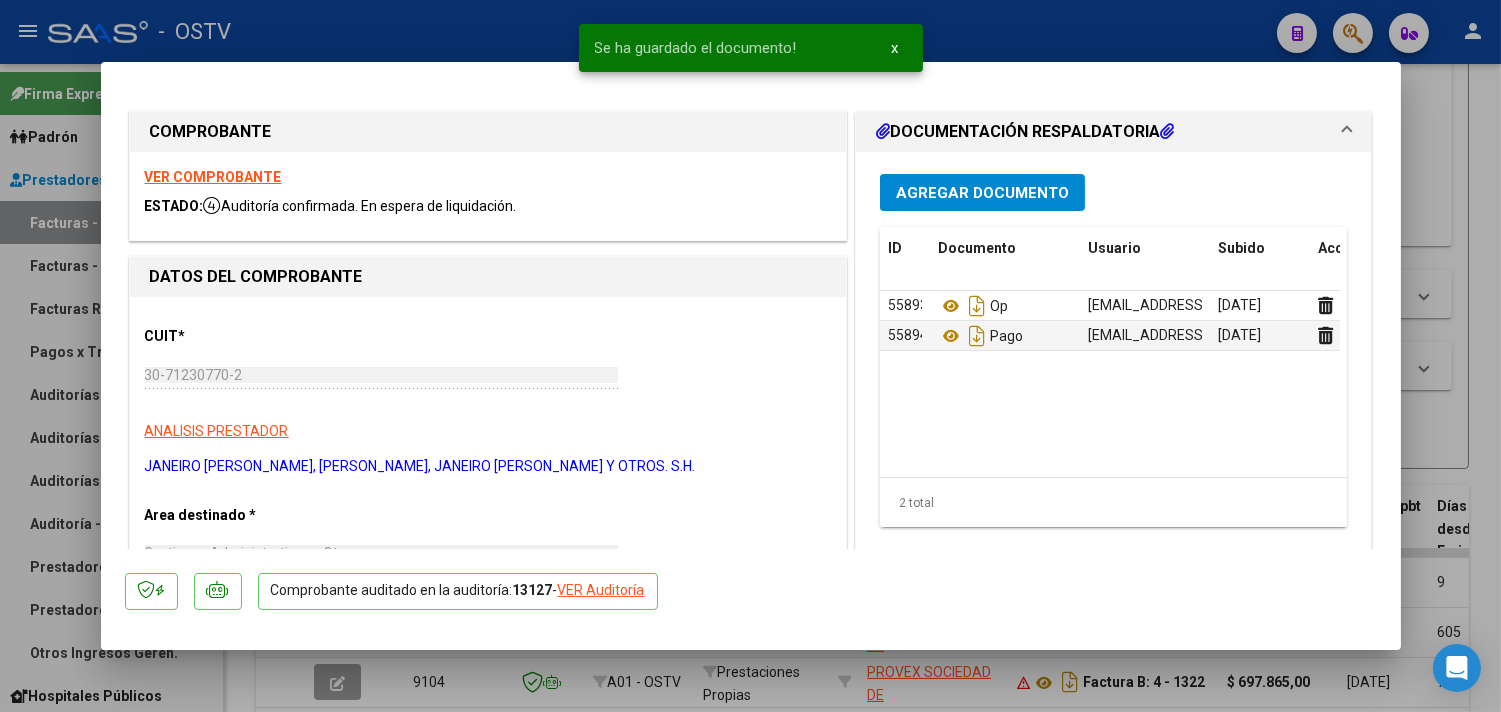 click at bounding box center [750, 356] 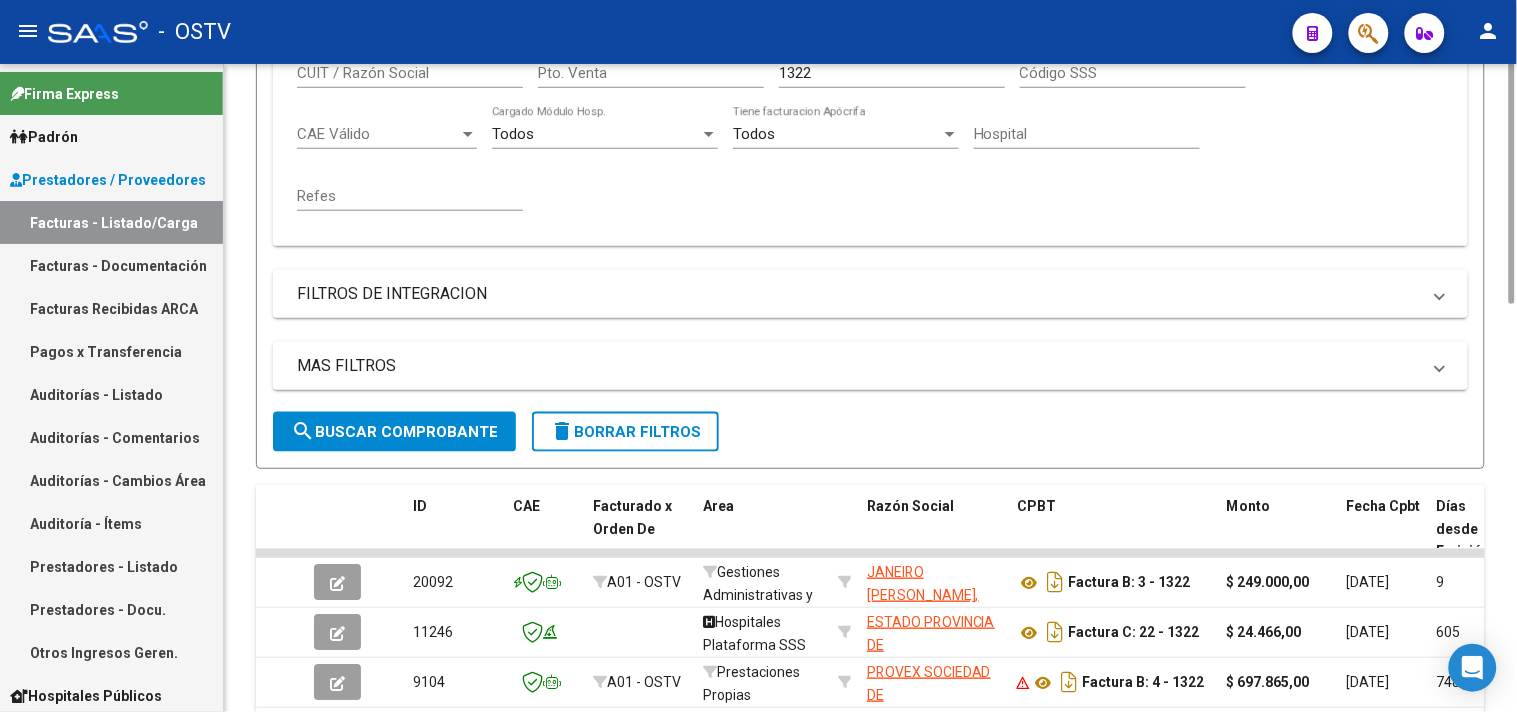 scroll, scrollTop: 14, scrollLeft: 0, axis: vertical 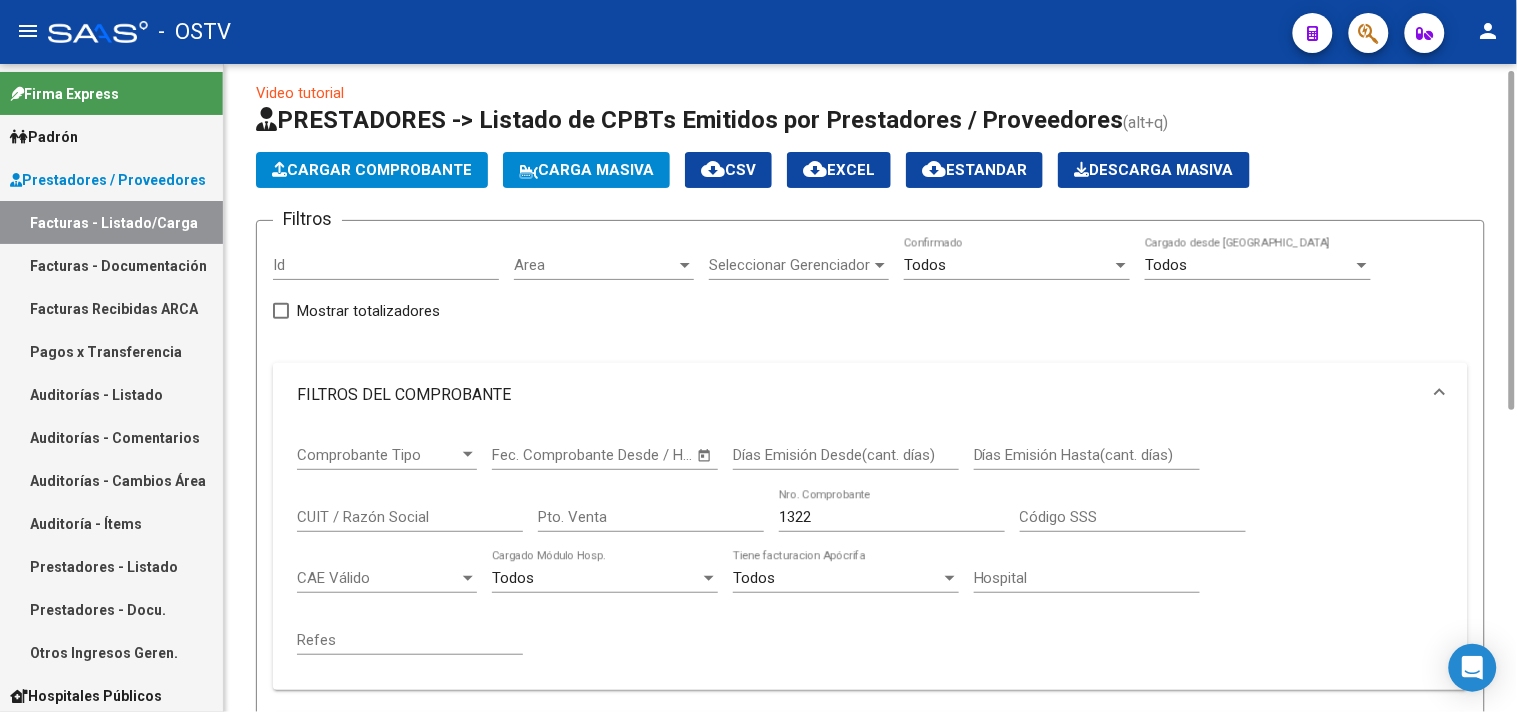 click on "1322" at bounding box center [892, 517] 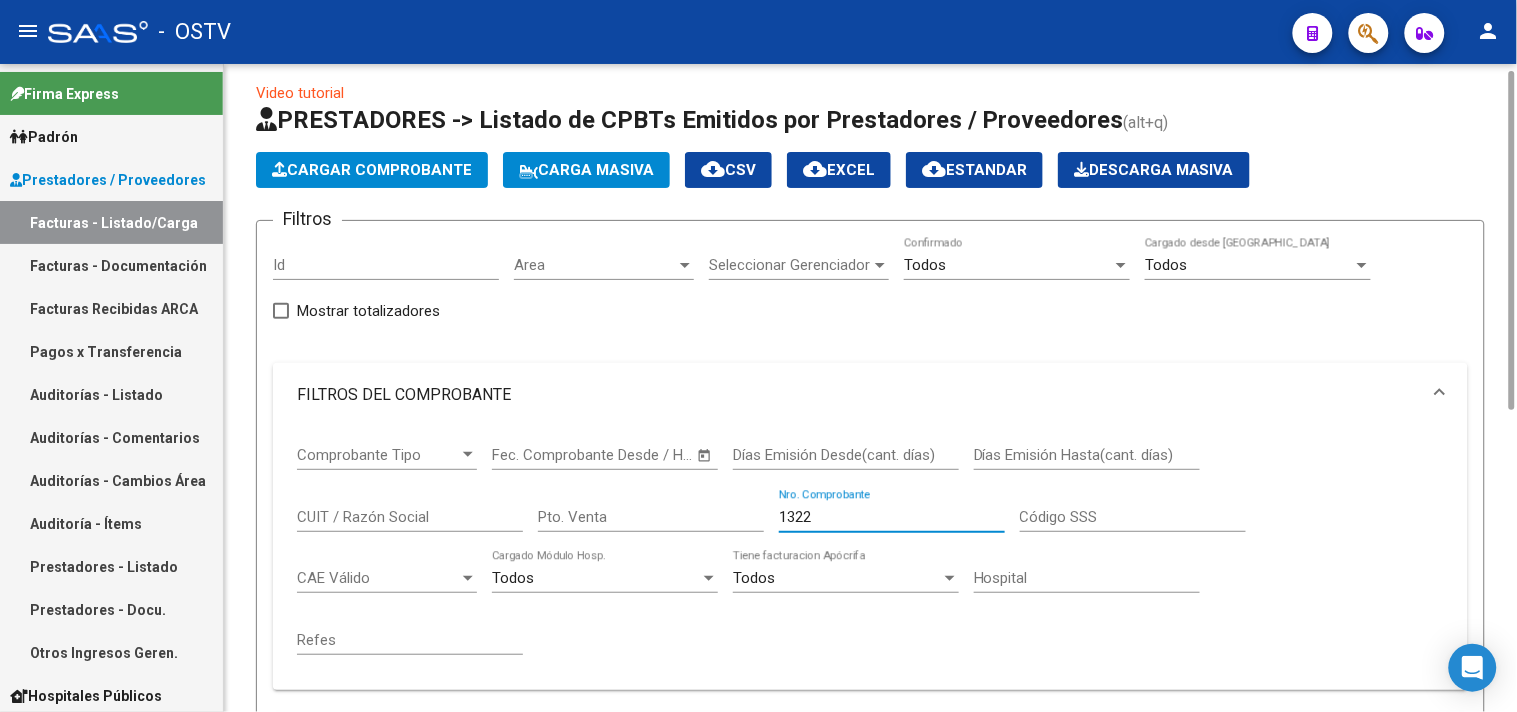 click on "1322" at bounding box center (892, 517) 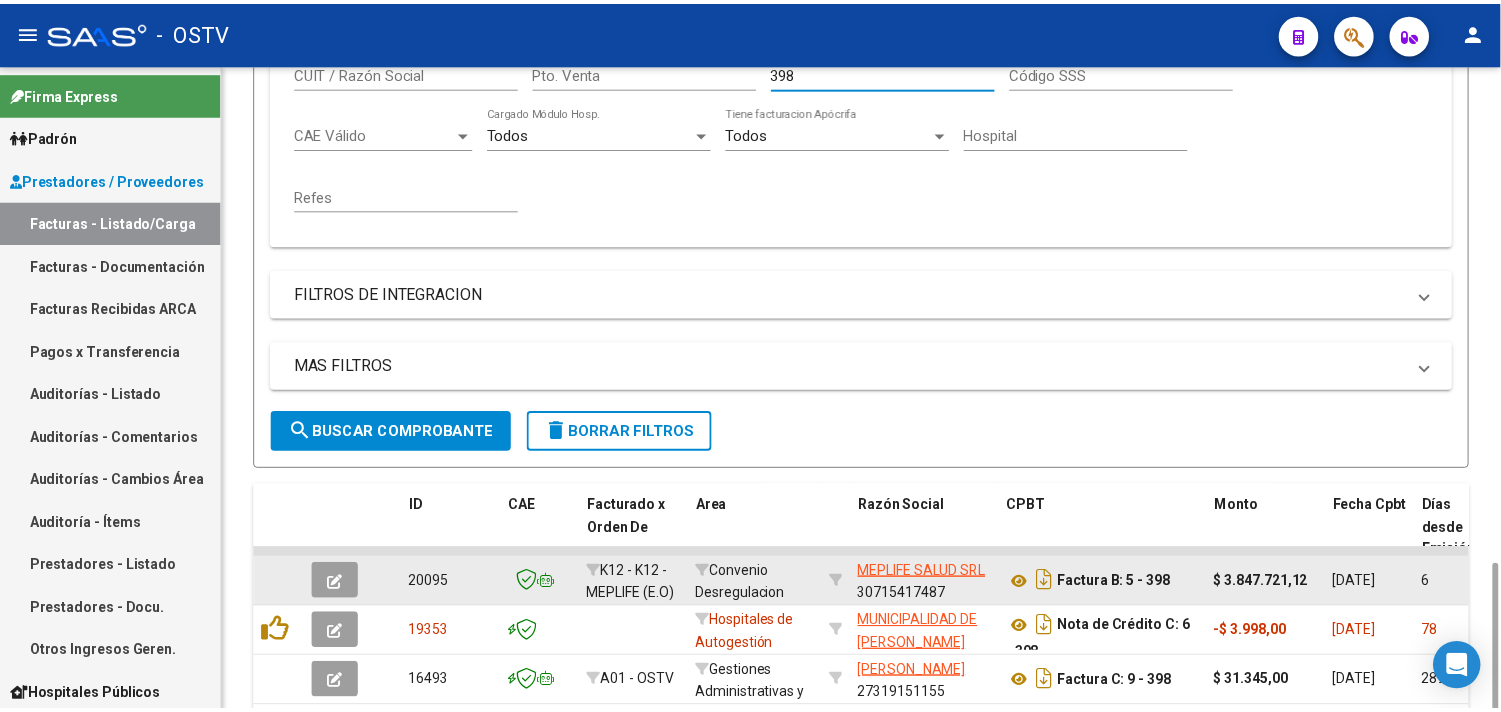 scroll, scrollTop: 681, scrollLeft: 0, axis: vertical 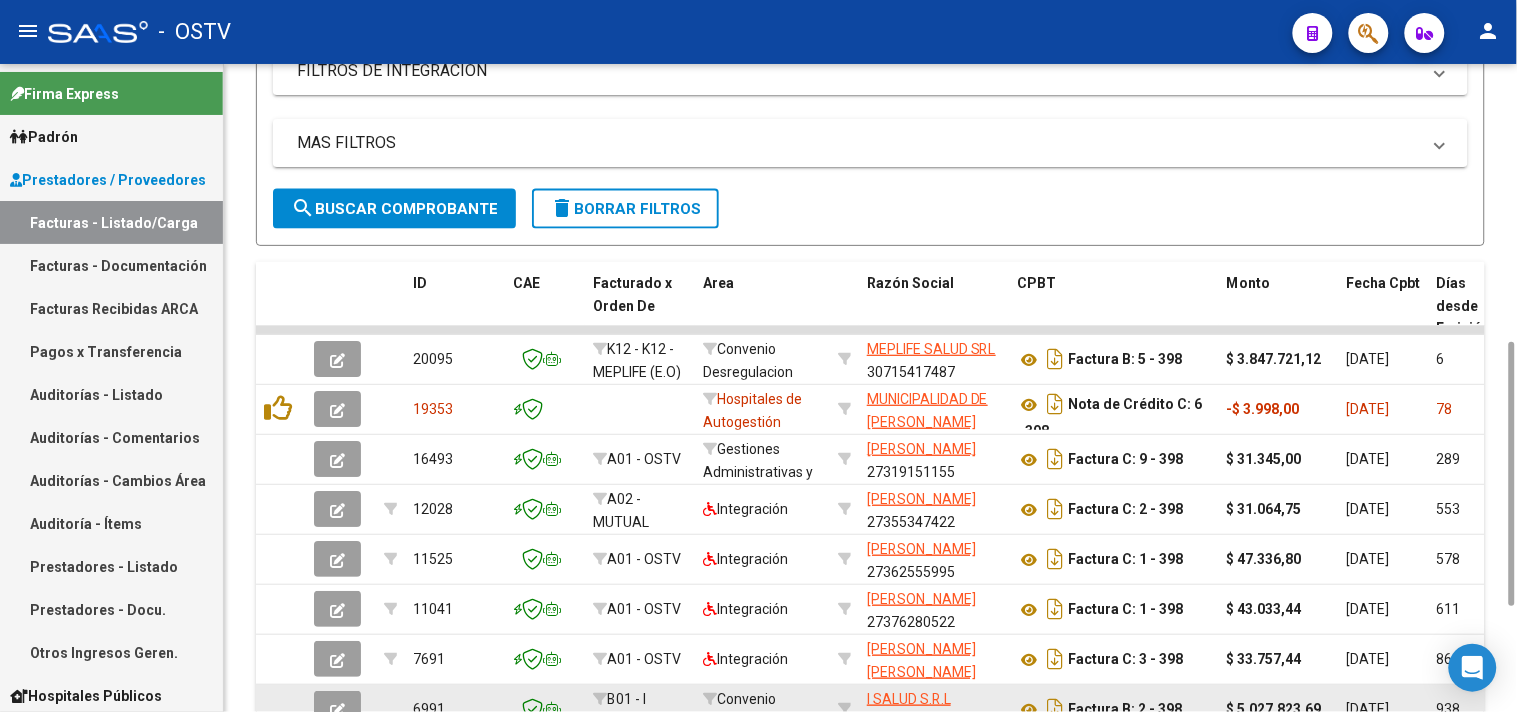 type on "398" 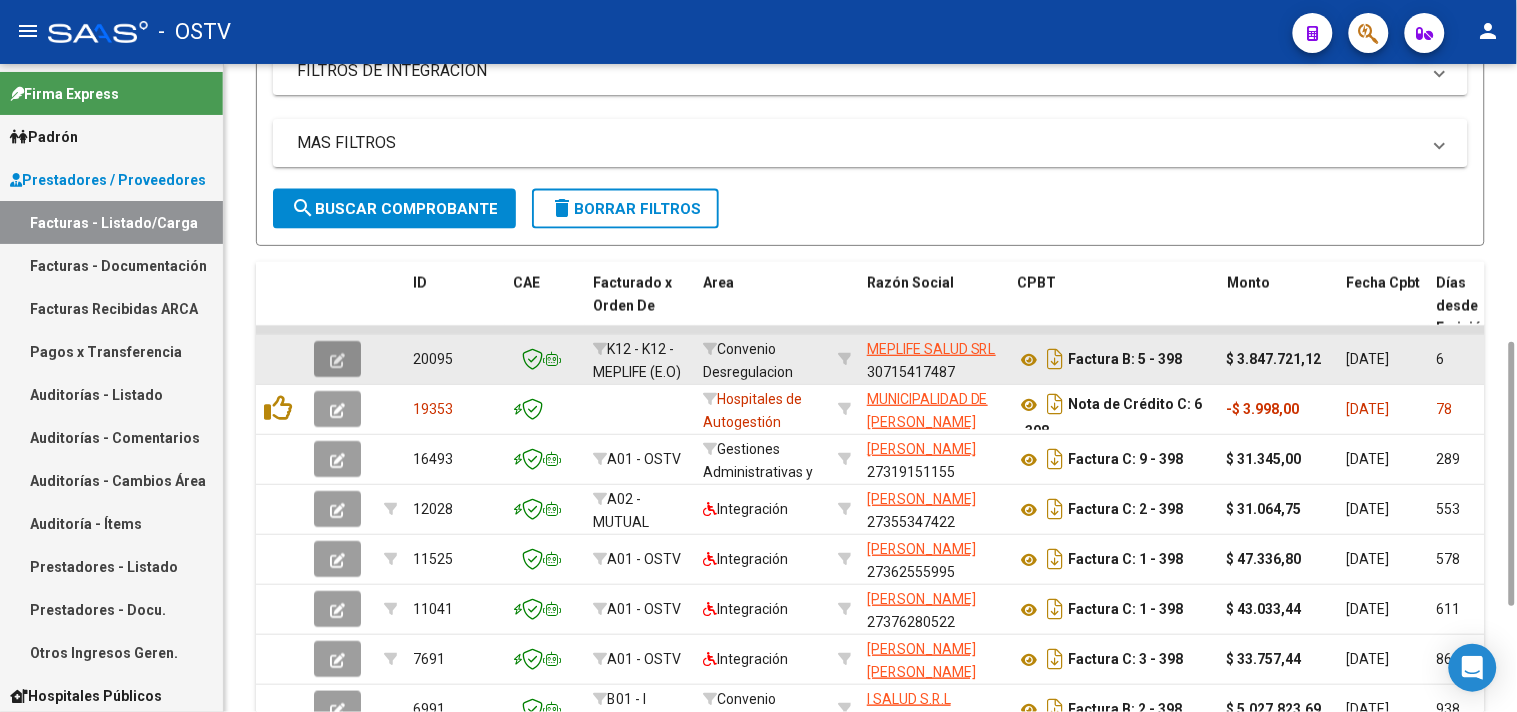 click 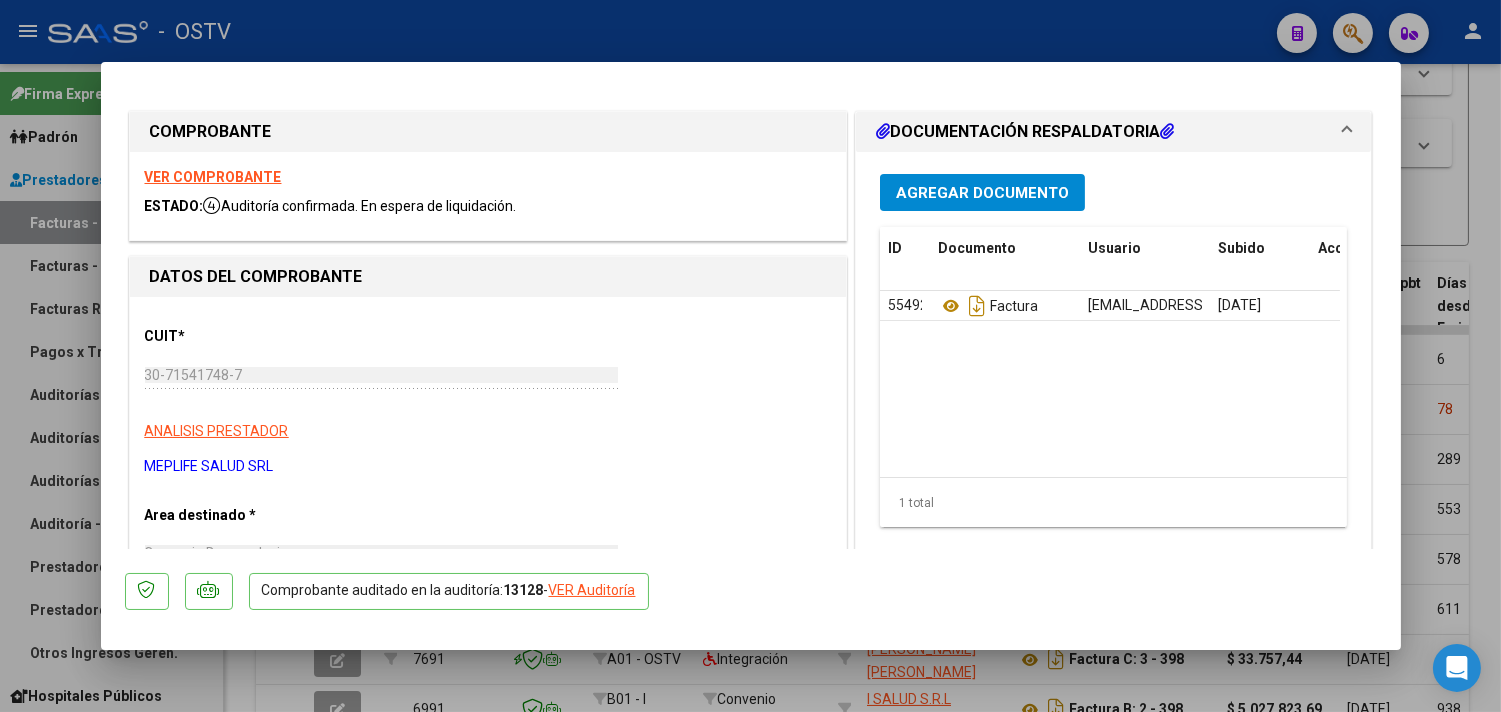 click on "Agregar Documento ID Documento Usuario Subido Acción 55492  Factura   [EMAIL_ADDRESS][DOMAIN_NAME] - Mesa de Entrada   [DATE]   1 total   1" at bounding box center [1114, 366] 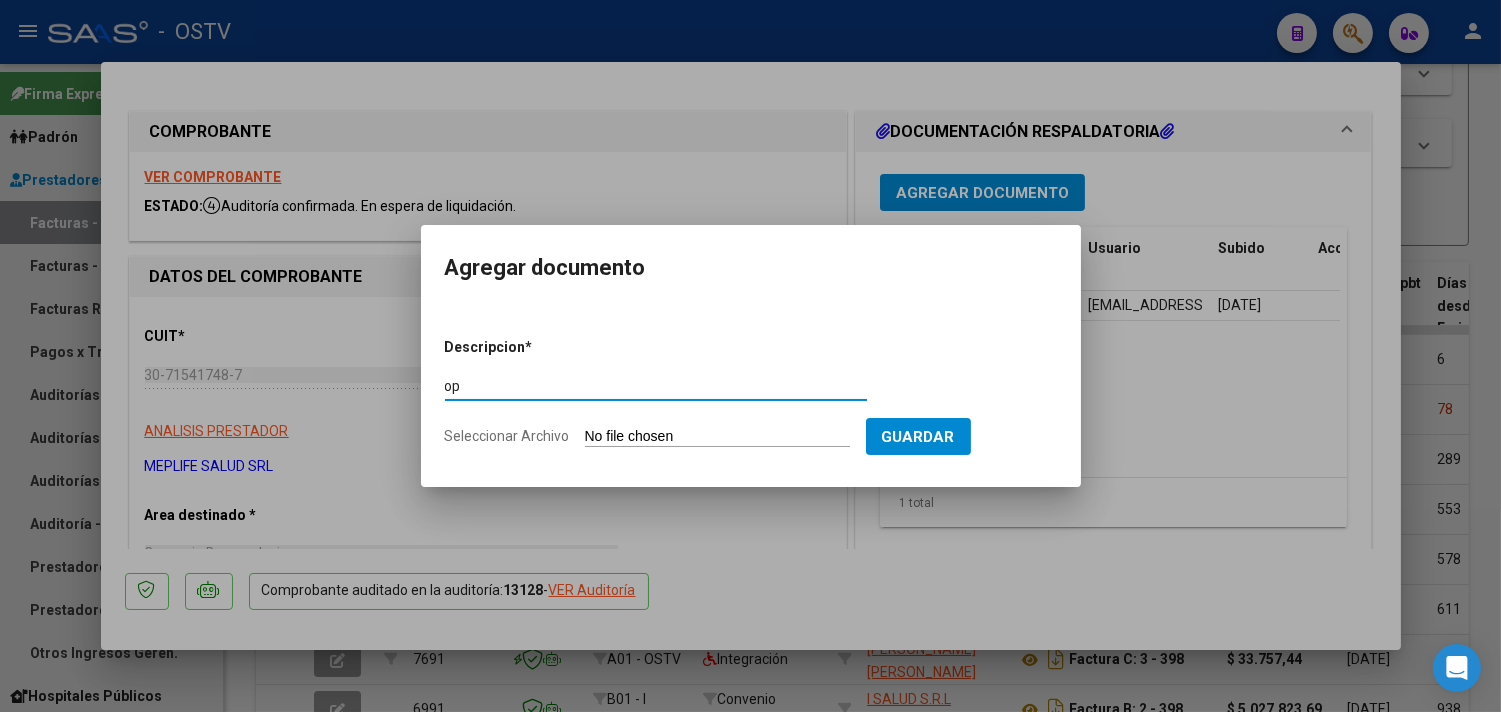 type on "op" 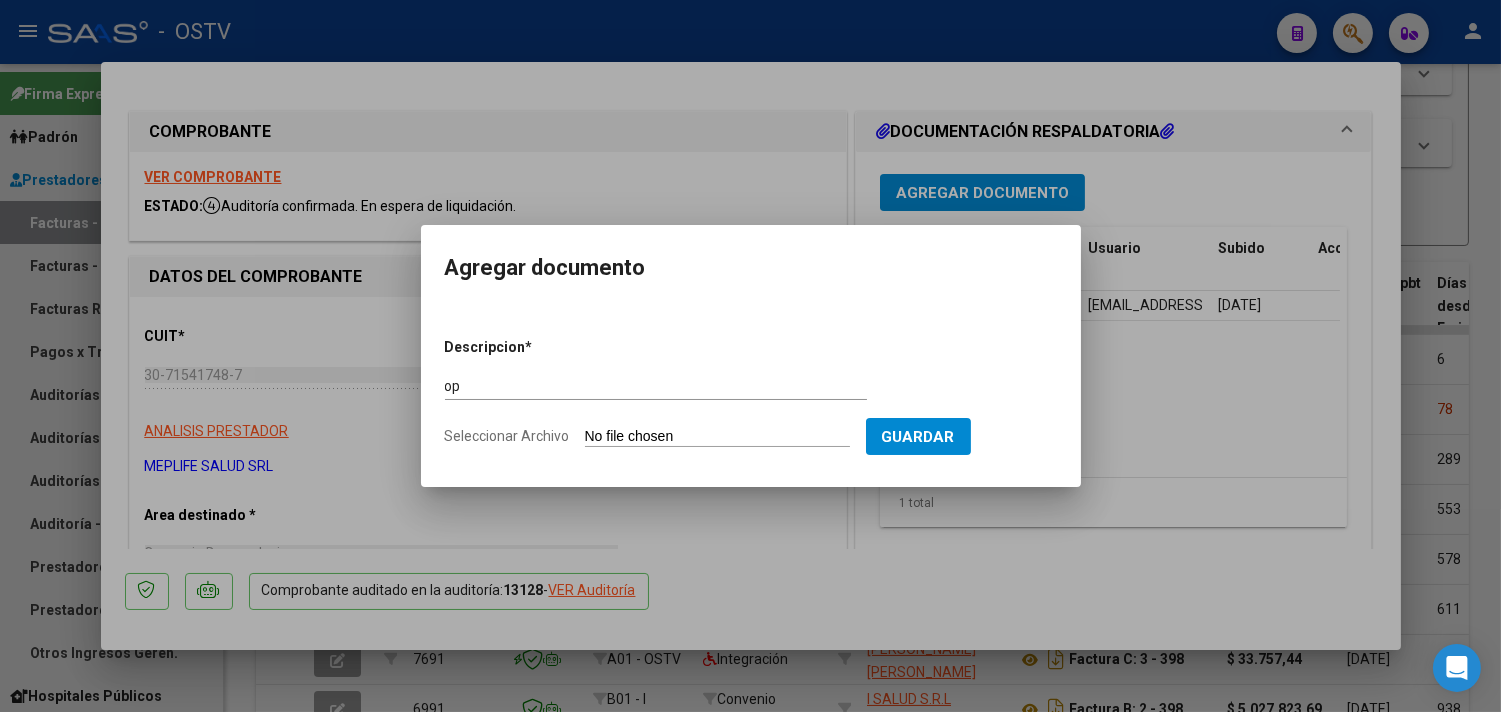 click on "Seleccionar Archivo" at bounding box center (717, 437) 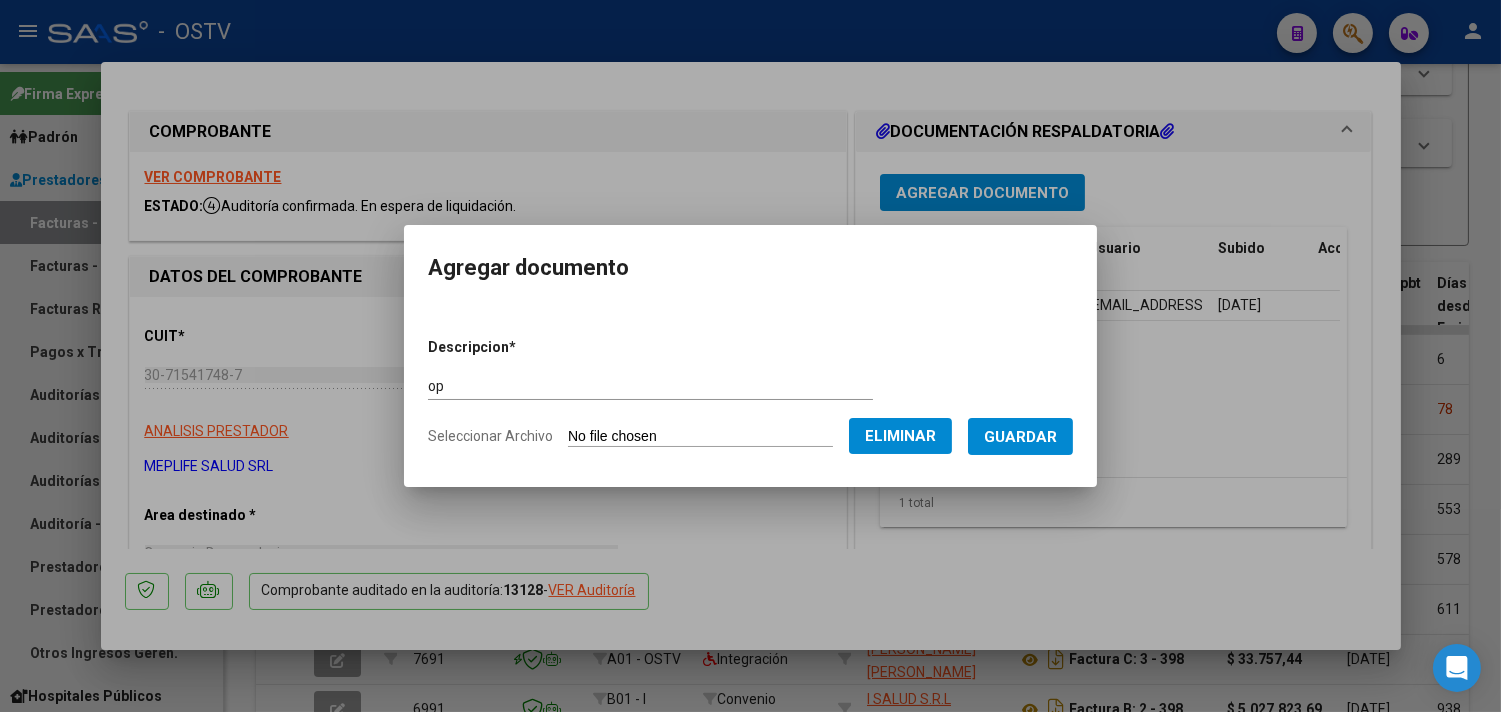 click on "Guardar" at bounding box center (1020, 437) 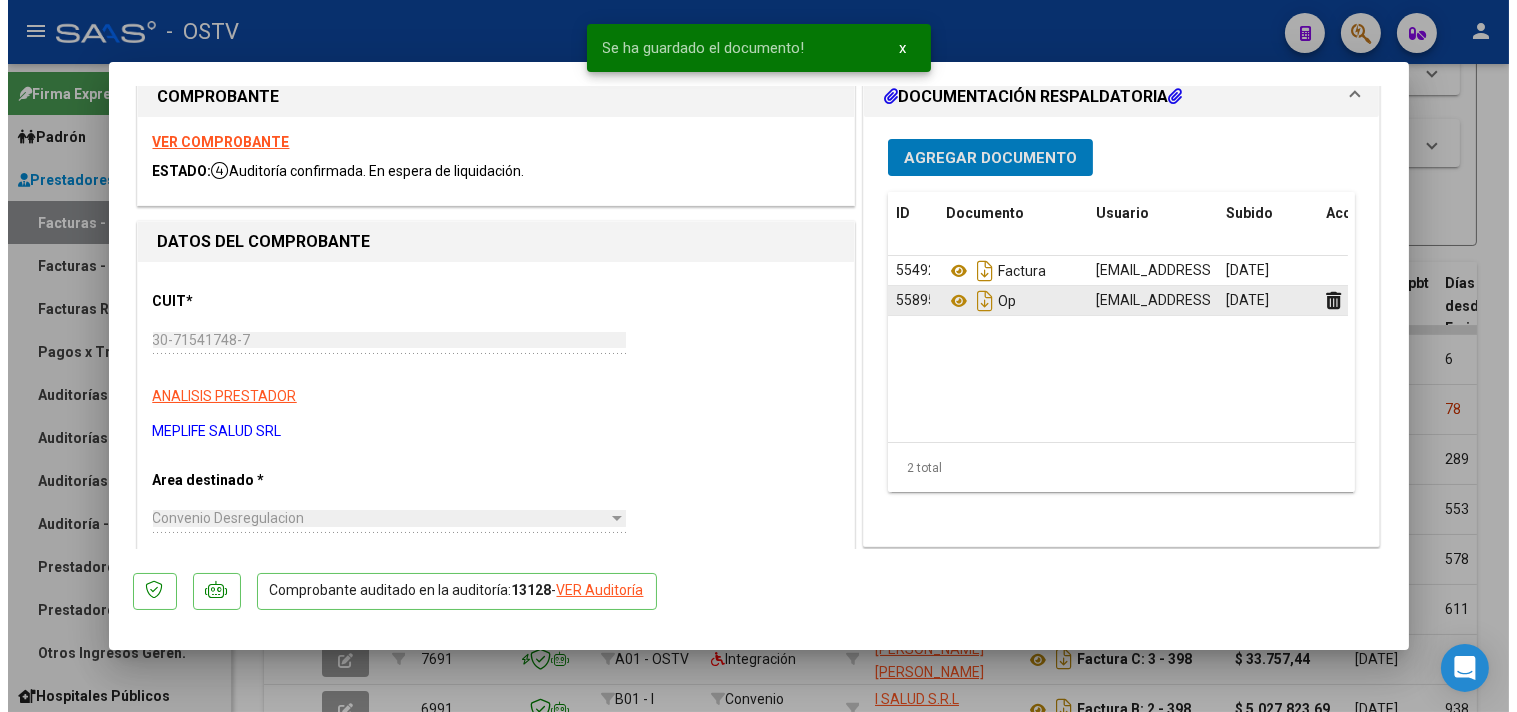 scroll, scrollTop: 0, scrollLeft: 0, axis: both 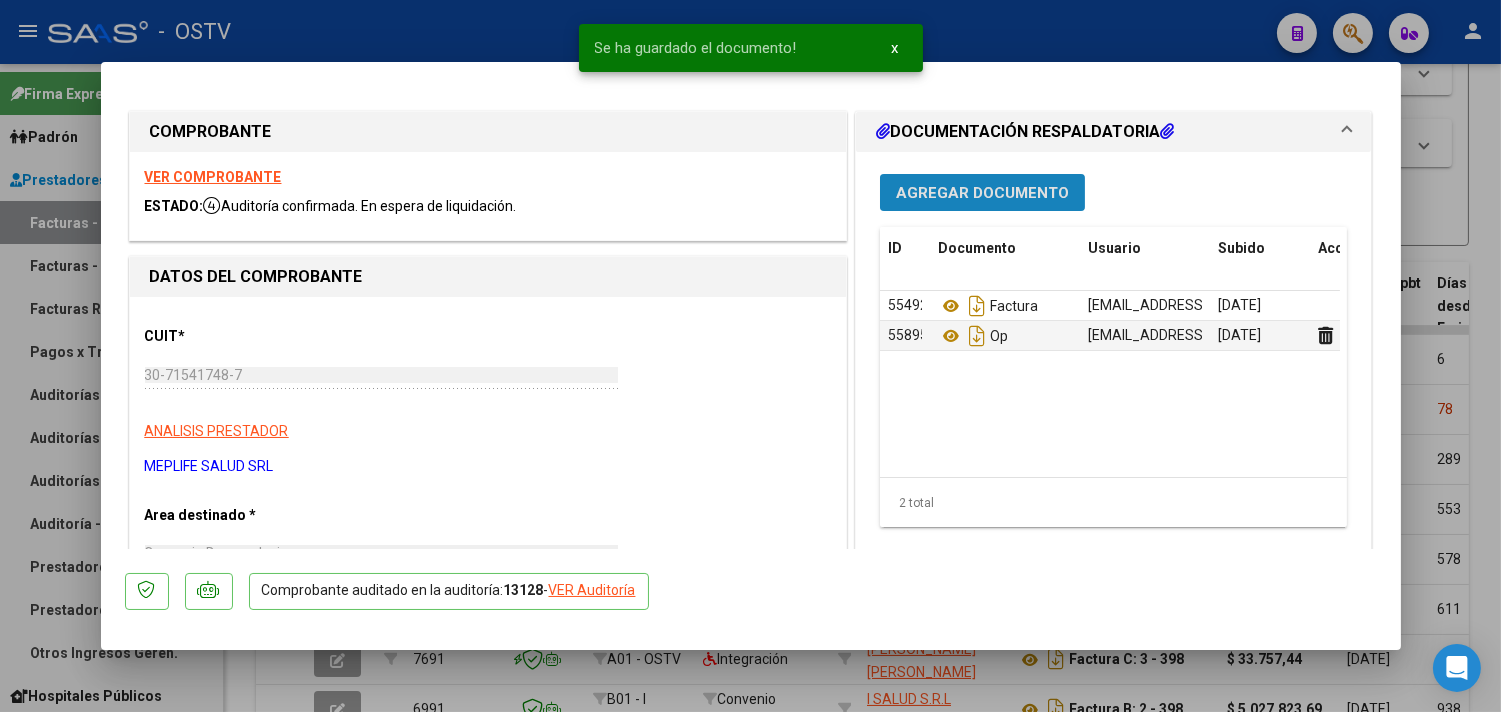 click on "Agregar Documento" at bounding box center [982, 192] 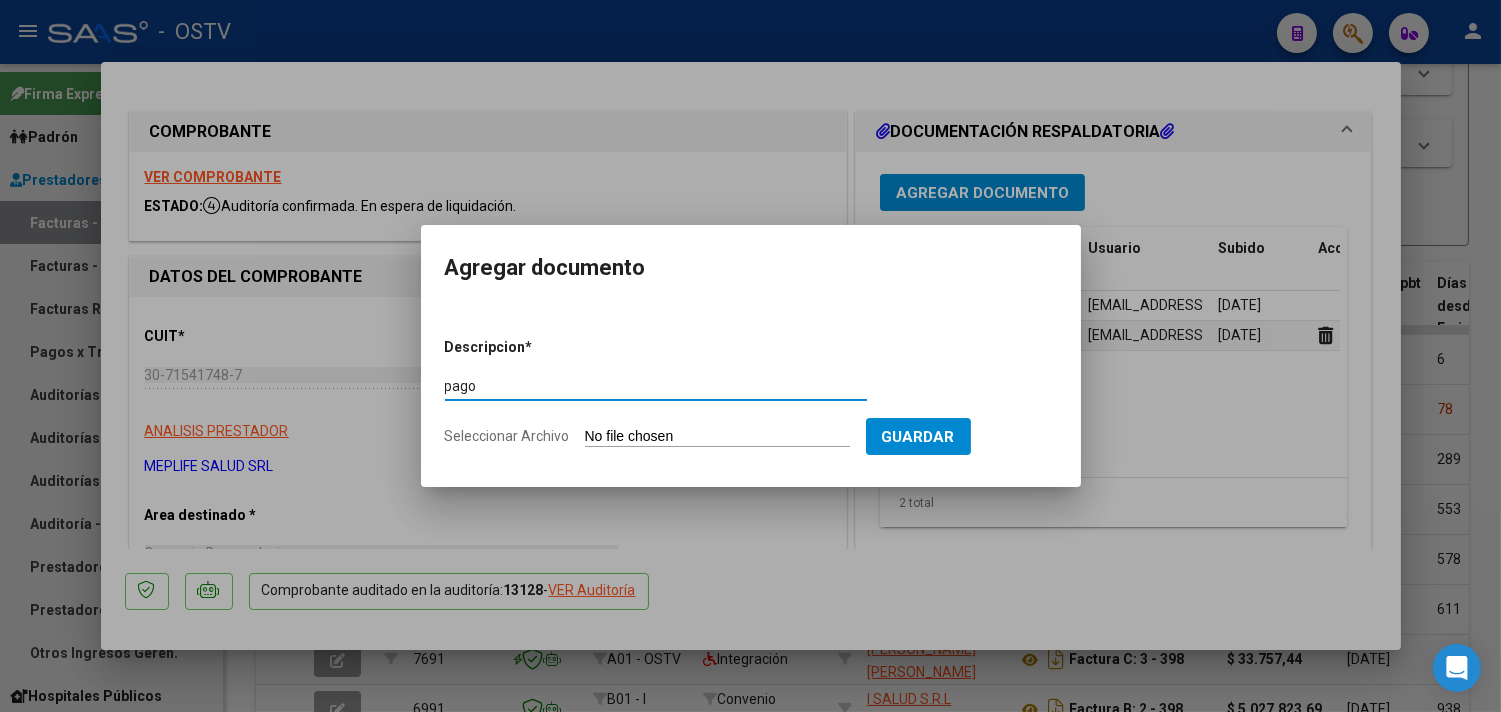 type on "pago" 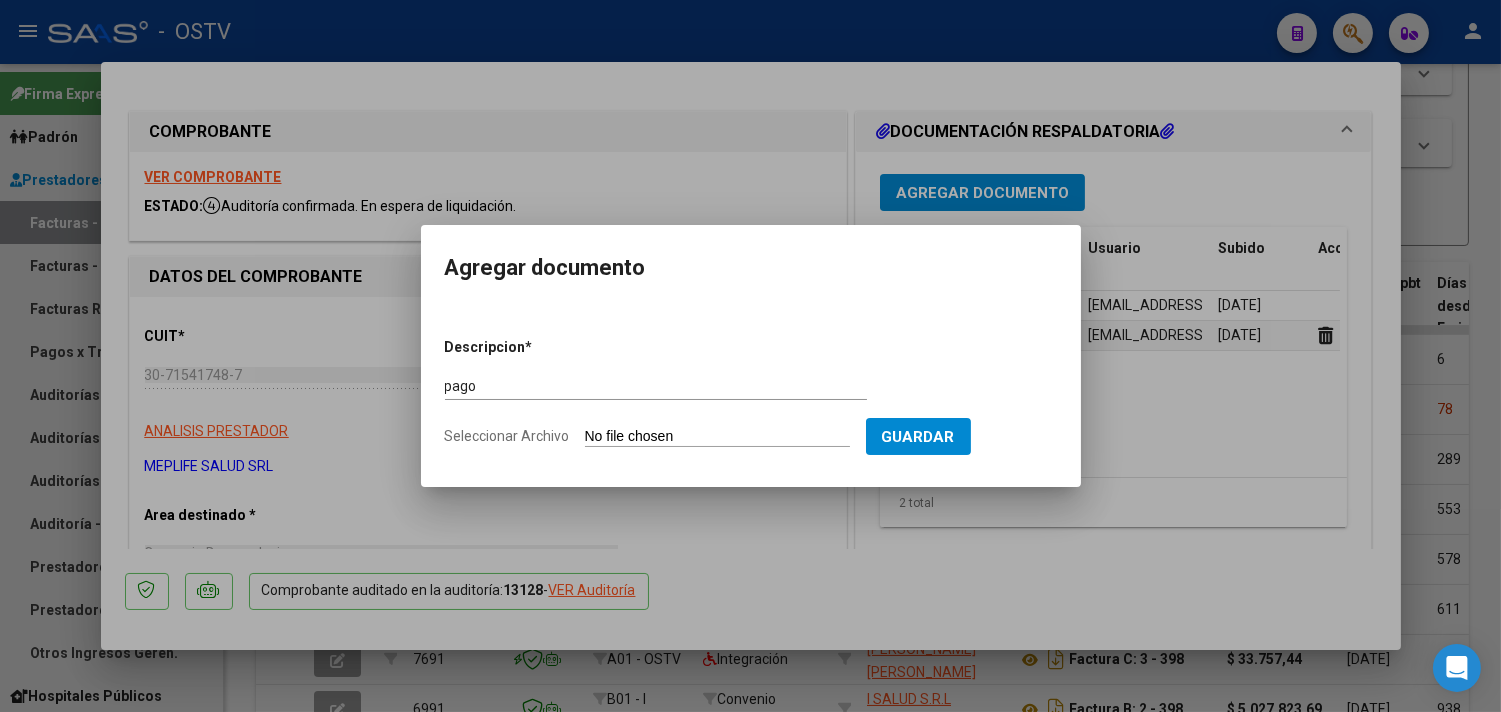 type on "C:\fakepath\Pago OP 56771 MepLife.pdf" 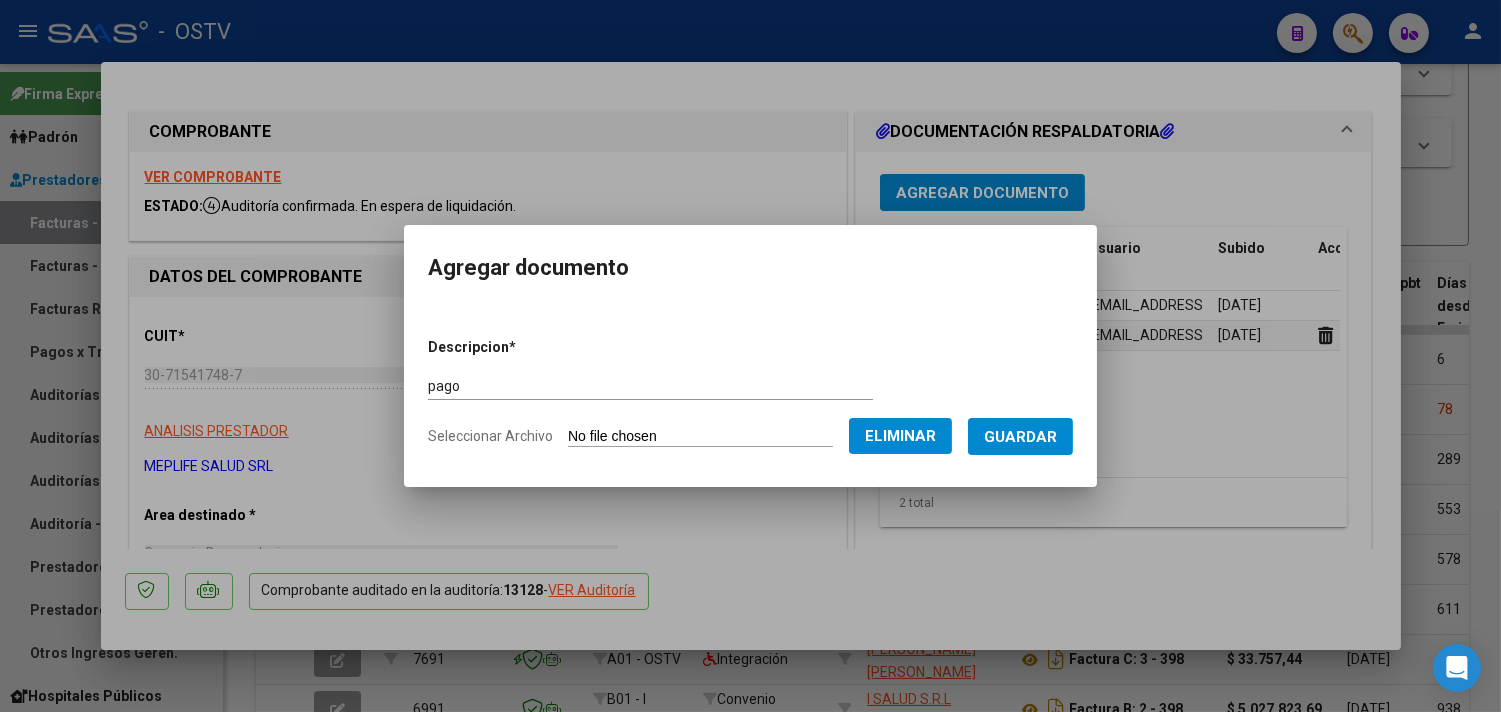 click on "Guardar" at bounding box center (1020, 437) 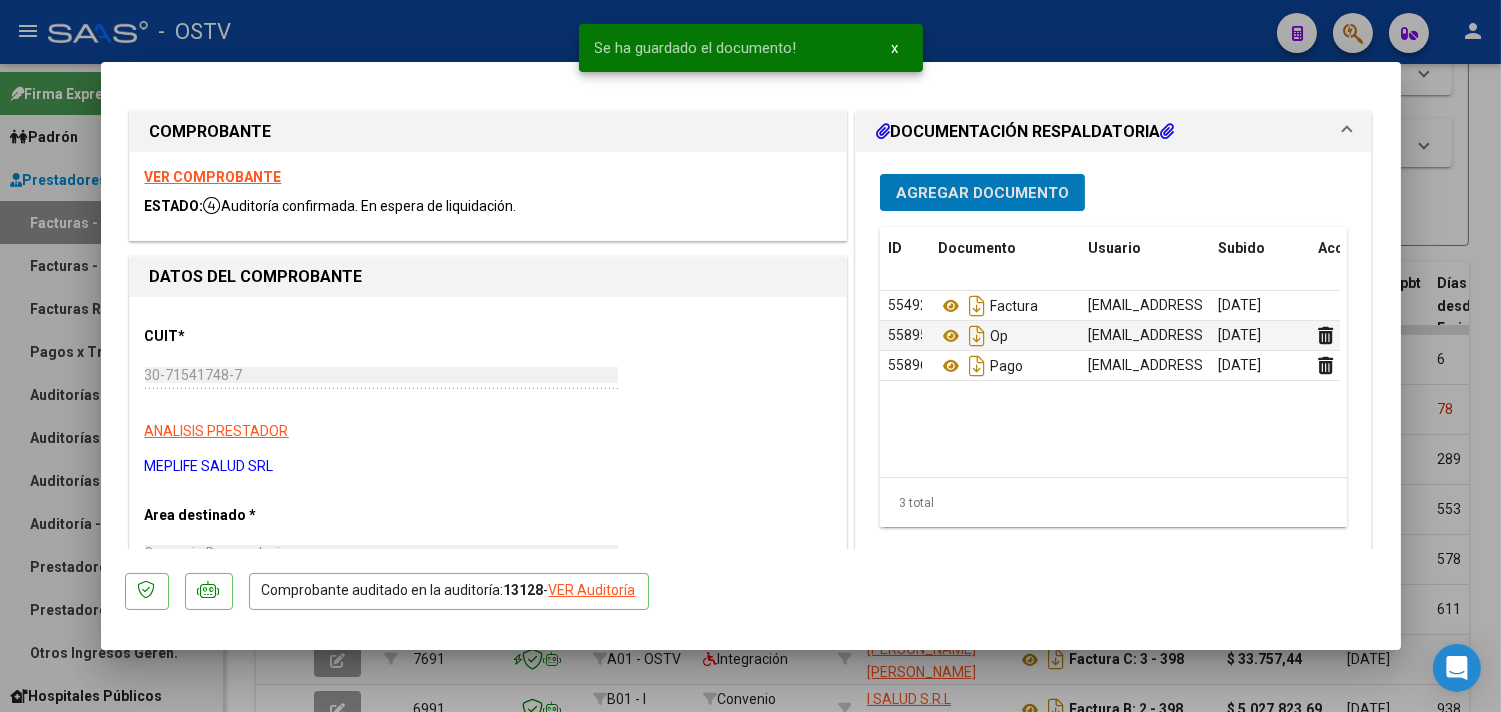 click at bounding box center [750, 356] 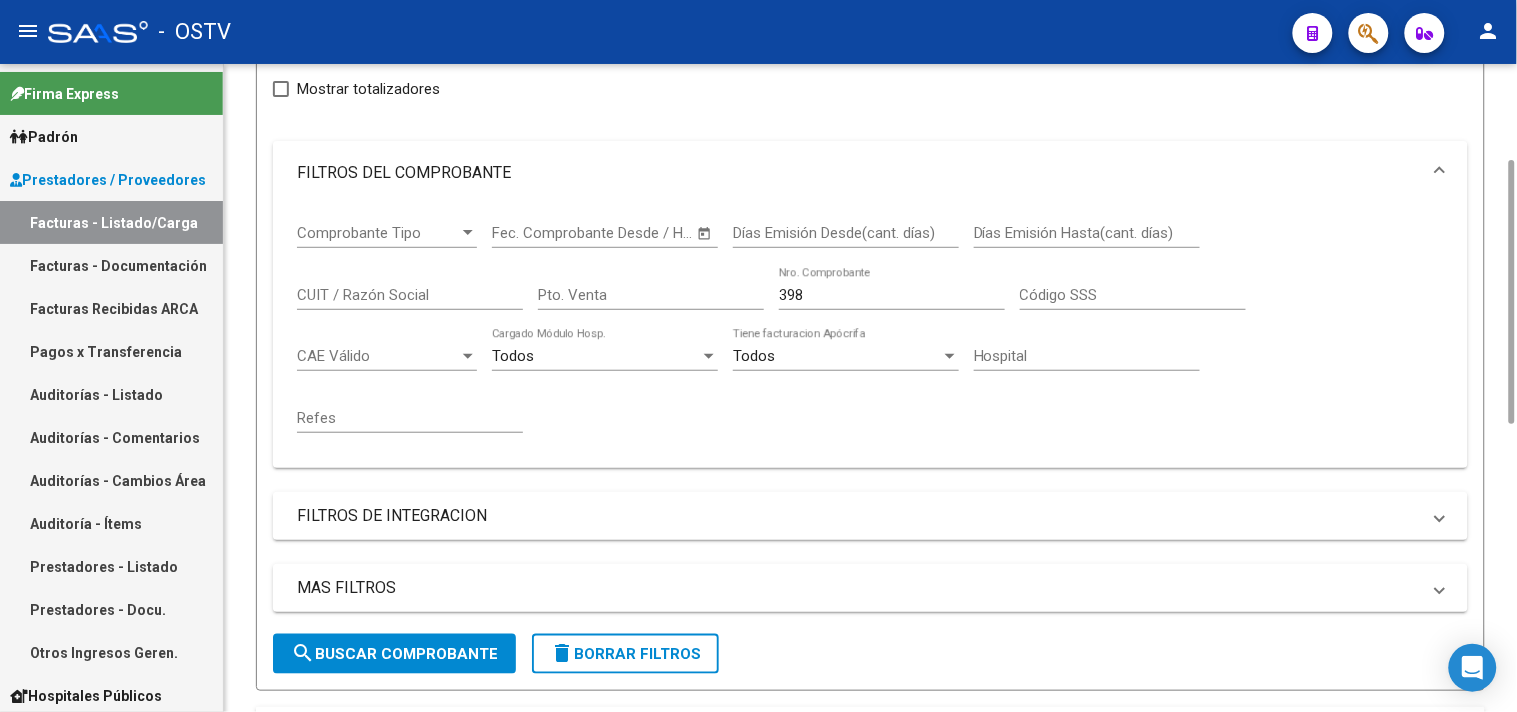 scroll, scrollTop: 0, scrollLeft: 0, axis: both 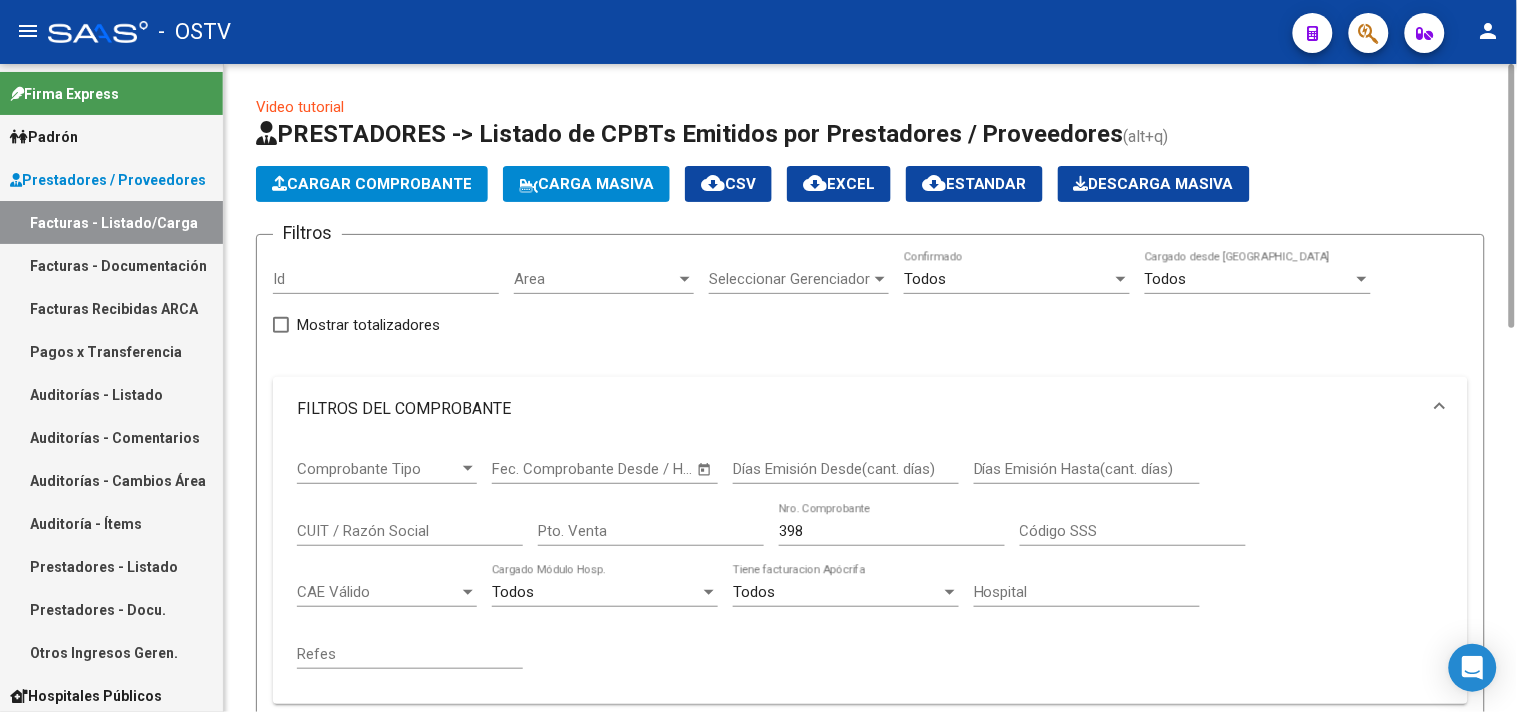click on "398 Nro. Comprobante" 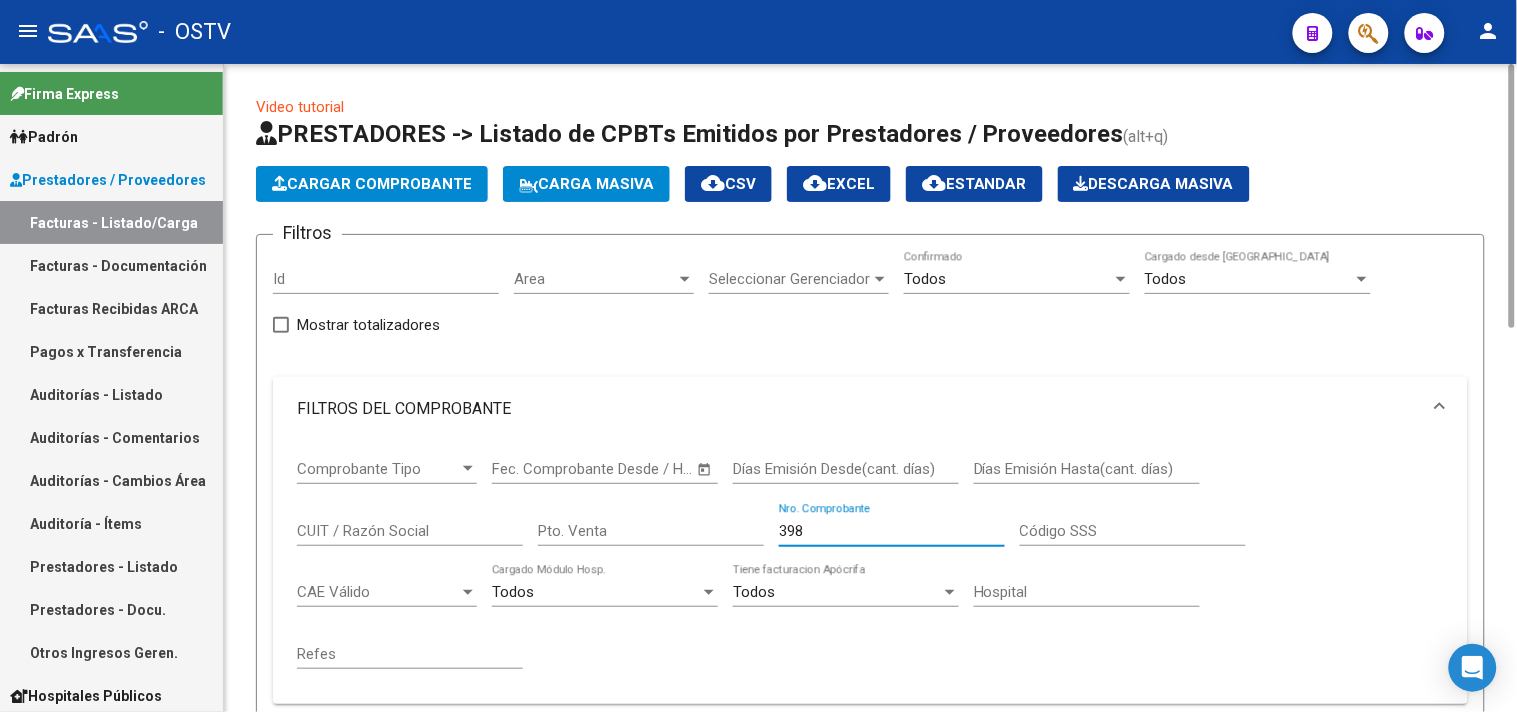 click on "398 Nro. Comprobante" 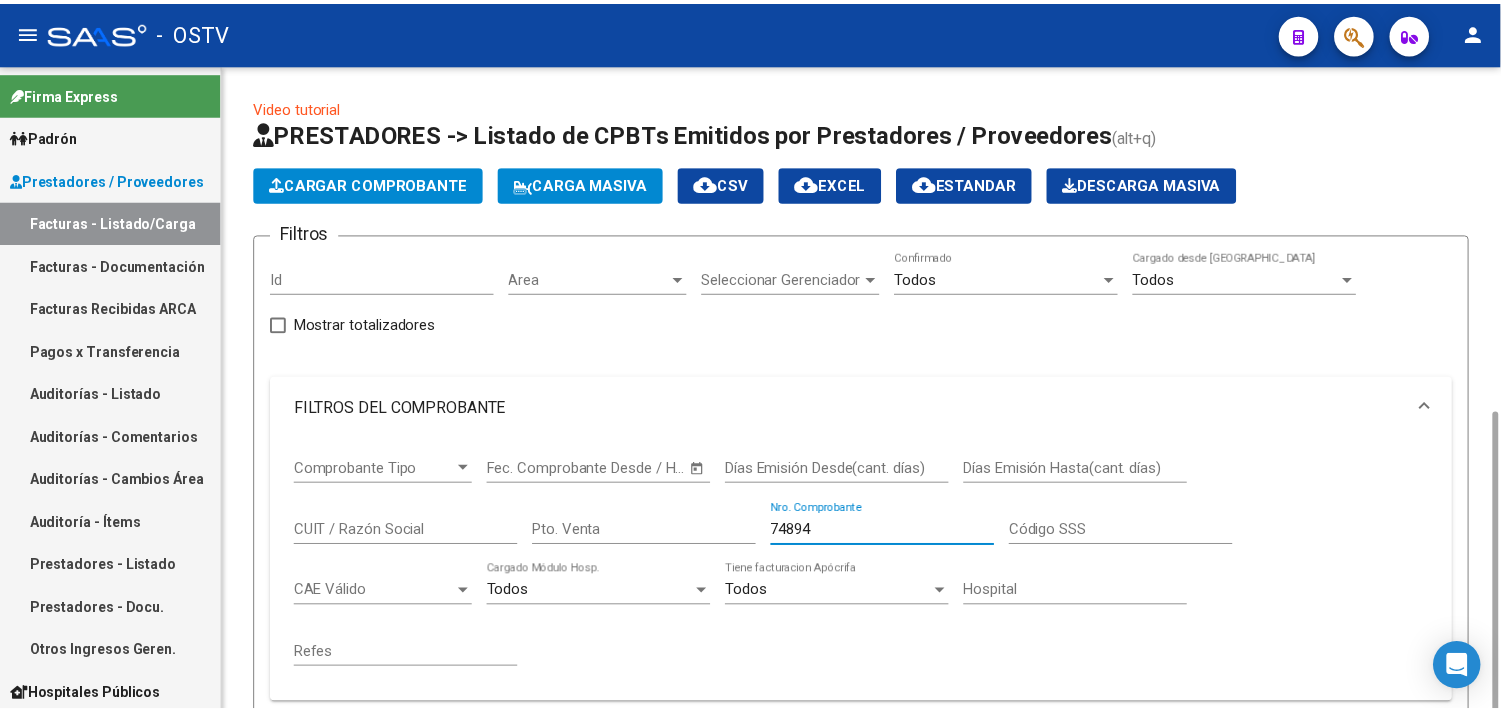 scroll, scrollTop: 492, scrollLeft: 0, axis: vertical 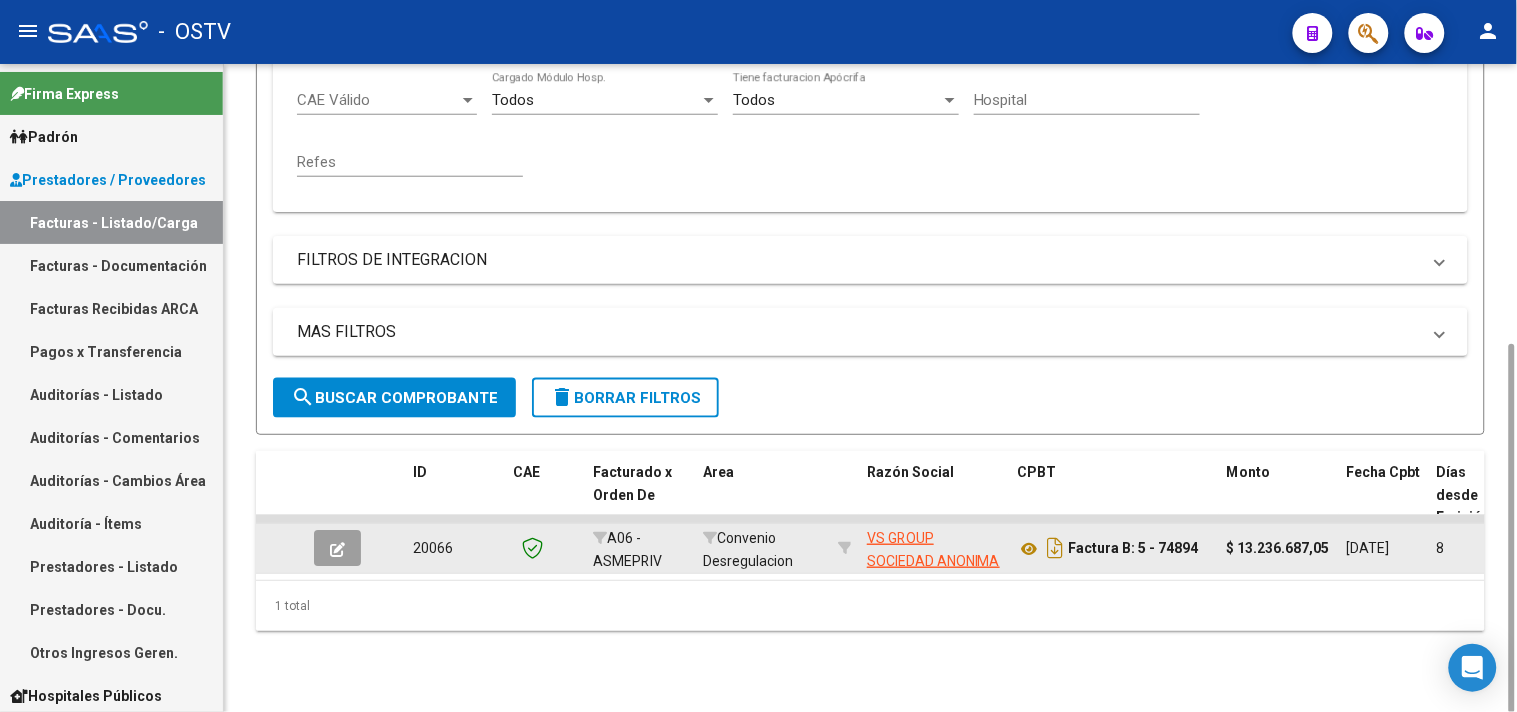 type on "74894" 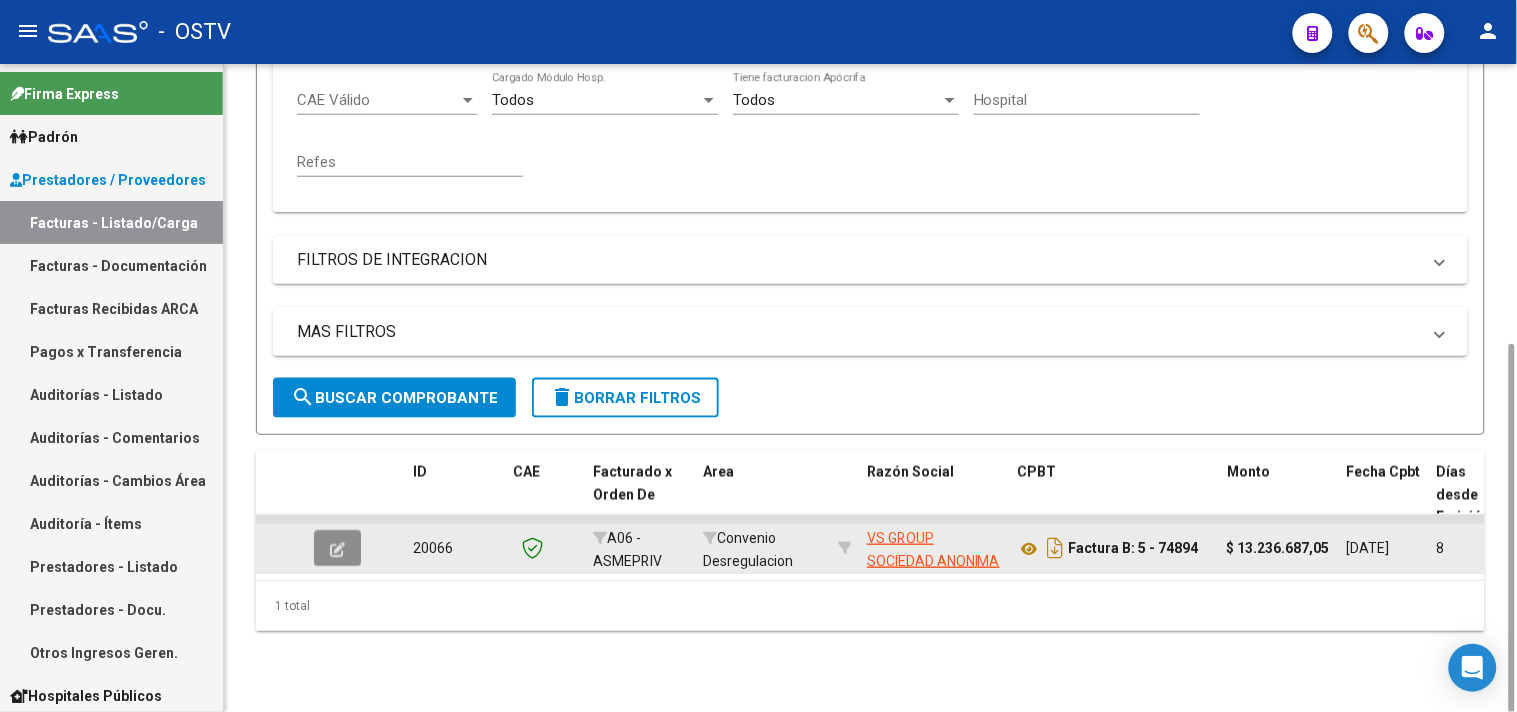 click 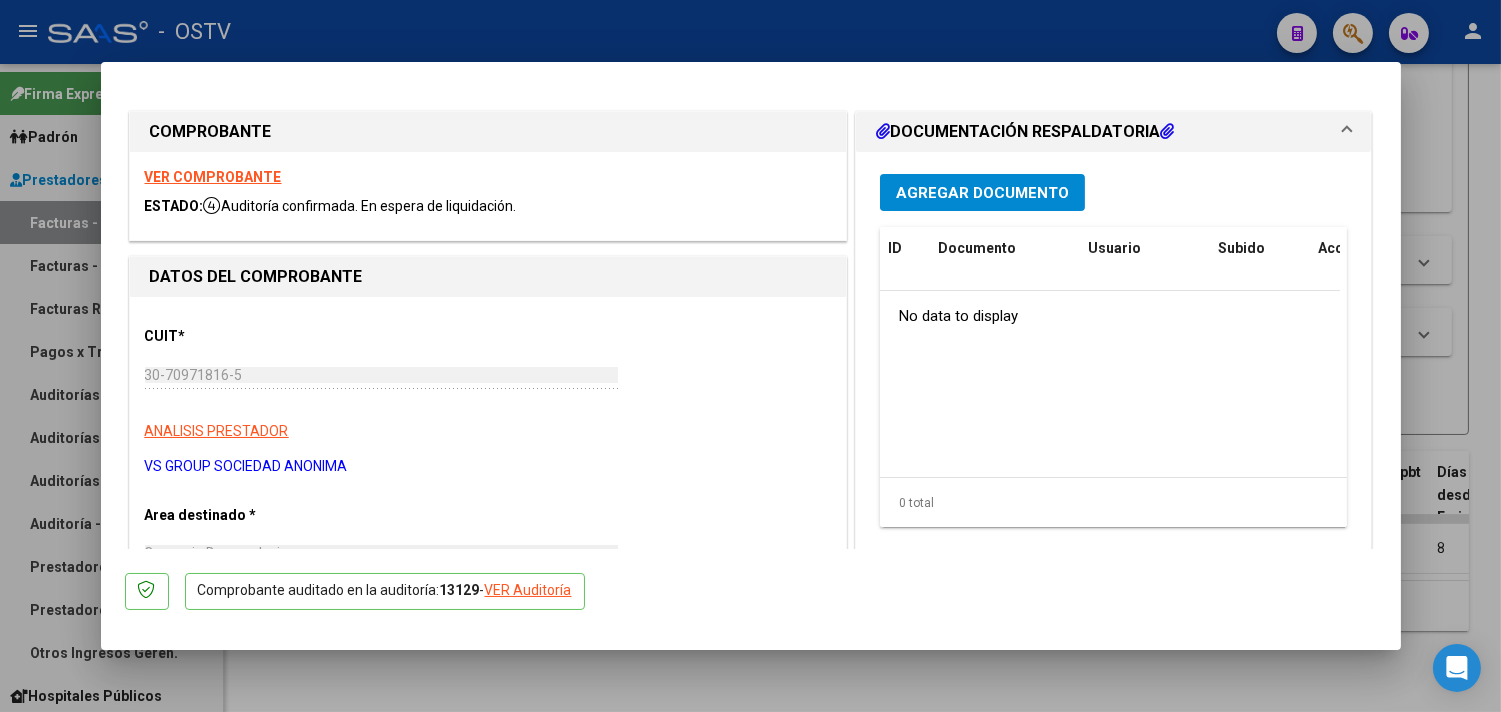 click on "Agregar Documento" at bounding box center (982, 193) 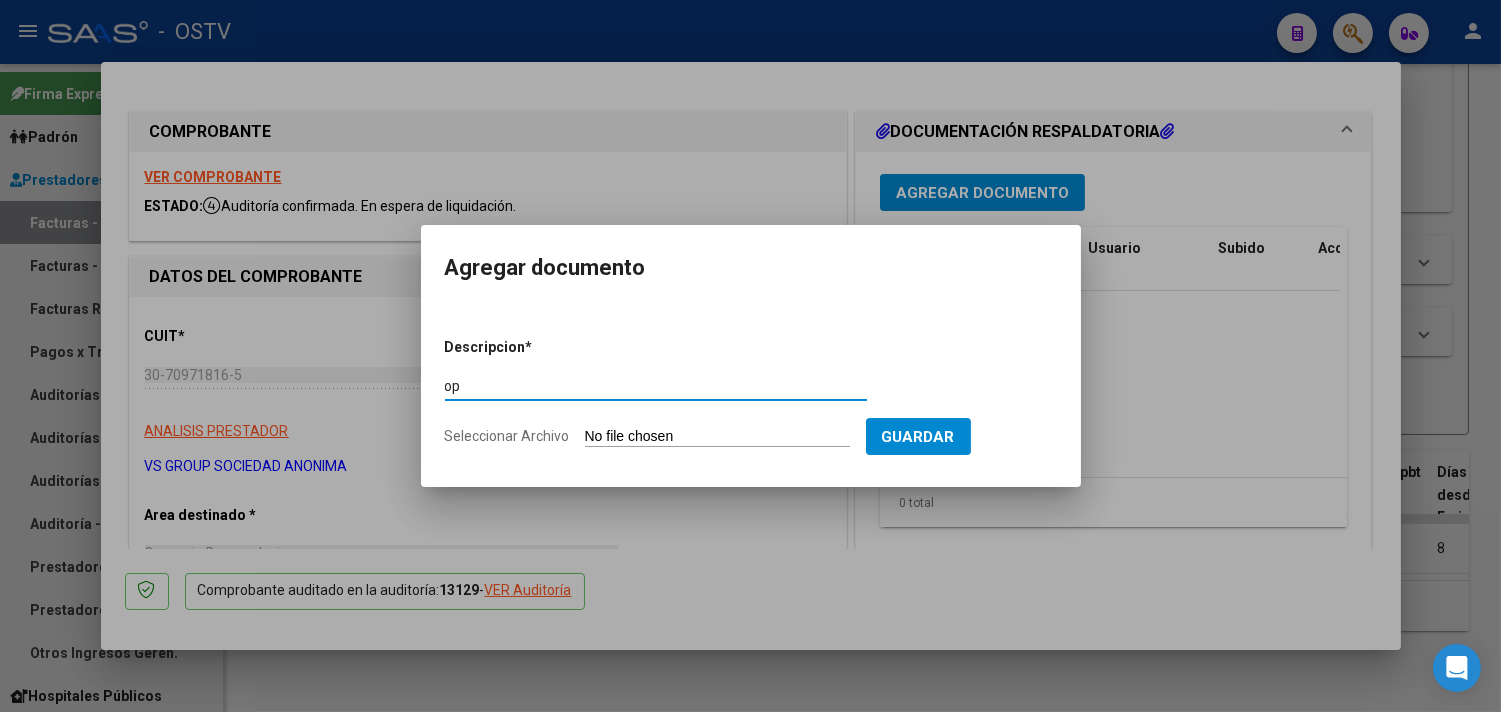 type on "op" 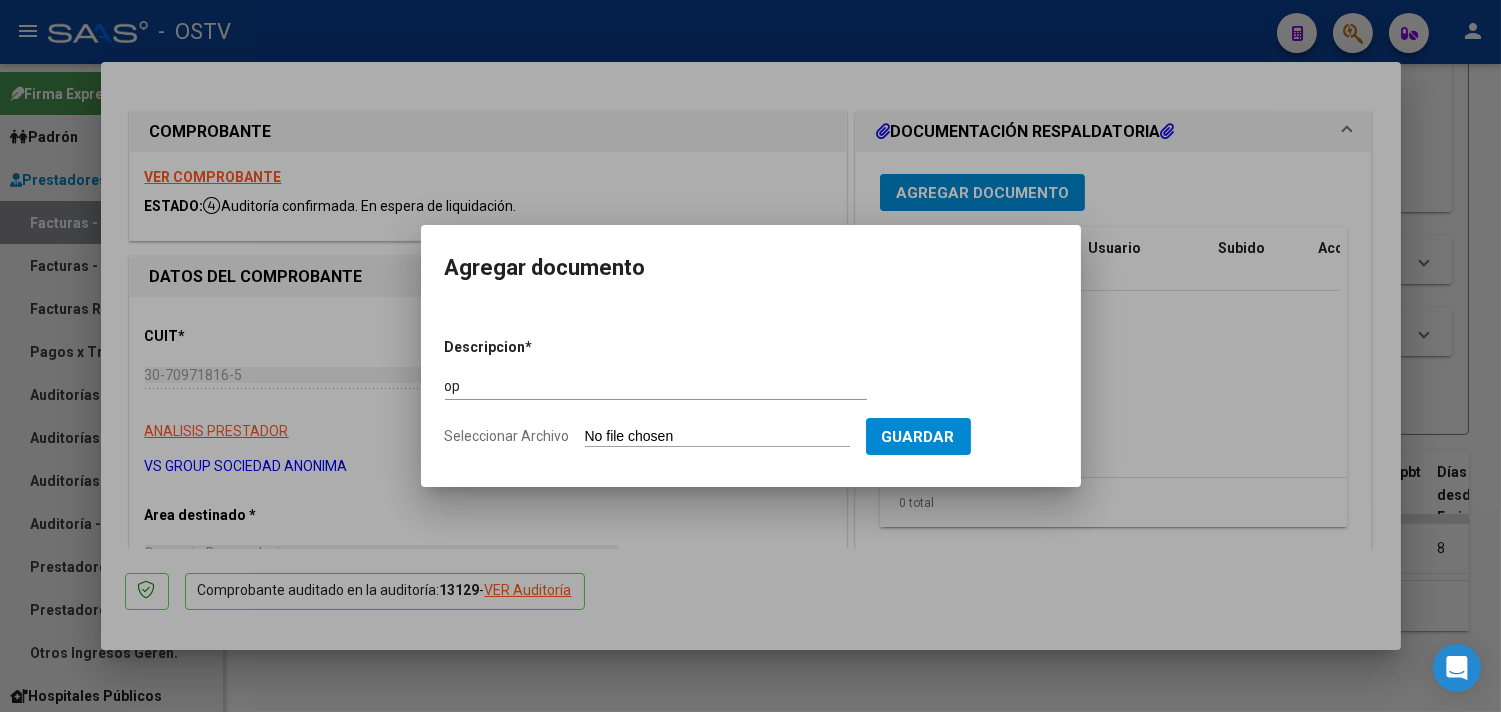 click on "Seleccionar Archivo" at bounding box center [717, 437] 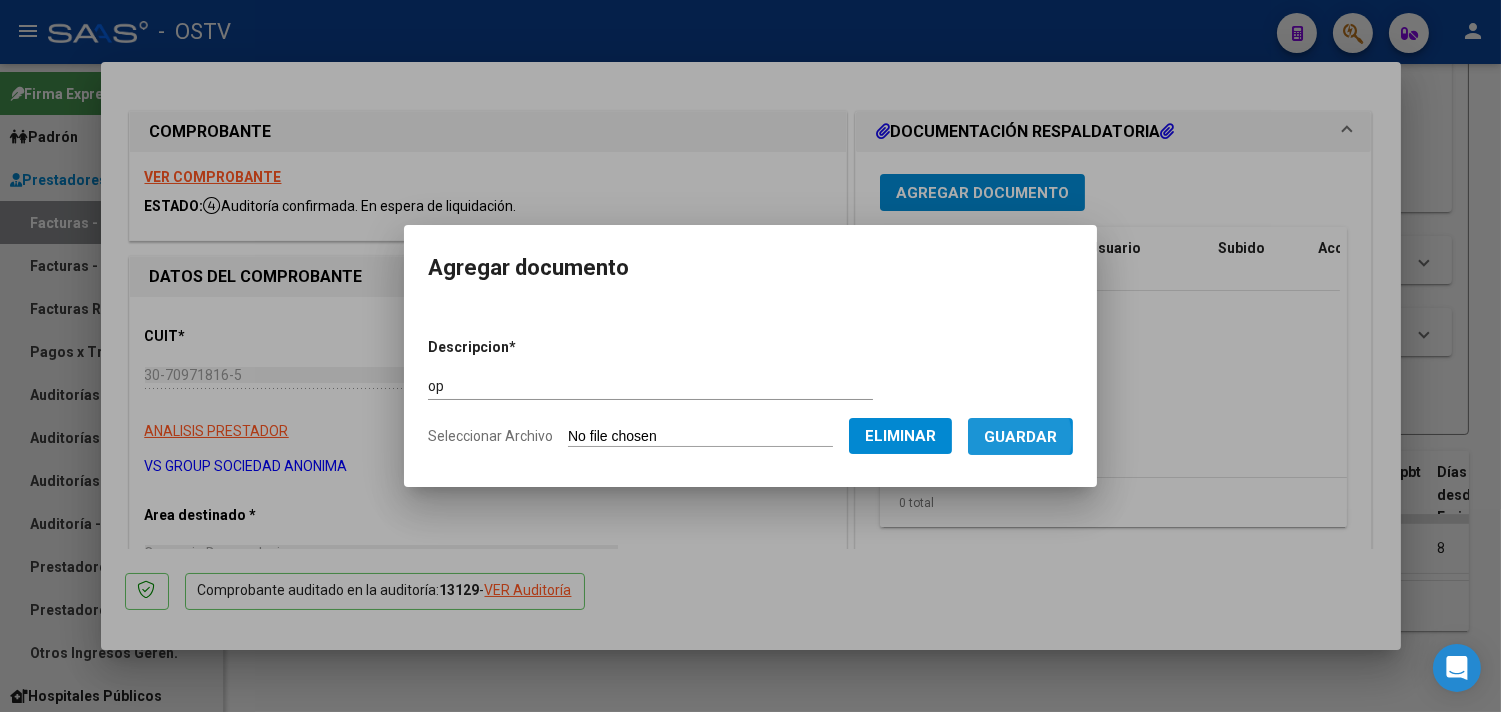 click on "Guardar" at bounding box center [1020, 437] 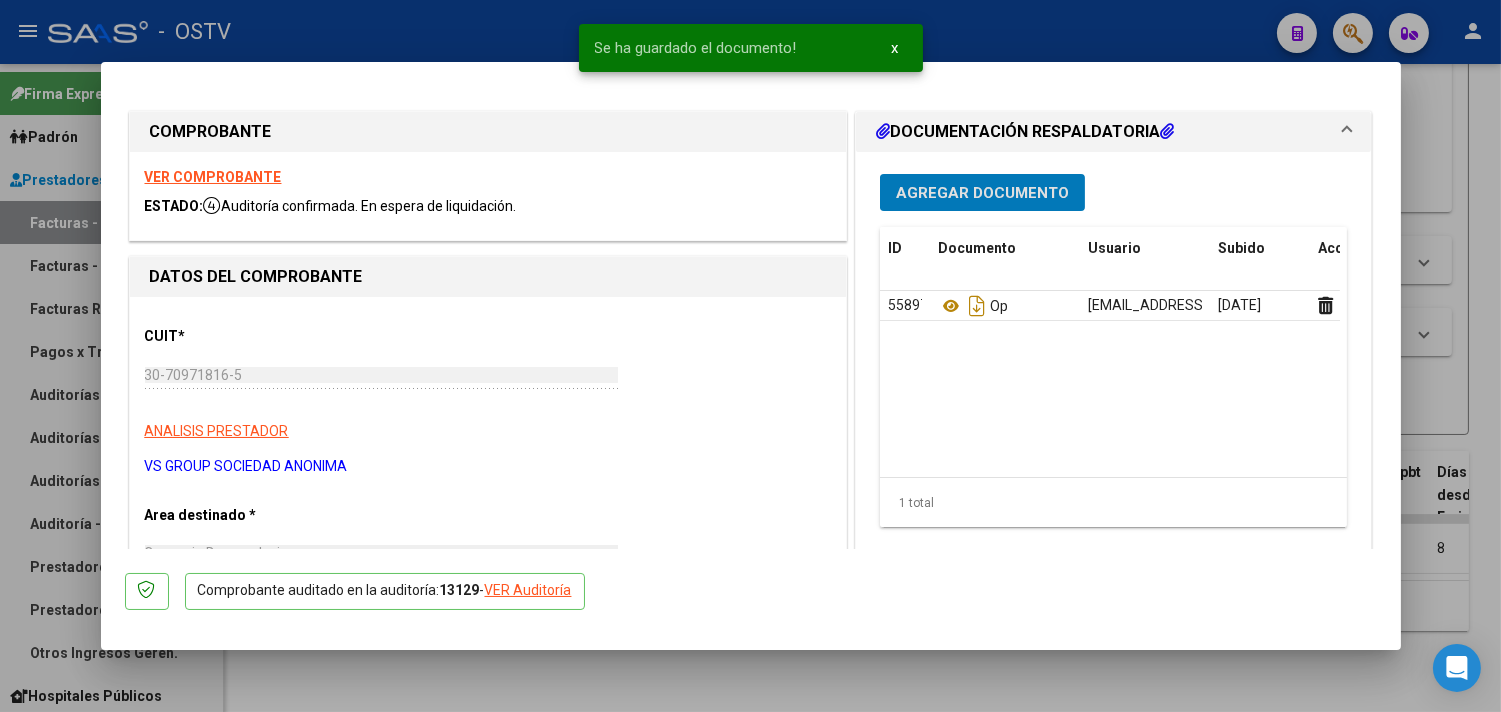 click on "Agregar Documento" at bounding box center [982, 192] 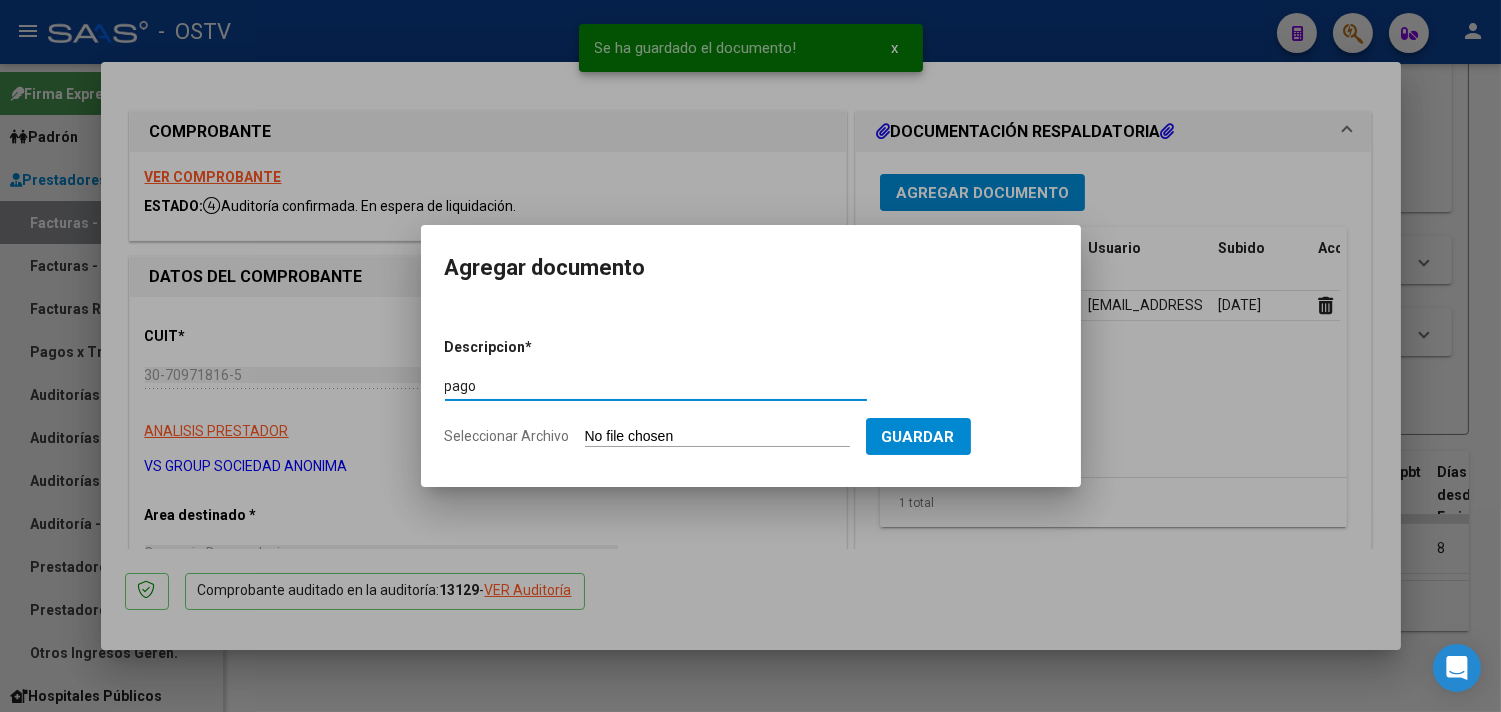 type on "pago" 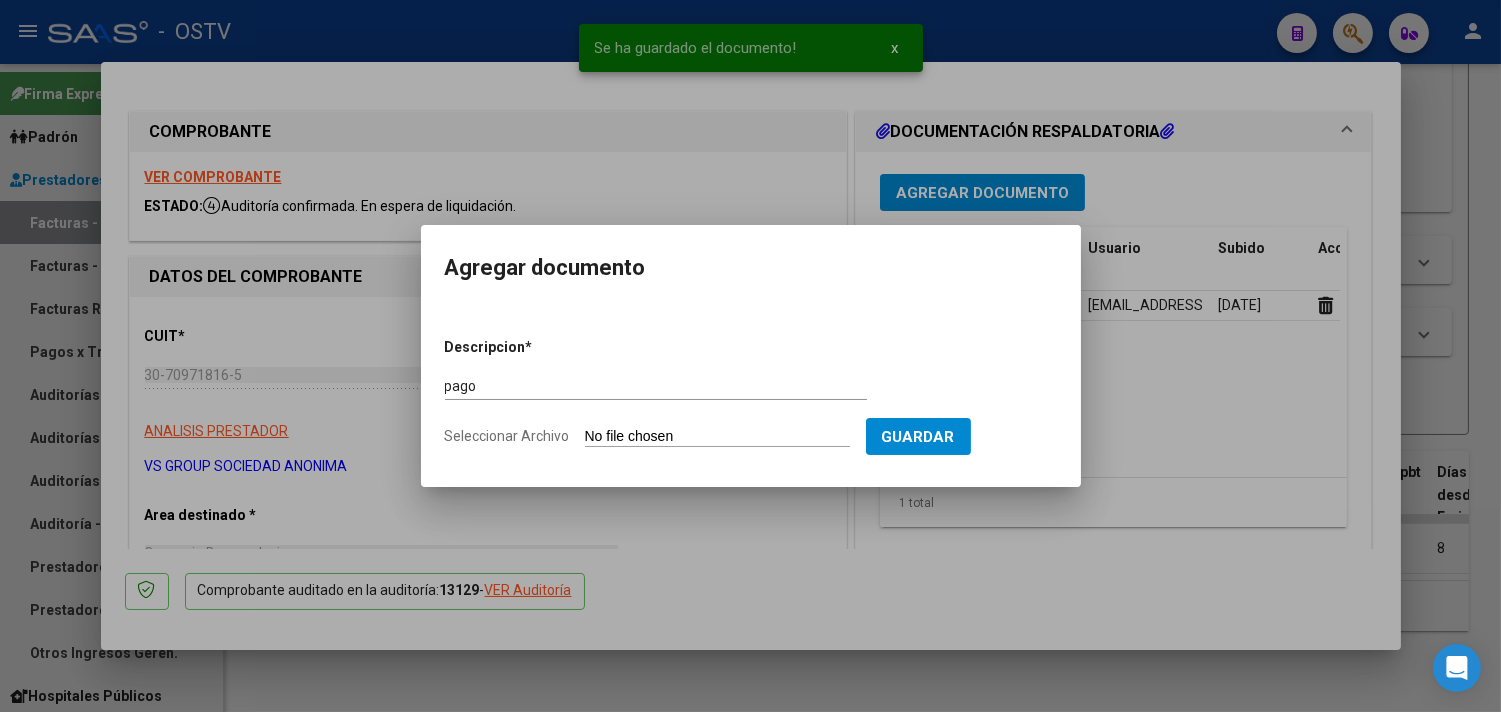 click on "Seleccionar Archivo" at bounding box center (717, 437) 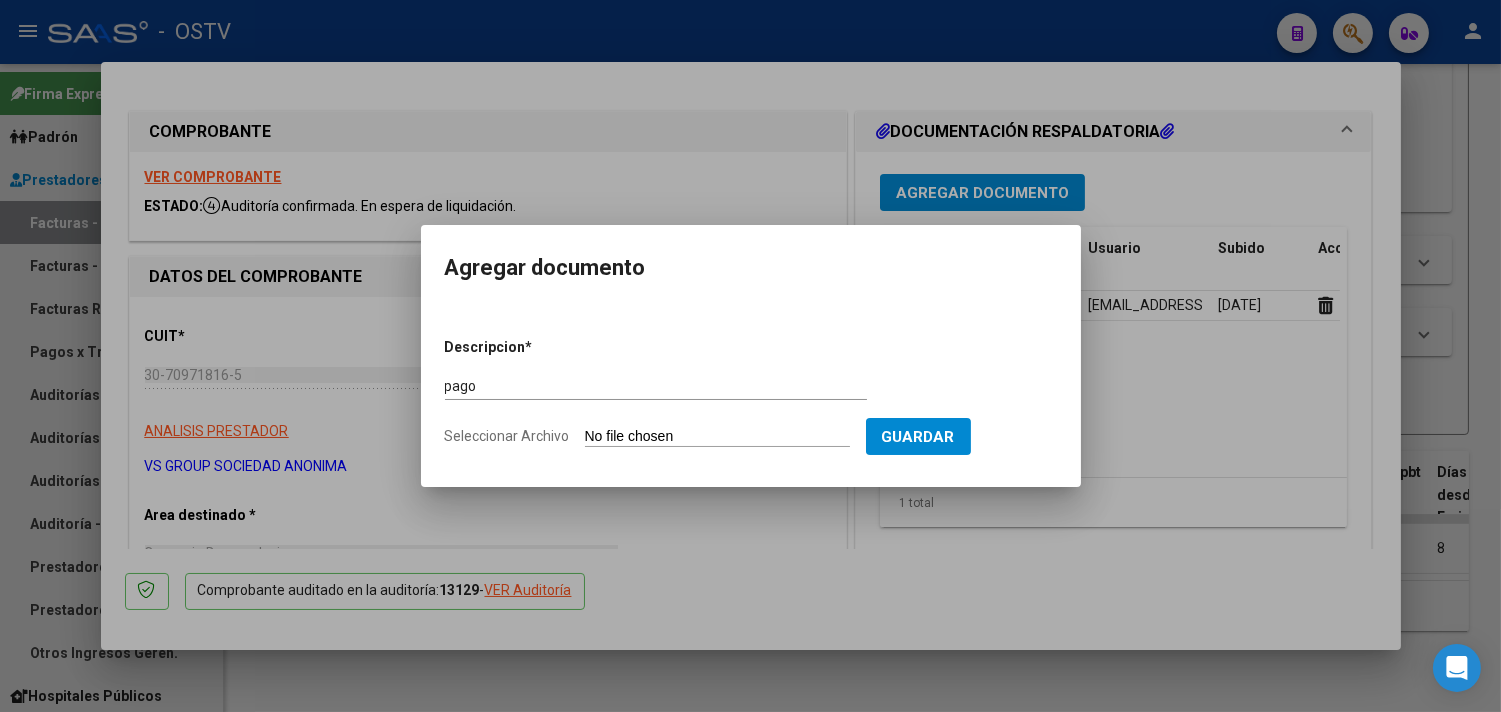 type on "C:\fakepath\Pago OP 56772 VS Salud.pdf" 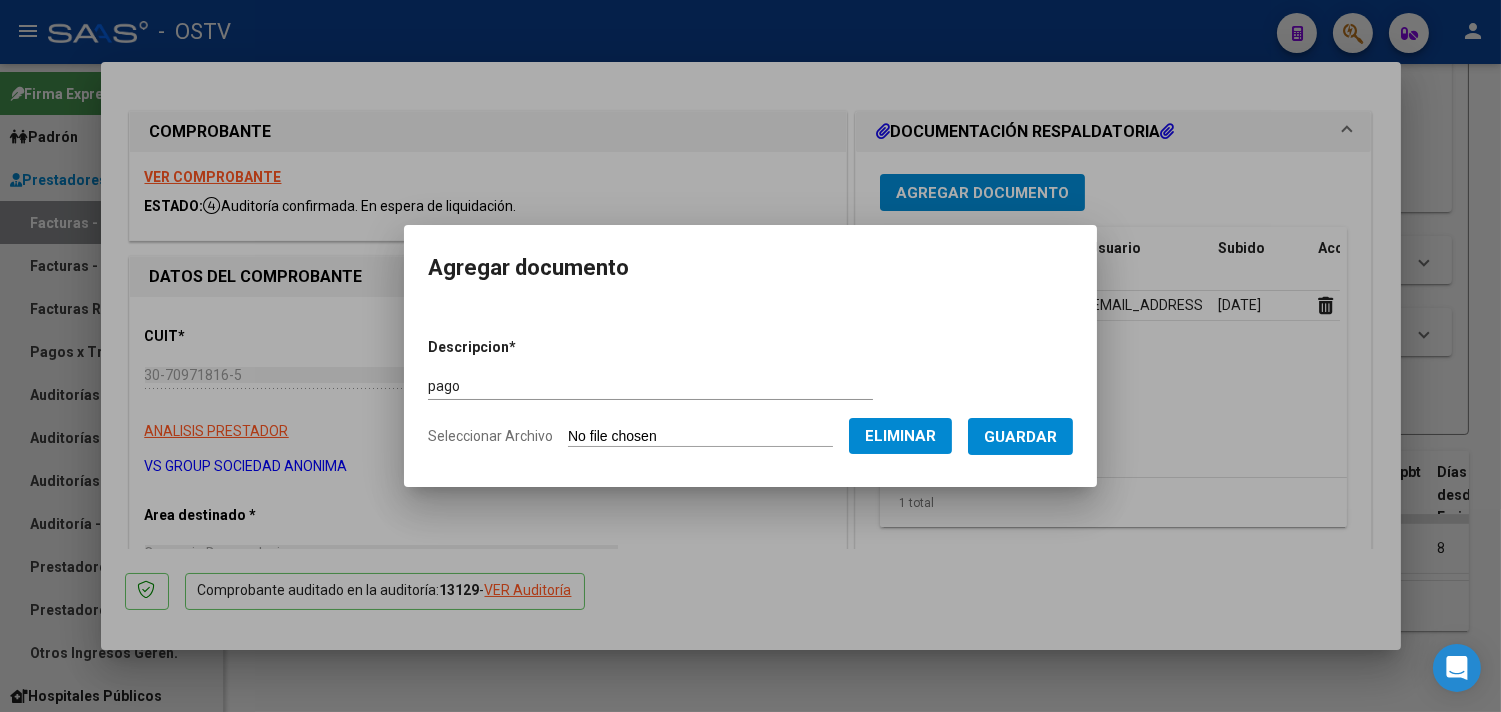 click on "Guardar" at bounding box center (1020, 437) 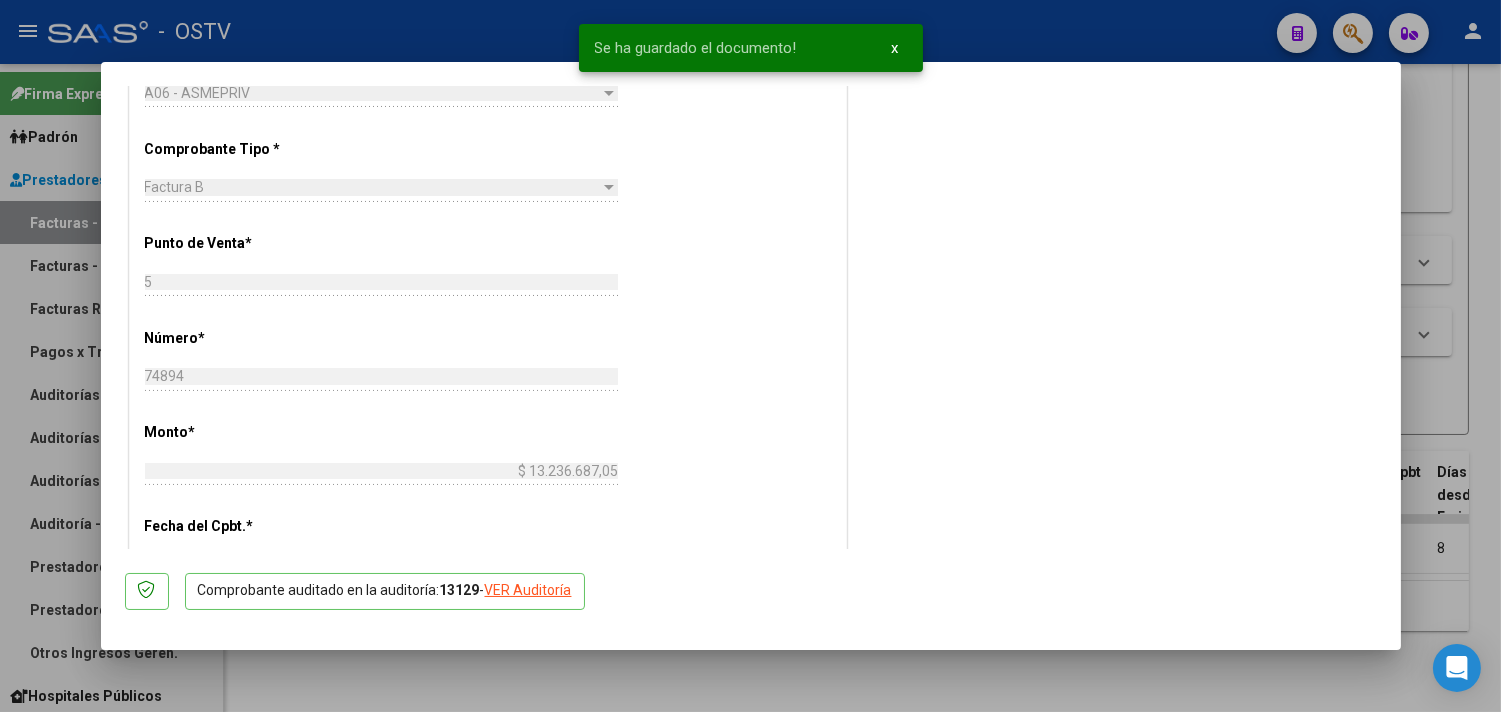 scroll, scrollTop: 666, scrollLeft: 0, axis: vertical 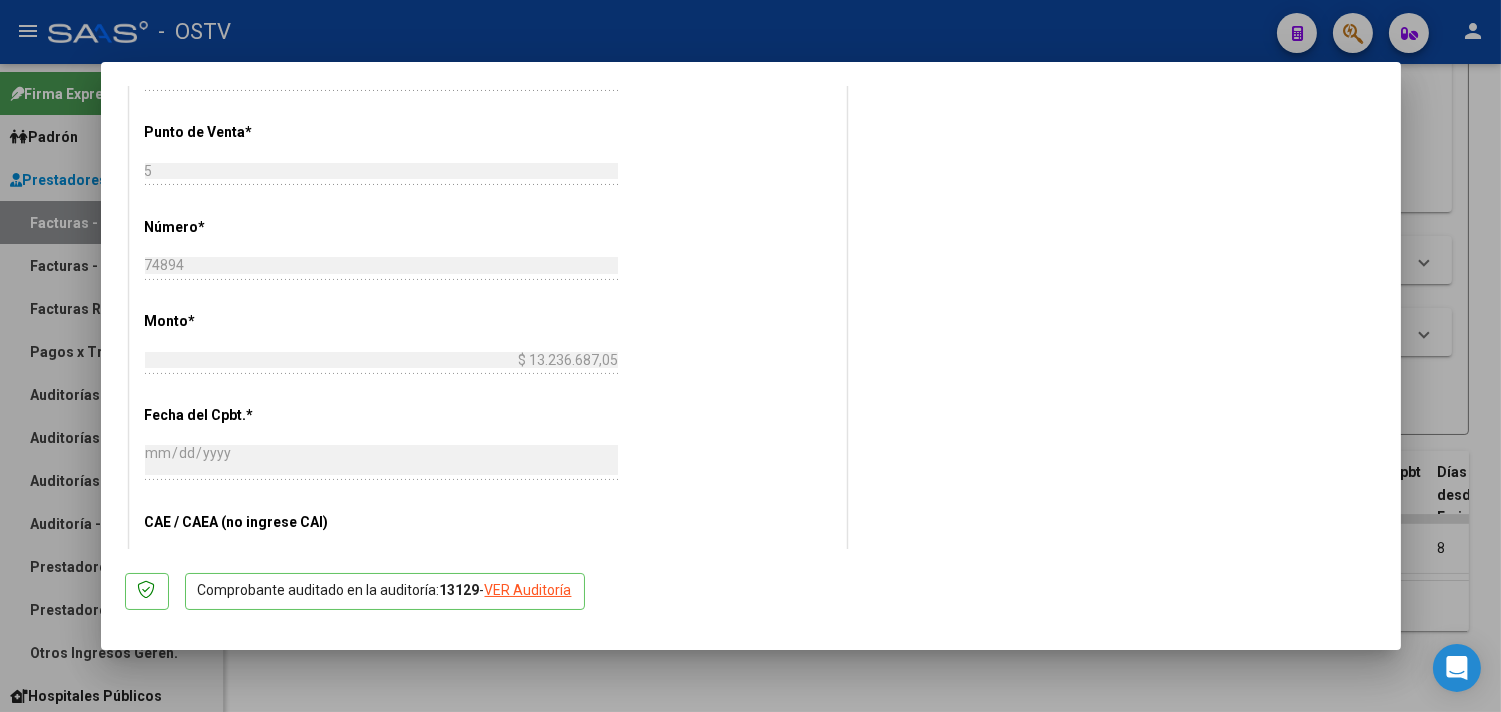 click at bounding box center (750, 356) 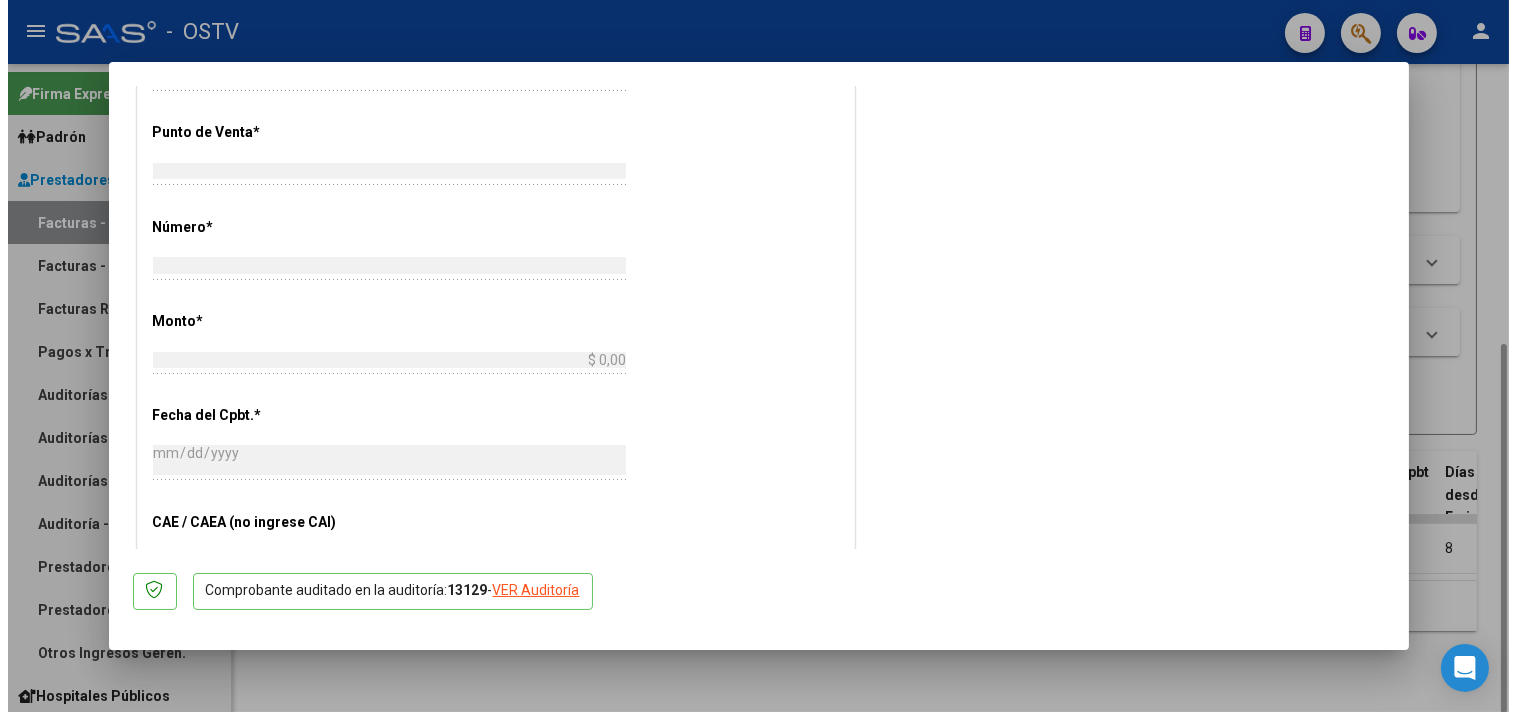scroll, scrollTop: 0, scrollLeft: 0, axis: both 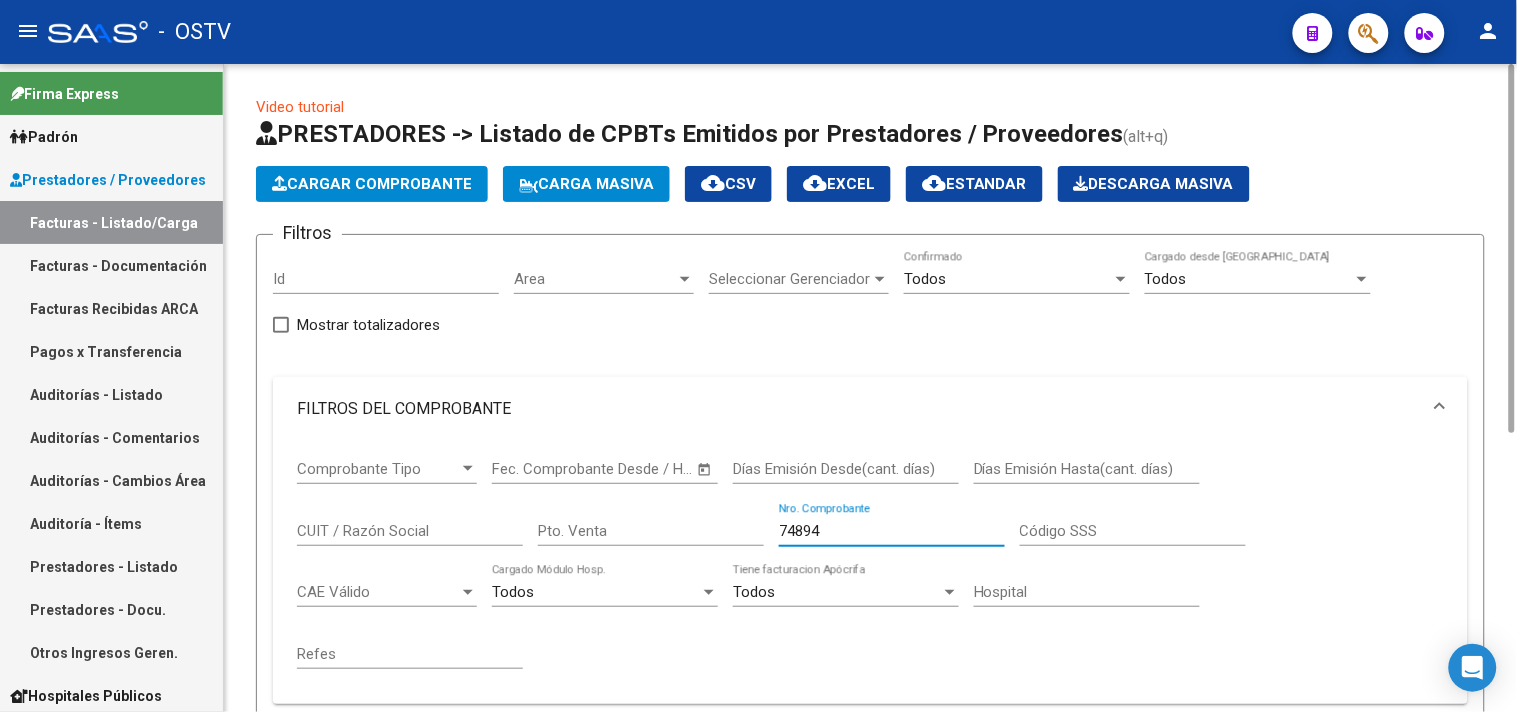 click on "74894" at bounding box center [892, 531] 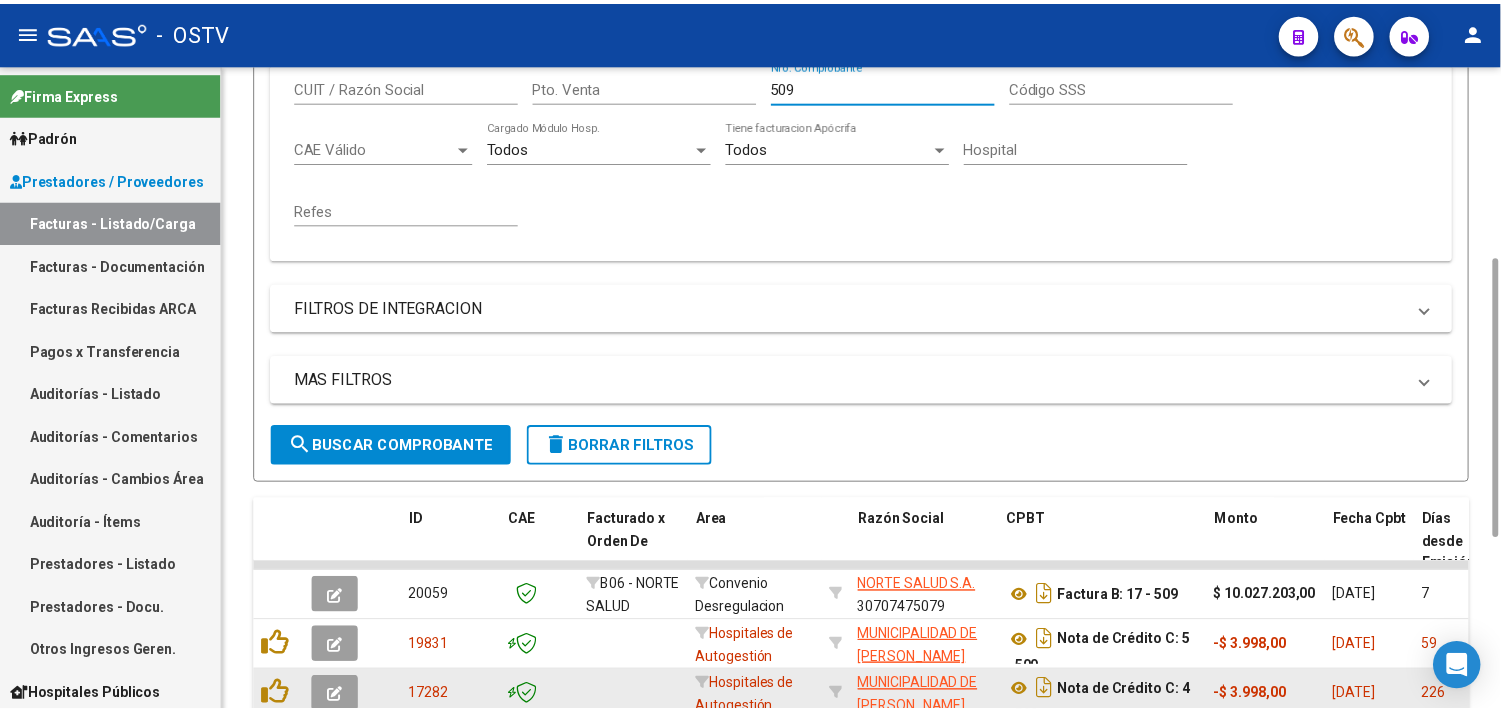 scroll, scrollTop: 666, scrollLeft: 0, axis: vertical 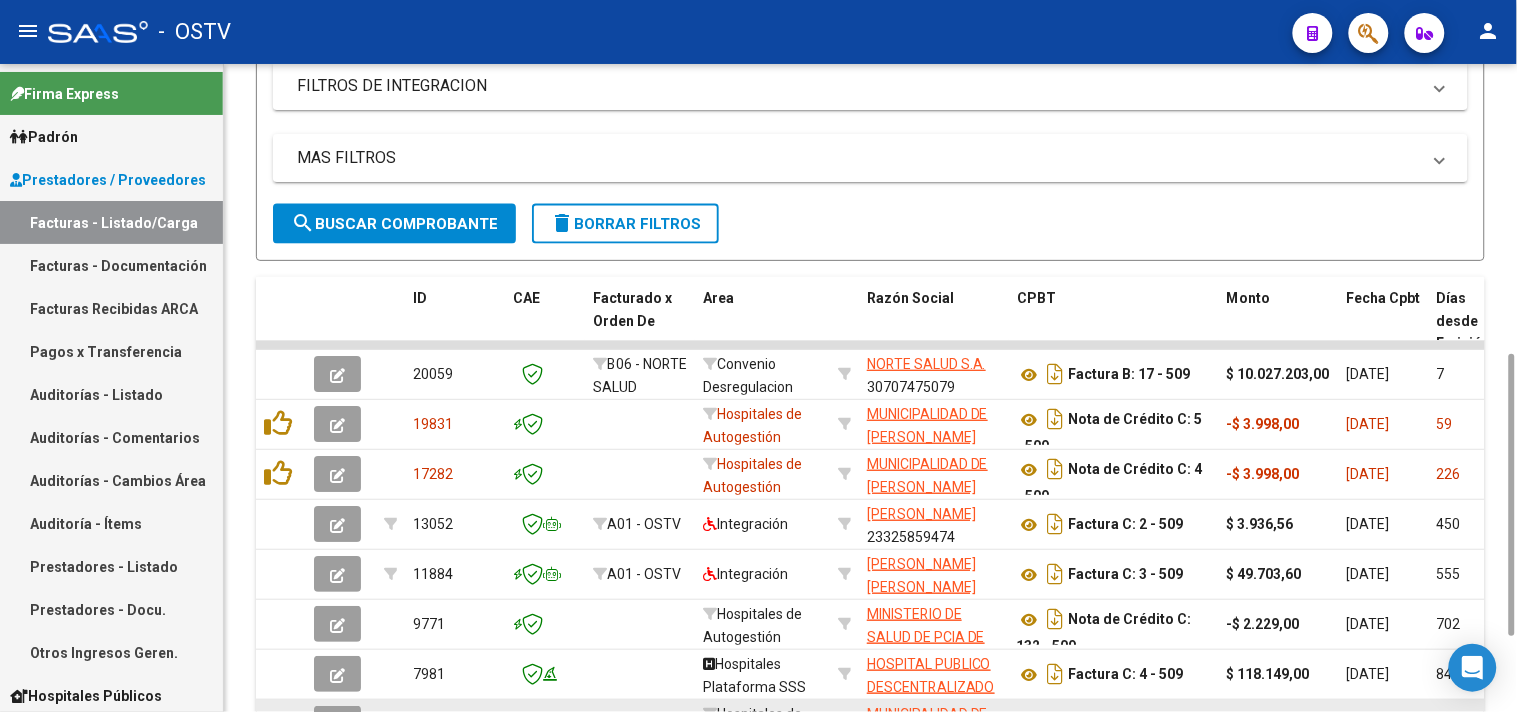 type on "509" 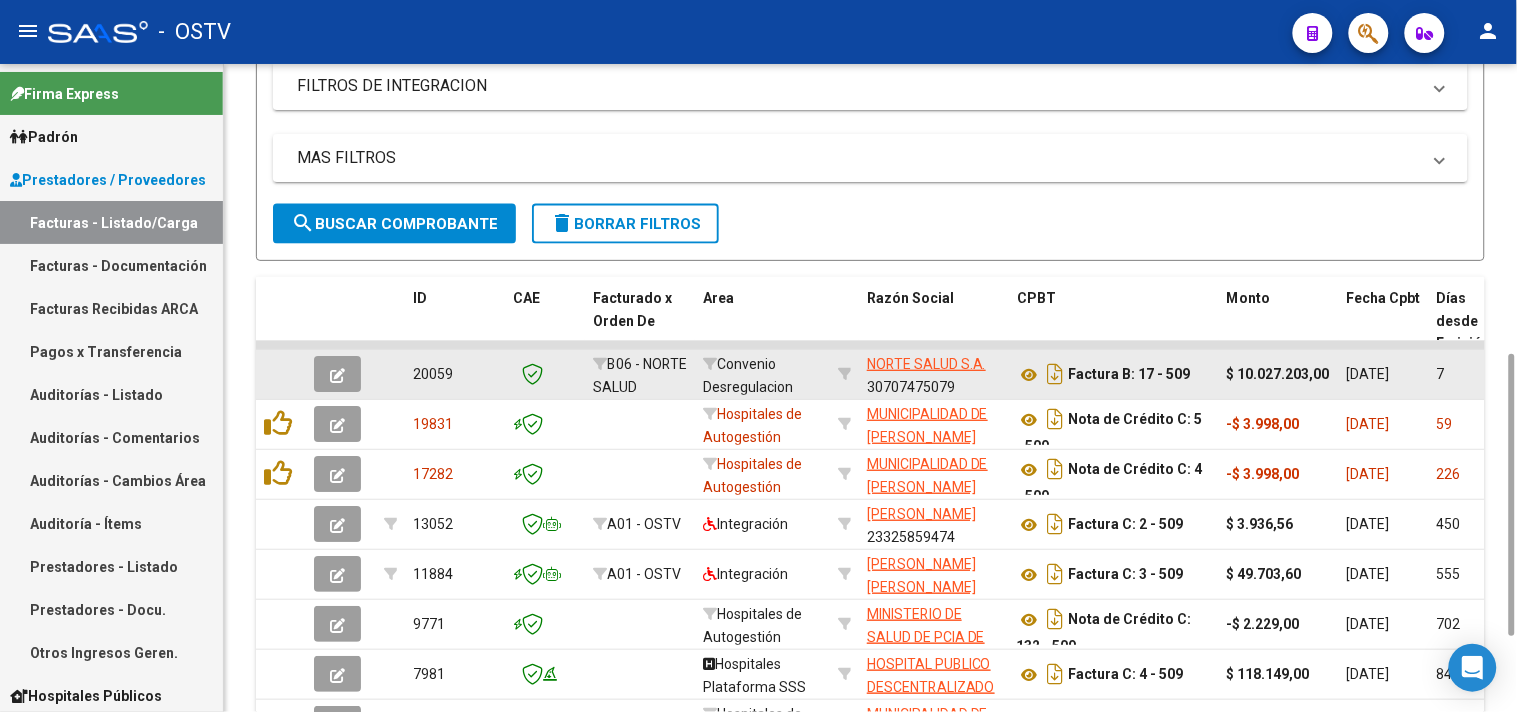 click 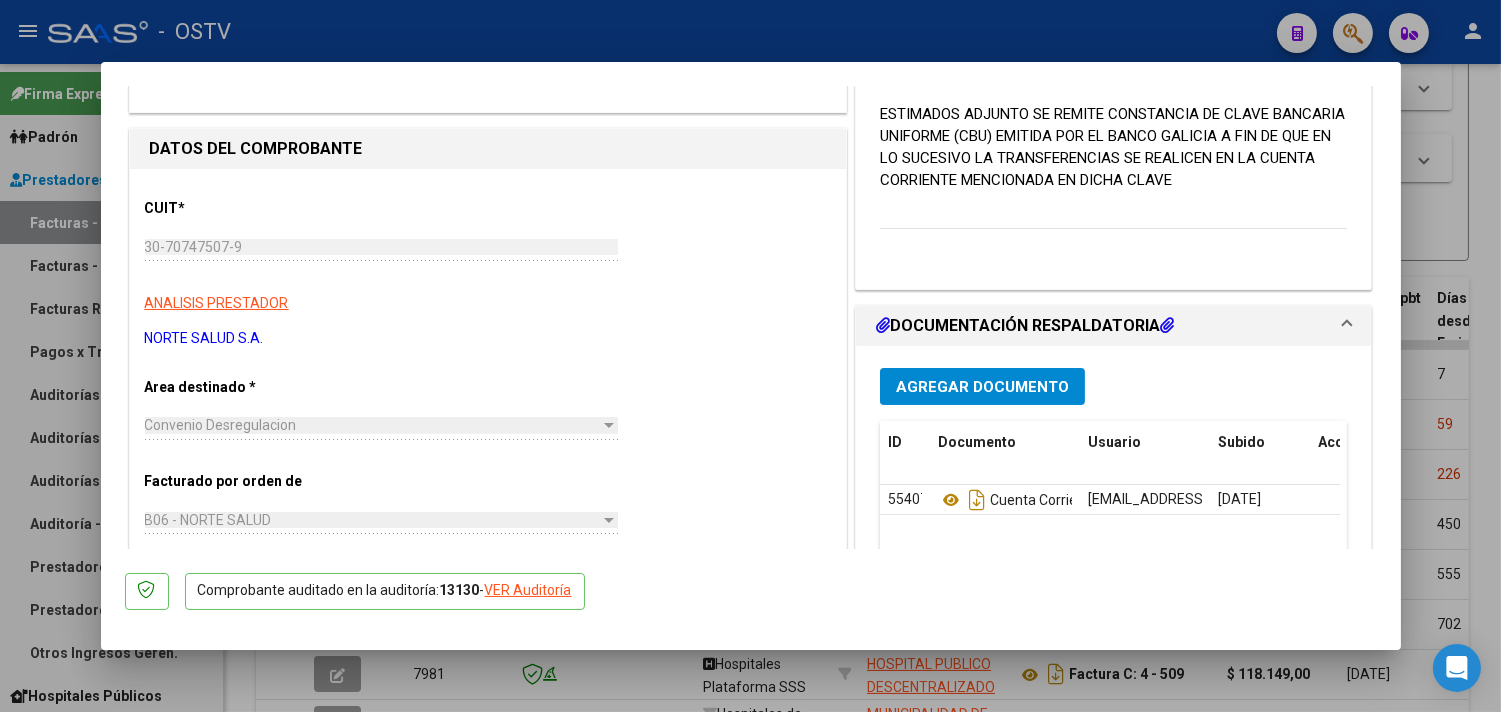 scroll, scrollTop: 222, scrollLeft: 0, axis: vertical 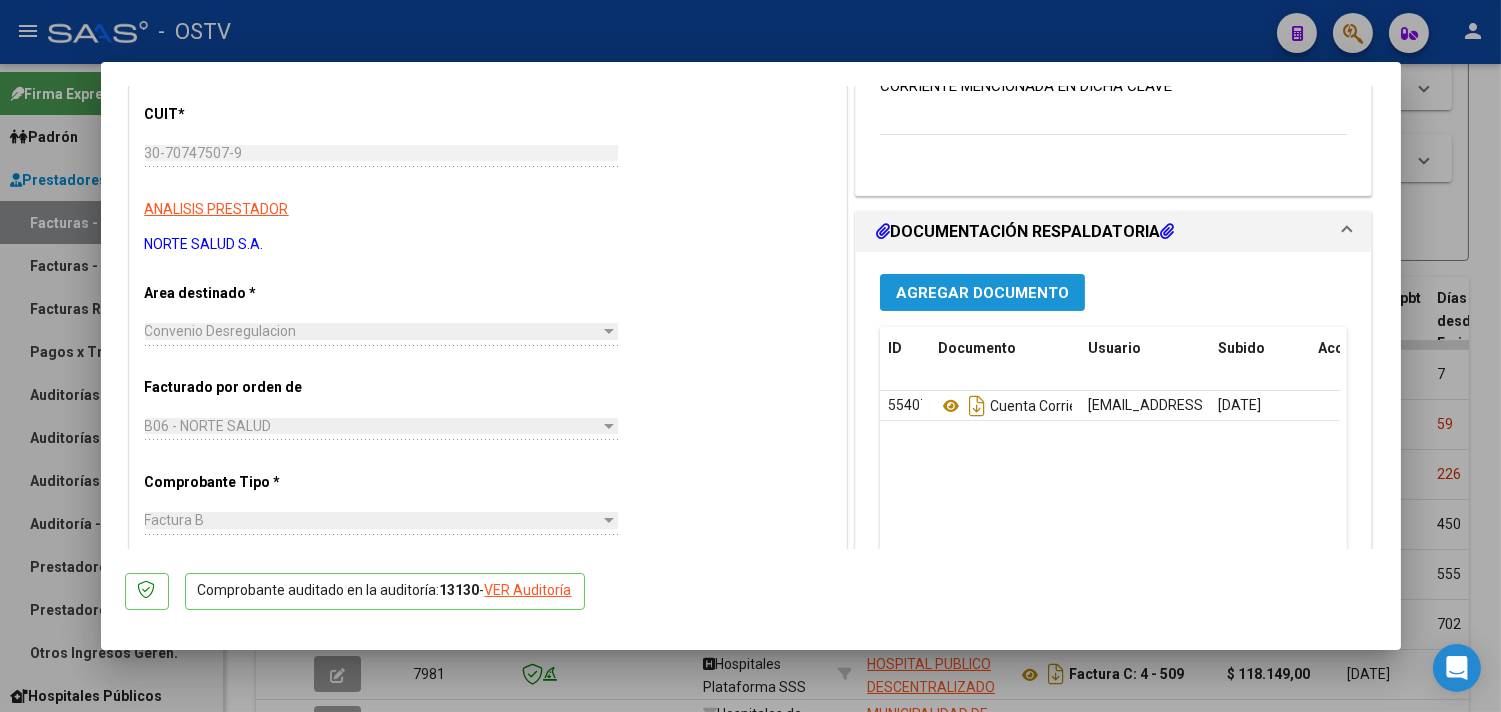 click on "Agregar Documento" at bounding box center [982, 292] 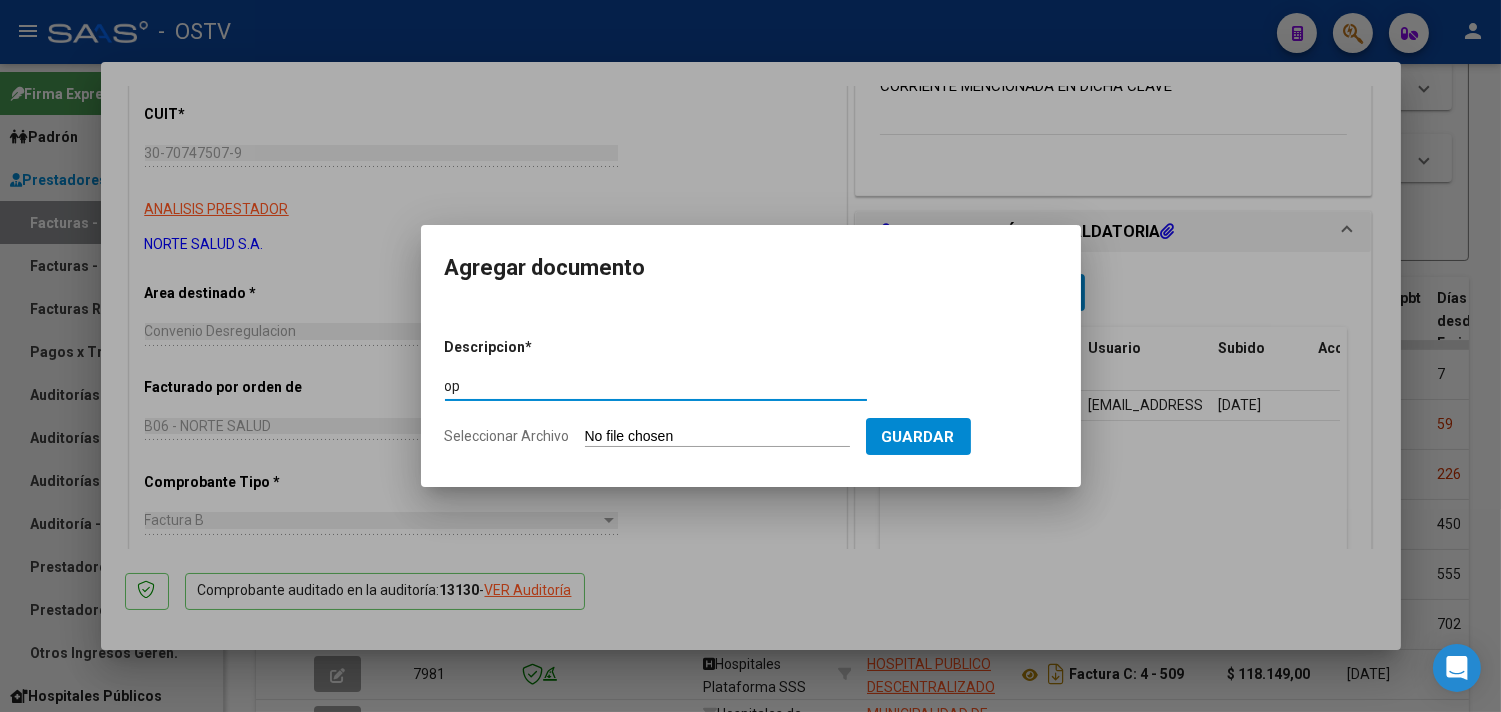 type on "op" 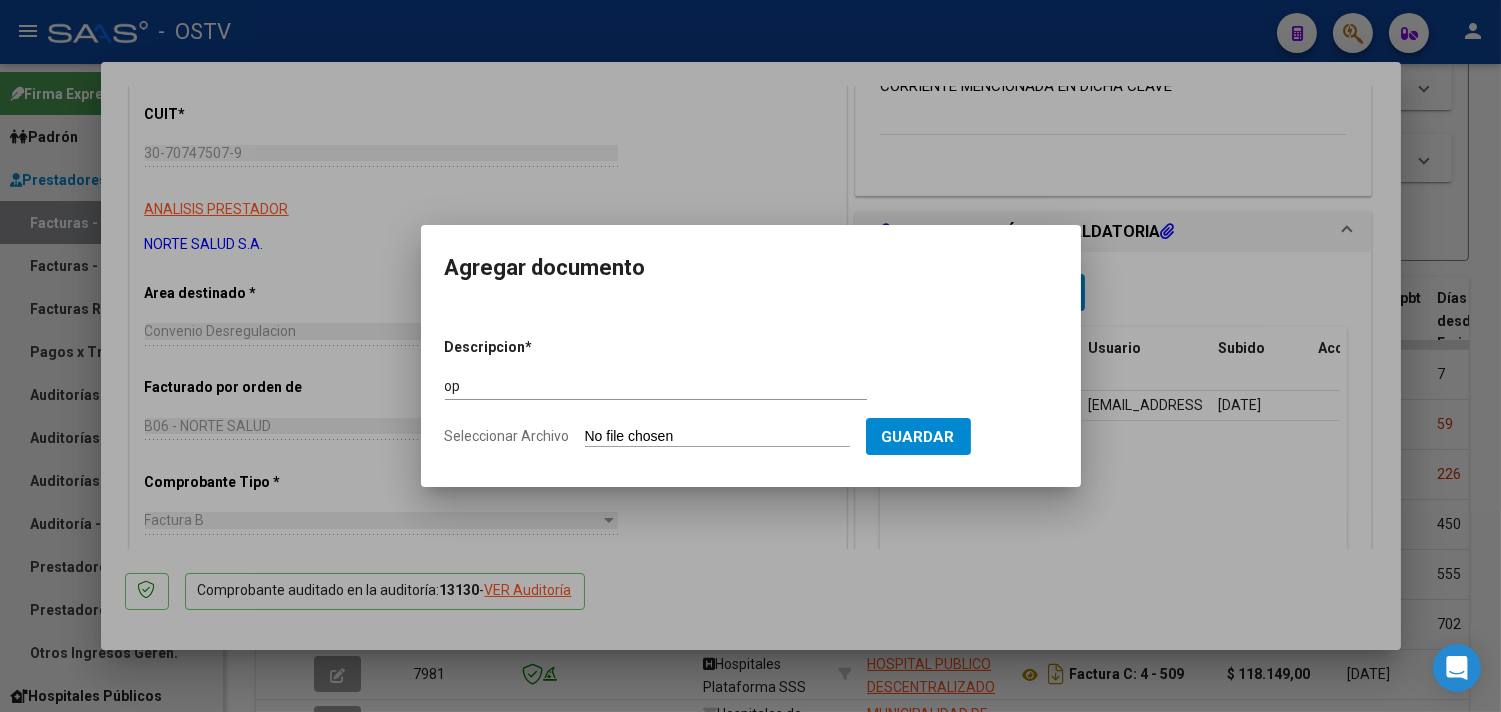 type on "C:\fakepath\OP 56773 Norte Salud.pdf" 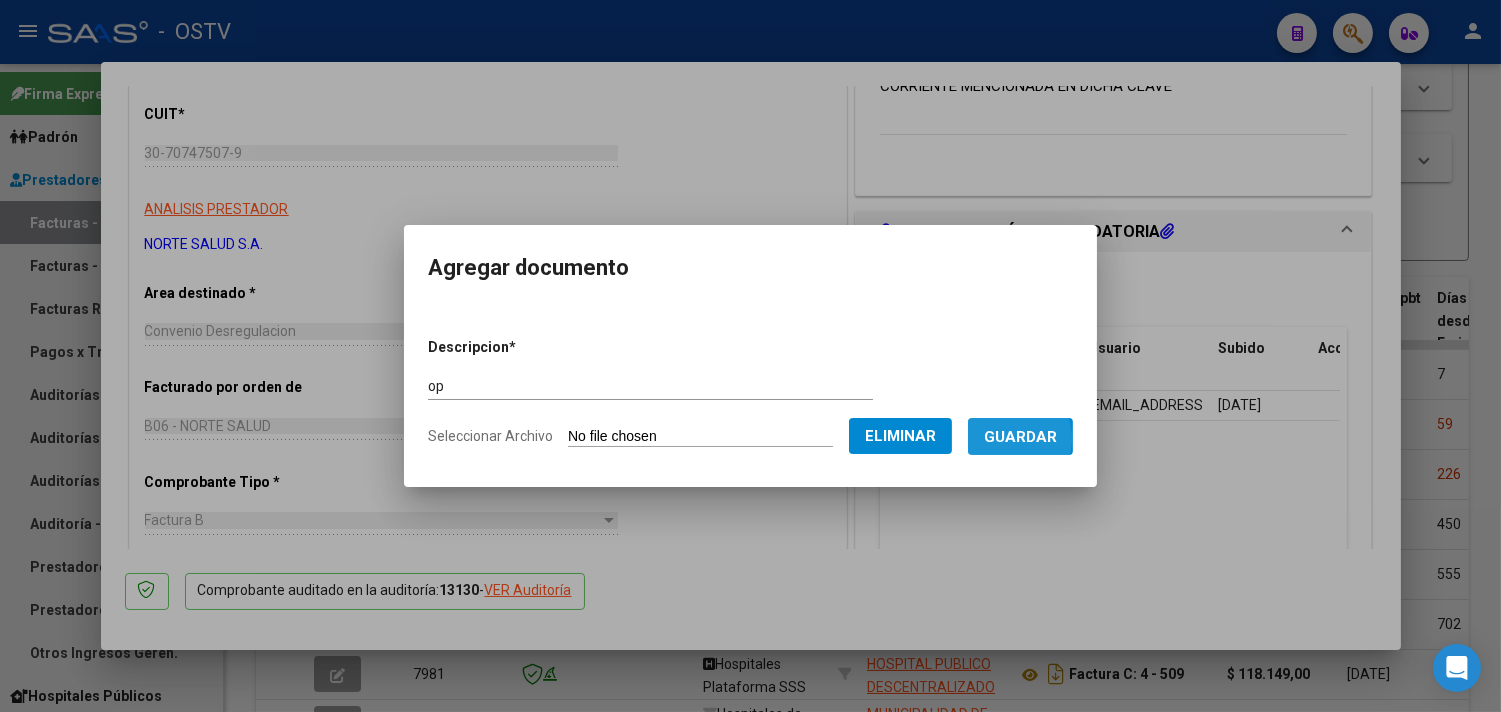 click on "Guardar" at bounding box center [1020, 437] 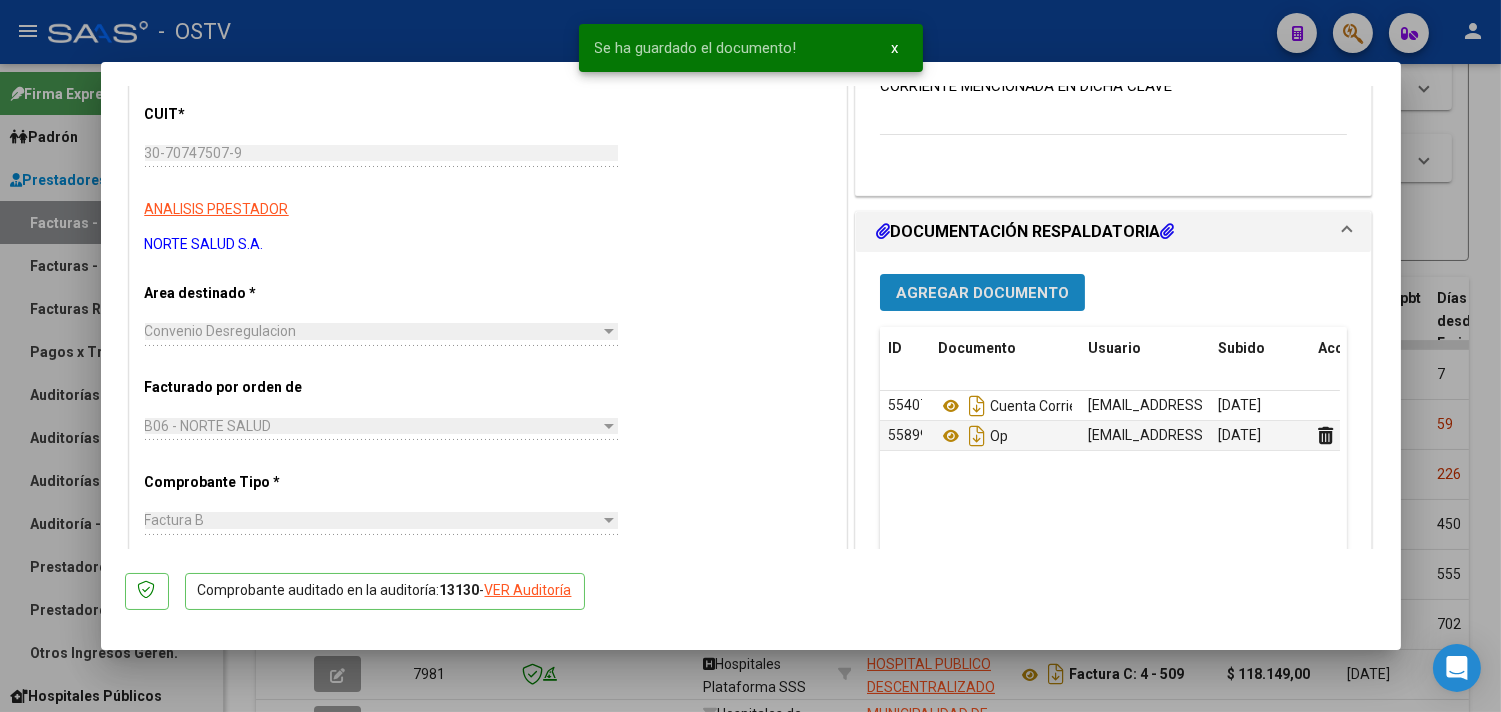 click on "Agregar Documento" at bounding box center [982, 292] 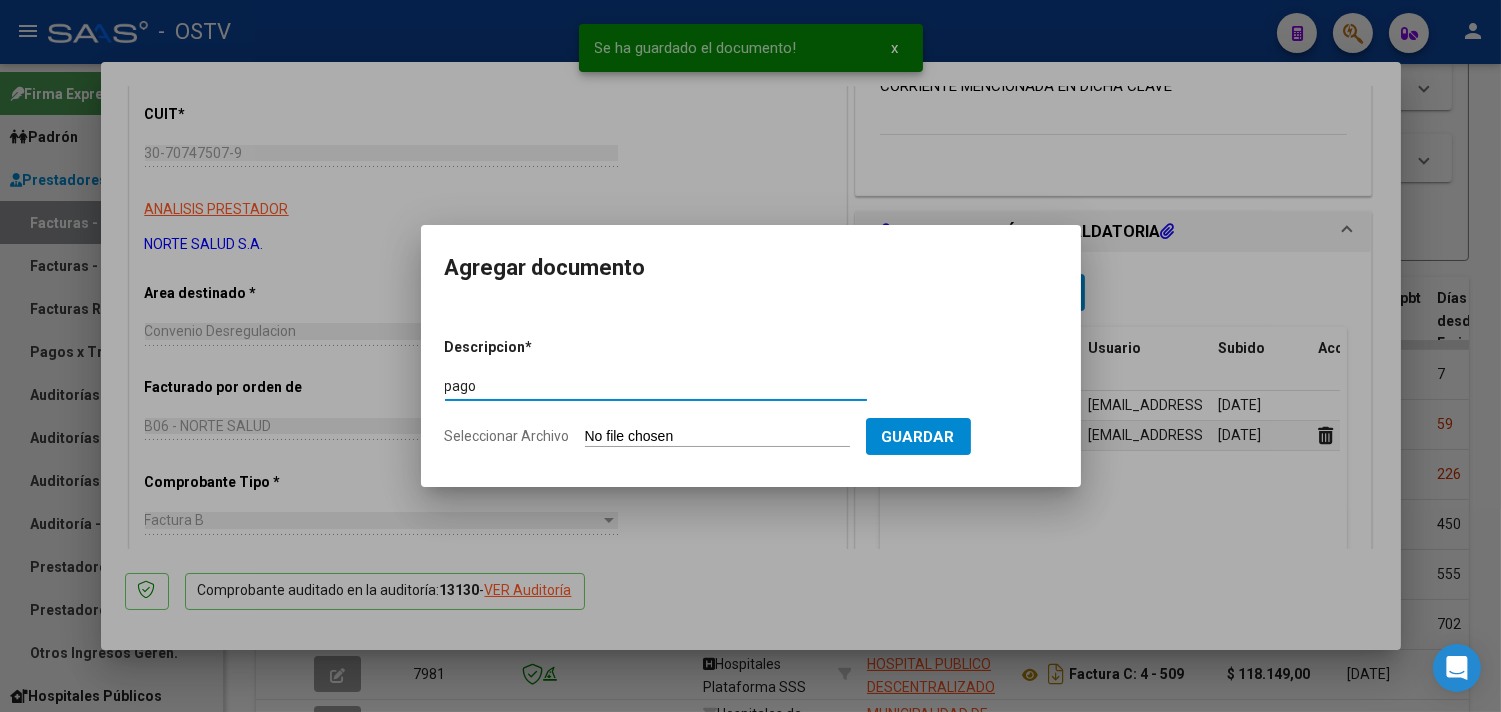 type on "pago" 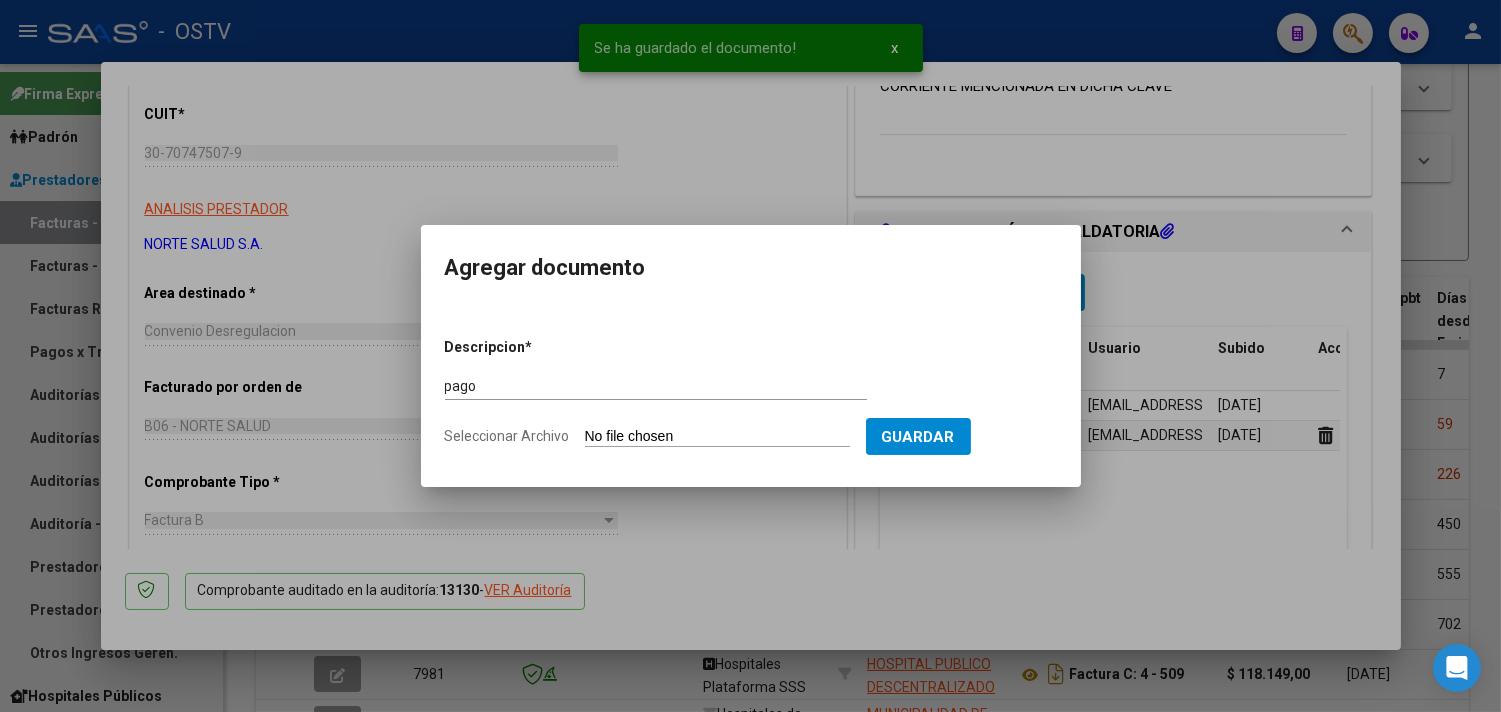 click on "Seleccionar Archivo" at bounding box center (717, 437) 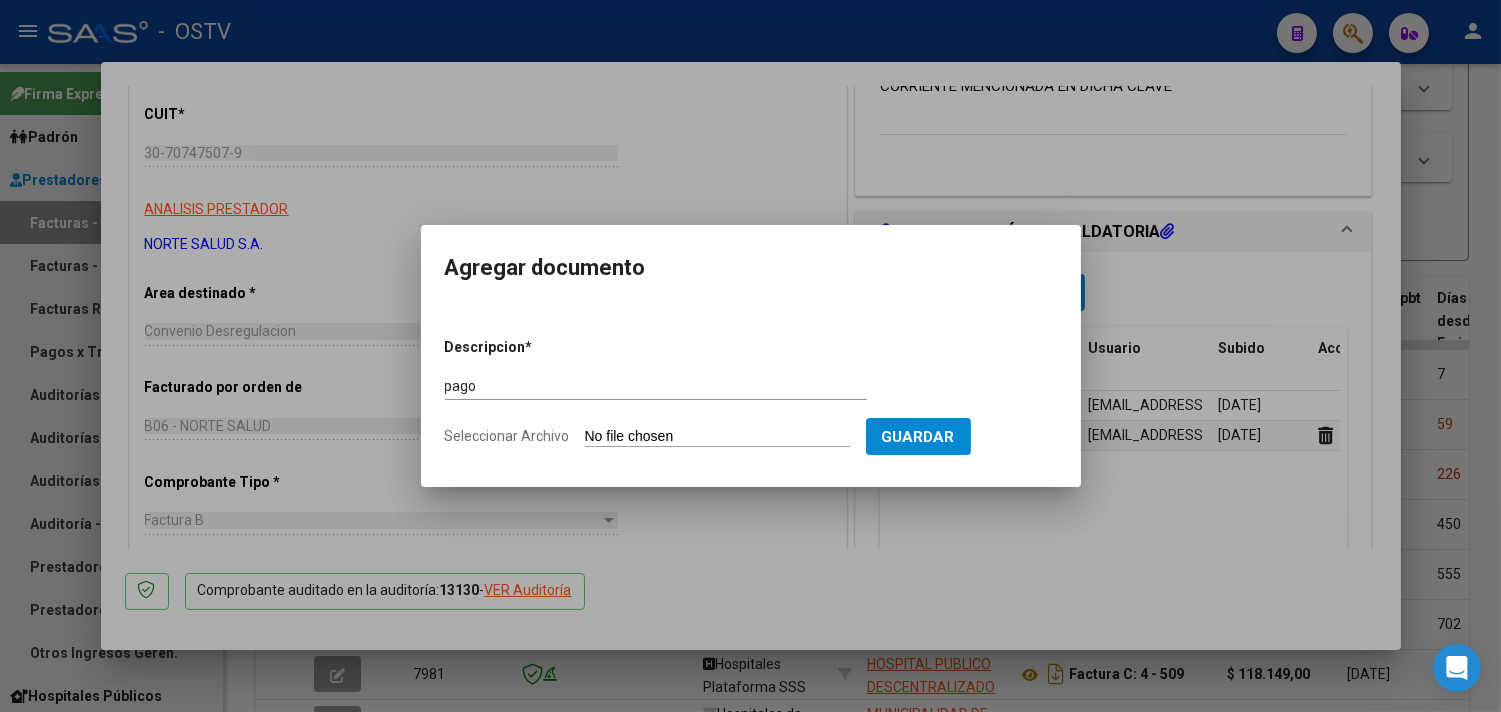 type on "C:\fakepath\Pago OP 56773 Norte Salud.pdf" 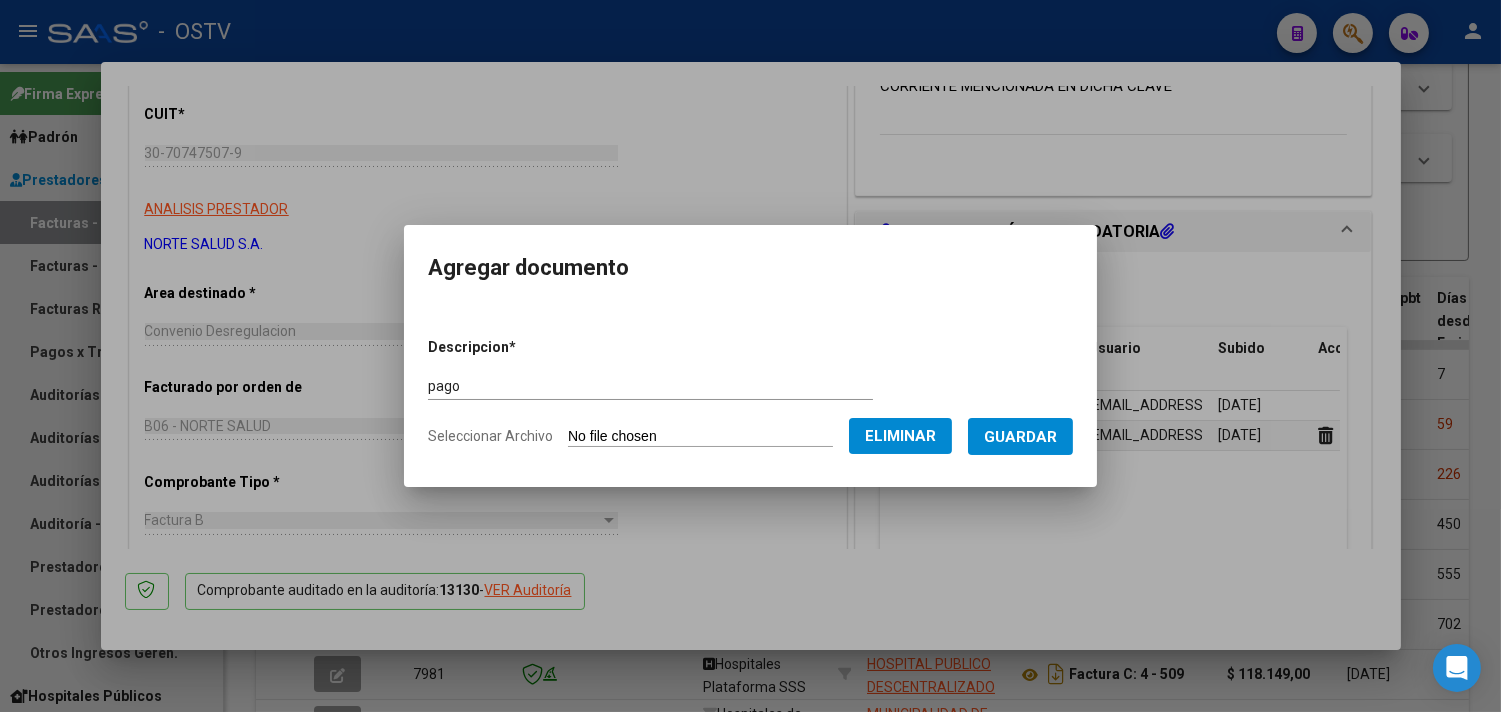 click on "Guardar" at bounding box center [1020, 437] 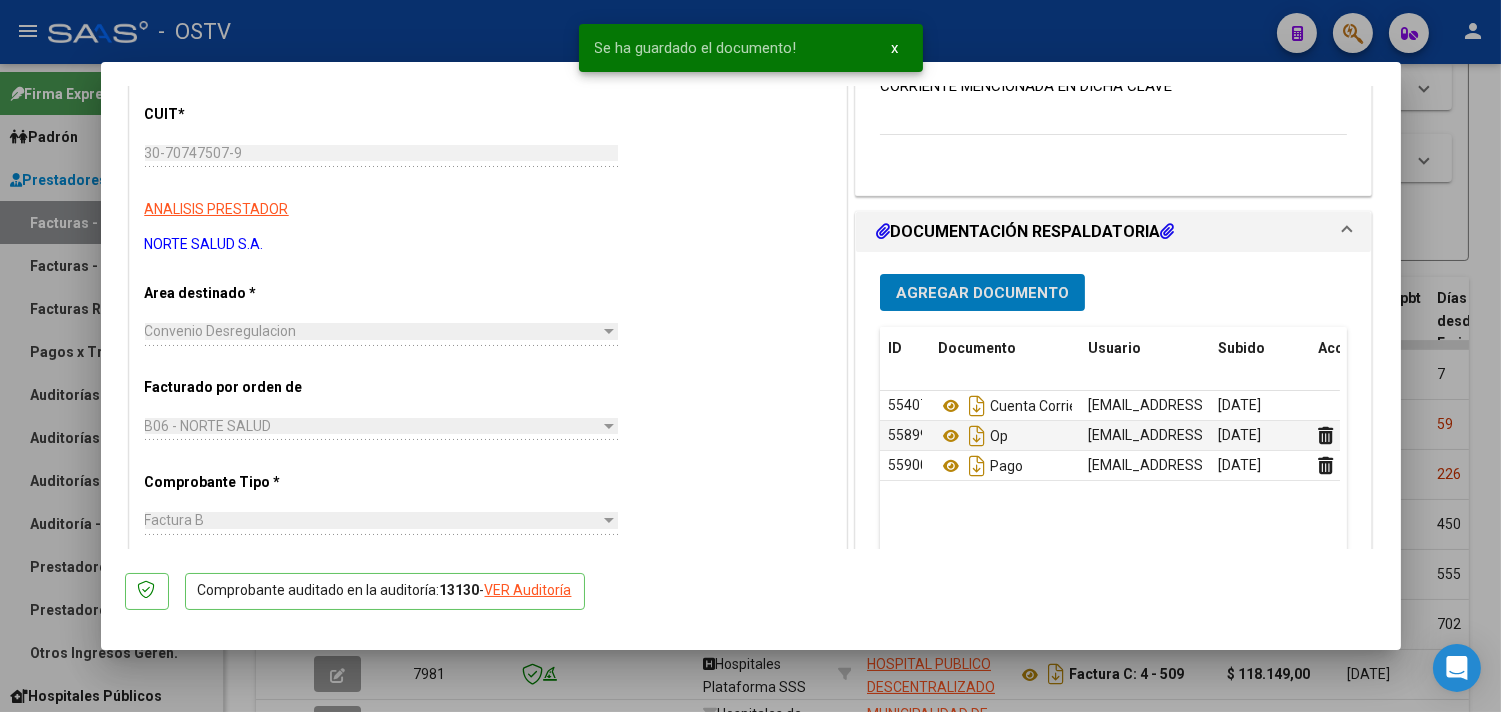 click on "Agregar Documento" at bounding box center [982, 293] 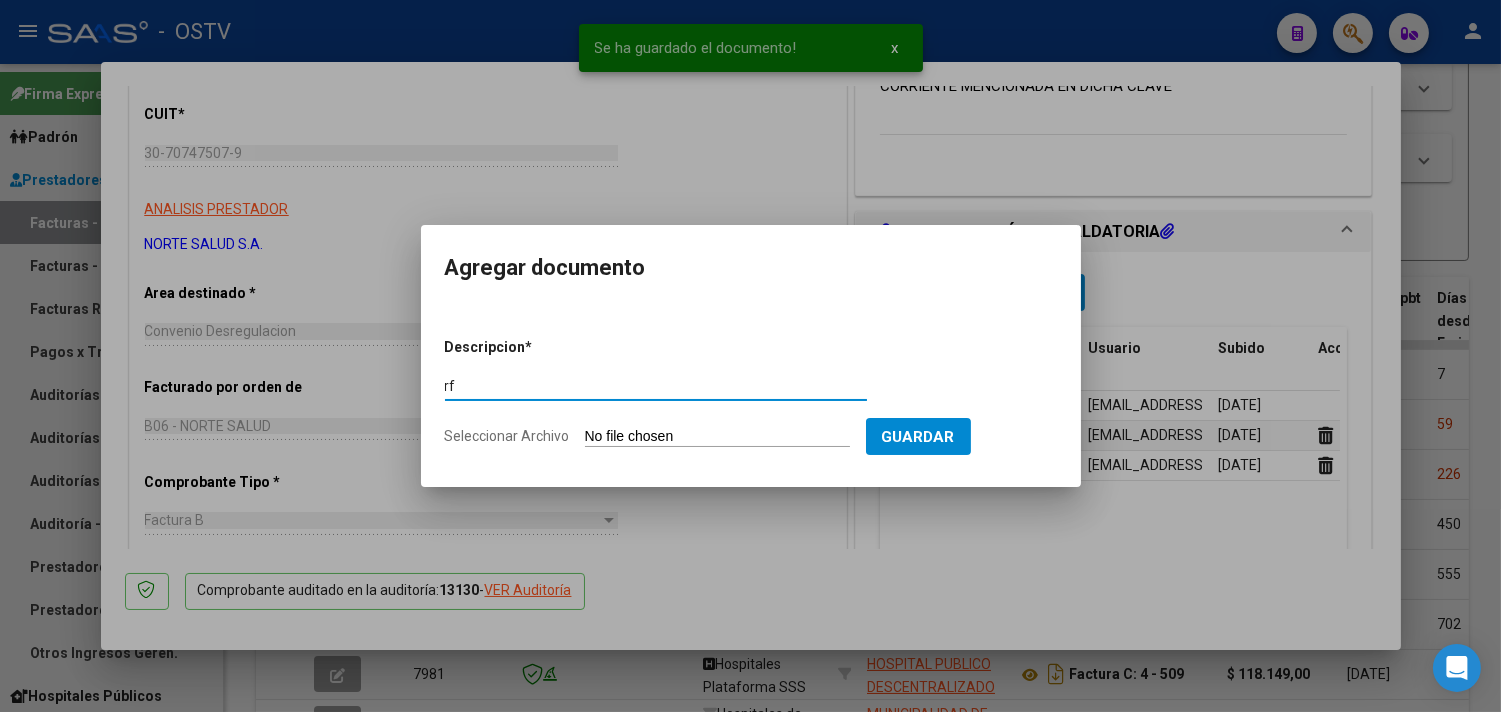 type on "r" 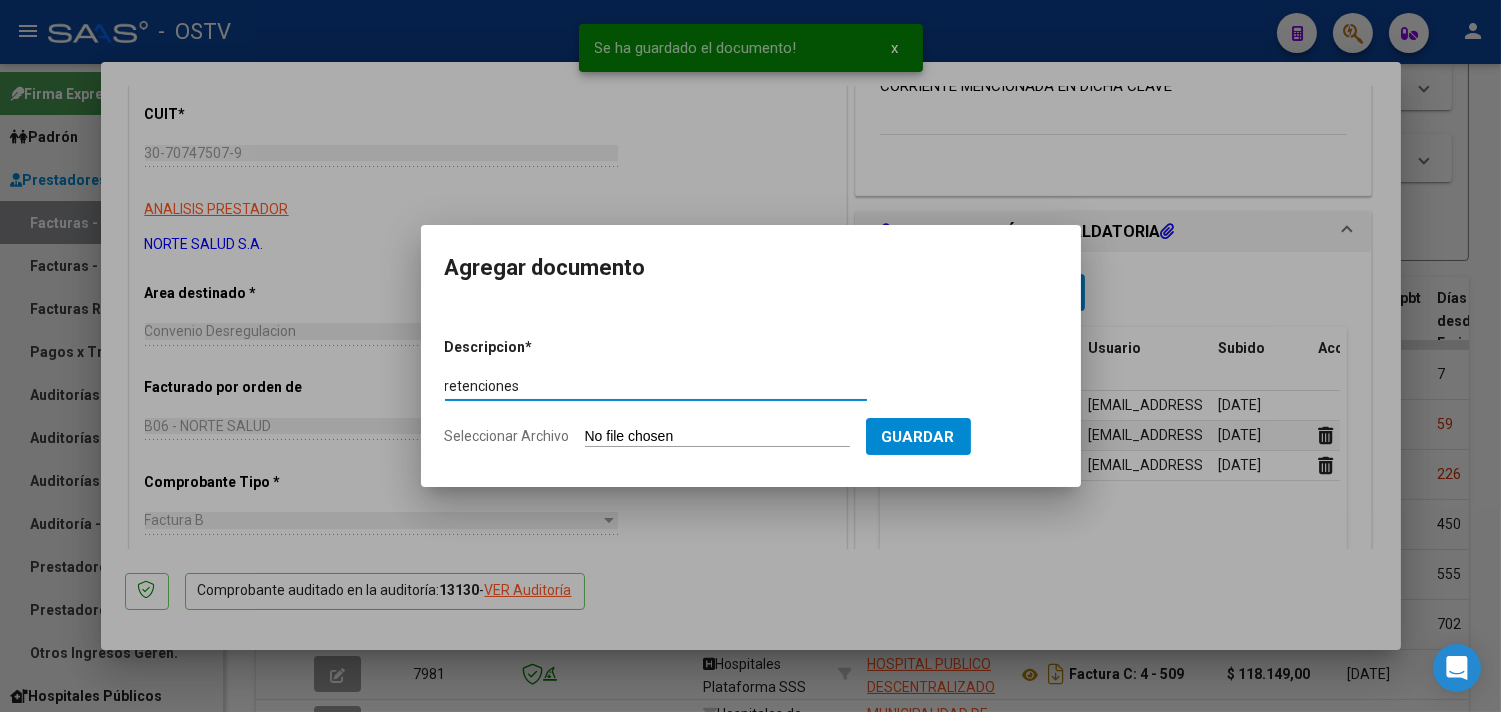 type on "retenciones" 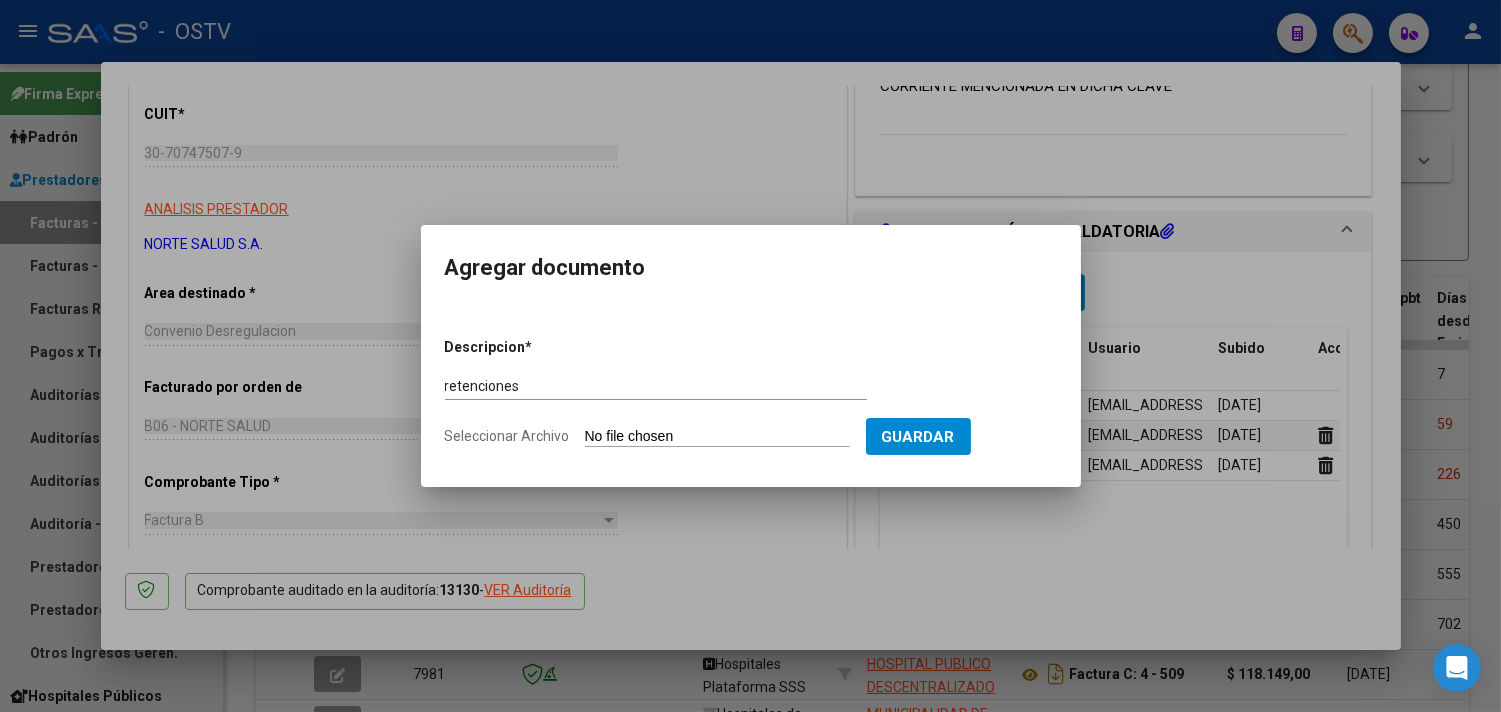 click on "Descripcion  *   retenciones Escriba aquí una descripcion  Seleccionar Archivo Guardar" at bounding box center (751, 392) 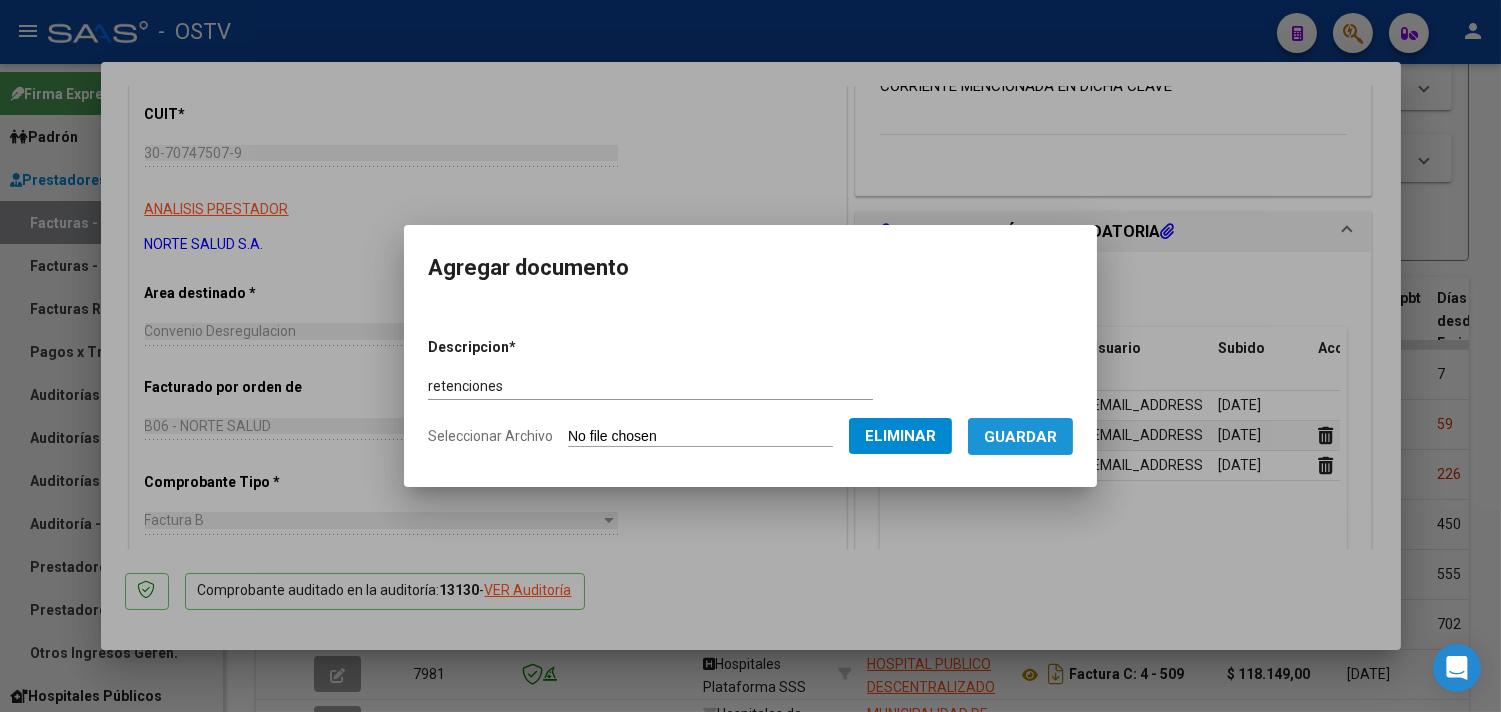 click on "Guardar" at bounding box center (1020, 437) 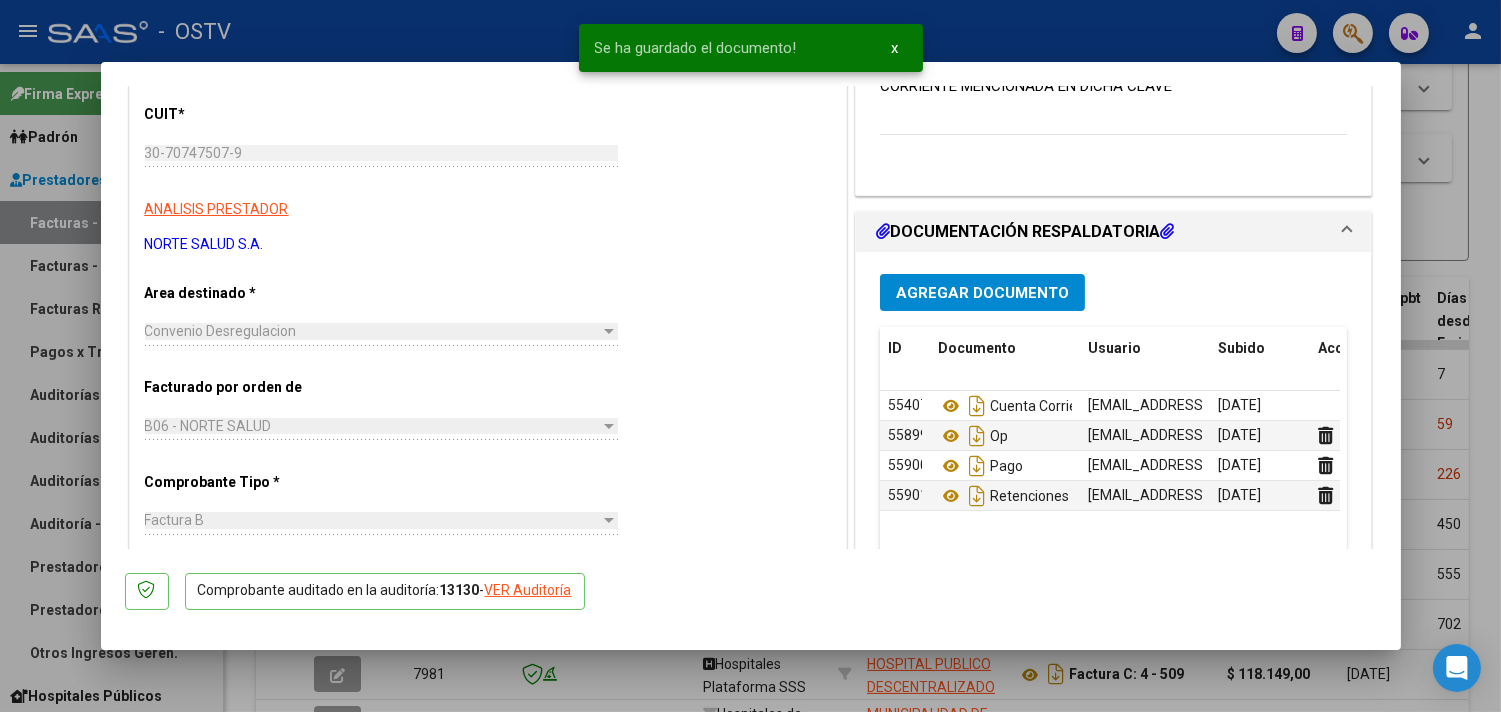 click at bounding box center (750, 356) 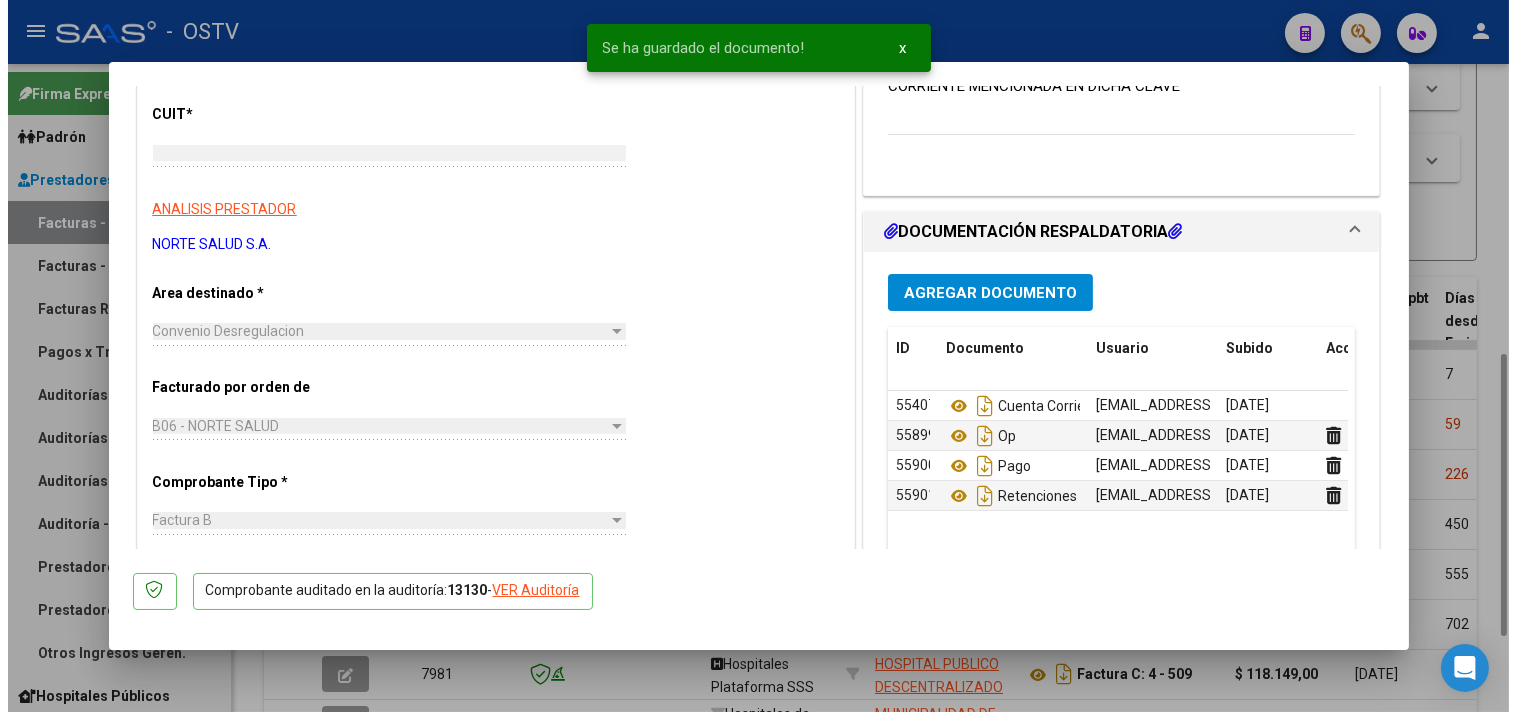 scroll, scrollTop: 0, scrollLeft: 0, axis: both 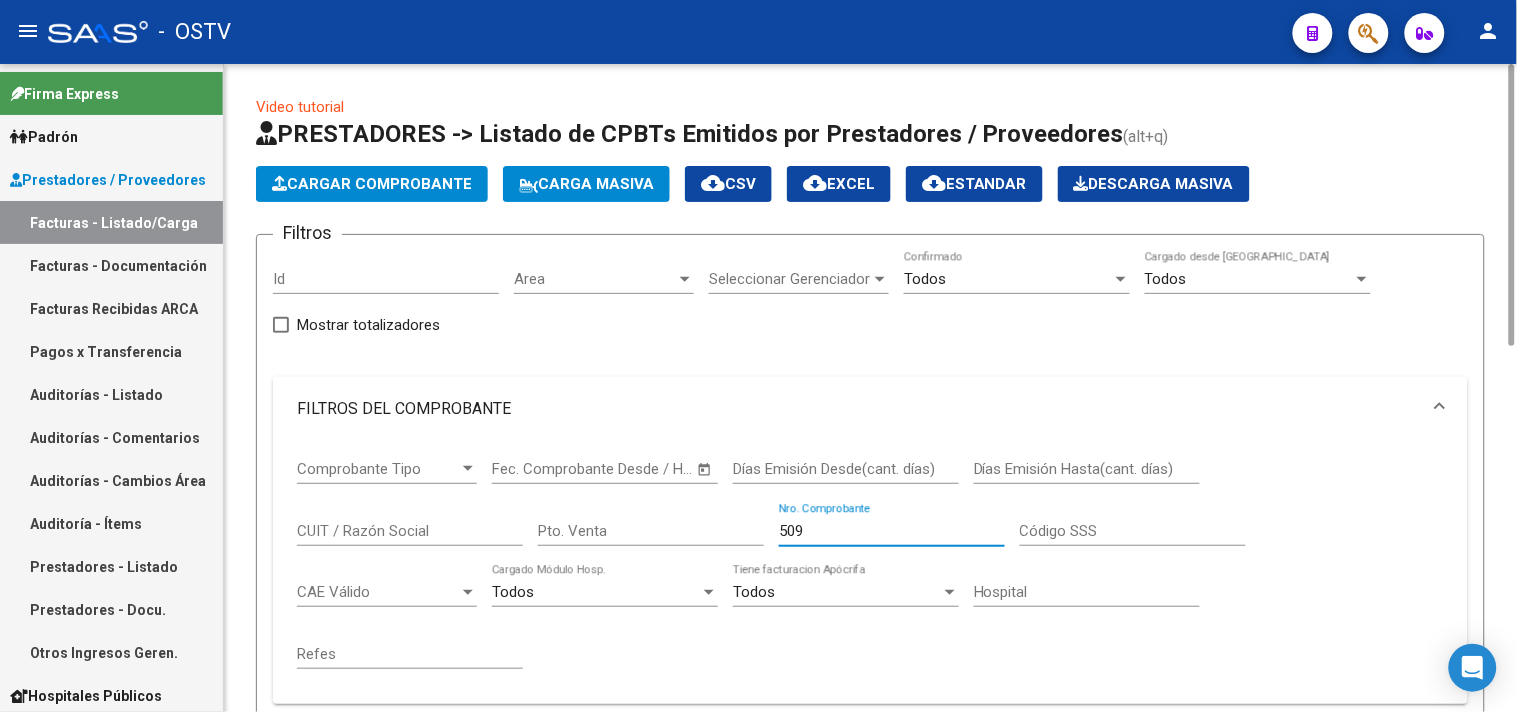 click on "509" at bounding box center [892, 531] 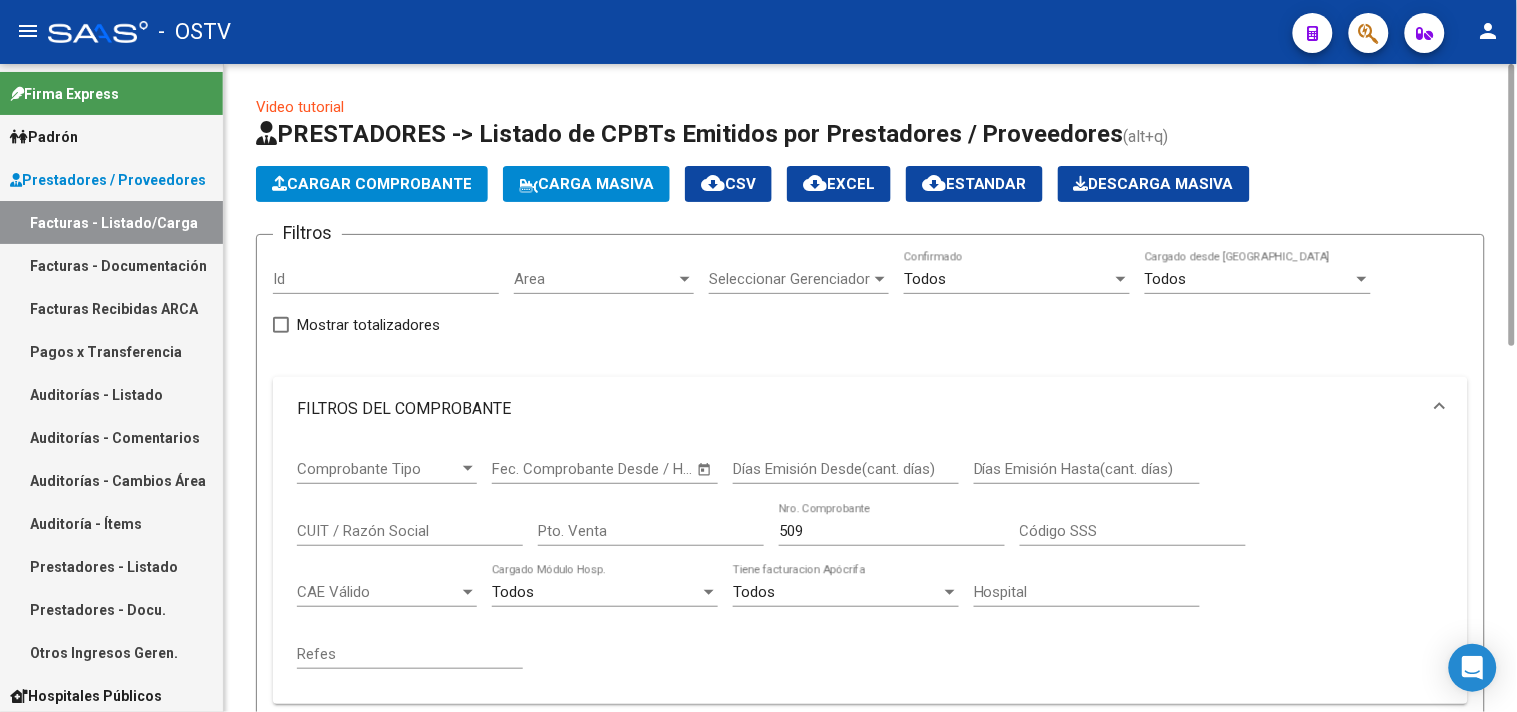 click on "509 Nro. Comprobante" 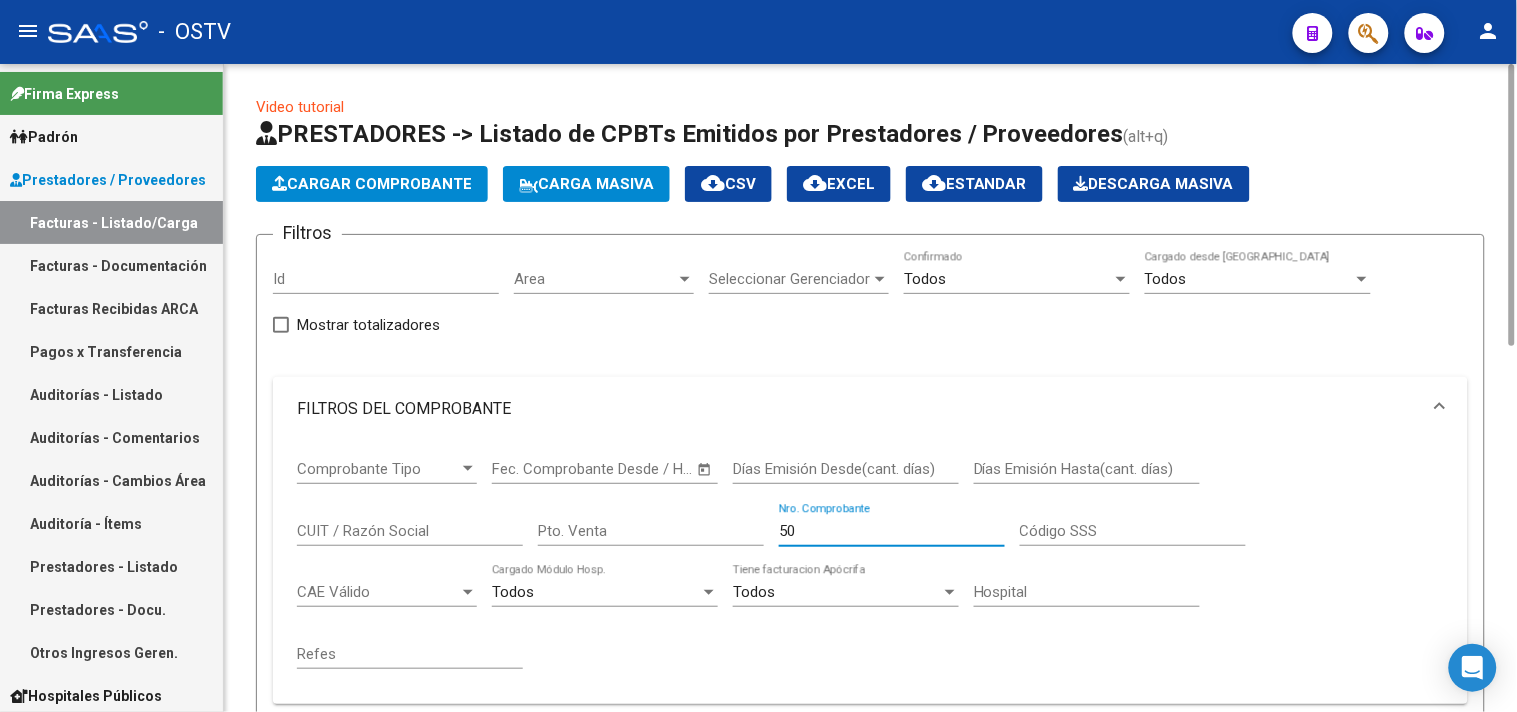type on "5" 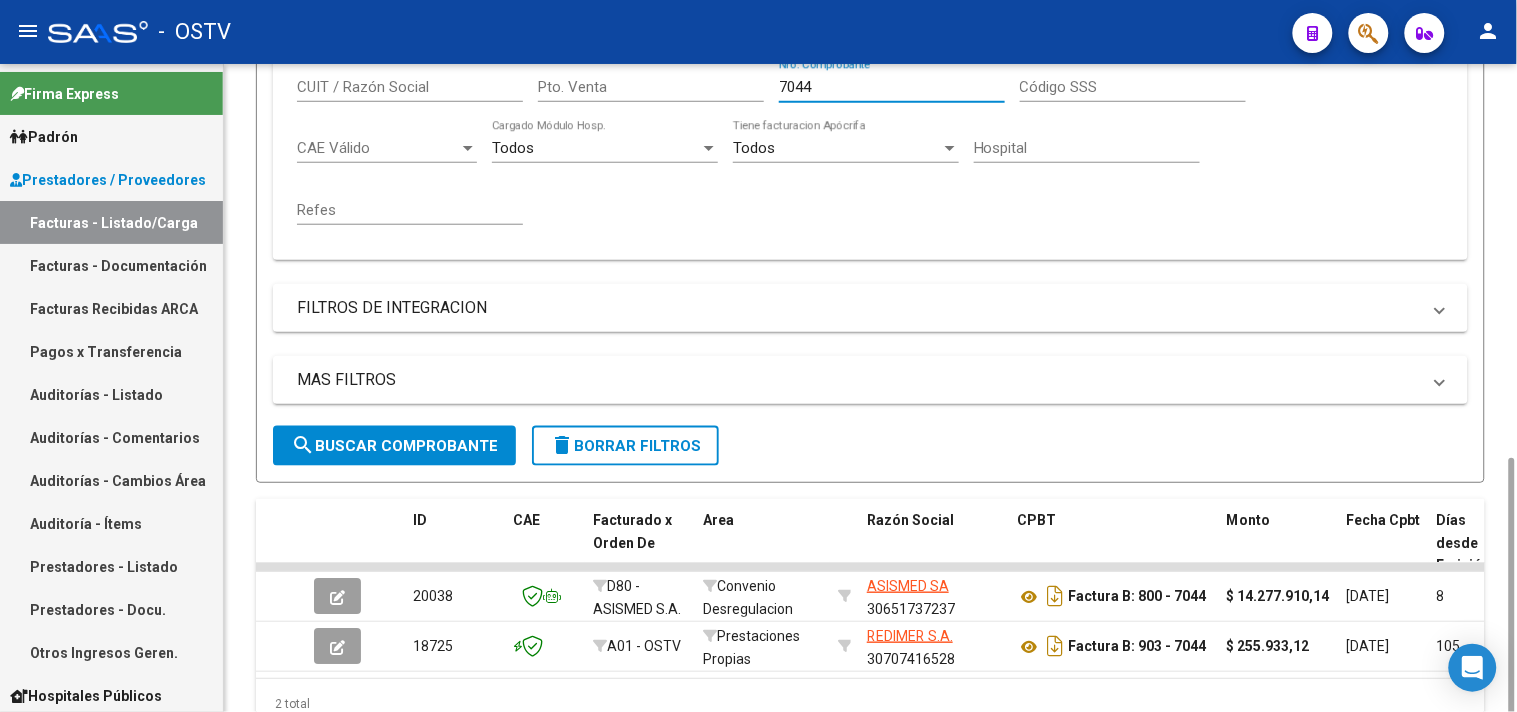 scroll, scrollTop: 542, scrollLeft: 0, axis: vertical 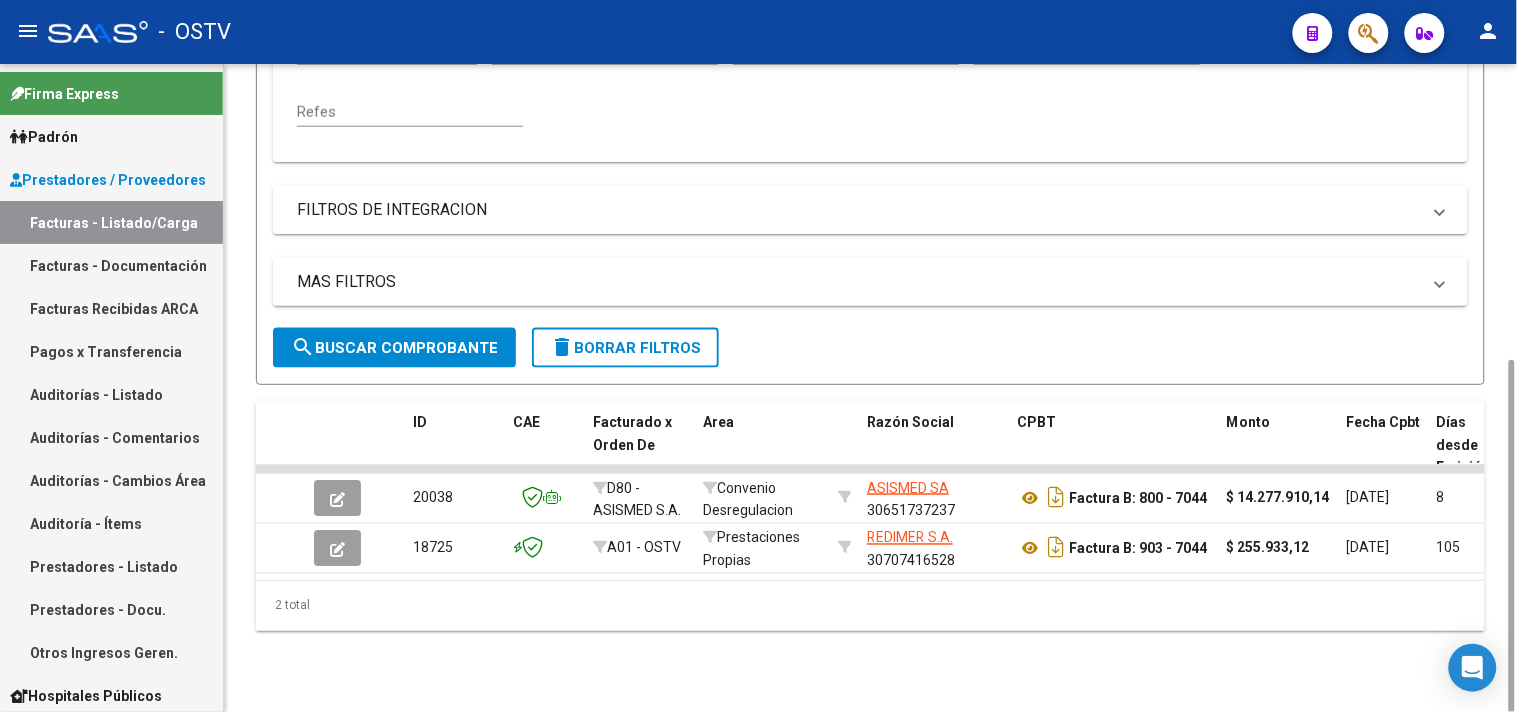 type on "7044" 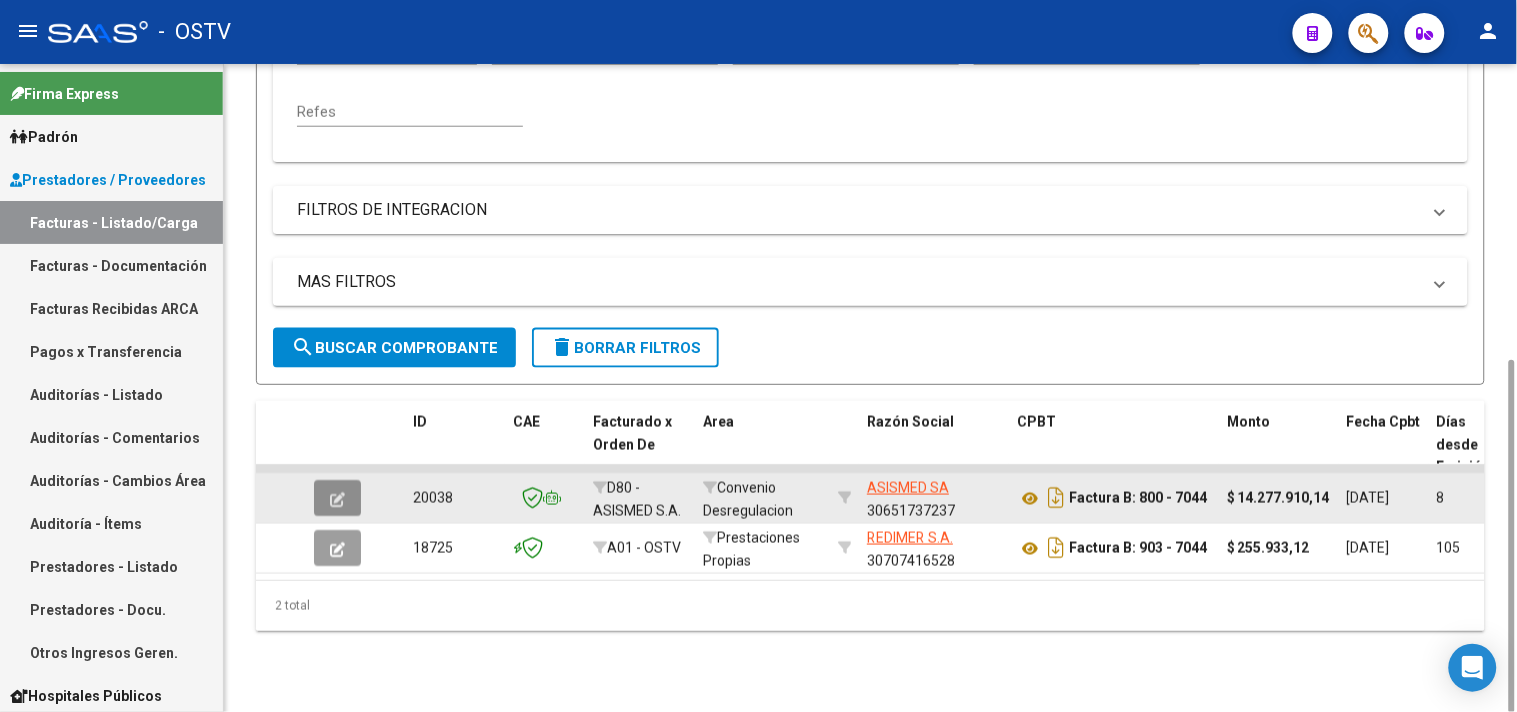 click 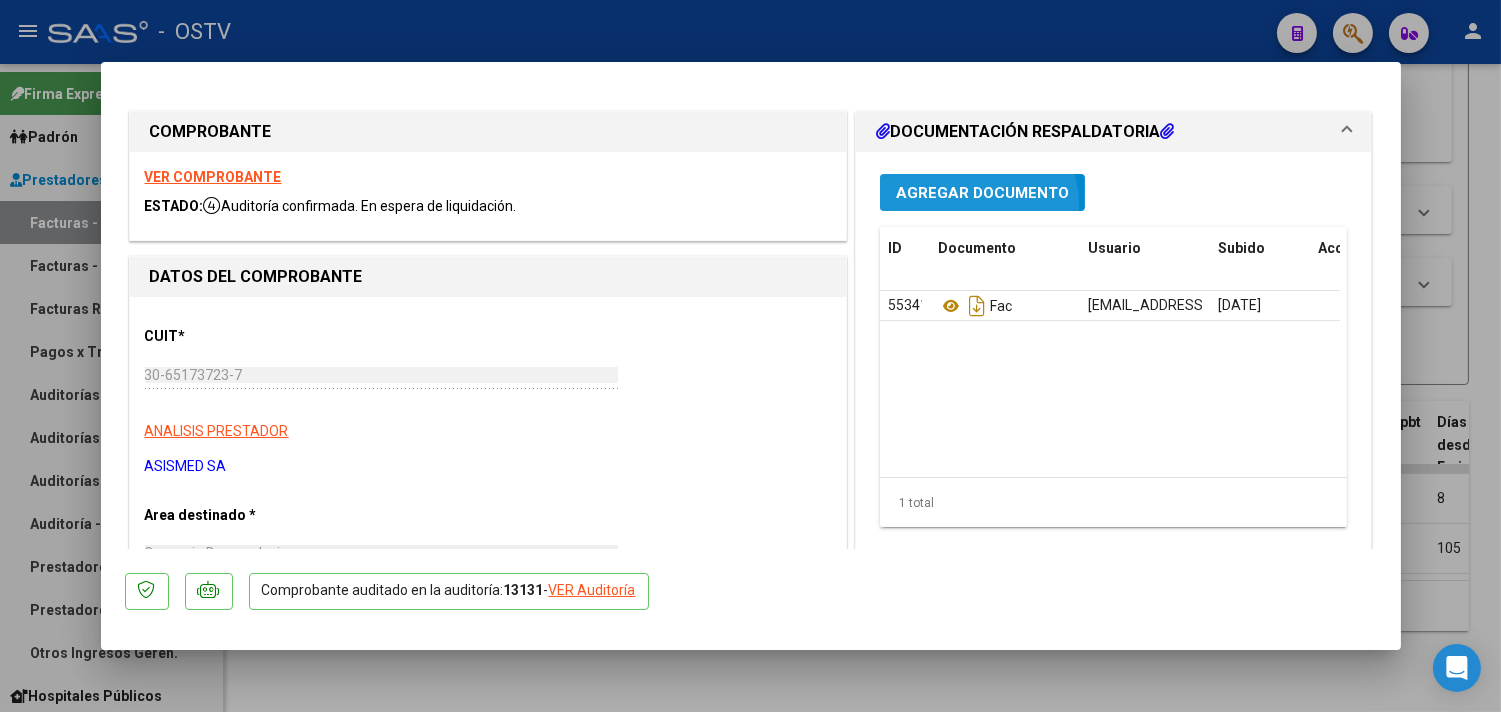 click on "Agregar Documento" at bounding box center [982, 192] 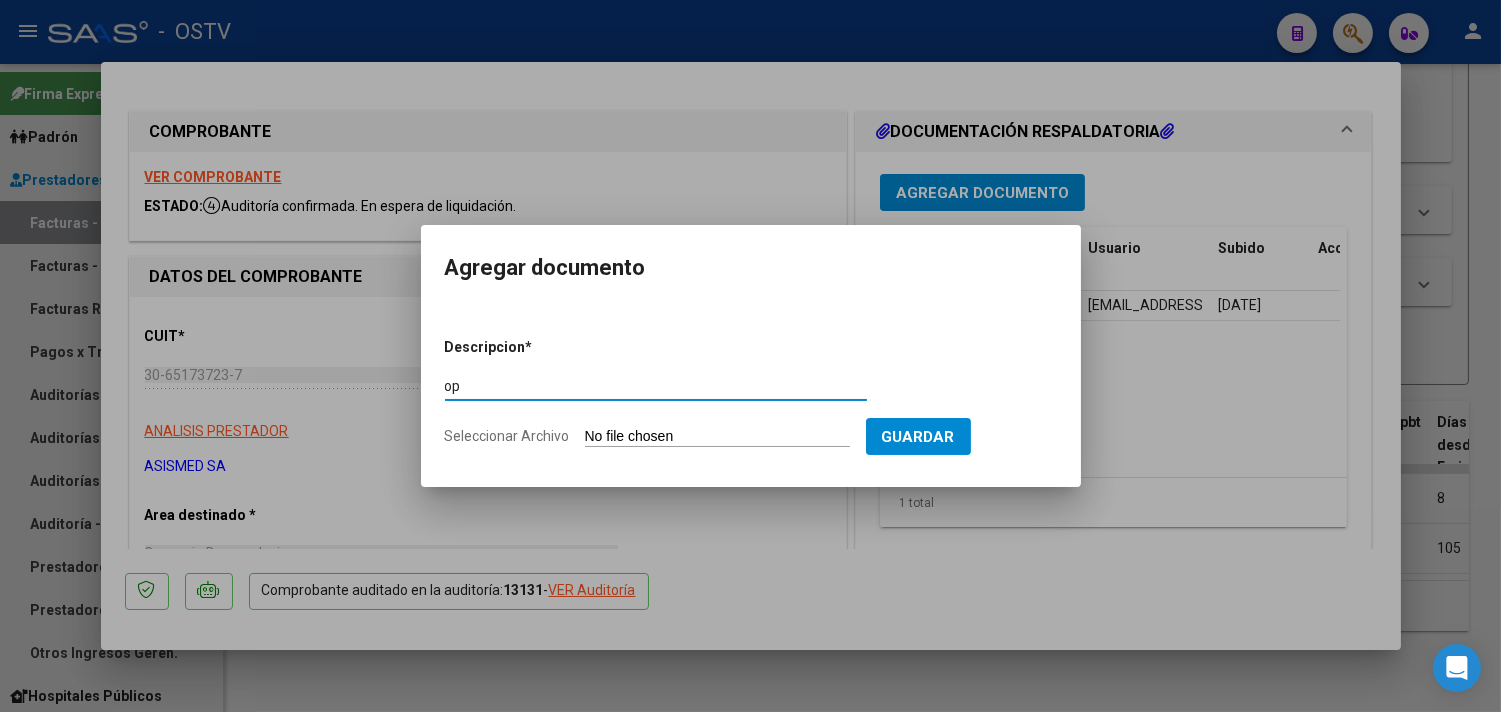 type on "op" 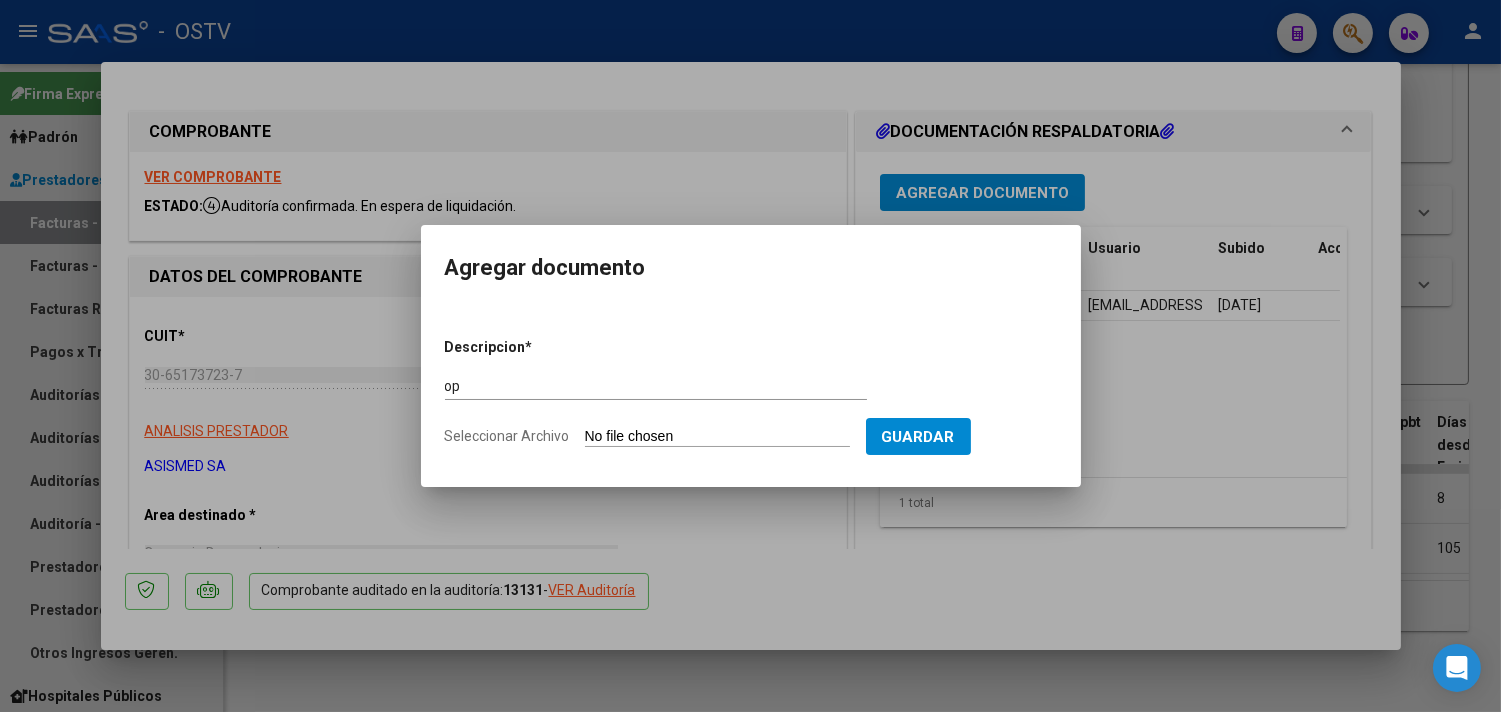 click on "Seleccionar Archivo" at bounding box center (717, 437) 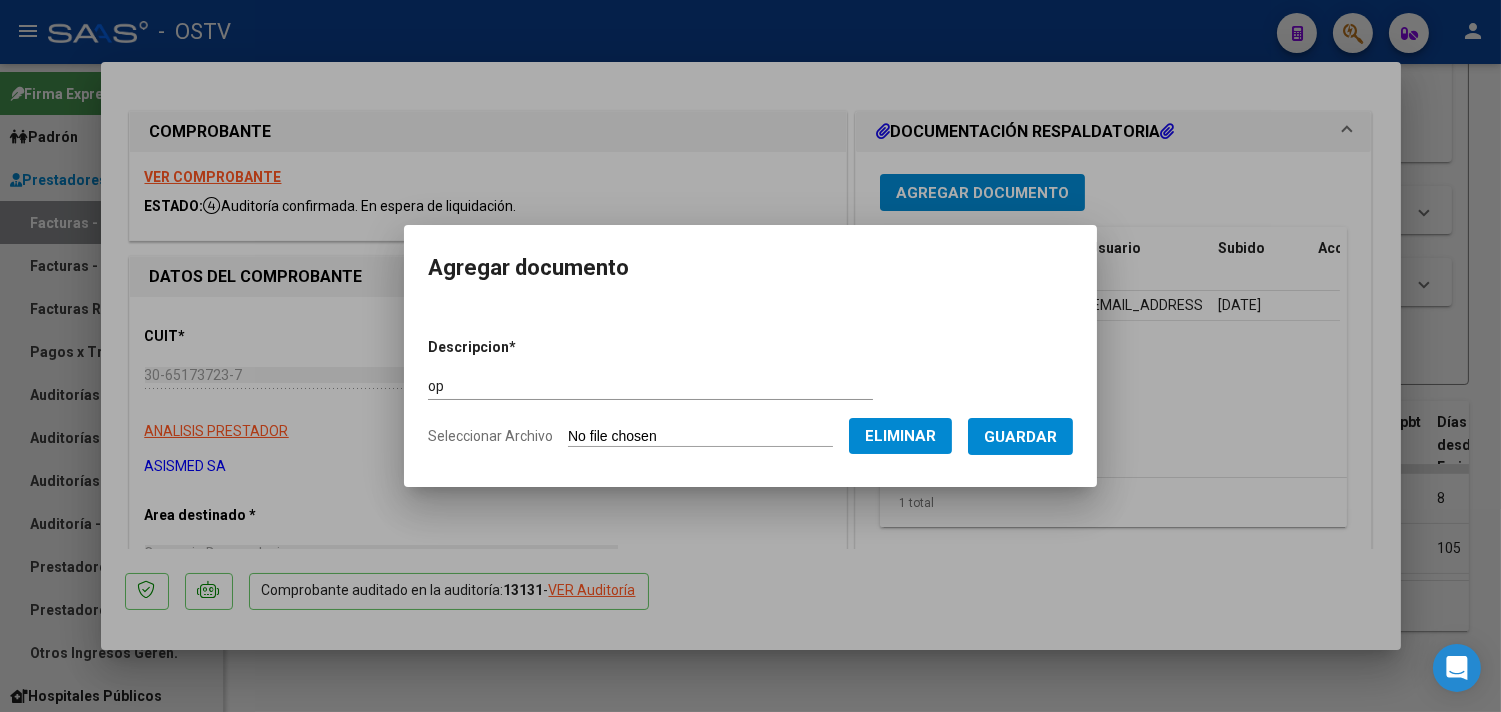 click on "Guardar" at bounding box center (1020, 437) 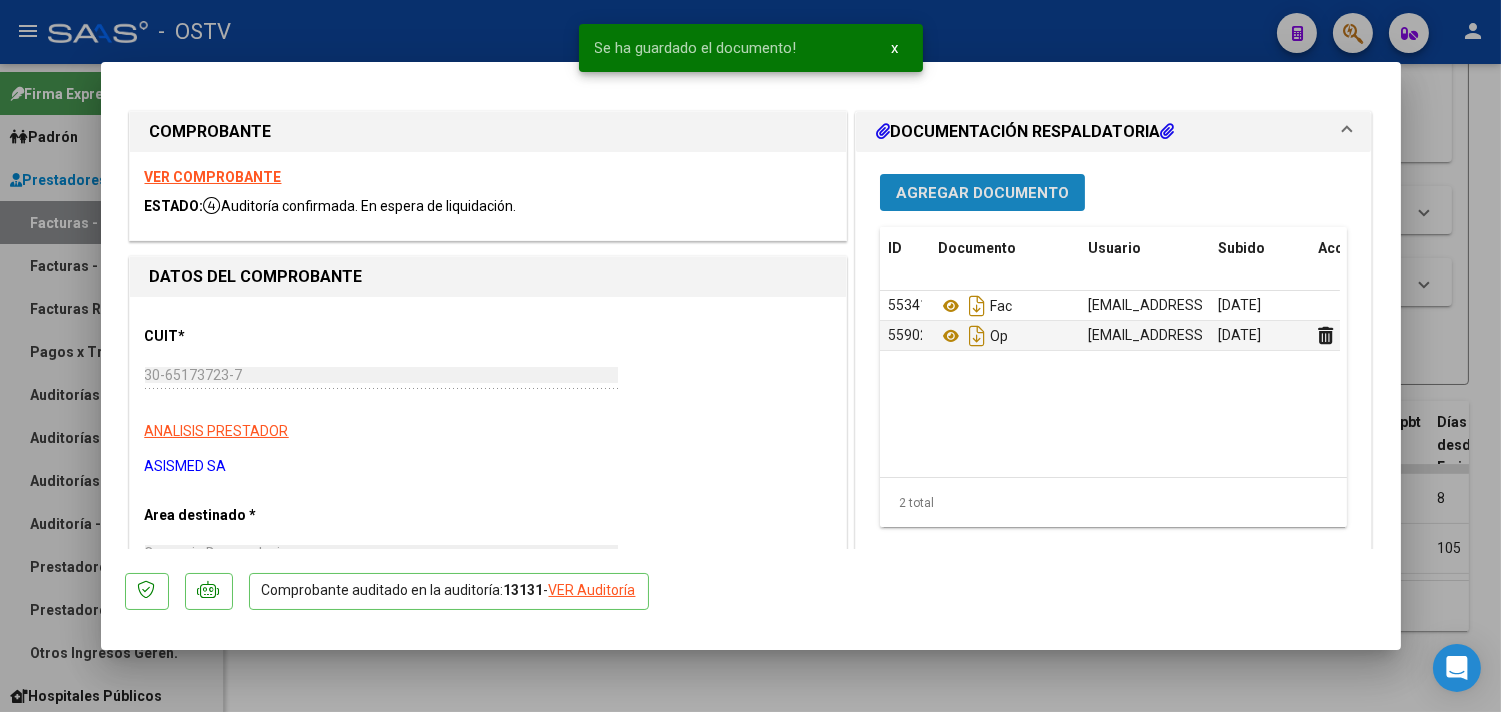 click on "Agregar Documento" at bounding box center [982, 193] 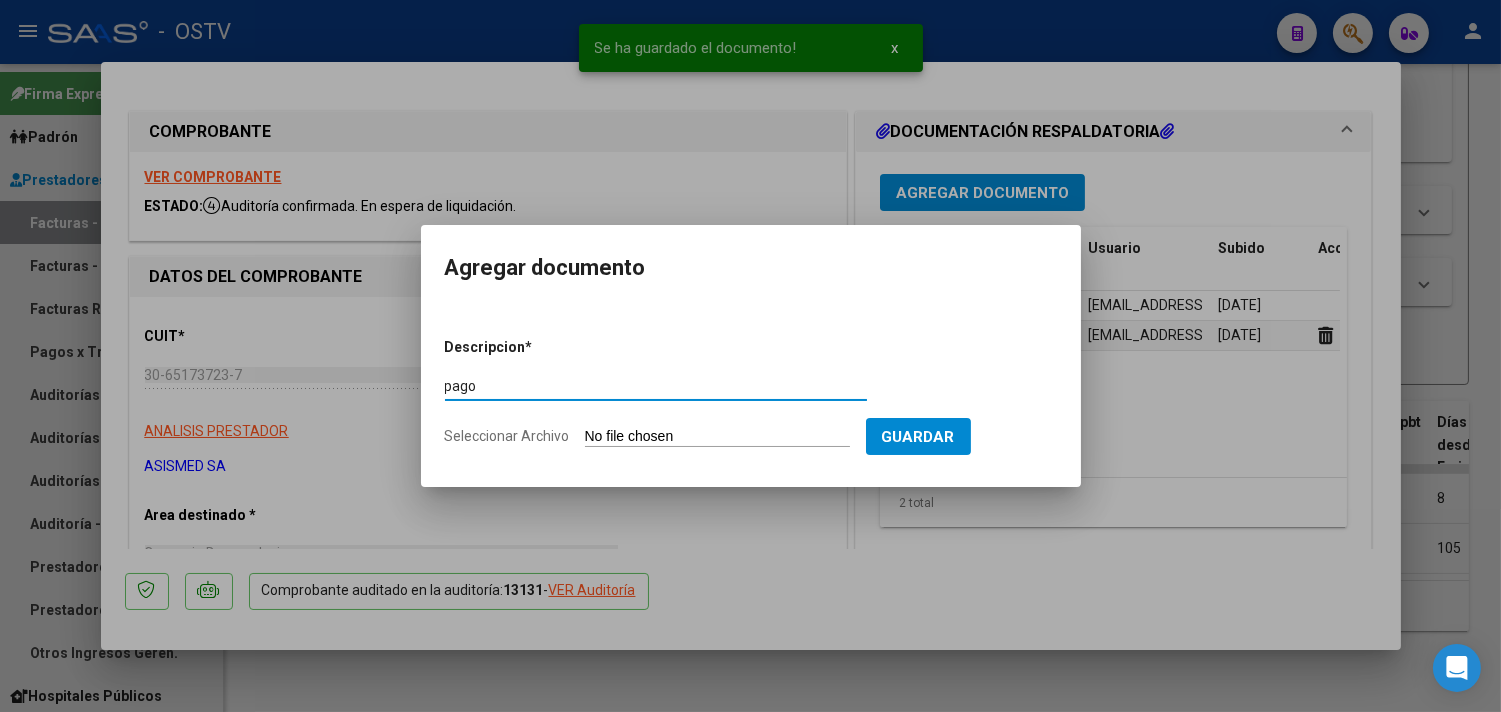 type on "pago" 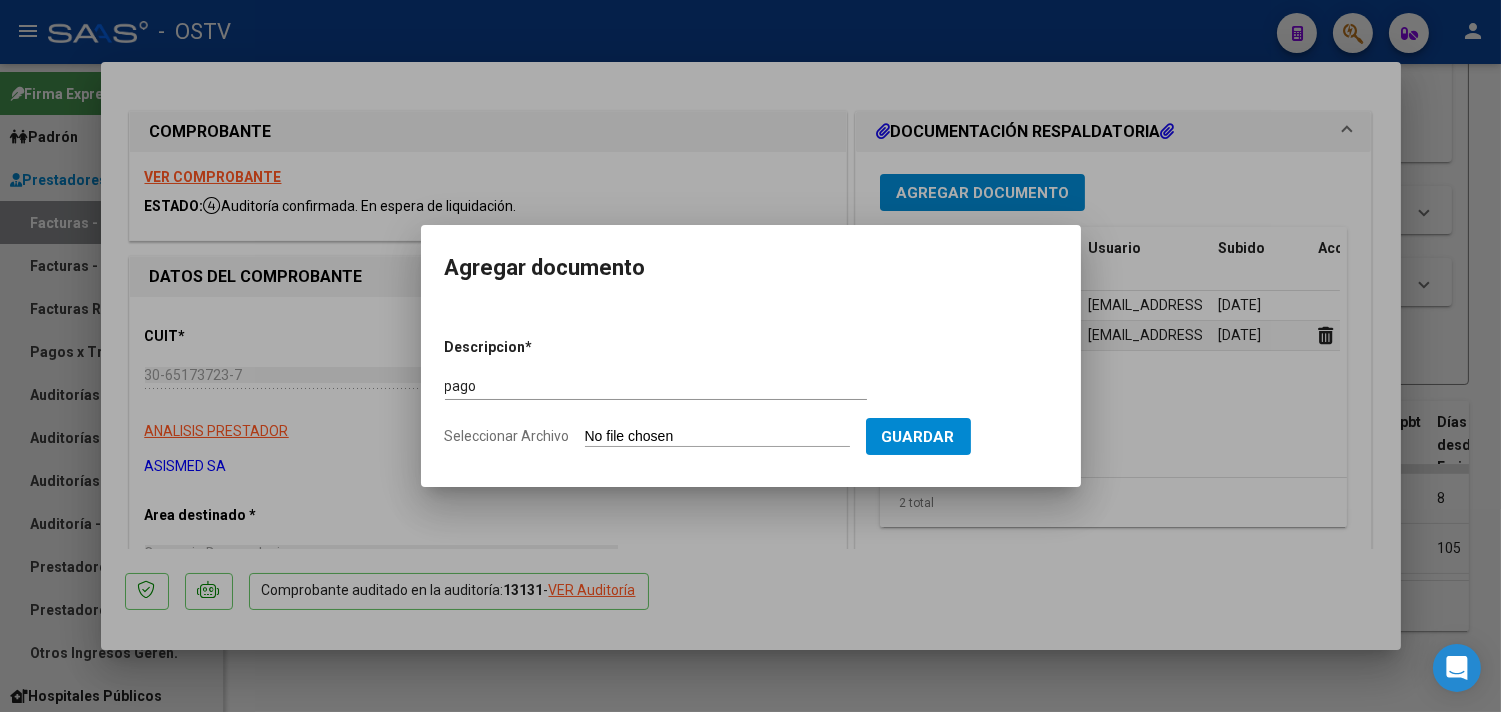 type on "C:\fakepath\Pago OP 56774 Asismed.pdf" 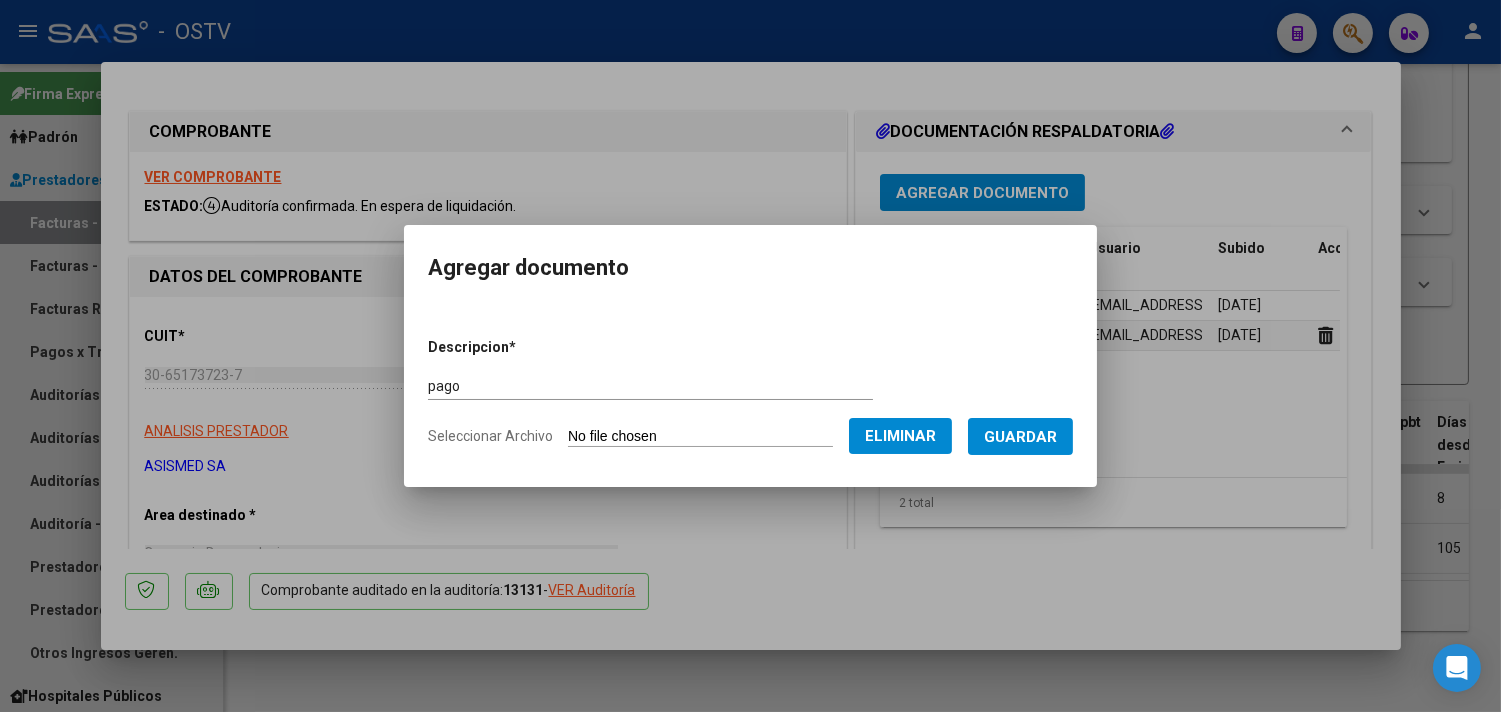 click on "Guardar" at bounding box center [1020, 436] 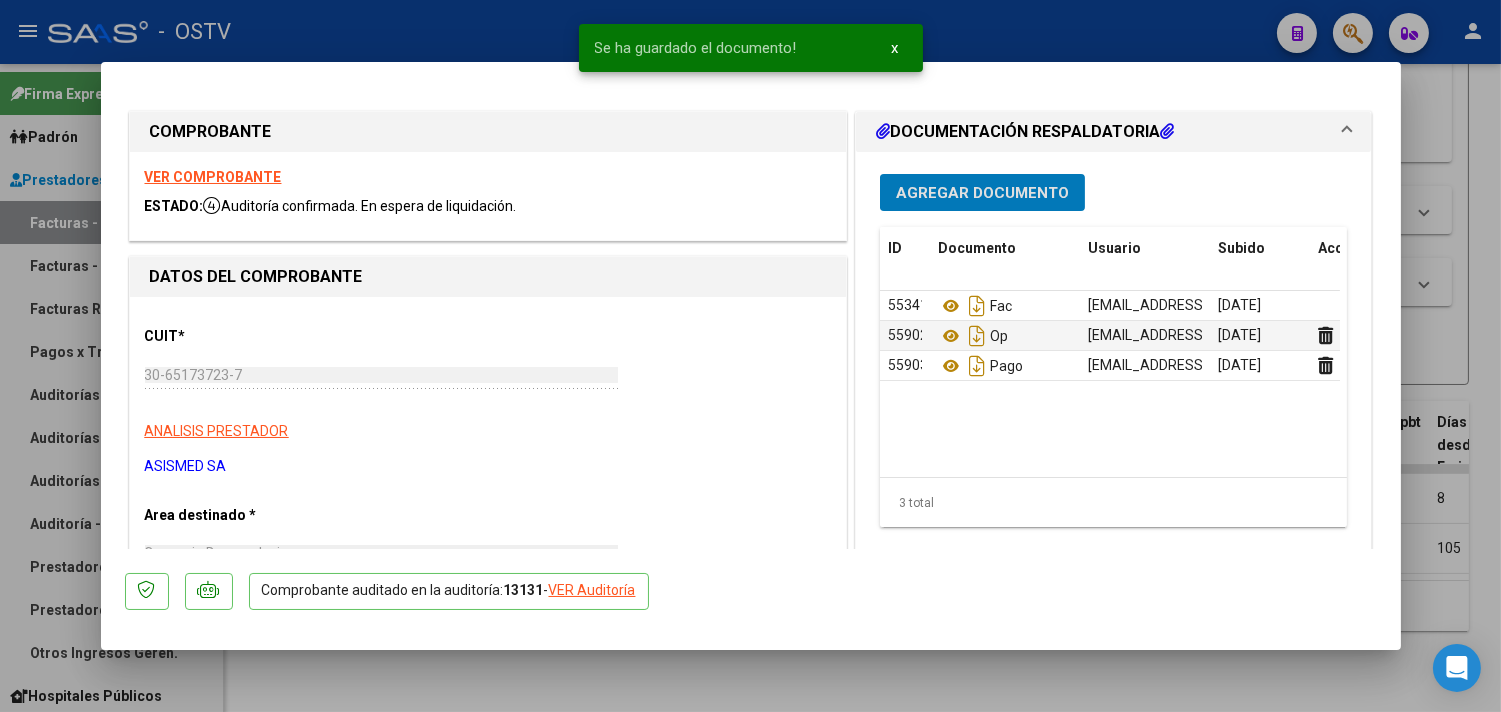 click at bounding box center (750, 356) 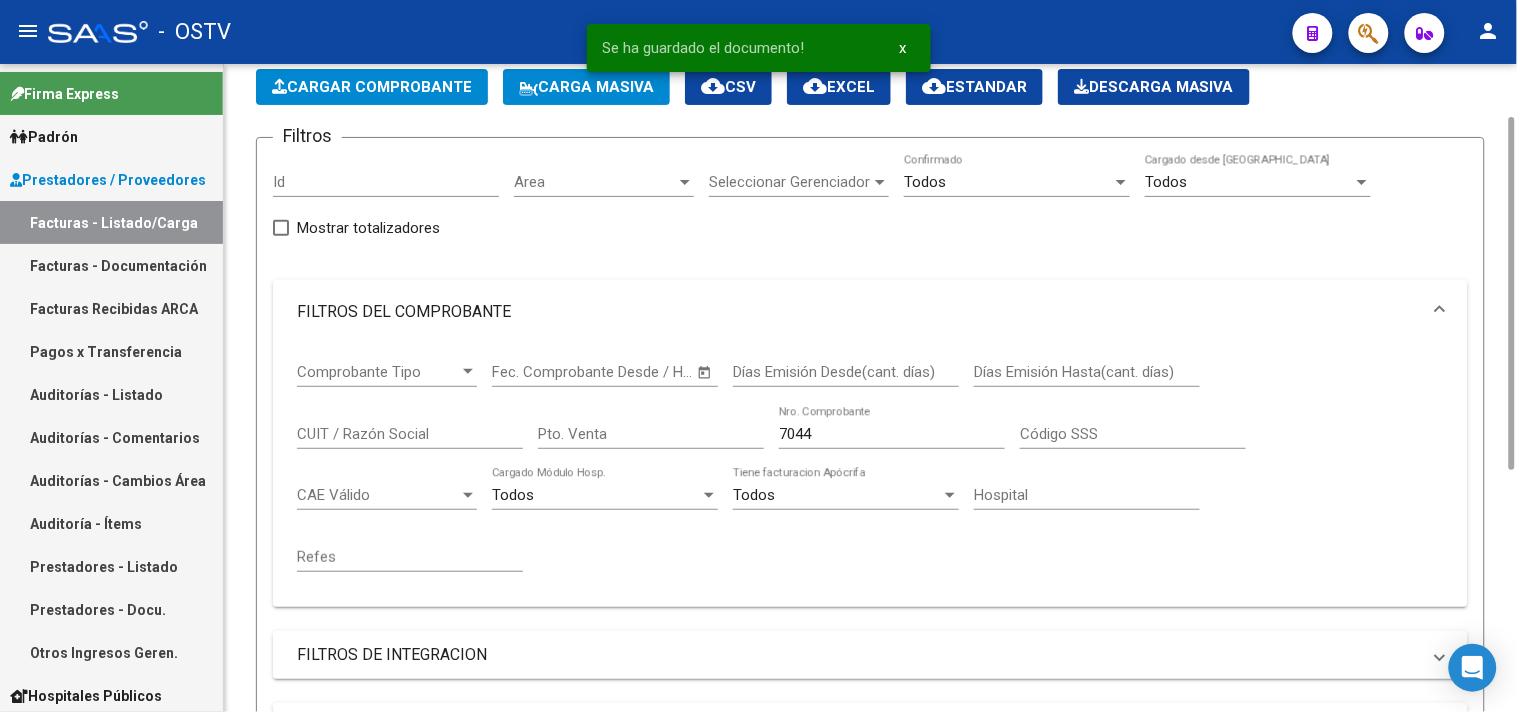scroll, scrollTop: 0, scrollLeft: 0, axis: both 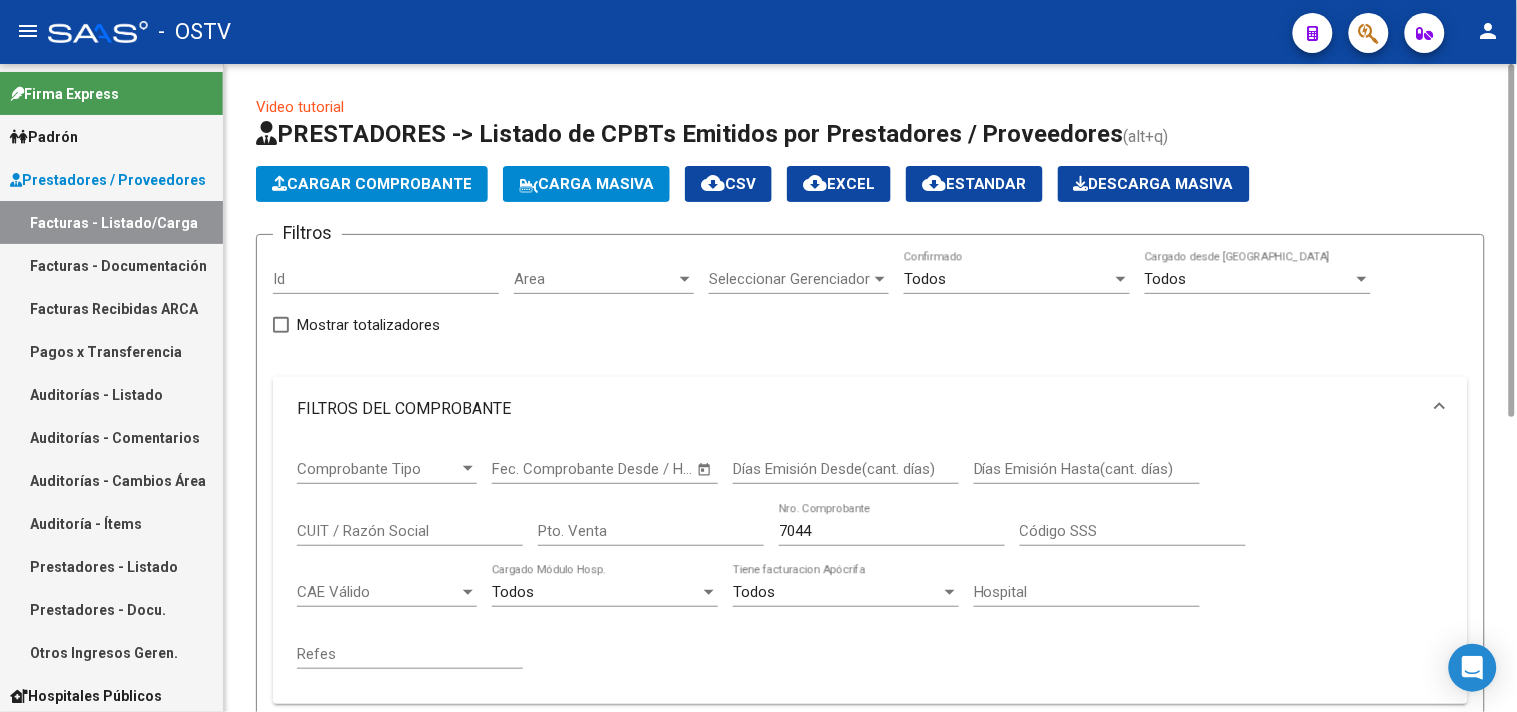 click on "7044" at bounding box center [892, 531] 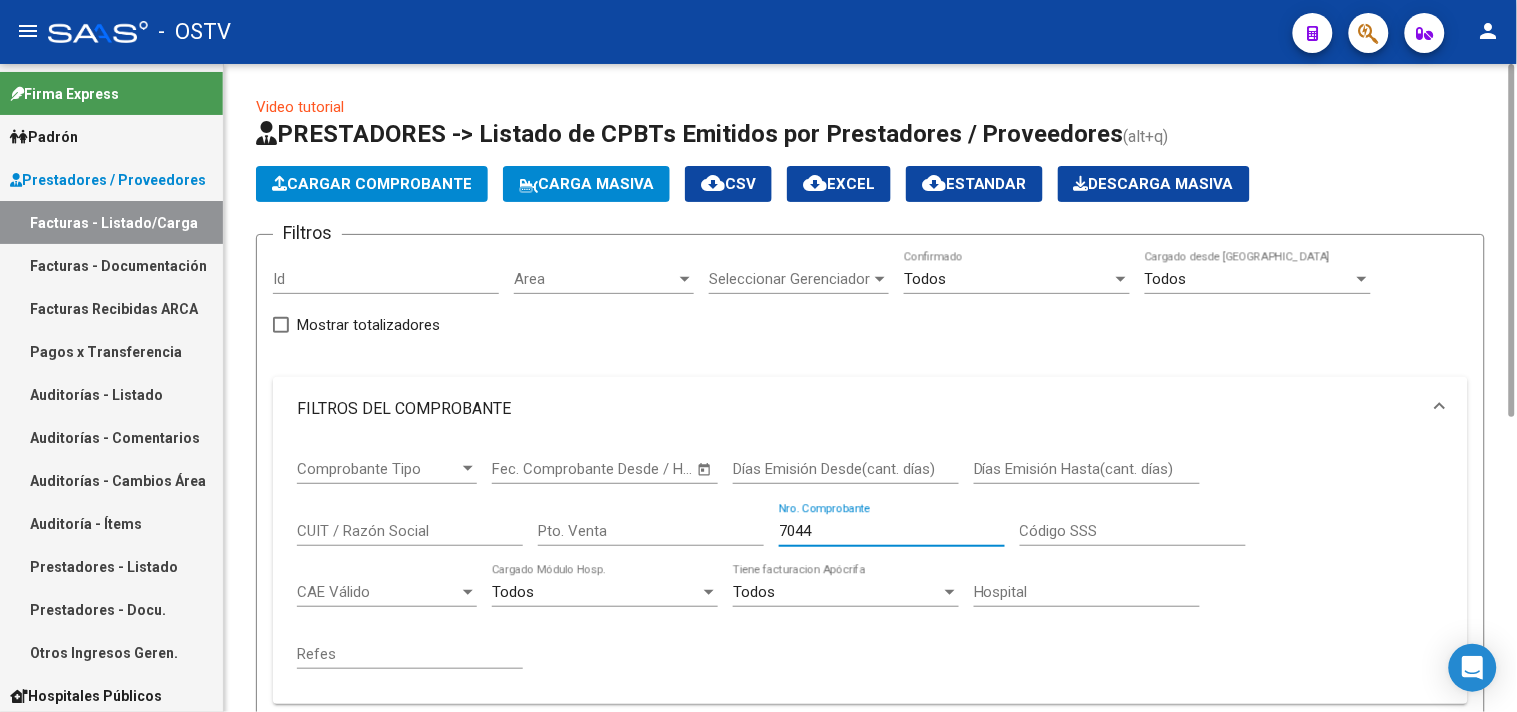 click on "7044" at bounding box center [892, 531] 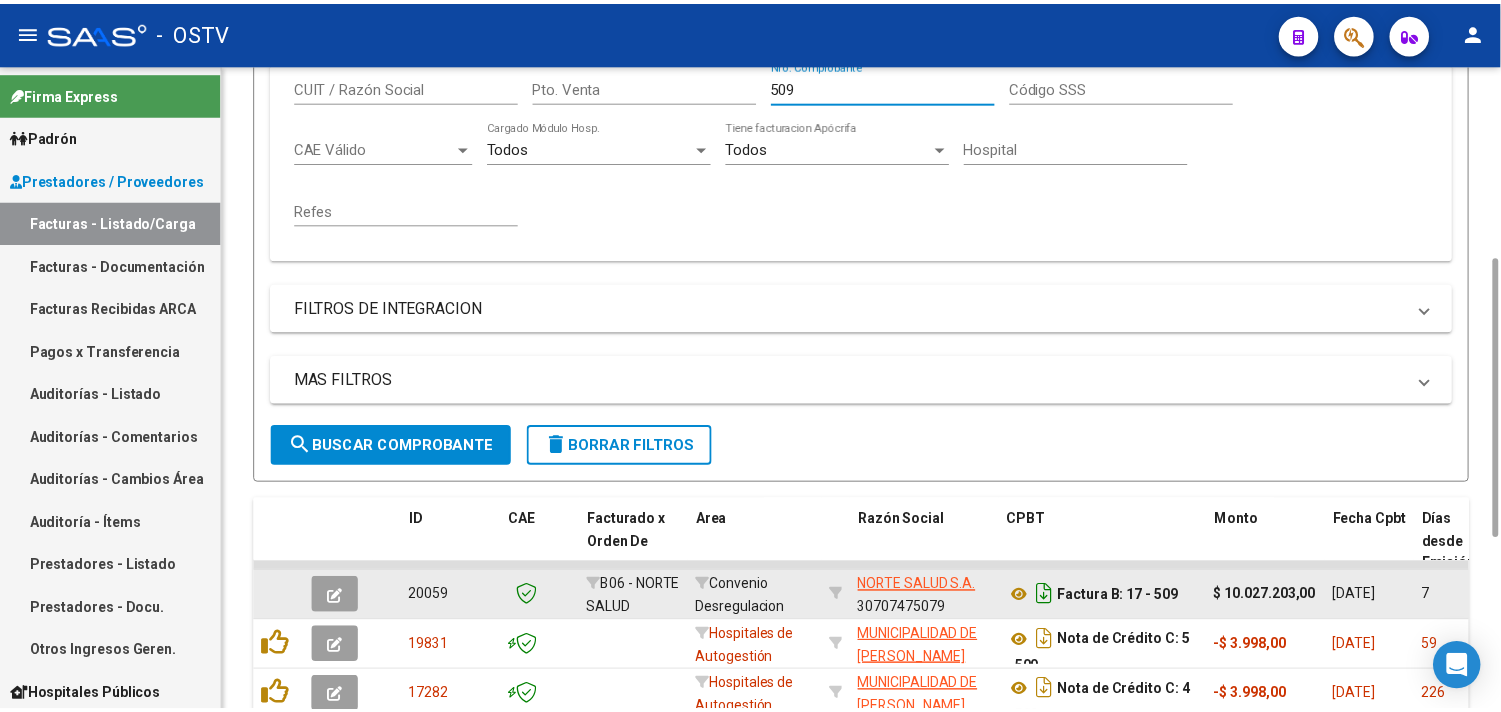 scroll, scrollTop: 666, scrollLeft: 0, axis: vertical 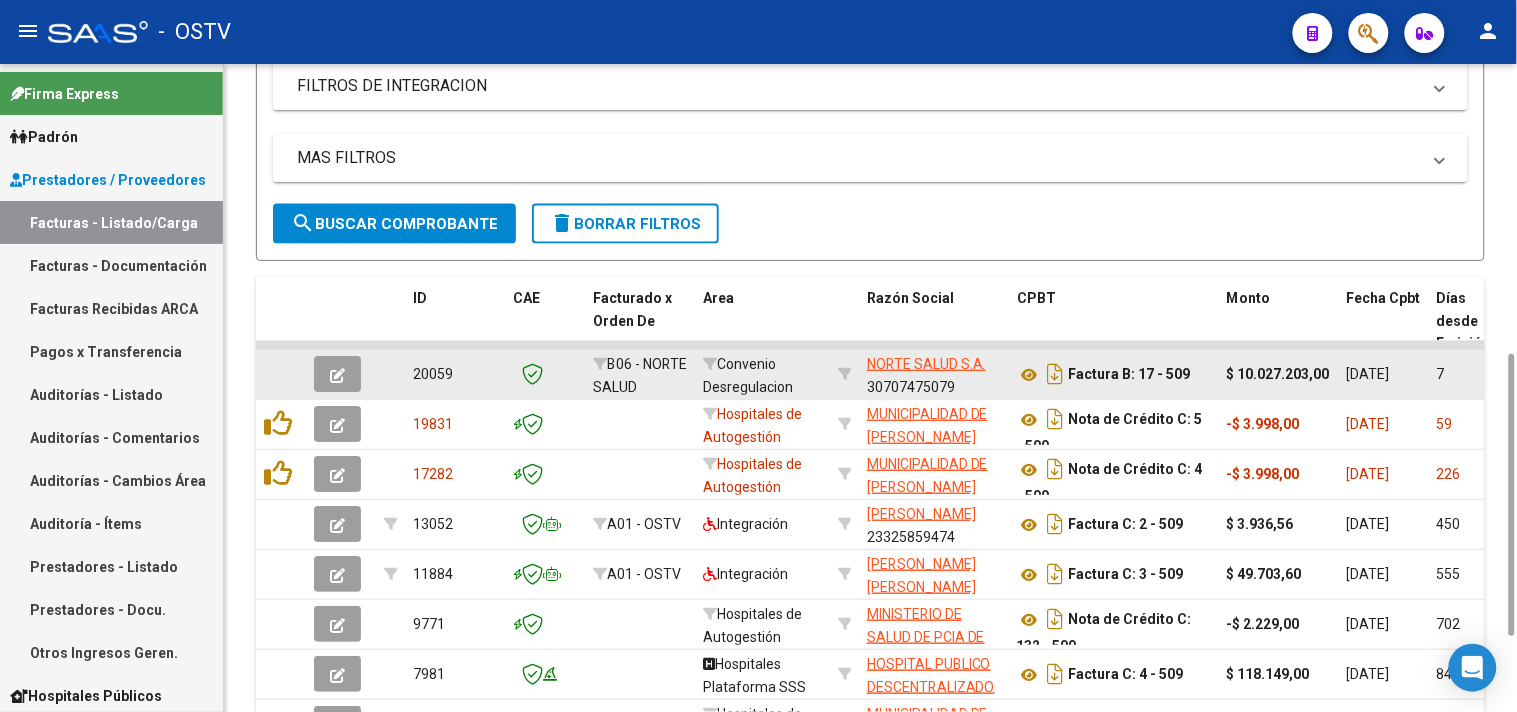 type on "509" 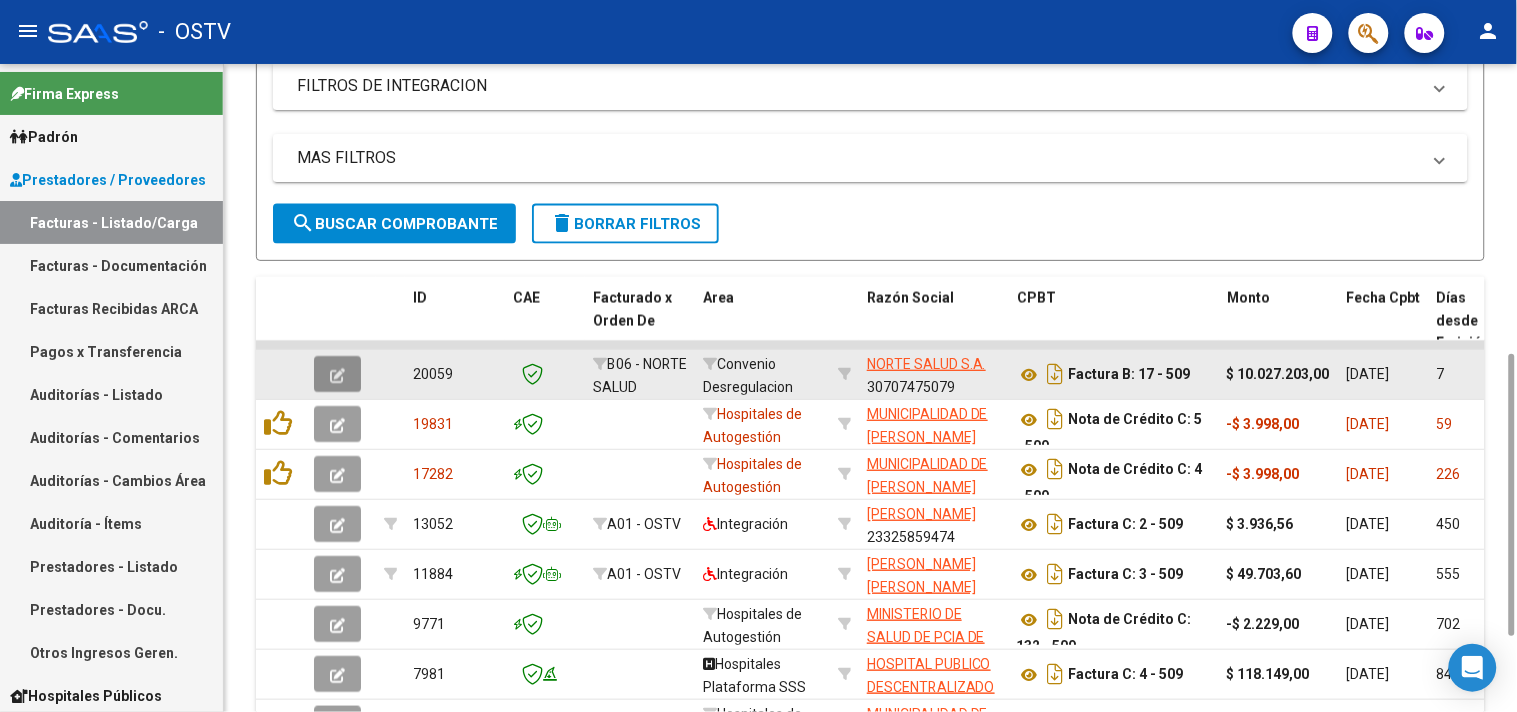 click 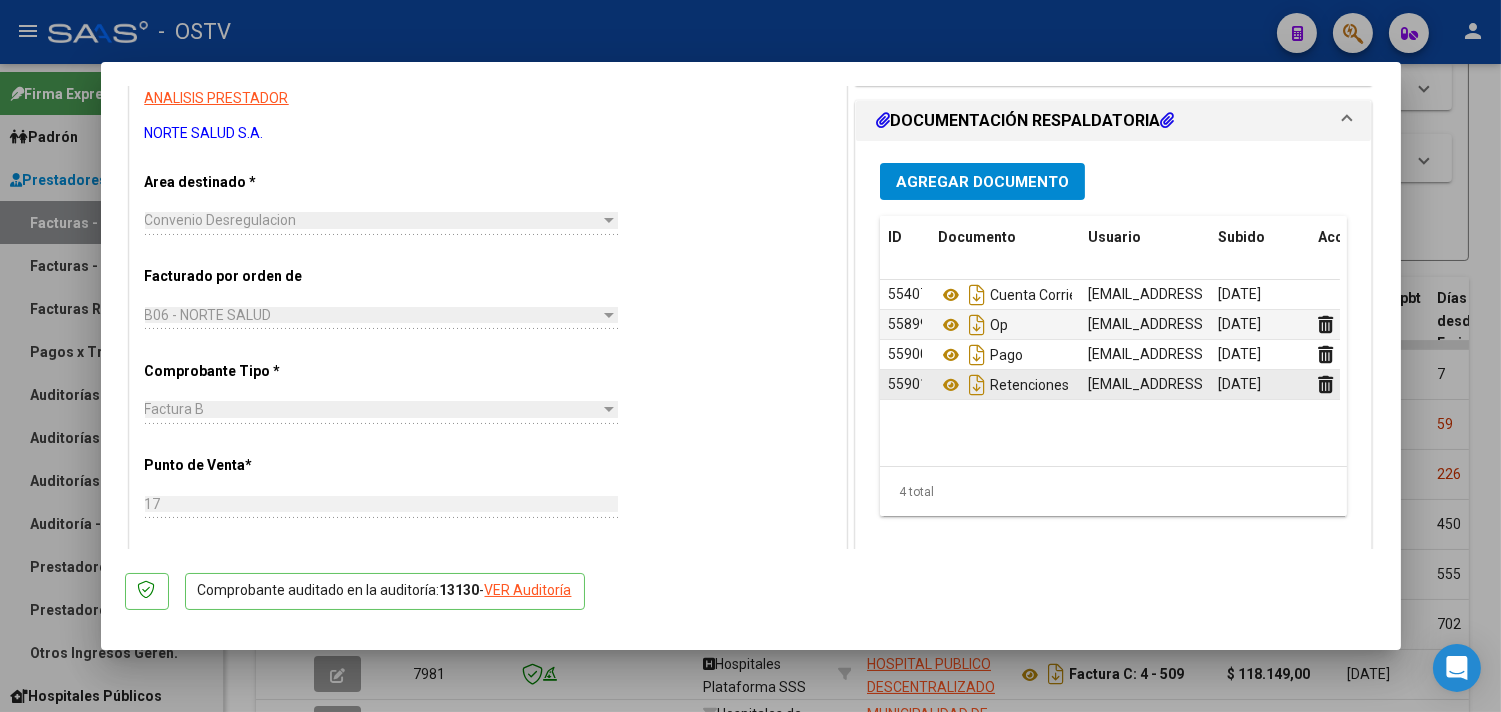 scroll, scrollTop: 555, scrollLeft: 0, axis: vertical 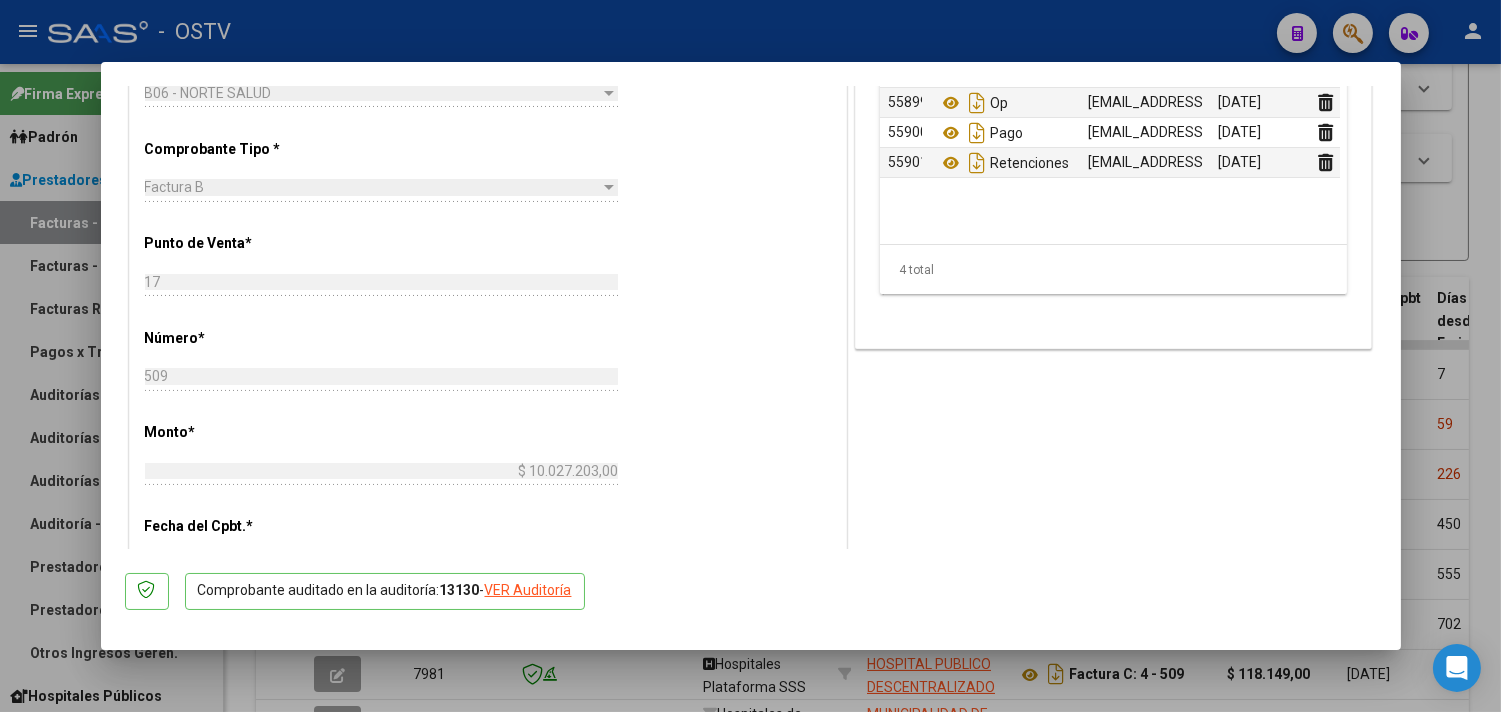 click at bounding box center [750, 356] 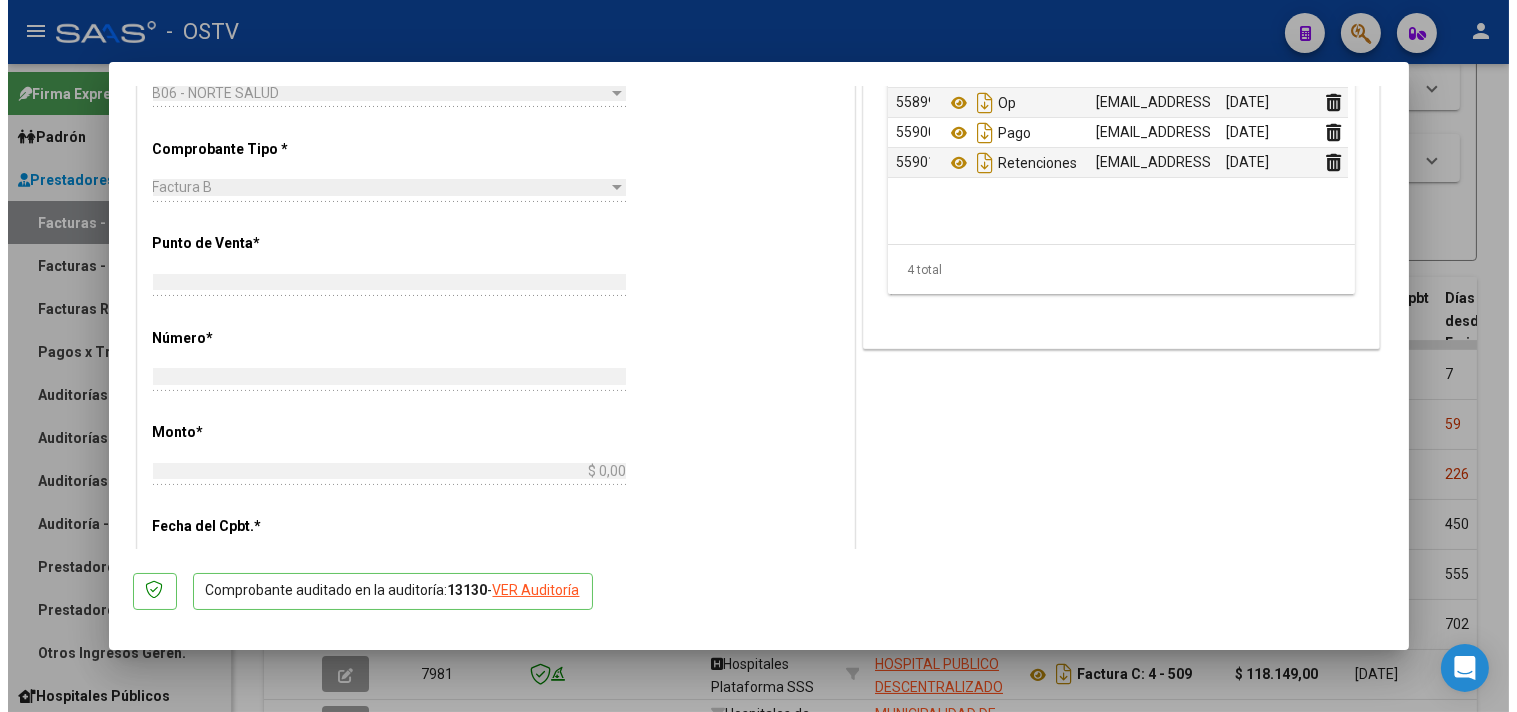 scroll, scrollTop: 0, scrollLeft: 0, axis: both 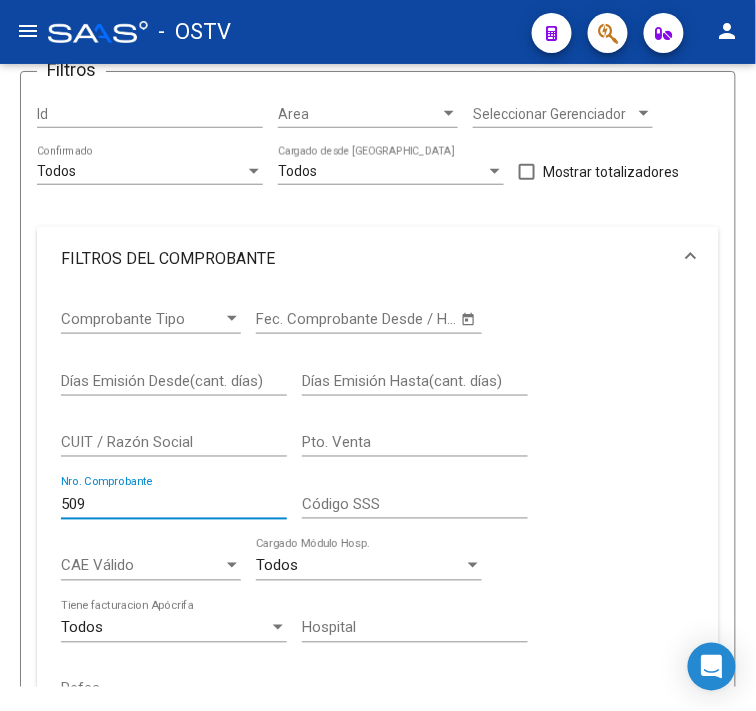 click on "509" at bounding box center (174, 504) 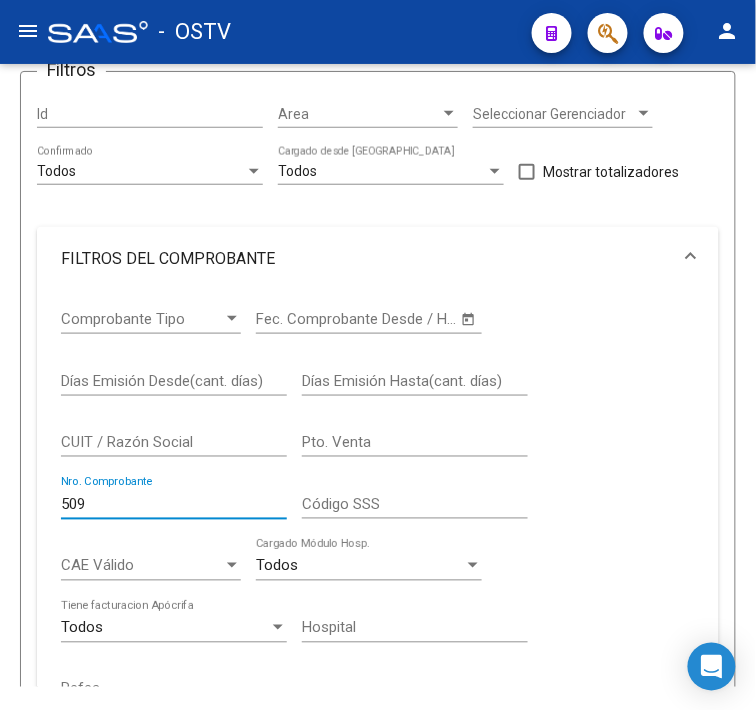 type on "3" 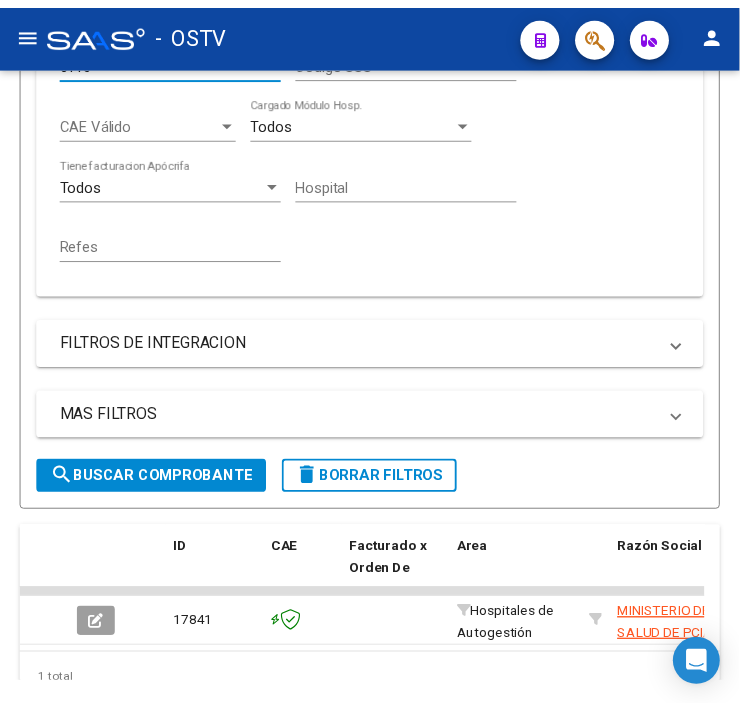 scroll, scrollTop: 773, scrollLeft: 0, axis: vertical 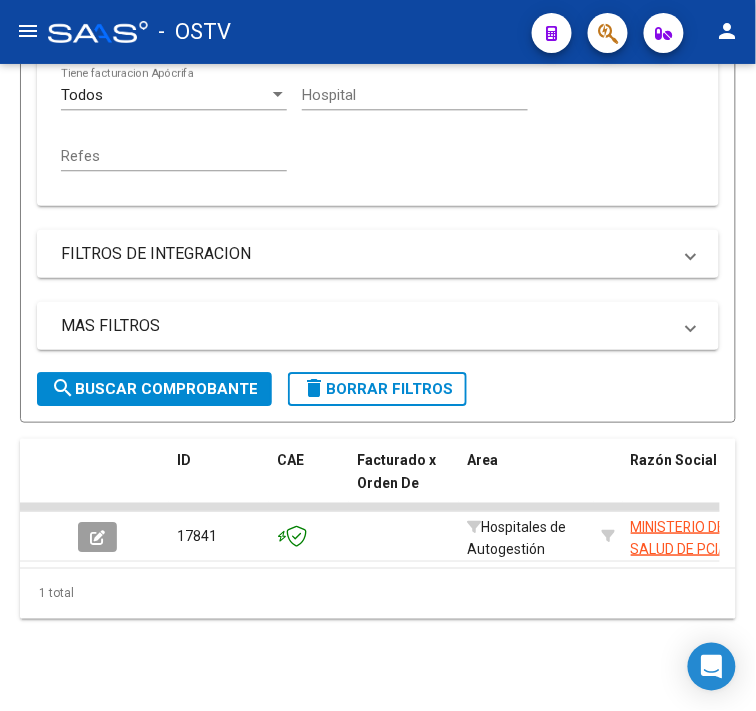 type on "6110" 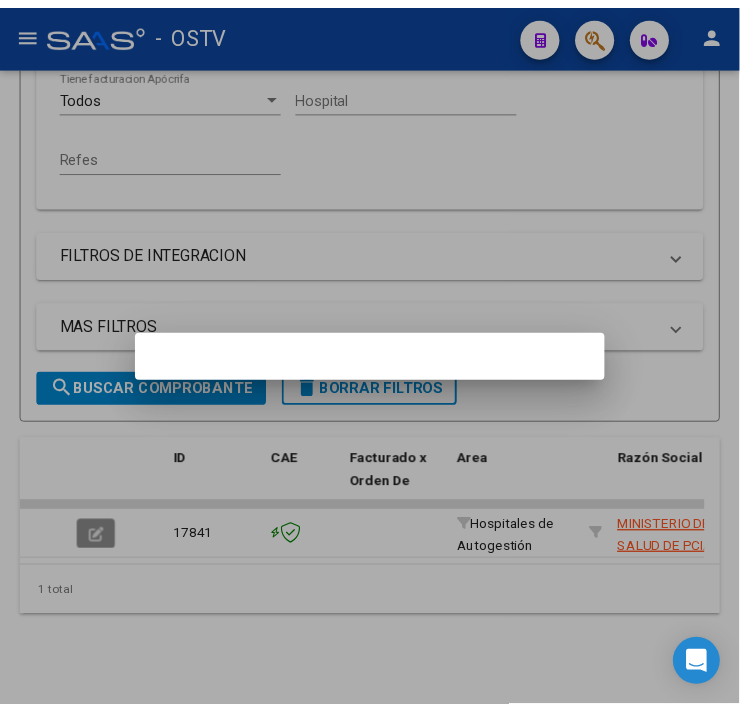 scroll, scrollTop: 813, scrollLeft: 0, axis: vertical 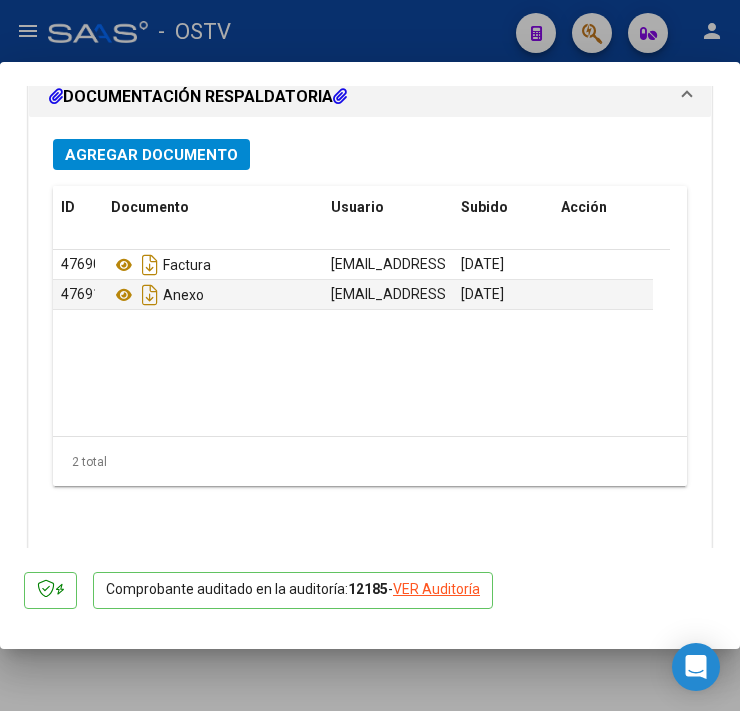 click on "Agregar Documento" at bounding box center (151, 154) 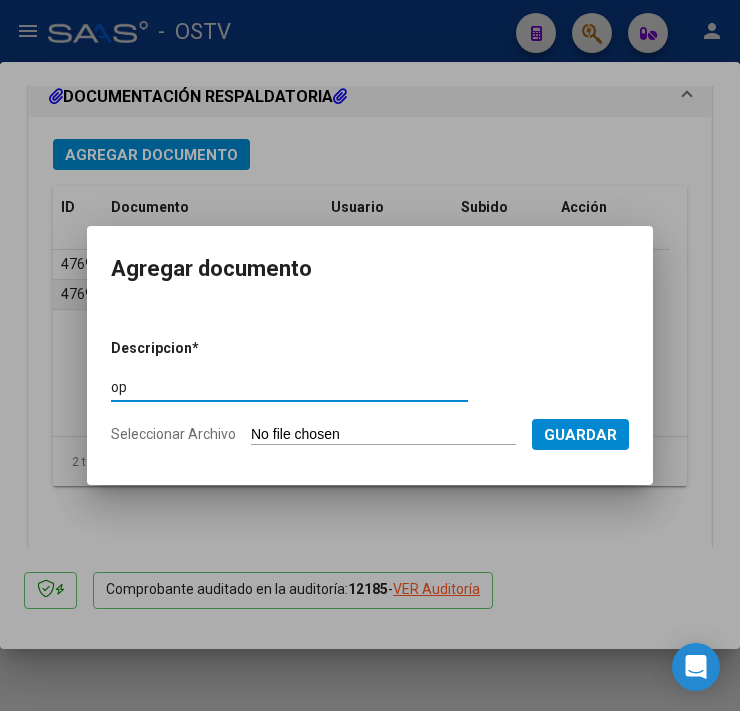 type on "op" 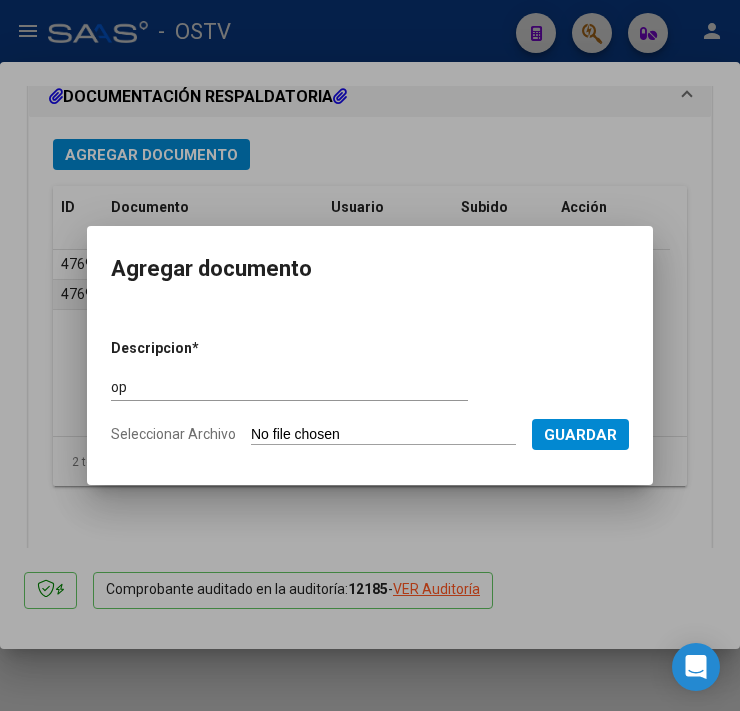 type on "C:\fakepath\OP 56775 Htal [PERSON_NAME].pdf" 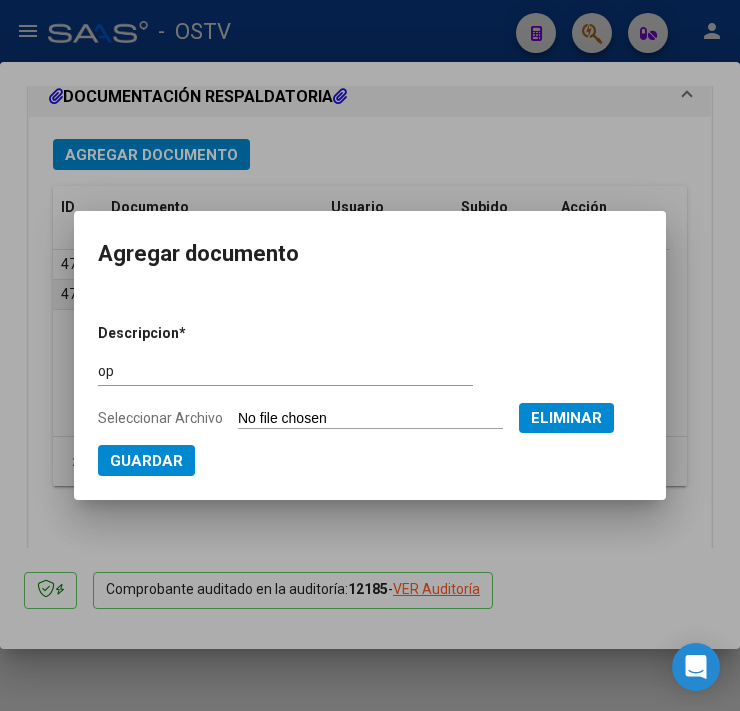 click on "Guardar" at bounding box center (146, 461) 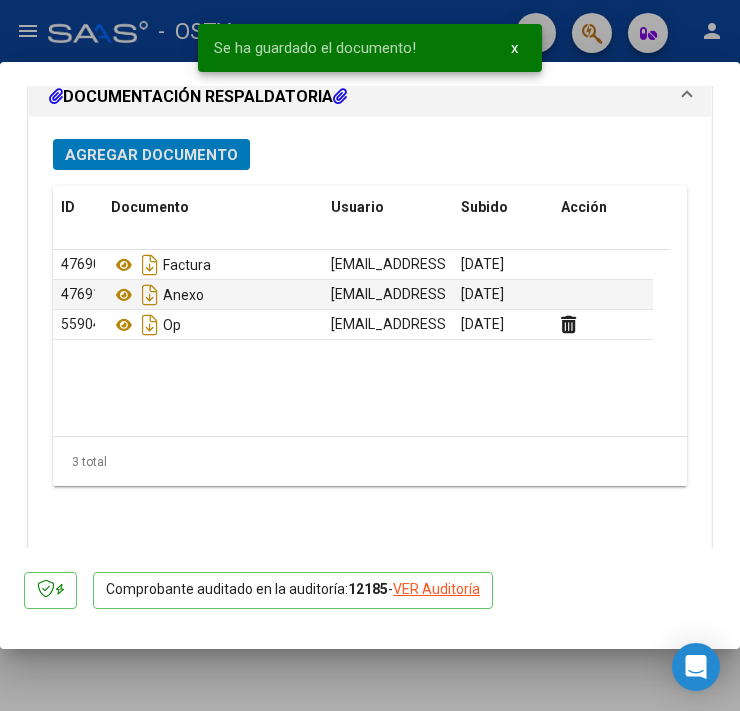 click on "Agregar Documento" at bounding box center (151, 154) 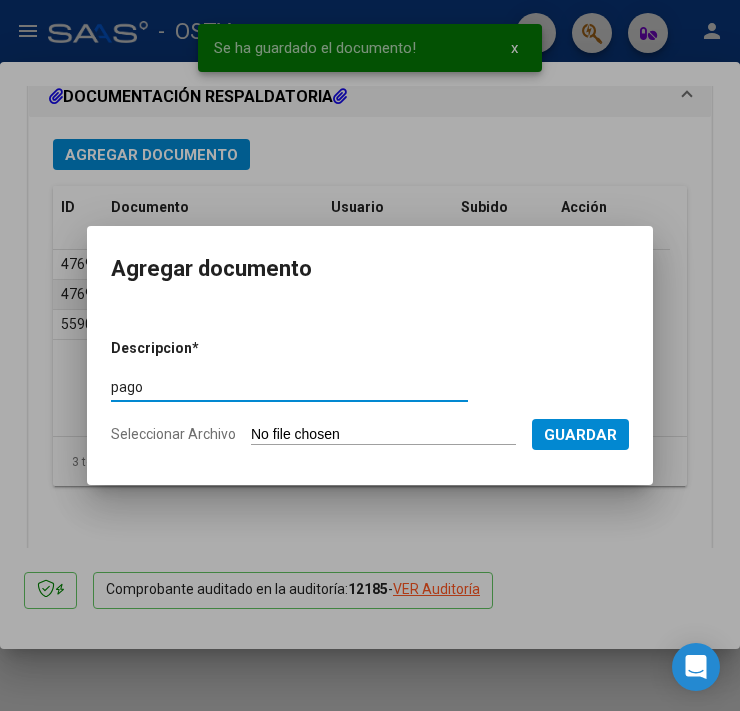 type on "pago" 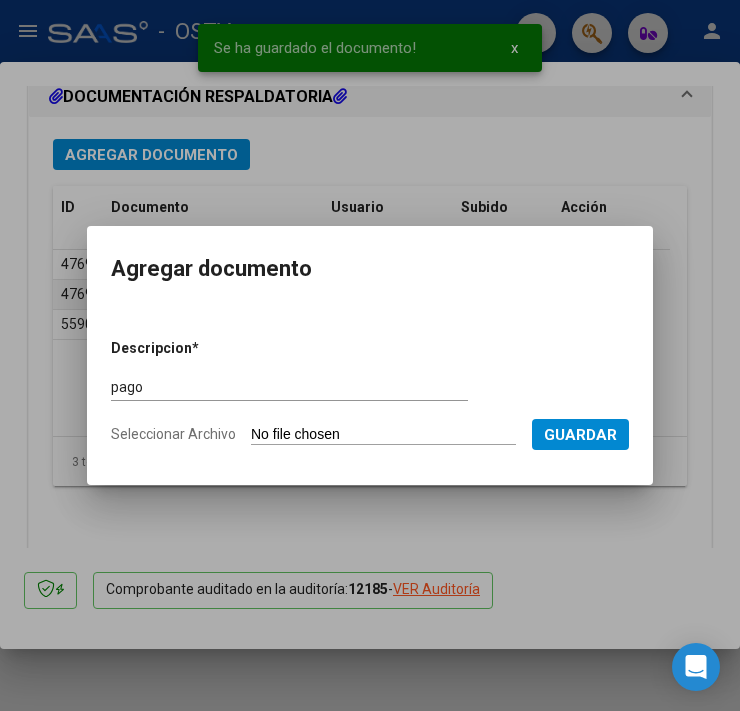 click on "Seleccionar Archivo" at bounding box center [383, 435] 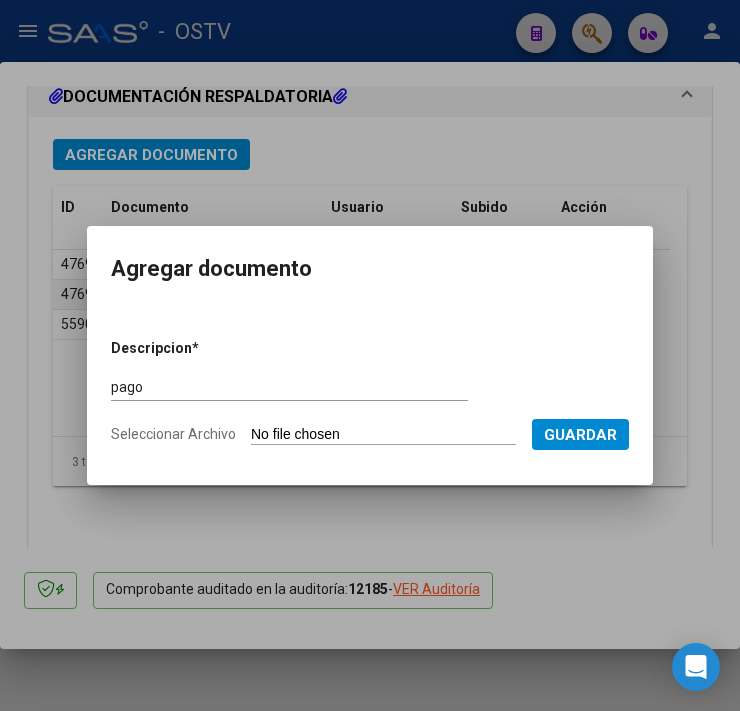 click on "Seleccionar Archivo" at bounding box center [383, 435] 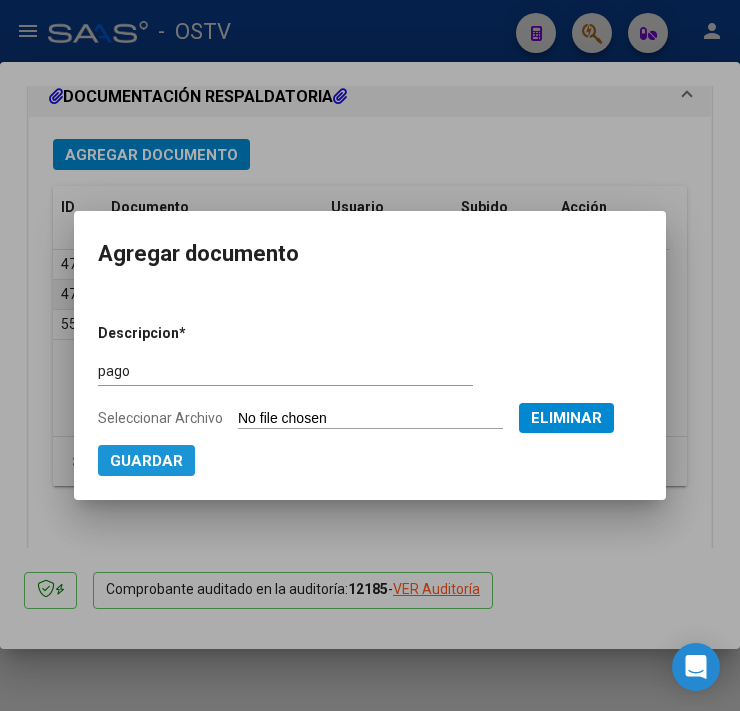 click on "Guardar" at bounding box center [146, 461] 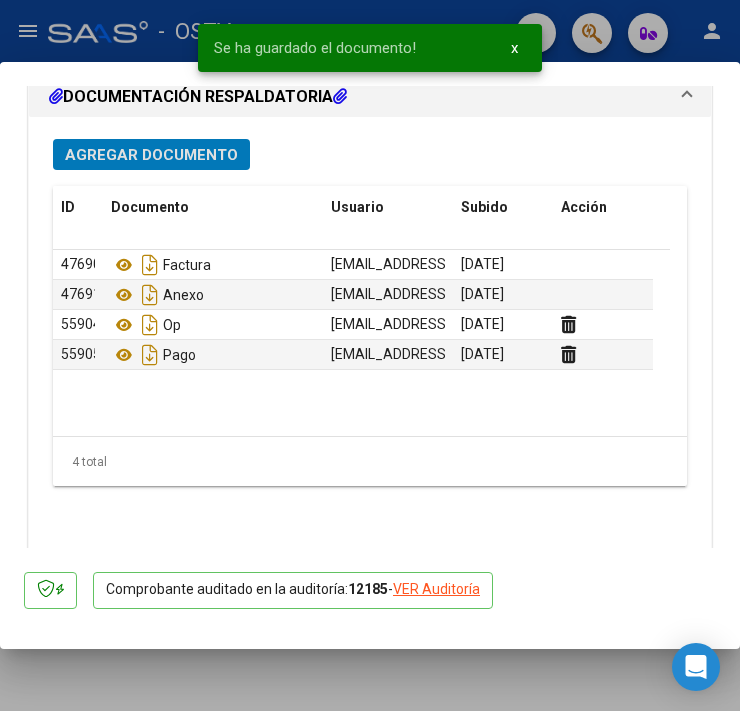 click at bounding box center (370, 355) 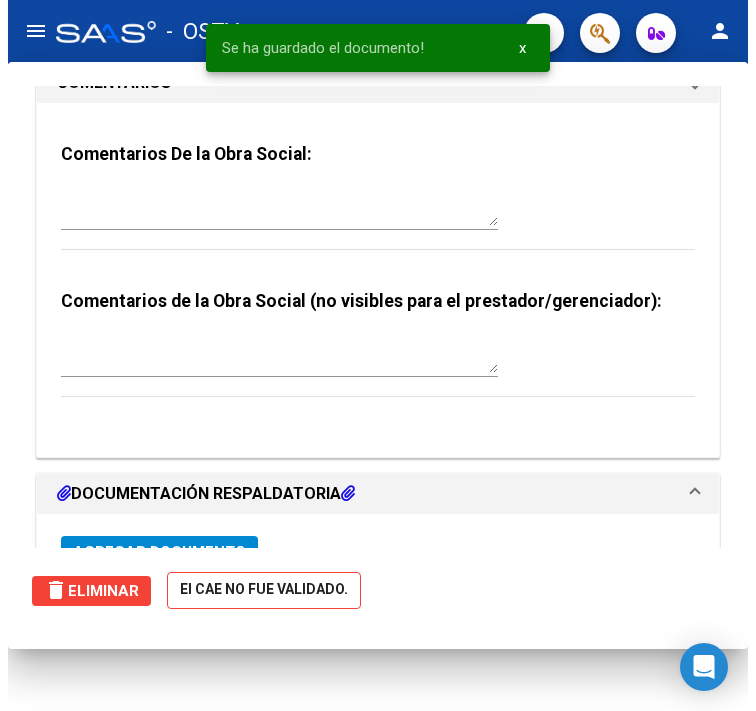 scroll, scrollTop: 1598, scrollLeft: 0, axis: vertical 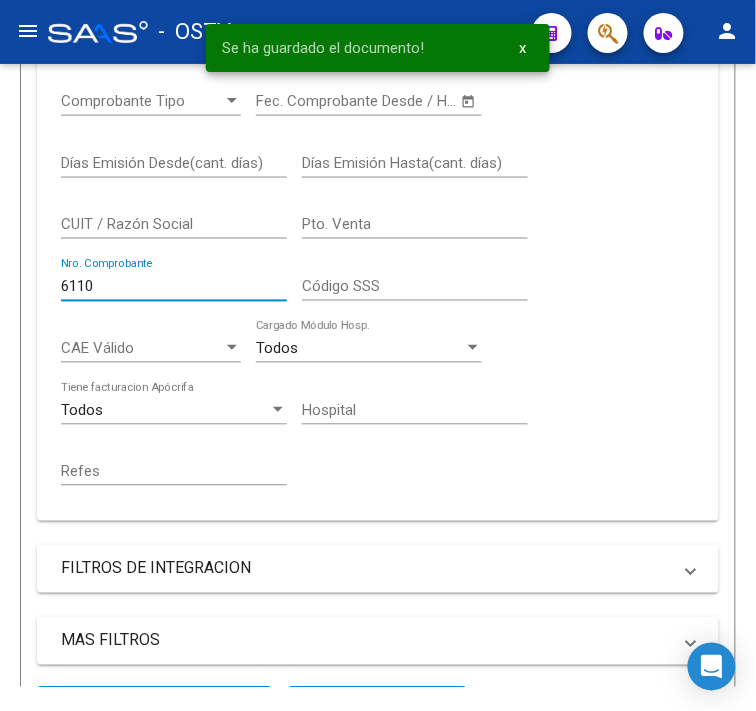 click on "6110" at bounding box center (174, 286) 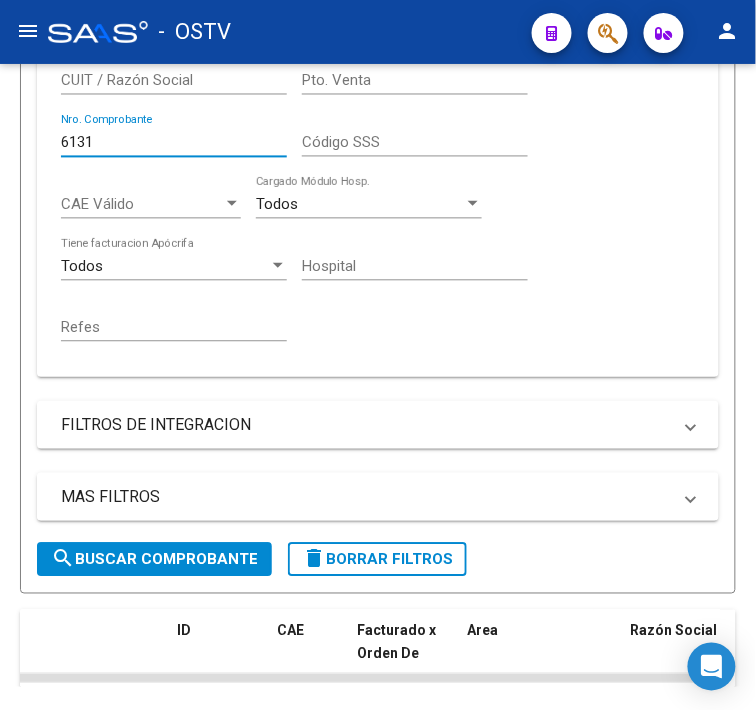 scroll, scrollTop: 773, scrollLeft: 0, axis: vertical 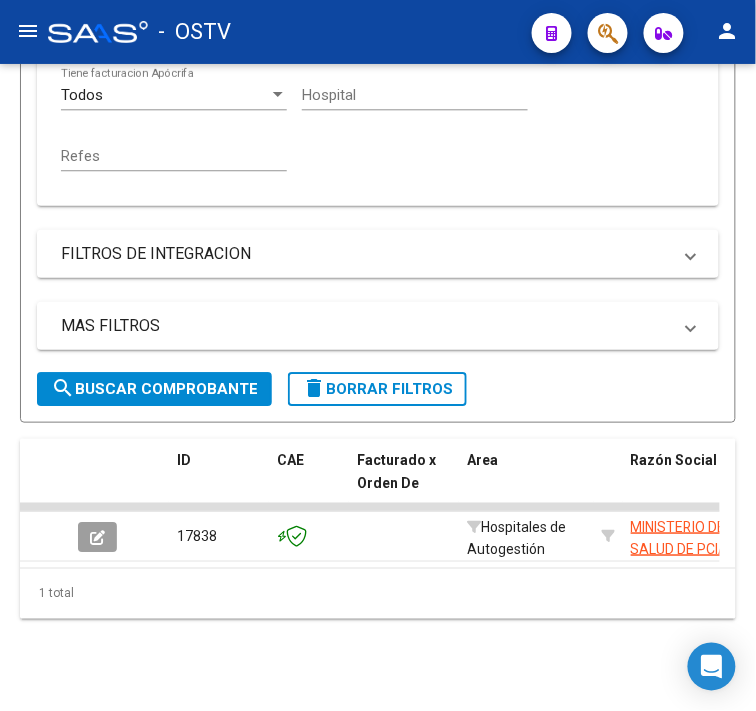 type on "6131" 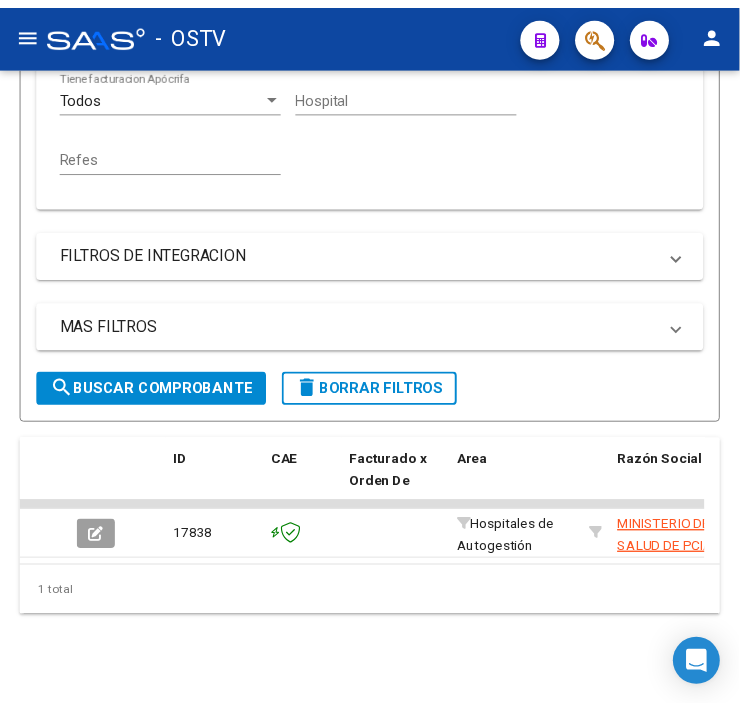 scroll, scrollTop: 813, scrollLeft: 0, axis: vertical 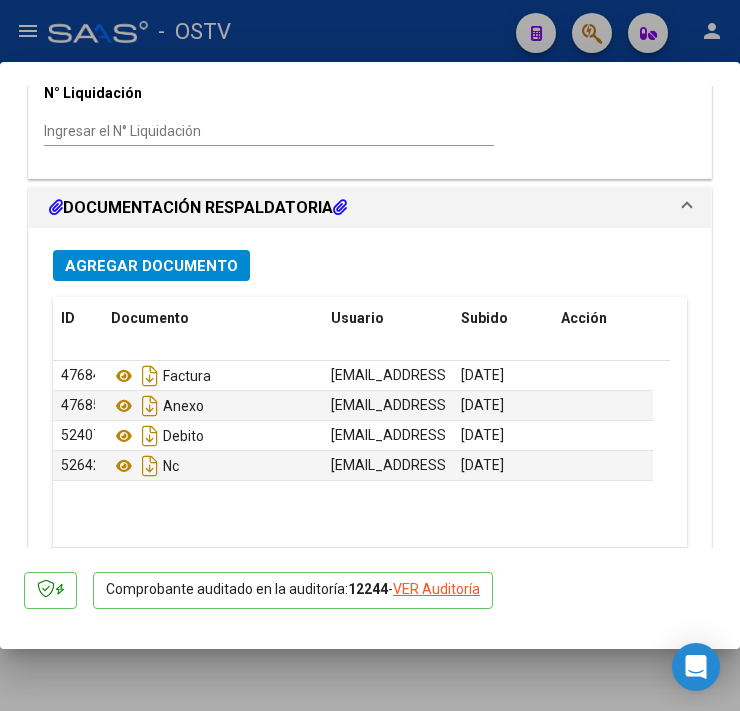 click on "Agregar Documento ID Documento Usuario Subido Acción 47684  Factura   [EMAIL_ADDRESS][DOMAIN_NAME] - [GEOGRAPHIC_DATA]   [DATE]  47685  Anexo   [EMAIL_ADDRESS][DOMAIN_NAME] - [GEOGRAPHIC_DATA]   [DATE]  52407  Debito   [EMAIL_ADDRESS][DOMAIN_NAME] - Control y Gestion  Hospitales Públicos (OSTV)   [DATE]  52642  Nc   [EMAIL_ADDRESS][DOMAIN_NAME] - Control y Gestion  Hospitales Públicos (OSTV)   [DATE]   4 total   1" at bounding box center (370, 447) 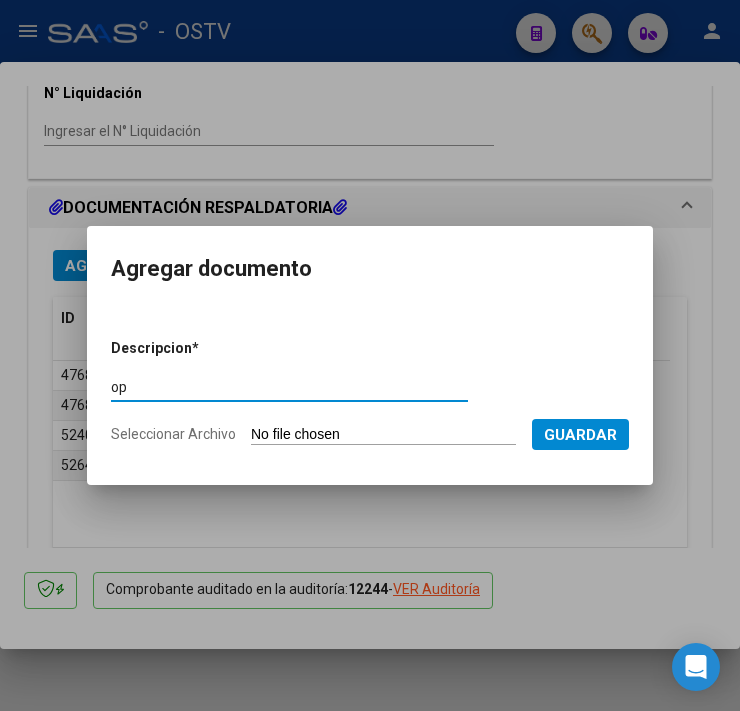 type on "op" 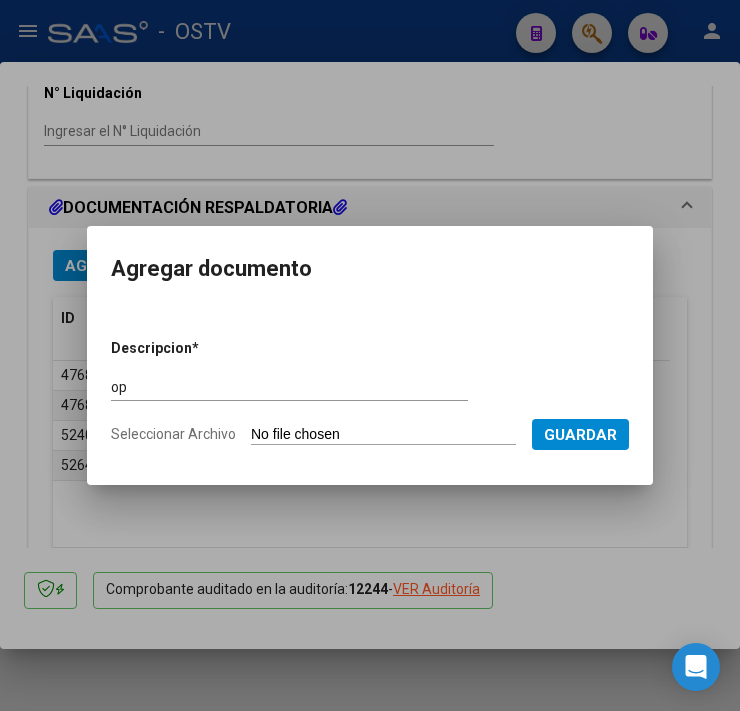 type on "C:\fakepath\OP 56775 Htal [PERSON_NAME].pdf" 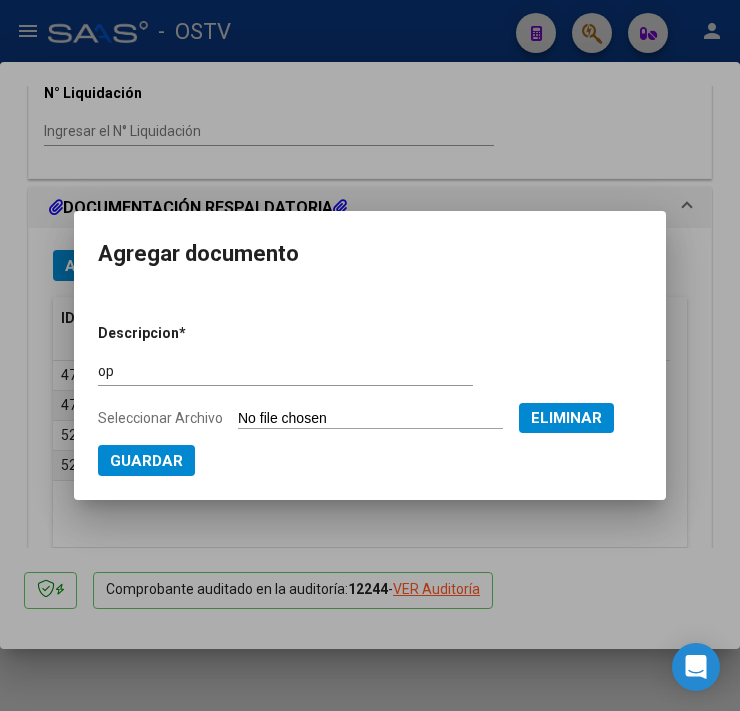 click on "Guardar" at bounding box center (146, 460) 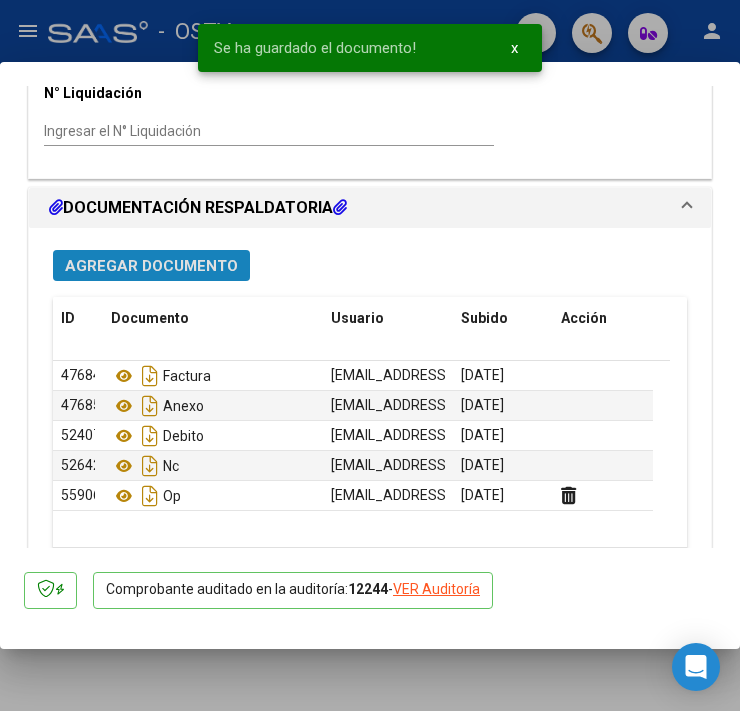 click on "Agregar Documento" at bounding box center (151, 266) 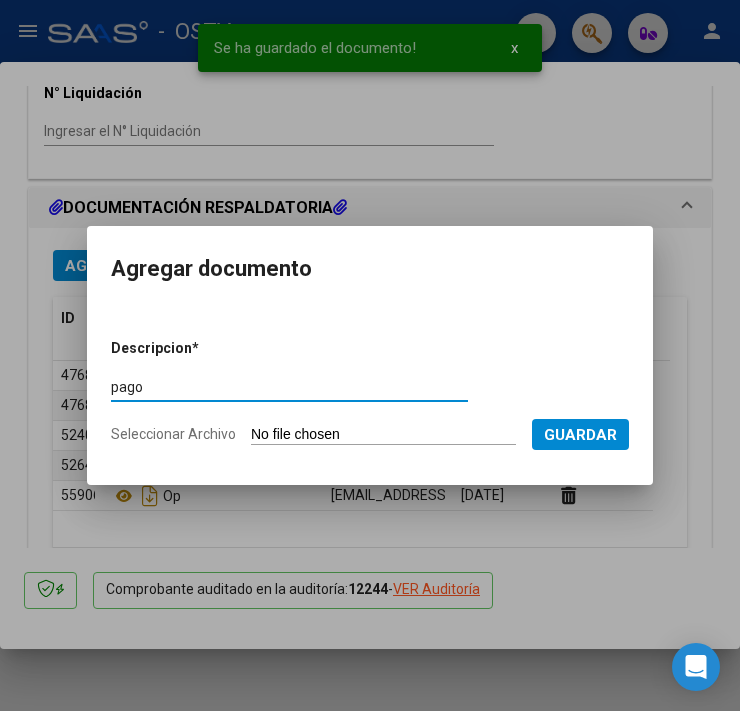 type on "pago" 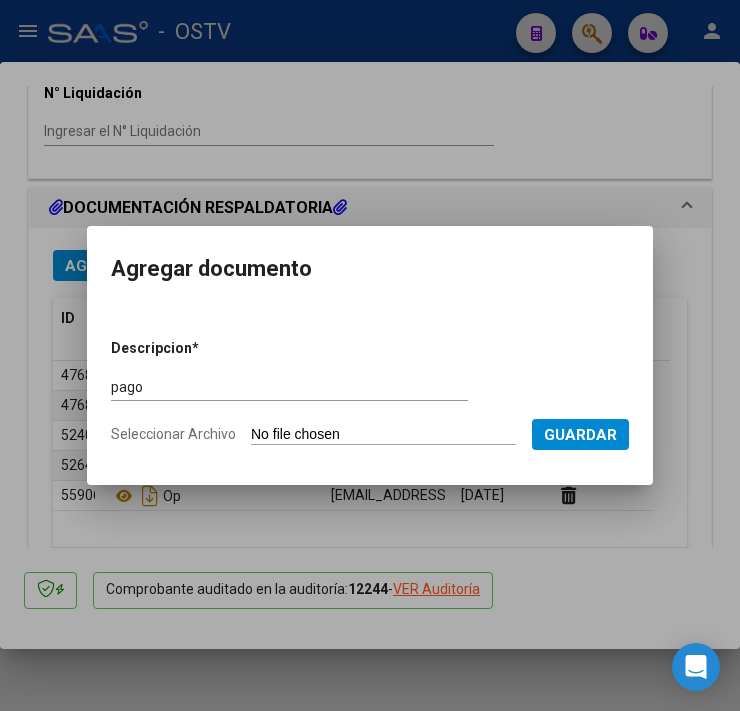 type on "C:\fakepath\Pago OP 56775 Htal [PERSON_NAME].pdf" 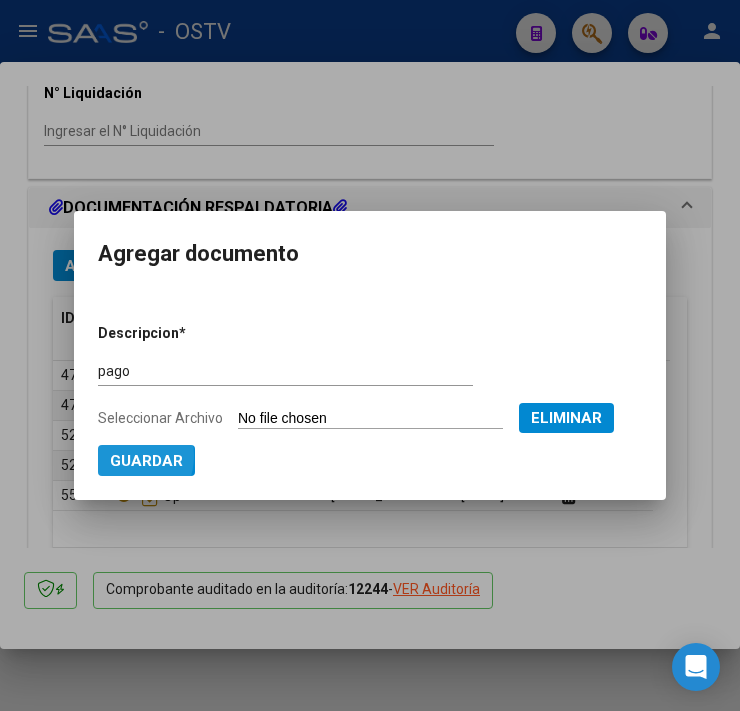 click on "Guardar" at bounding box center [146, 461] 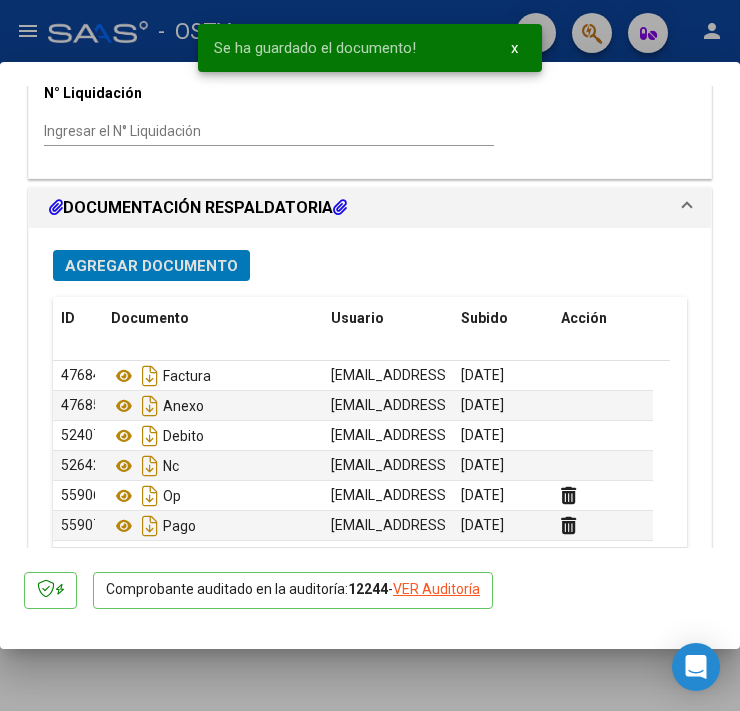 click at bounding box center (370, 355) 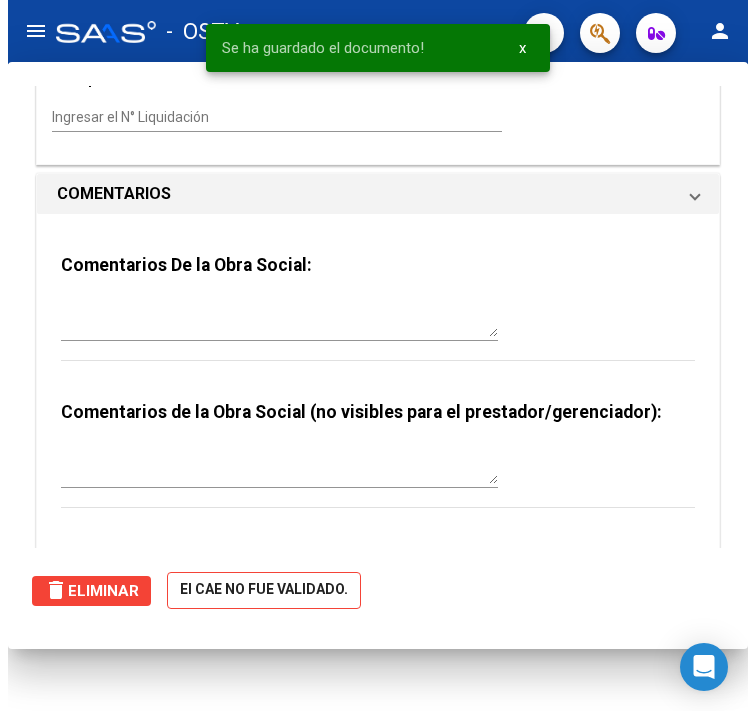 scroll, scrollTop: 0, scrollLeft: 0, axis: both 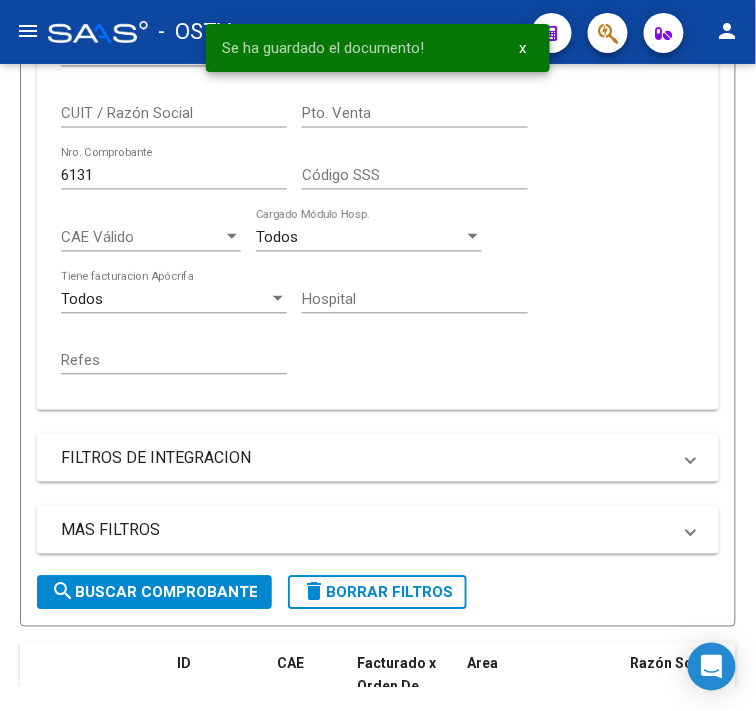 click on "6131" at bounding box center (174, 175) 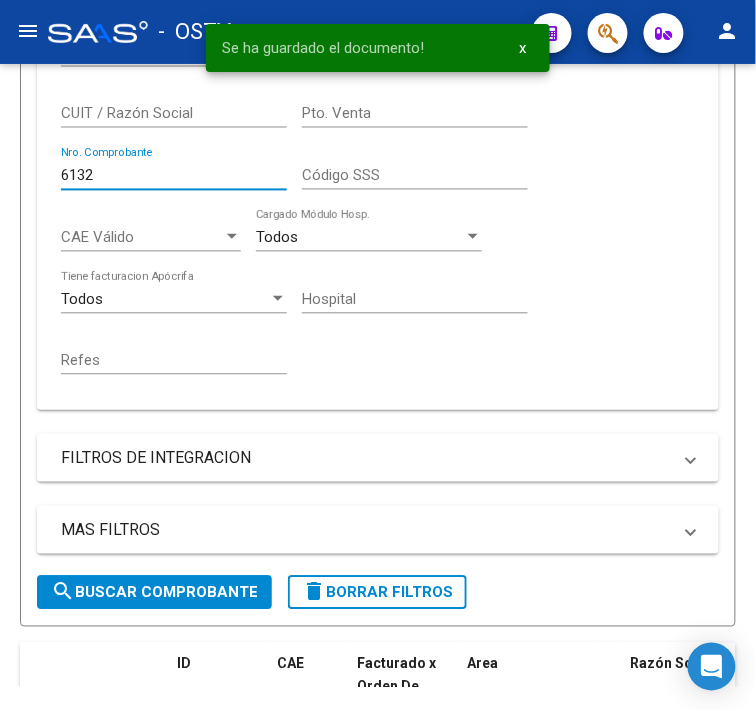 type on "6131" 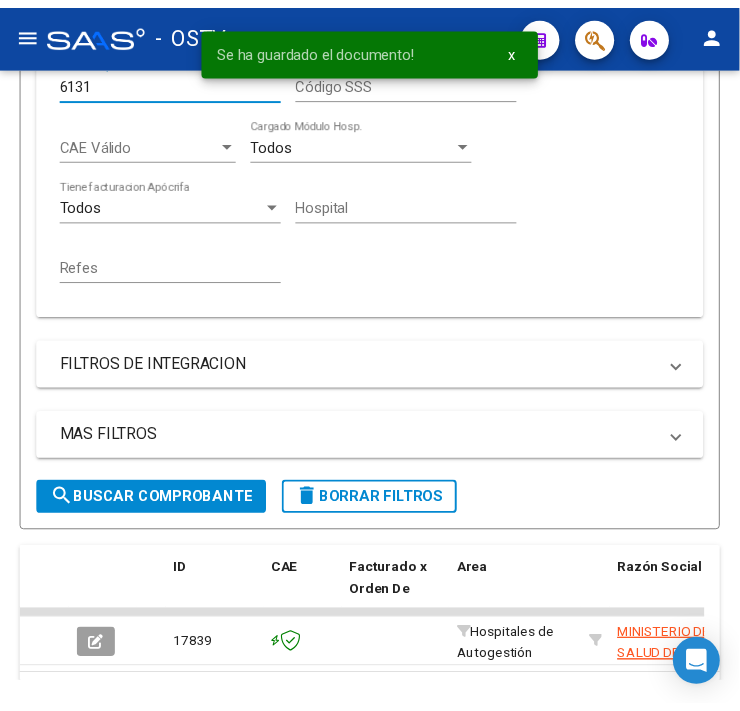 scroll, scrollTop: 773, scrollLeft: 0, axis: vertical 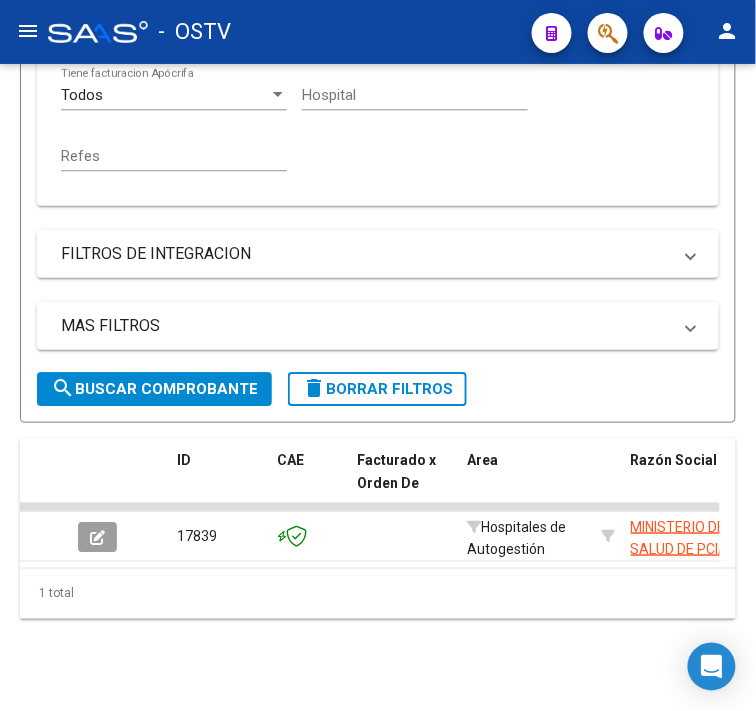 click 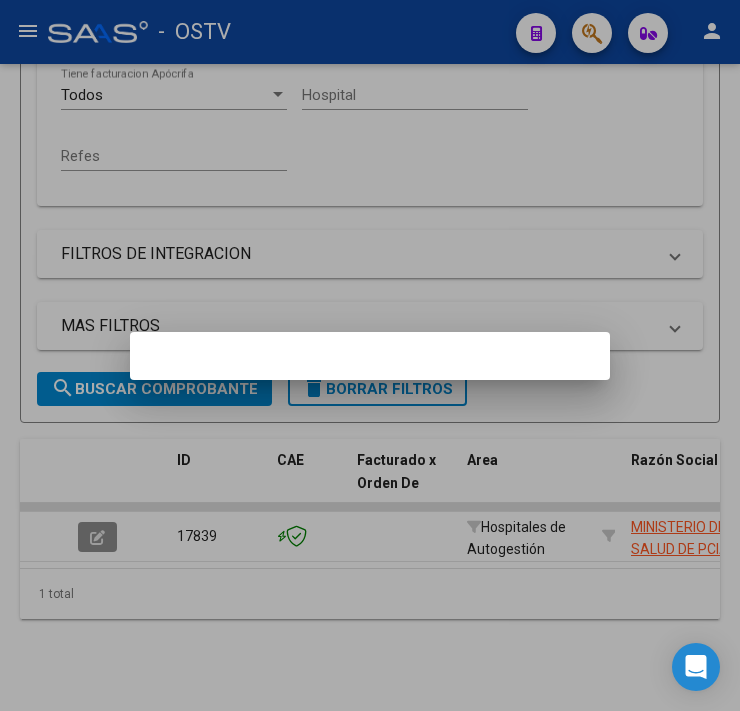 scroll, scrollTop: 813, scrollLeft: 0, axis: vertical 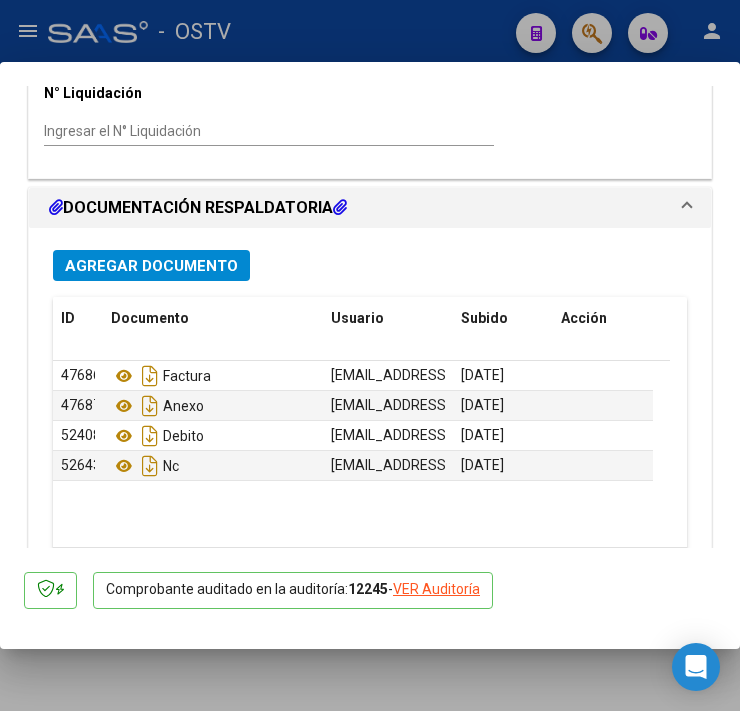 click on "Agregar Documento" at bounding box center (151, 265) 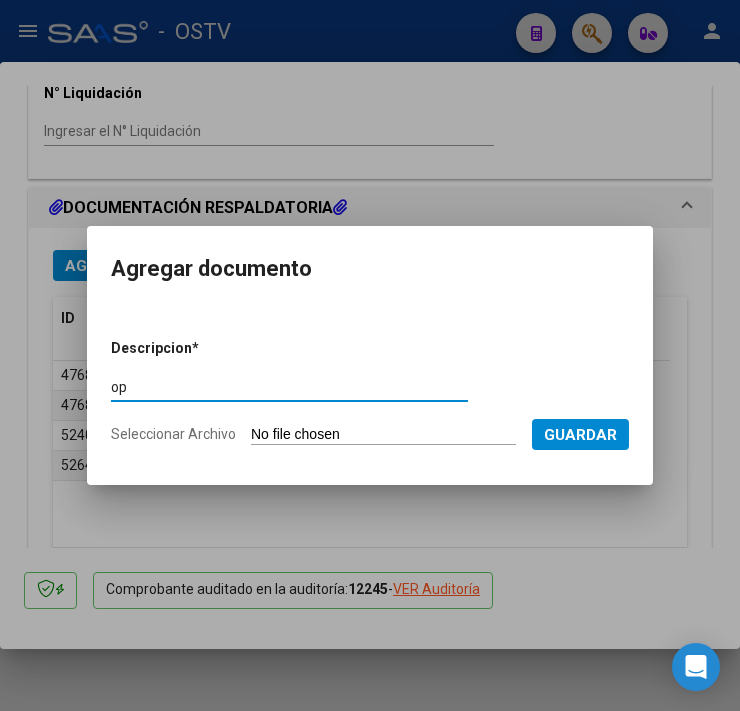 type on "op" 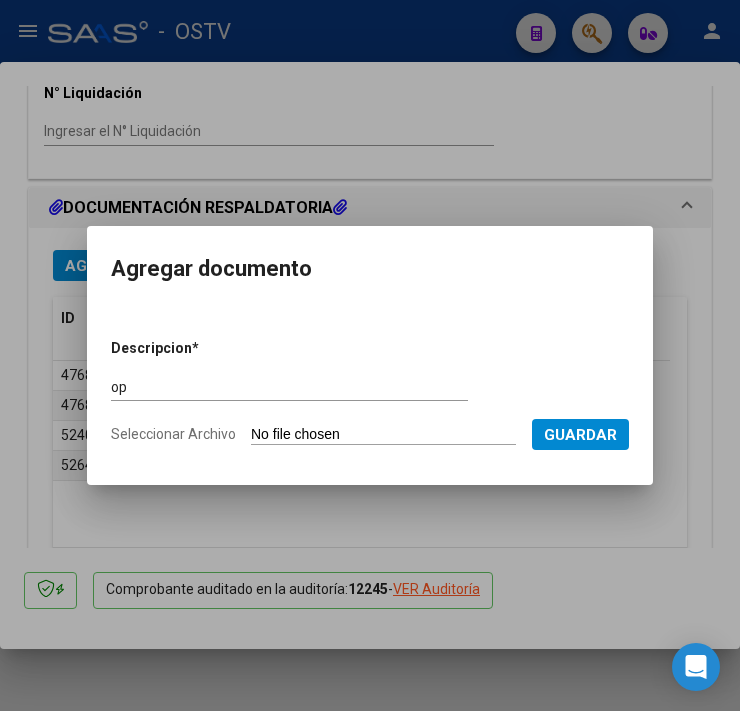 click on "Seleccionar Archivo" at bounding box center (383, 435) 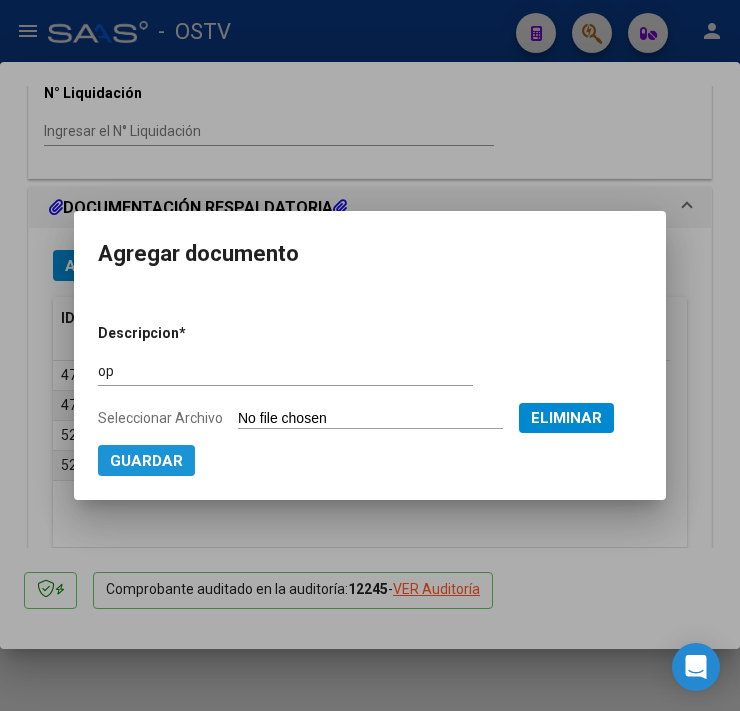 click on "Guardar" at bounding box center [146, 461] 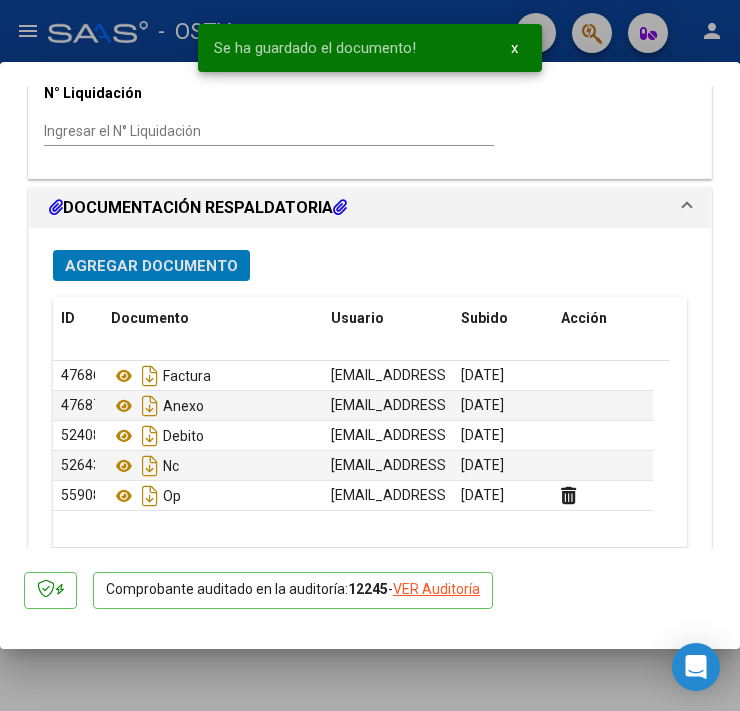click on "Agregar Documento" at bounding box center [151, 266] 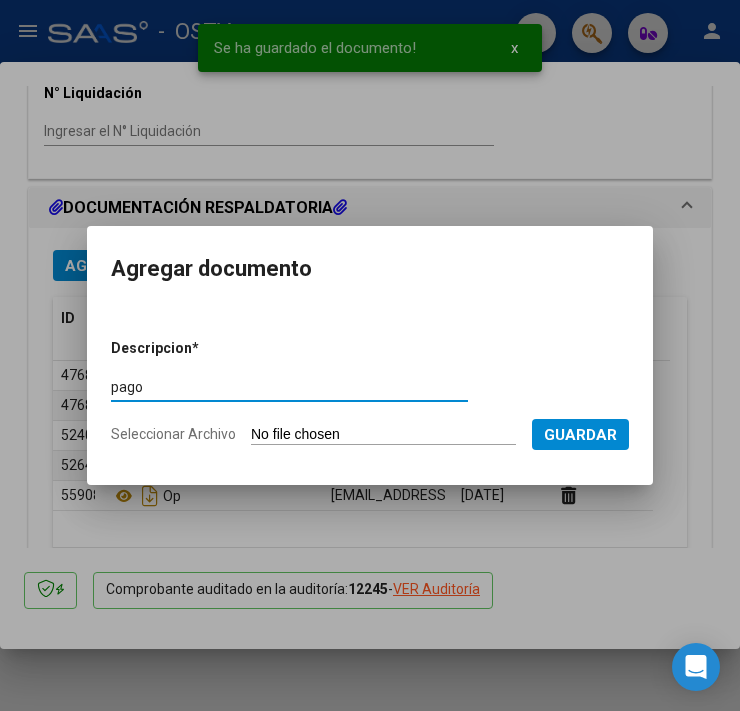 type on "pago" 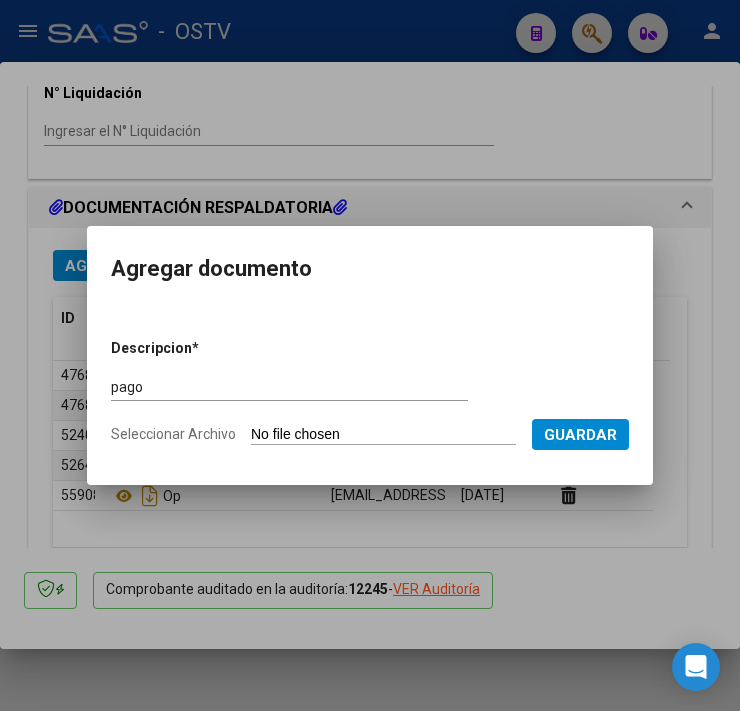 type 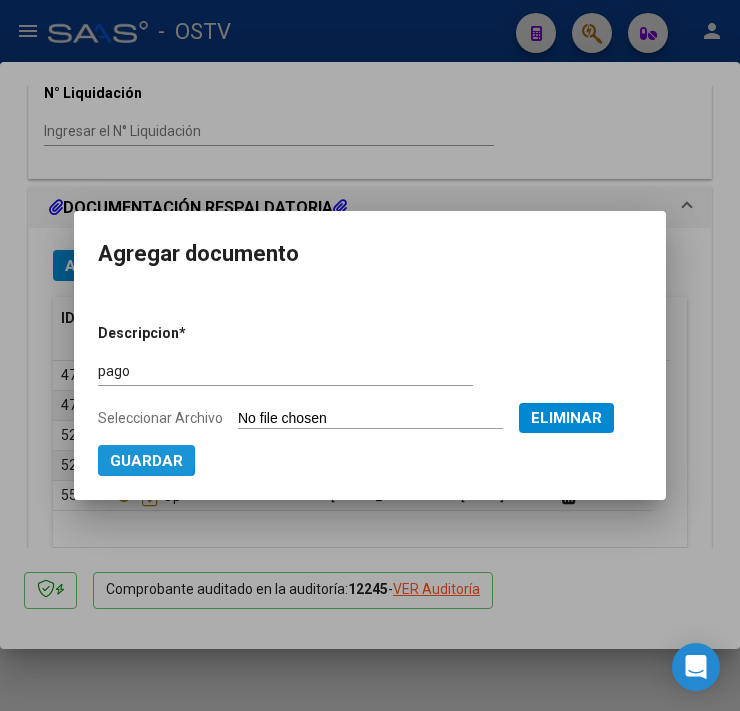 click on "Guardar" at bounding box center (146, 461) 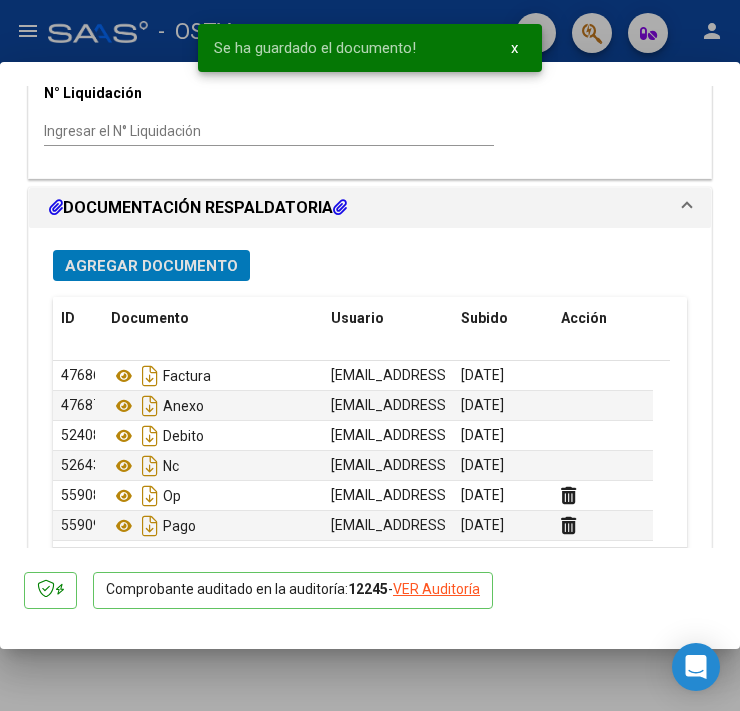 click at bounding box center (370, 355) 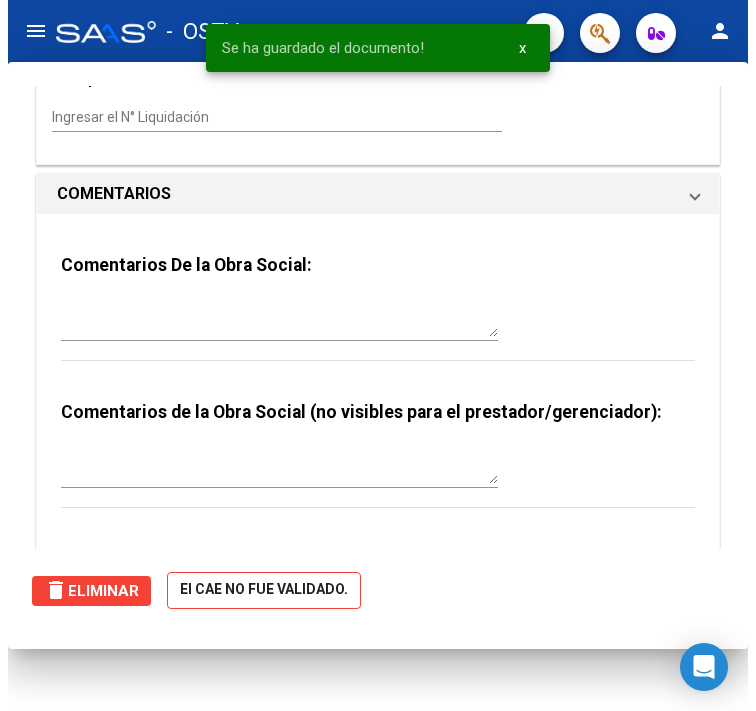 scroll, scrollTop: 0, scrollLeft: 0, axis: both 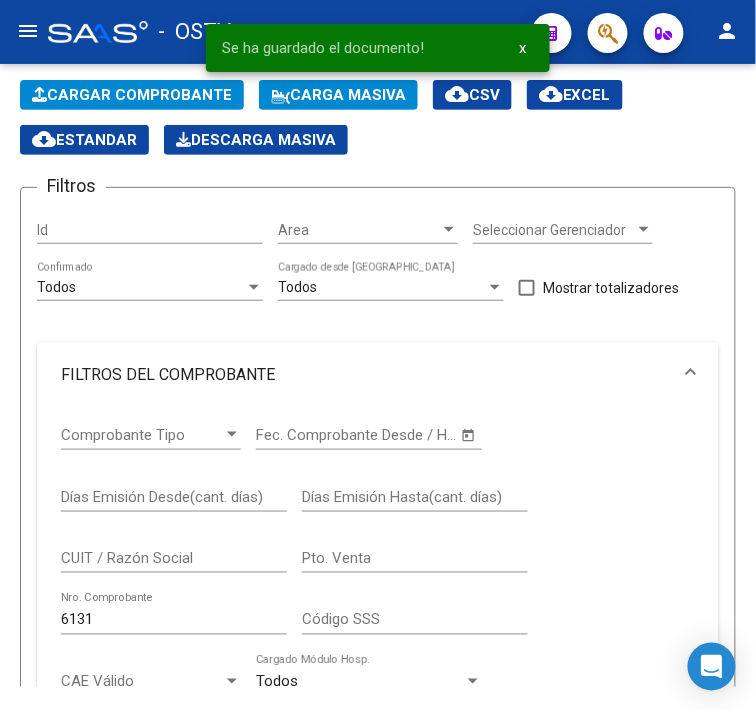 click on "6131" at bounding box center [174, 620] 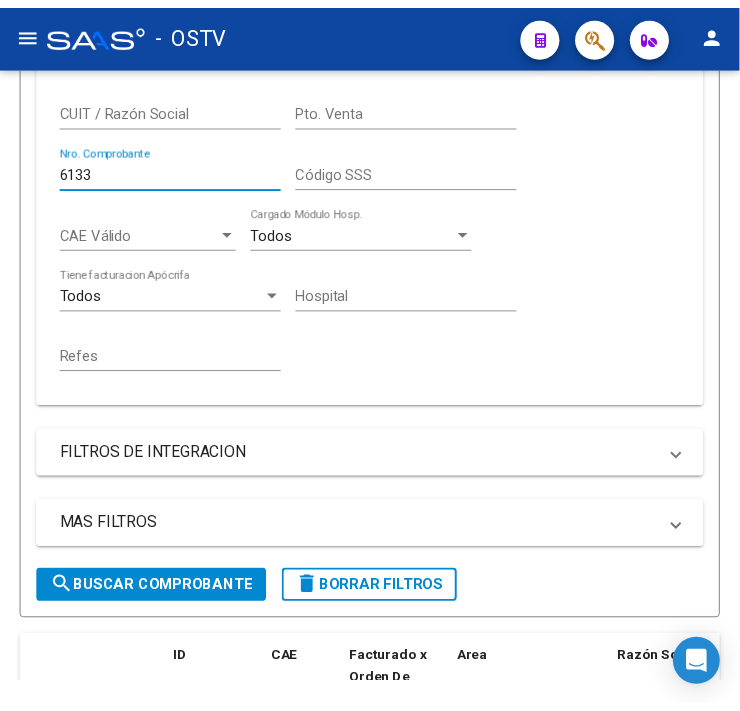scroll, scrollTop: 773, scrollLeft: 0, axis: vertical 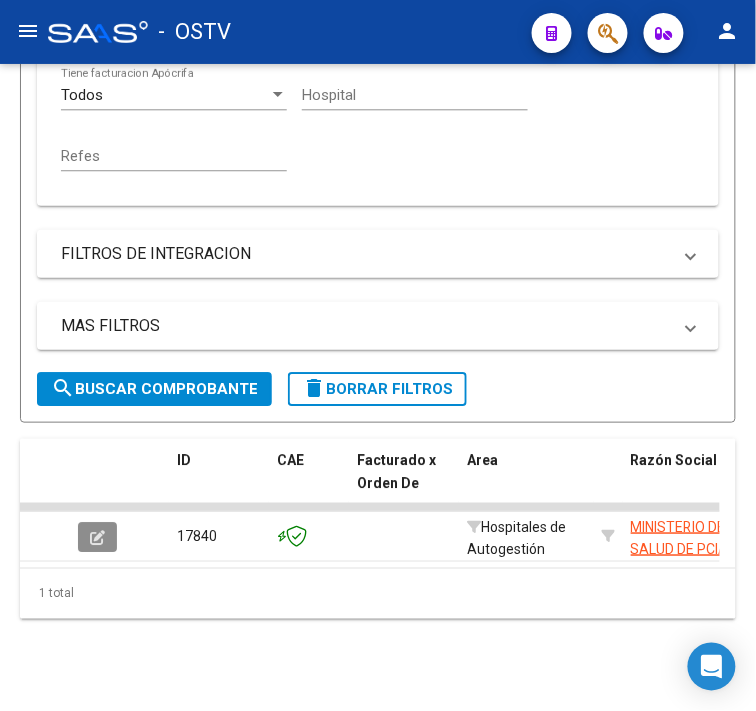 click 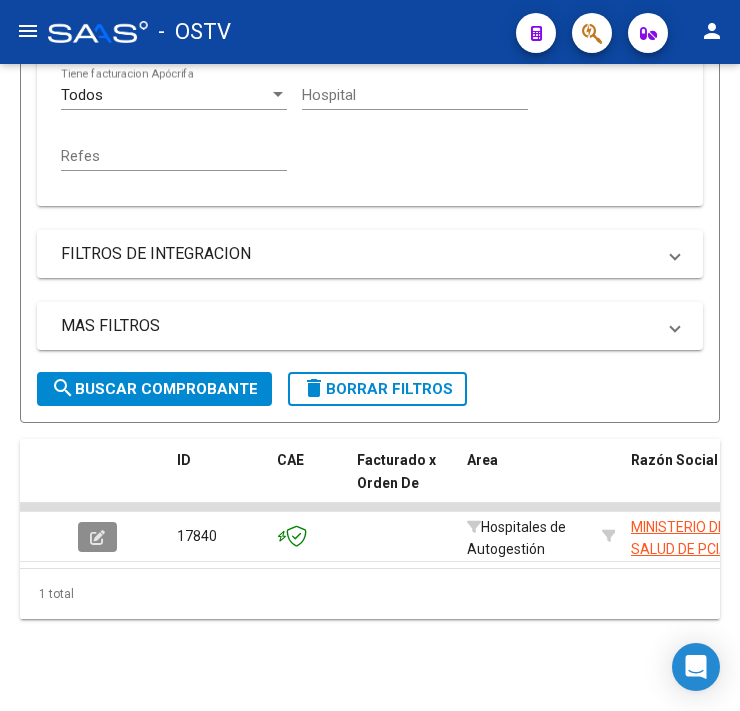 scroll, scrollTop: 813, scrollLeft: 0, axis: vertical 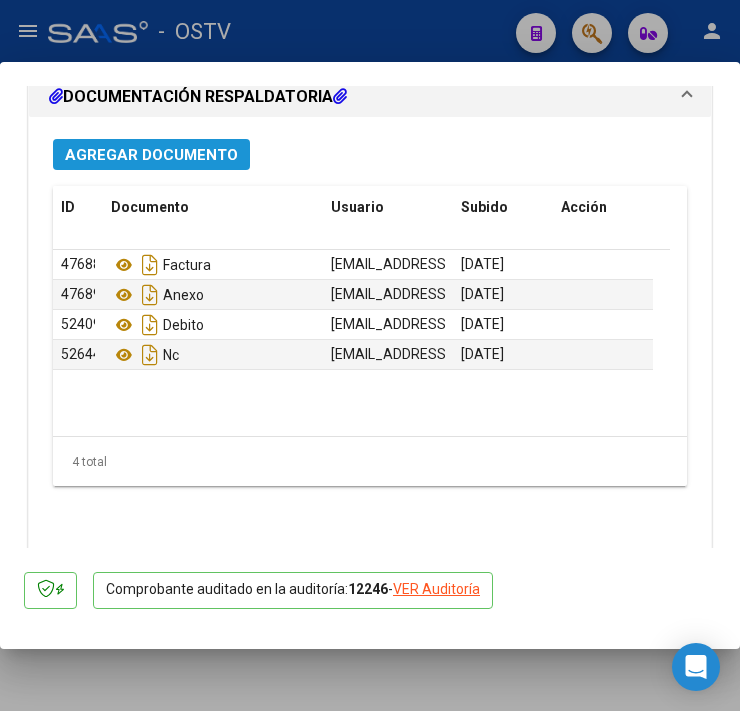 click on "Agregar Documento" at bounding box center (151, 155) 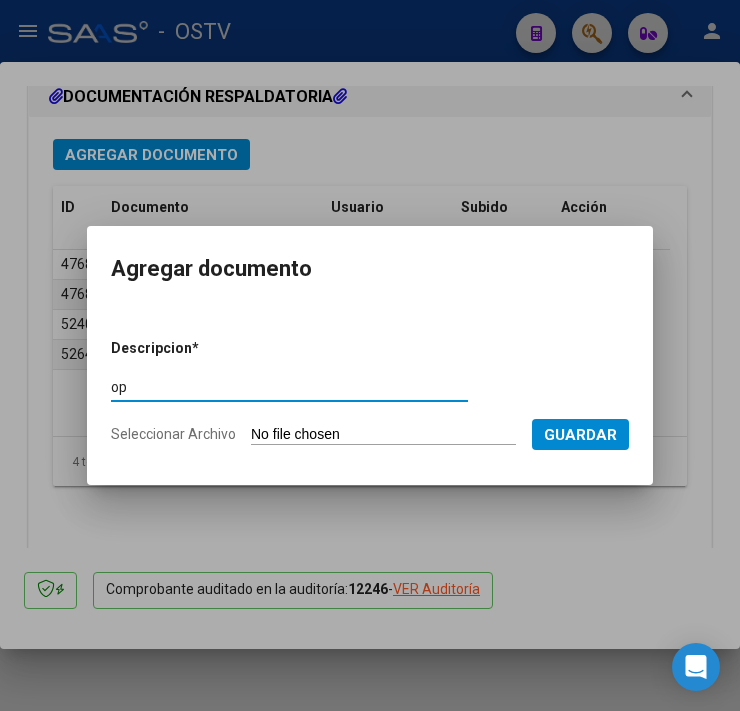 click on "Seleccionar Archivo" at bounding box center (383, 435) 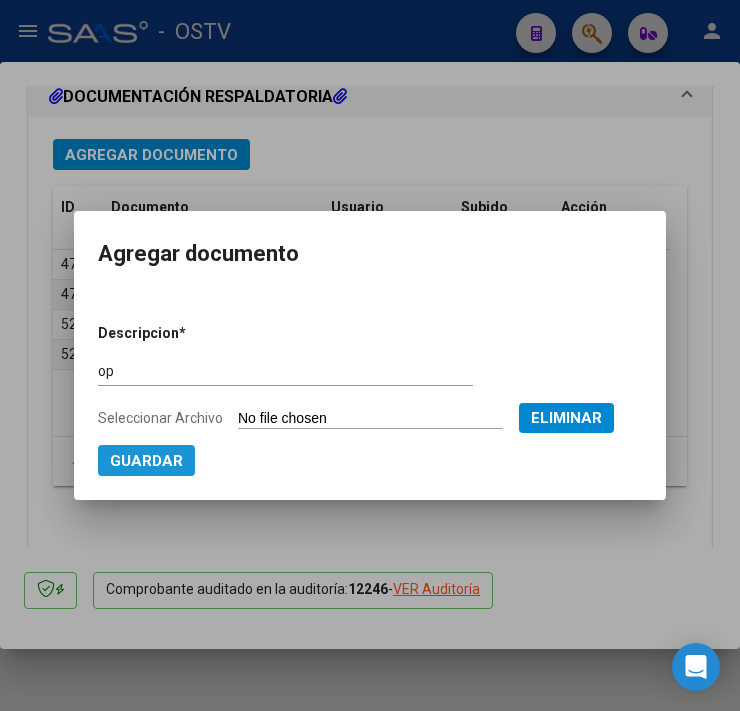 click on "Guardar" at bounding box center [146, 460] 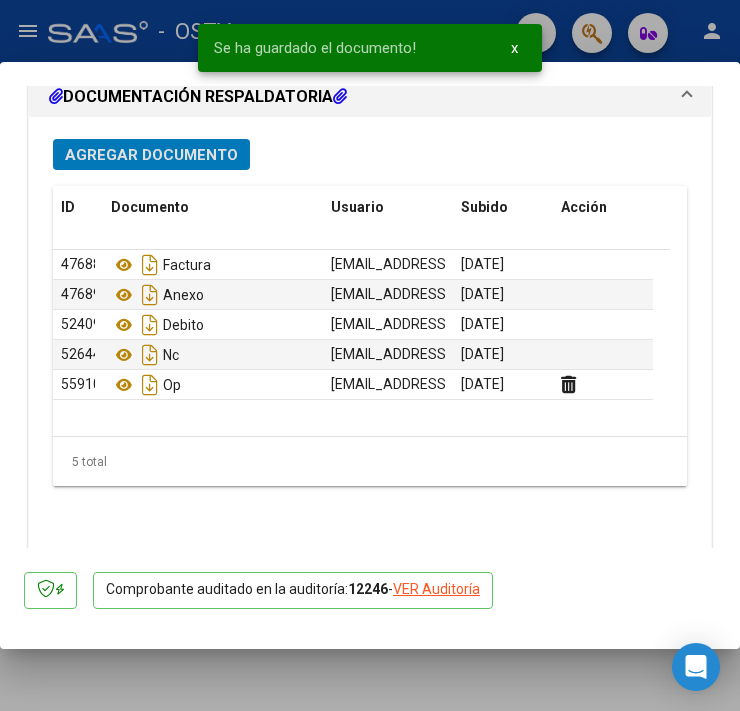 click on "Agregar Documento" at bounding box center [151, 155] 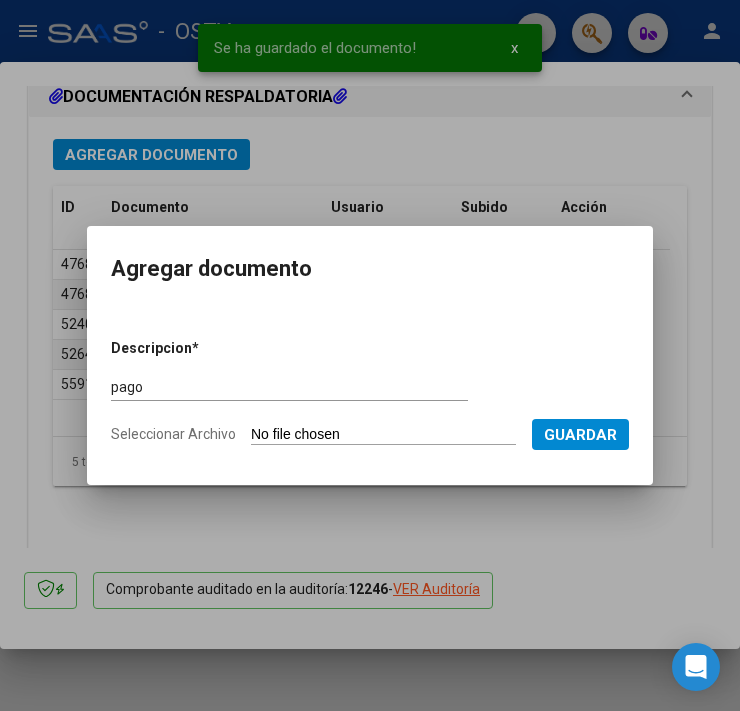 click on "Seleccionar Archivo" at bounding box center [383, 435] 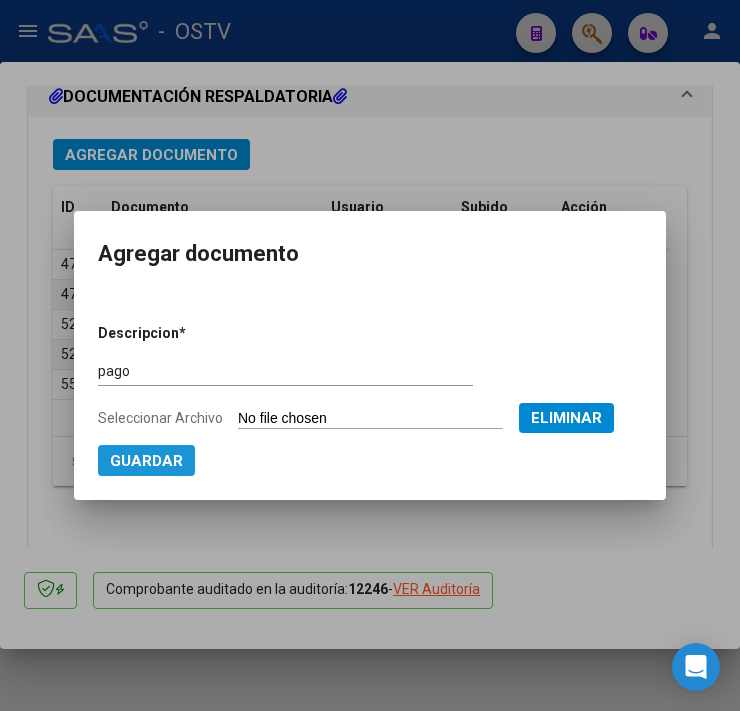 click on "Guardar" at bounding box center [146, 461] 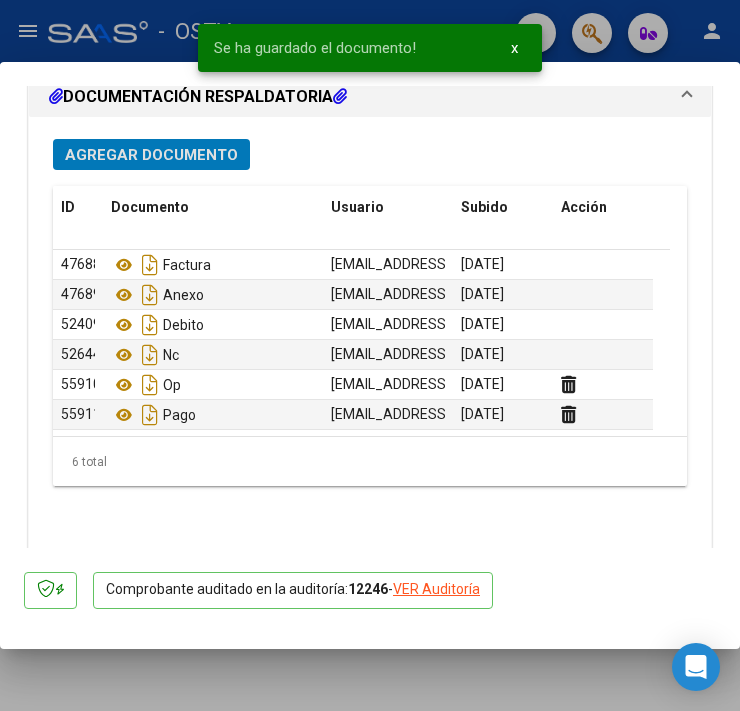 click at bounding box center (370, 355) 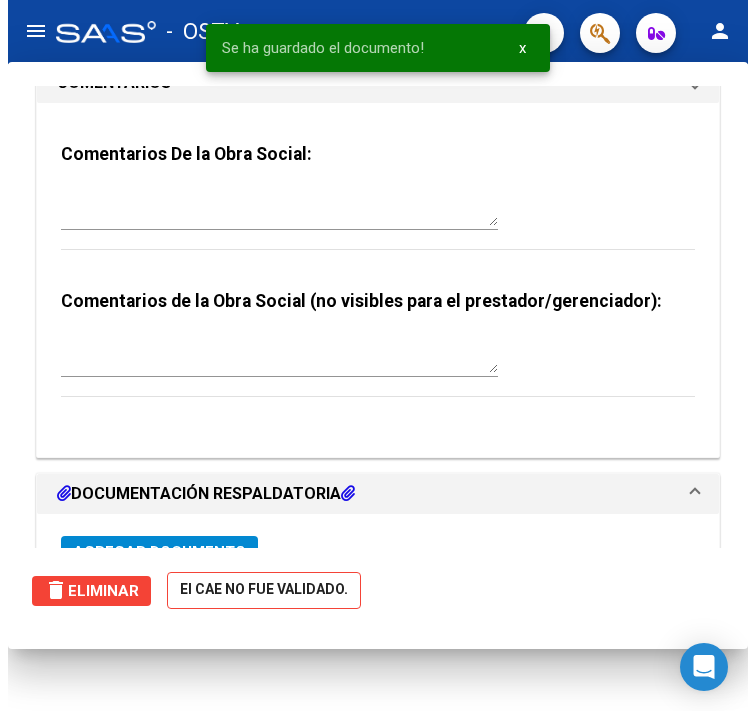 scroll, scrollTop: 0, scrollLeft: 0, axis: both 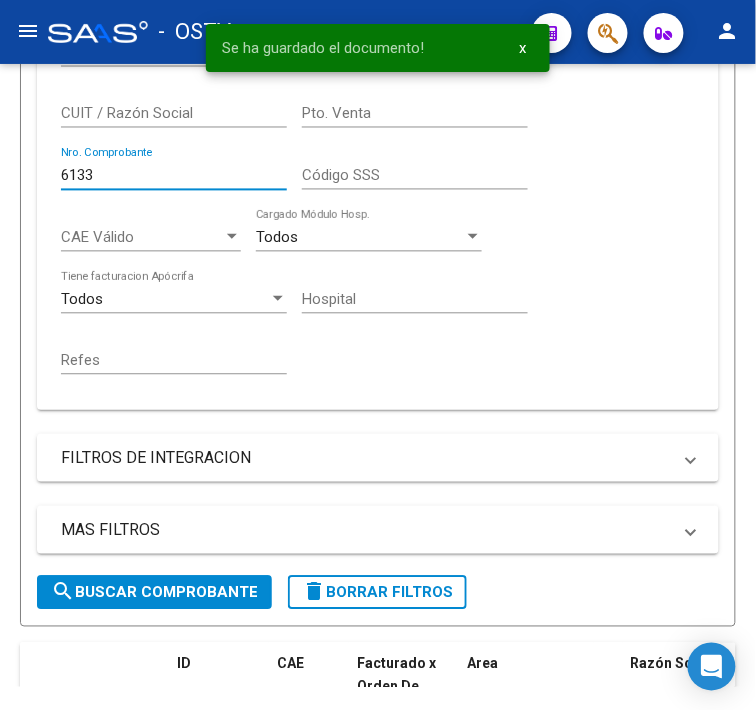 click on "6133" at bounding box center (174, 175) 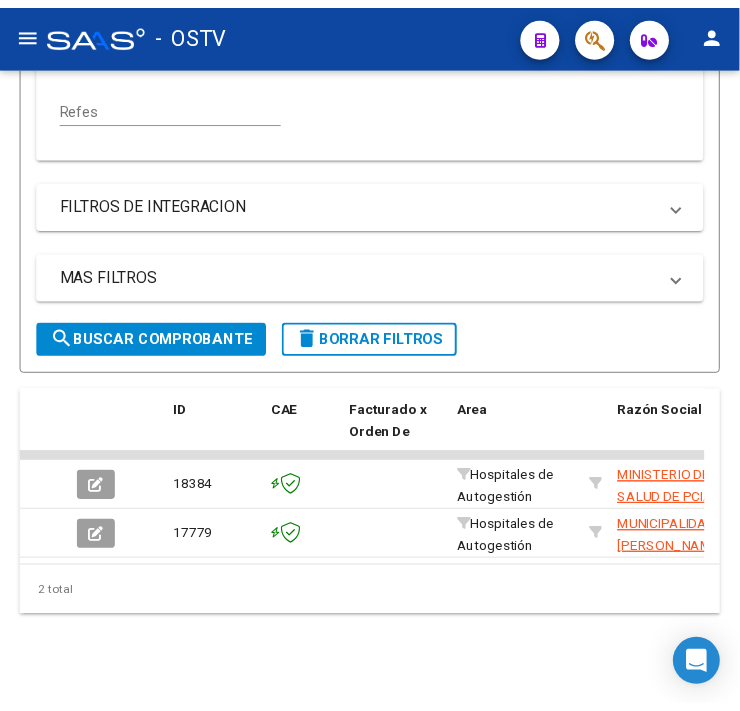 scroll, scrollTop: 823, scrollLeft: 0, axis: vertical 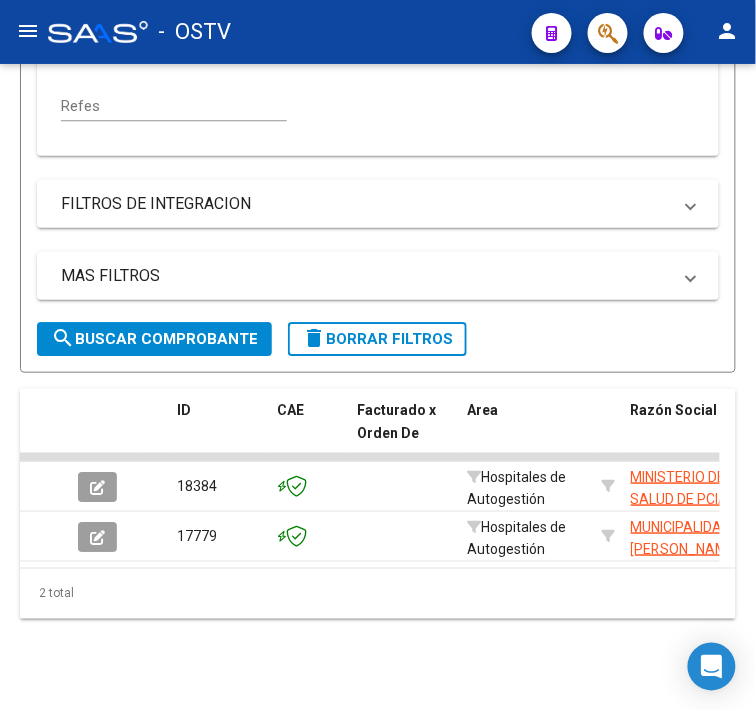 click 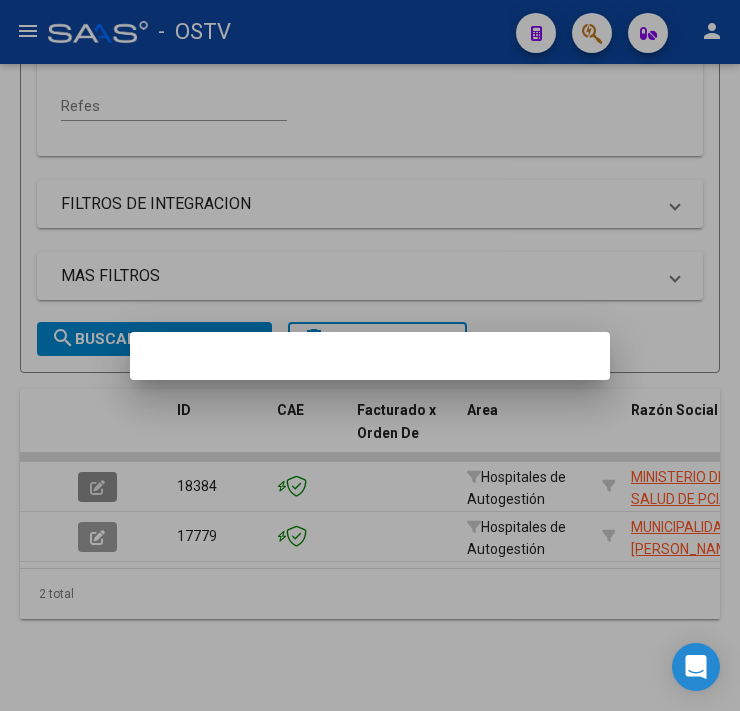 scroll, scrollTop: 863, scrollLeft: 0, axis: vertical 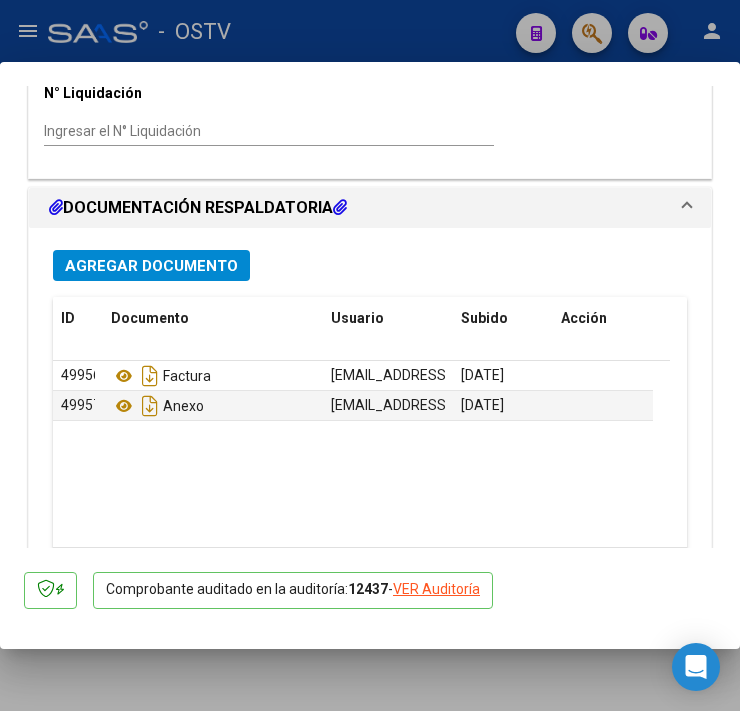click on "Agregar Documento ID Documento Usuario Subido Acción 49956  Factura   [EMAIL_ADDRESS][DOMAIN_NAME] - Mesa de Entrada   [DATE]  49957  Anexo   [EMAIL_ADDRESS][DOMAIN_NAME] - [GEOGRAPHIC_DATA]   [DATE]   2 total   1" at bounding box center [370, 455] 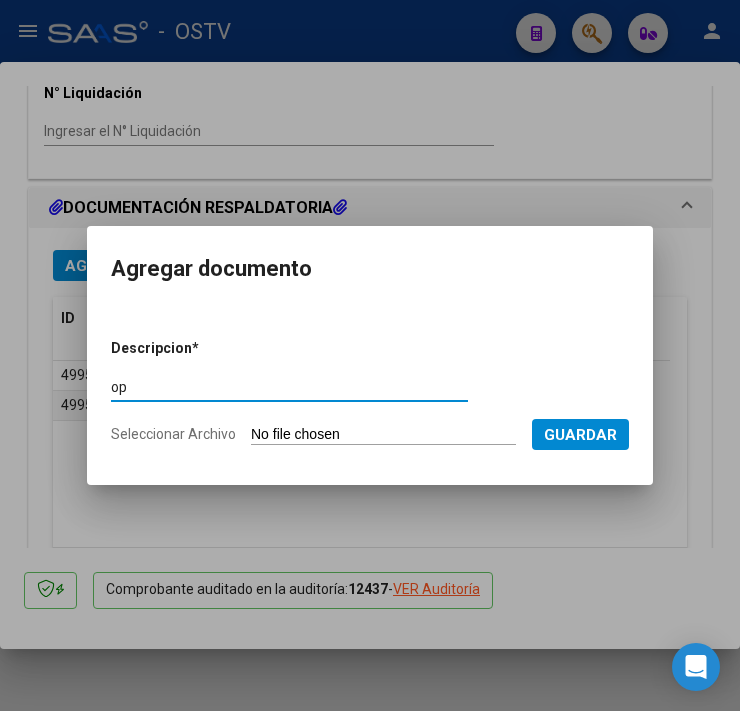 click on "Seleccionar Archivo" at bounding box center (383, 435) 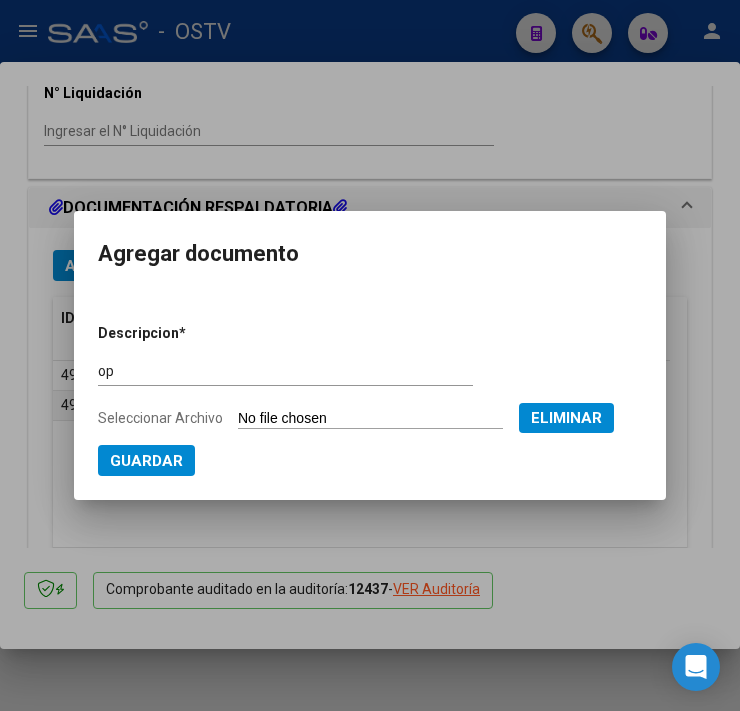 click on "Guardar" at bounding box center (146, 461) 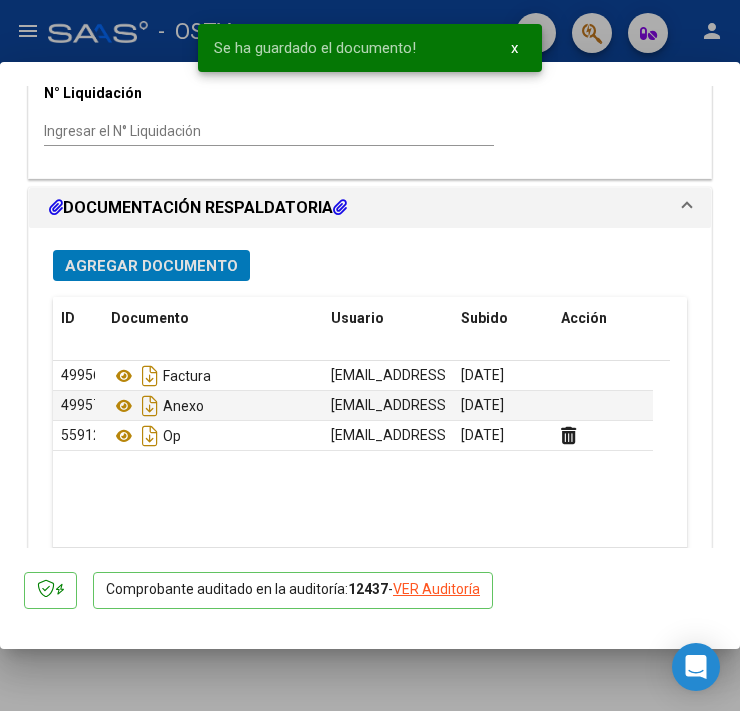 click on "Agregar Documento" at bounding box center [151, 266] 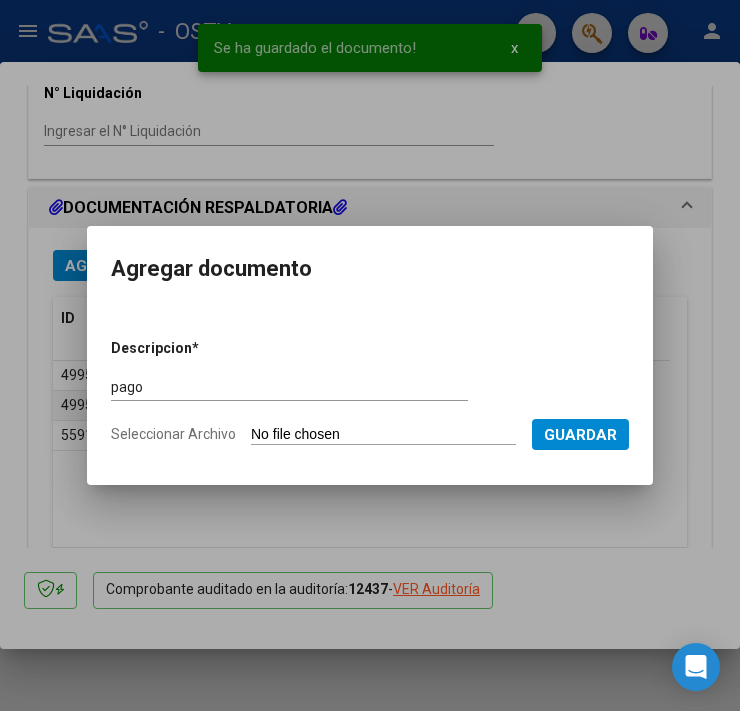 click on "Seleccionar Archivo" at bounding box center (383, 435) 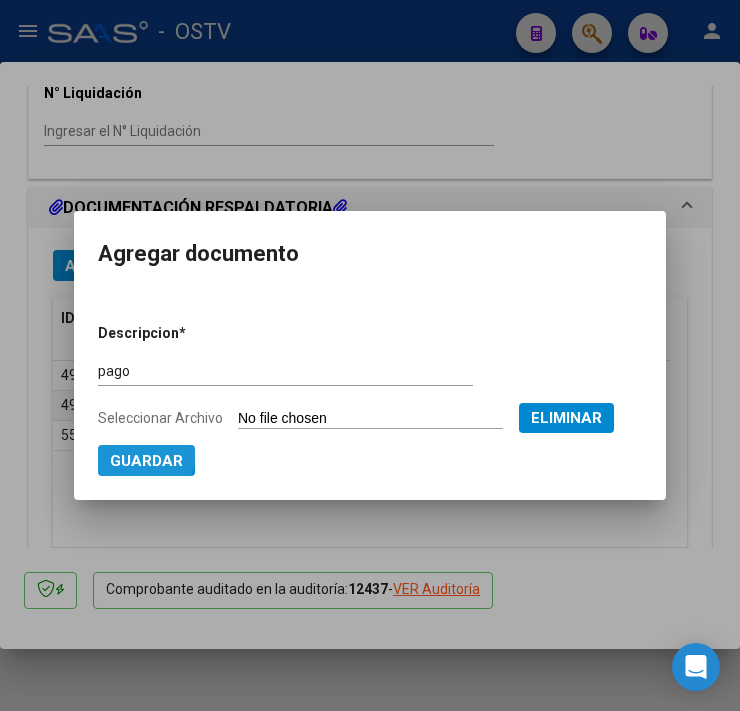 click on "Guardar" at bounding box center (146, 460) 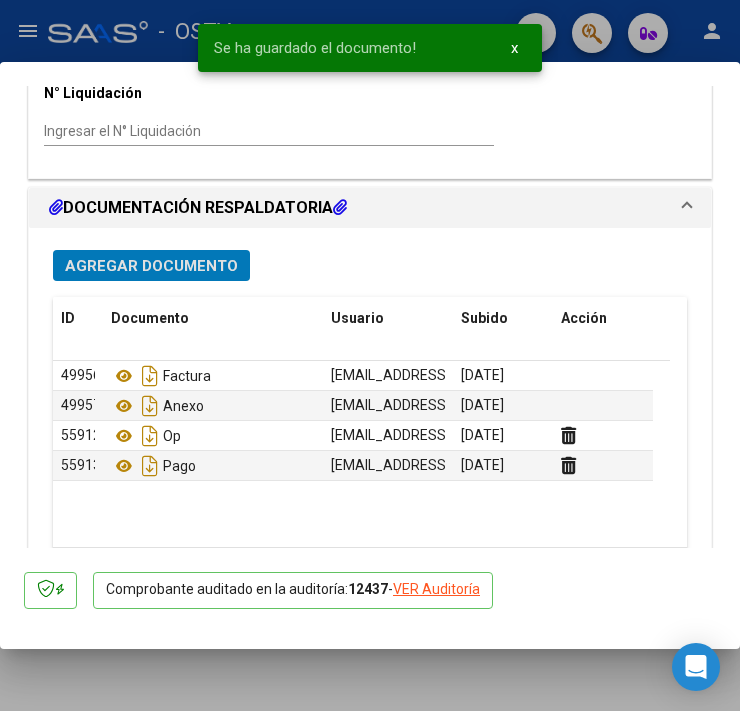 click at bounding box center (370, 355) 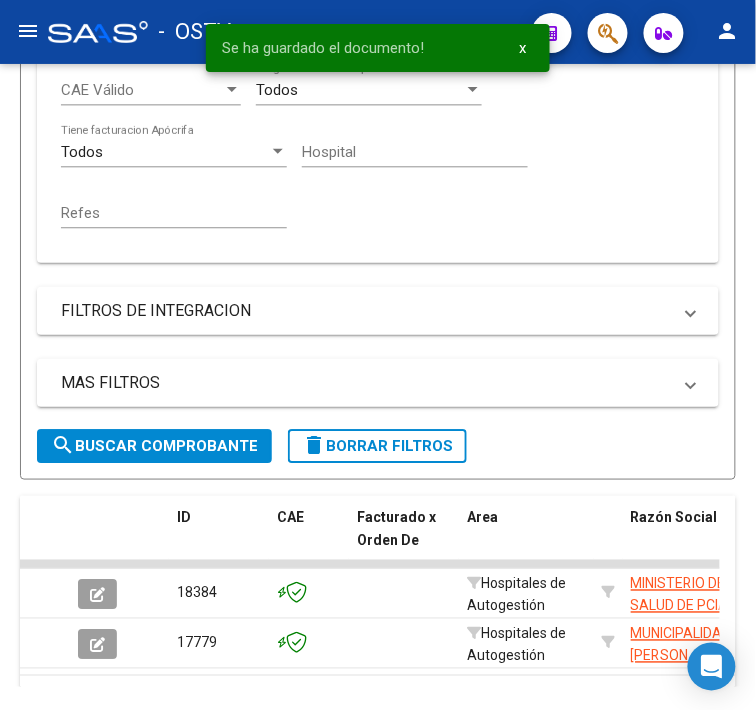 scroll, scrollTop: 490, scrollLeft: 0, axis: vertical 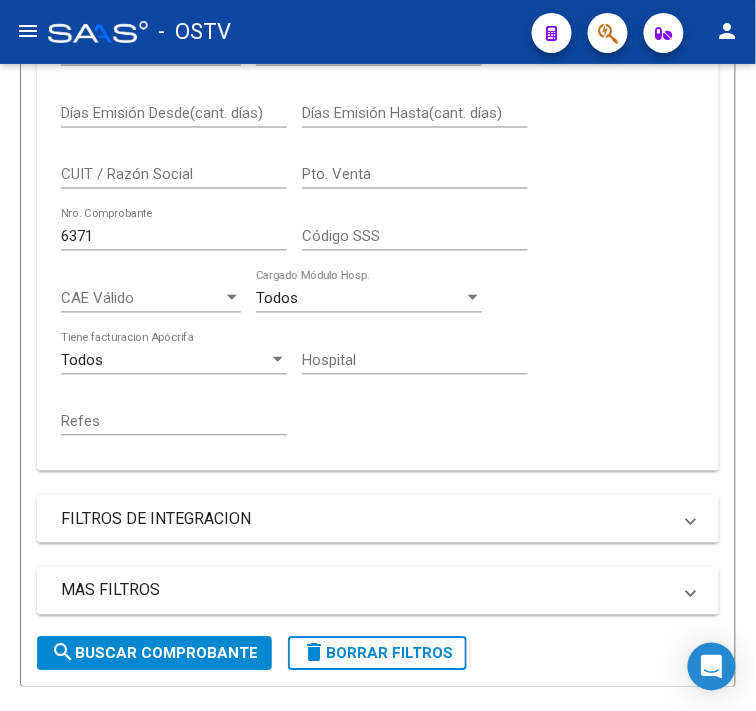 click on "6371 Nro. Comprobante" 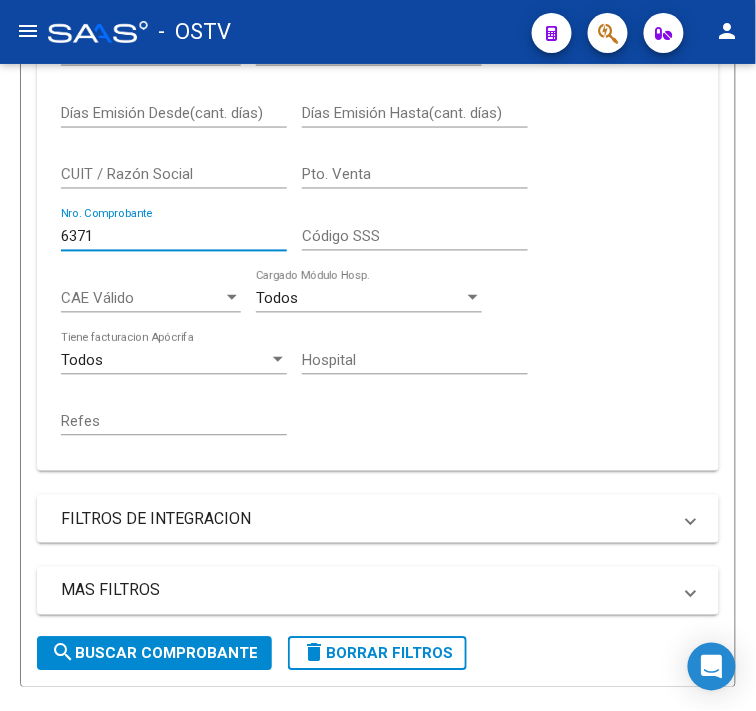 click on "6371" at bounding box center [174, 236] 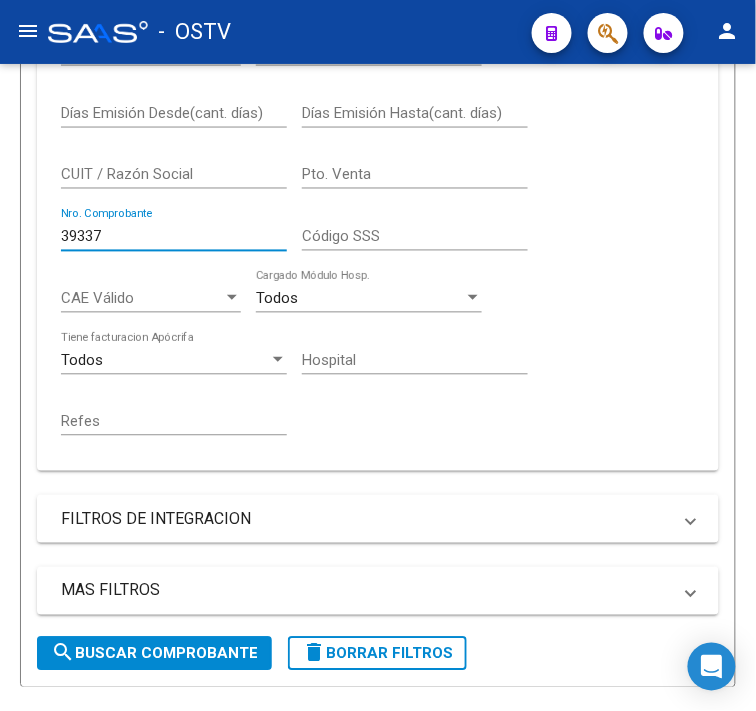 click on "search  Buscar Comprobante" 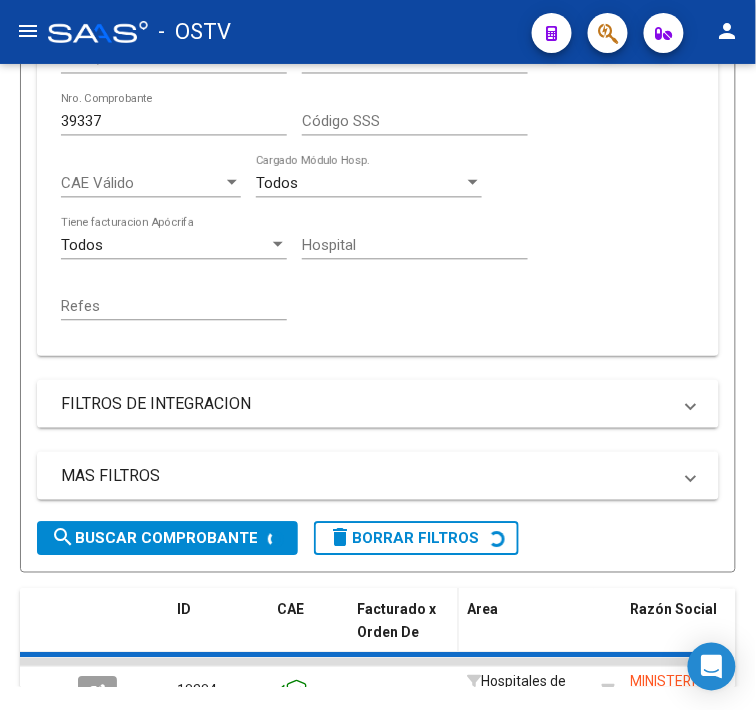 scroll, scrollTop: 712, scrollLeft: 0, axis: vertical 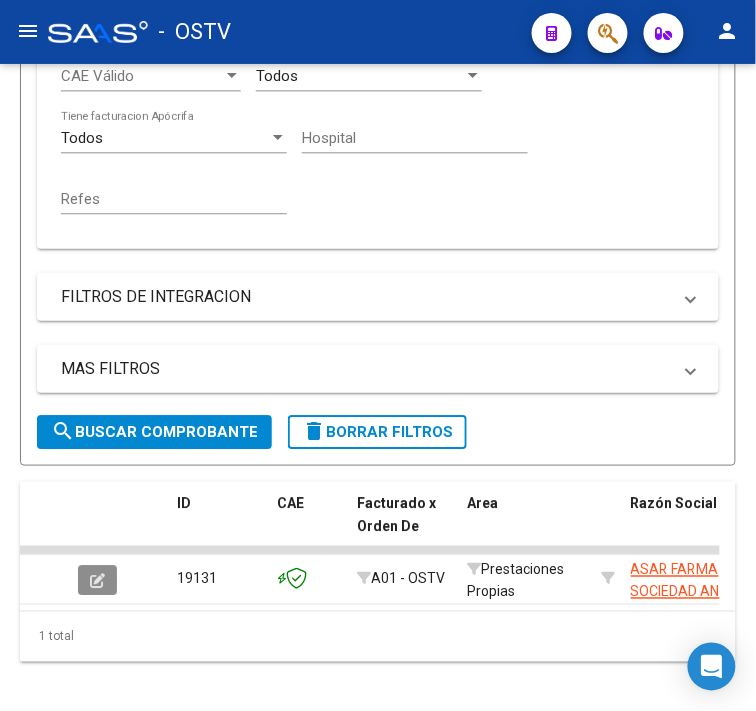 click 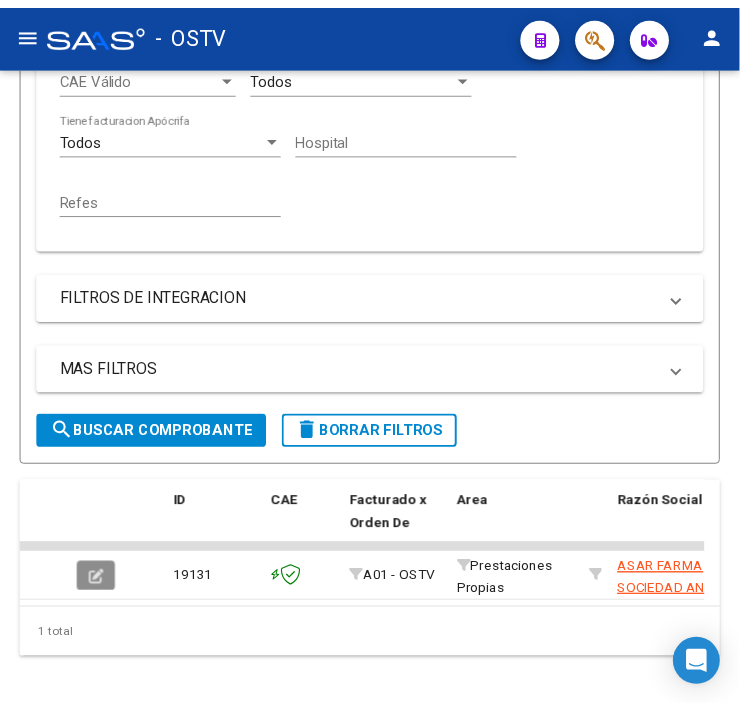 scroll, scrollTop: 752, scrollLeft: 0, axis: vertical 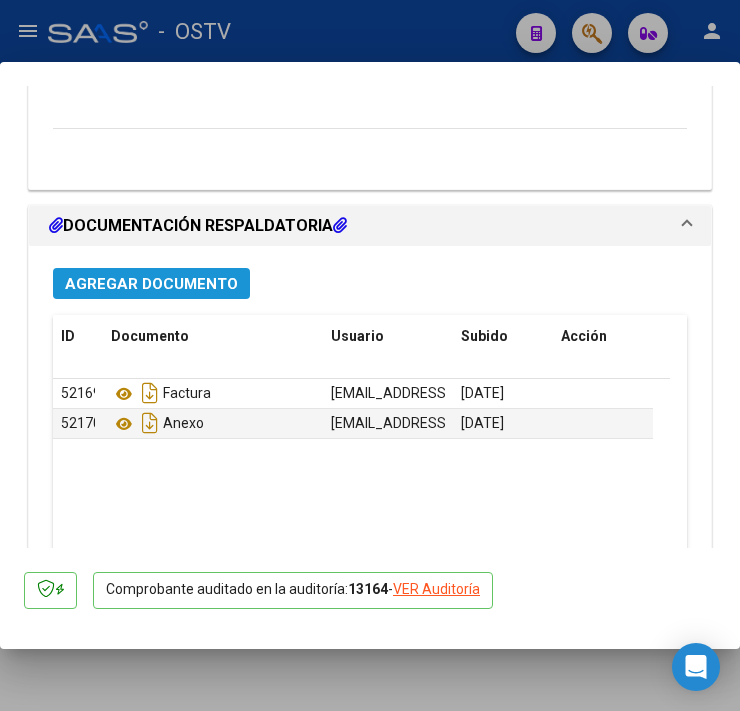 click on "Agregar Documento" at bounding box center (151, 284) 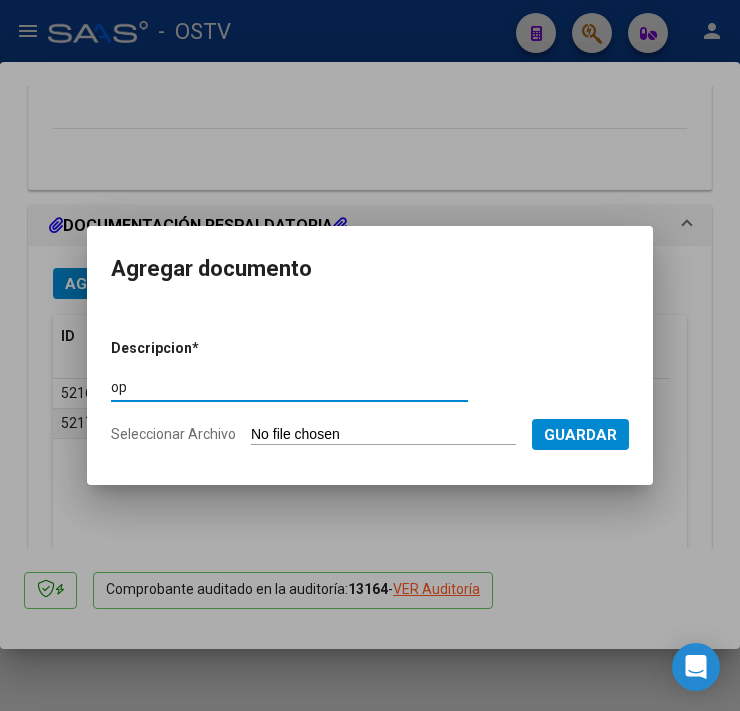 click on "Descripcion  *   op Escriba aquí una descripcion  Seleccionar Archivo Guardar" at bounding box center [370, 392] 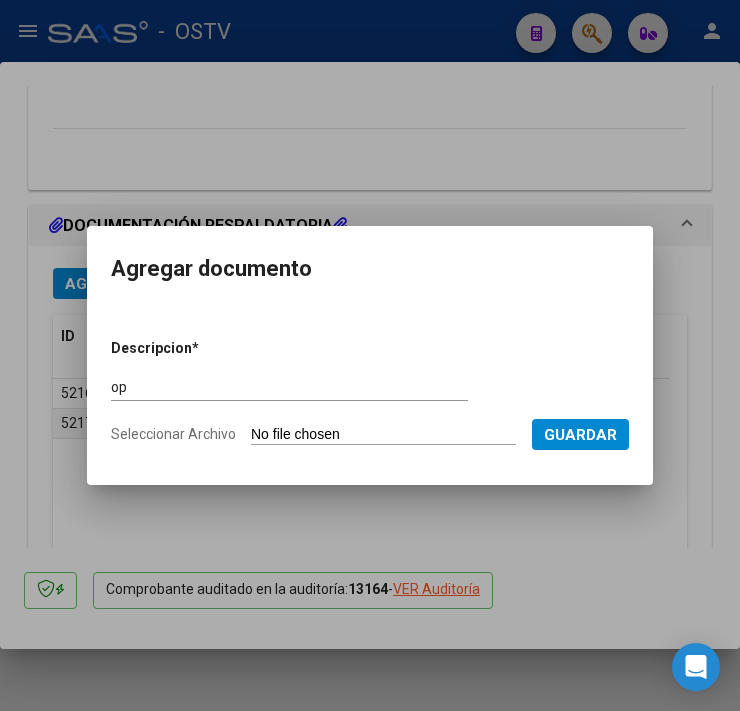 click on "Seleccionar Archivo" at bounding box center (383, 435) 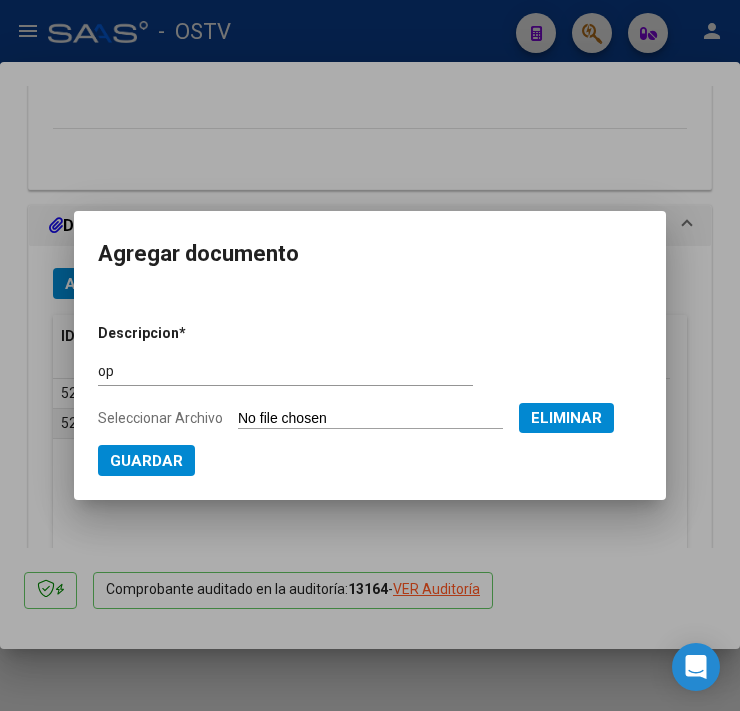 click on "Guardar" at bounding box center (146, 460) 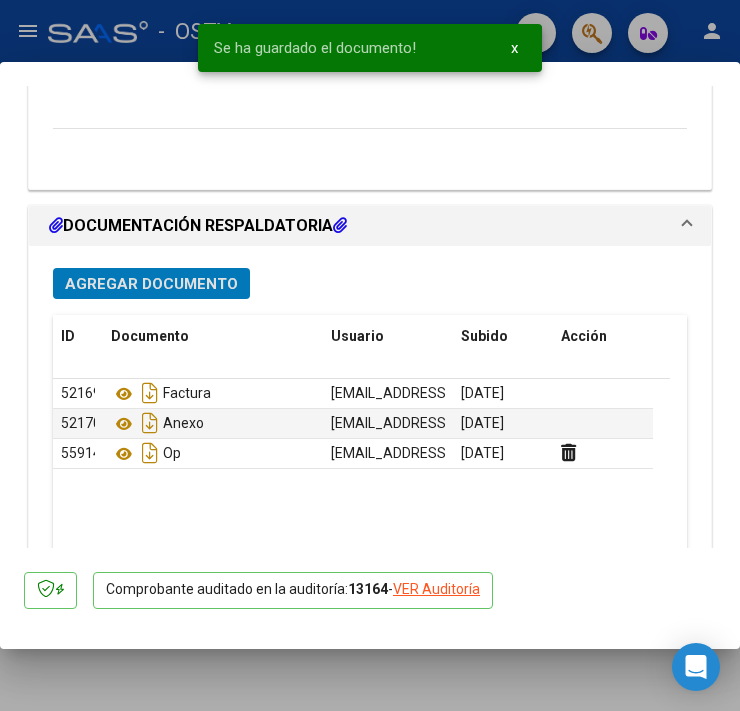 click on "Agregar Documento" at bounding box center (151, 284) 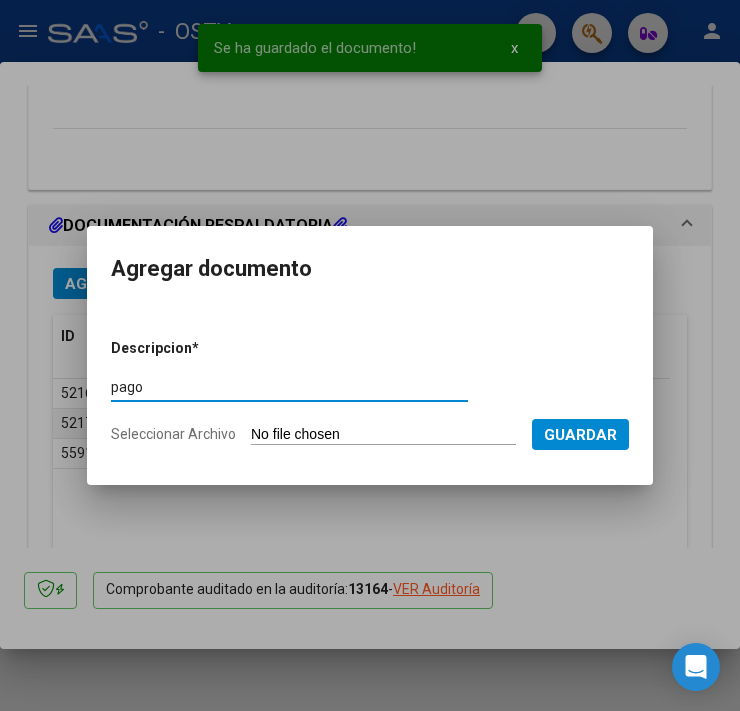 click on "Descripcion  *   pago Escriba aquí una descripcion  Seleccionar Archivo Guardar" at bounding box center (370, 392) 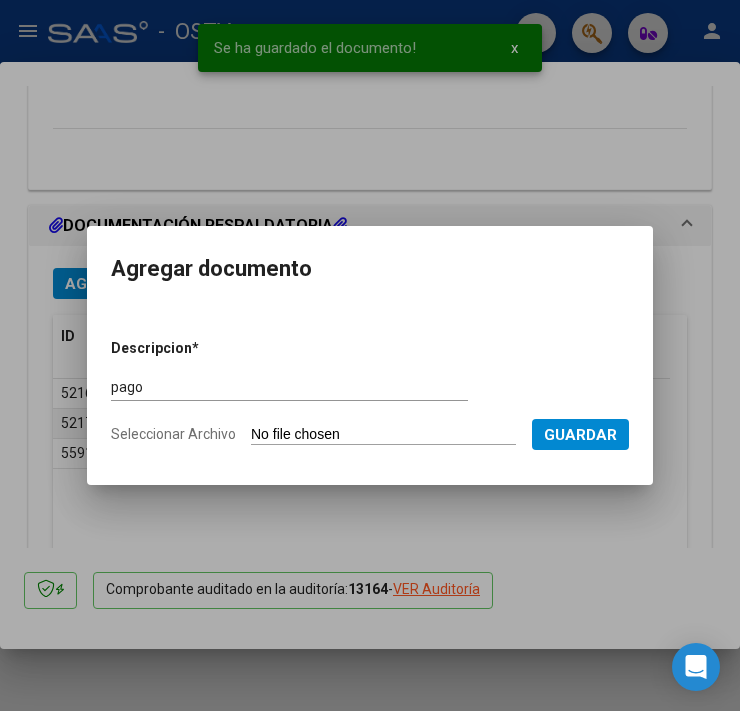 click on "Seleccionar Archivo" at bounding box center (383, 435) 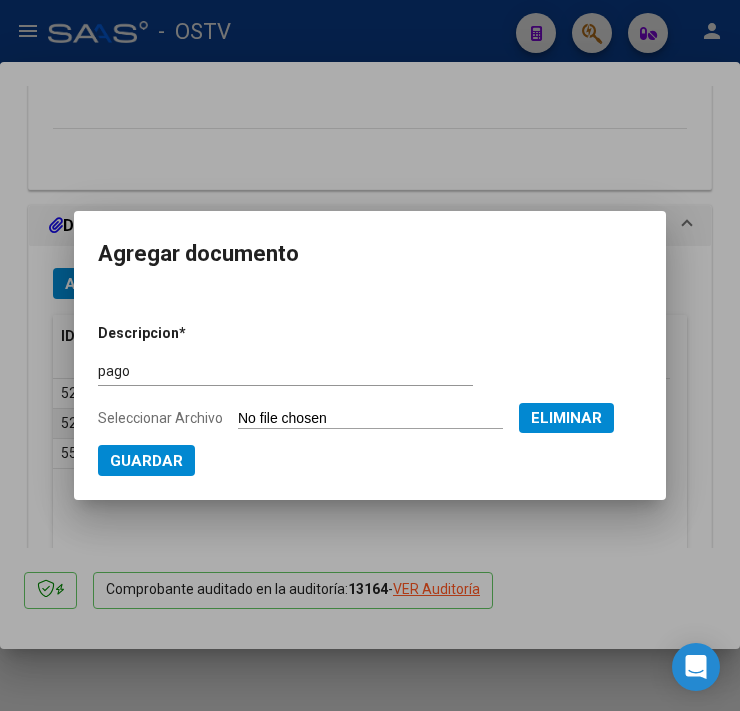 click on "Guardar" at bounding box center (146, 460) 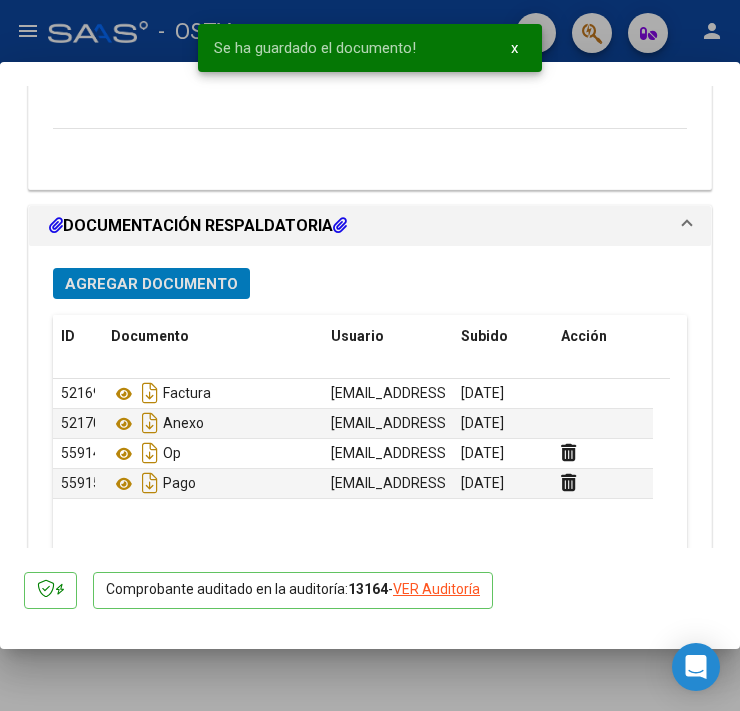 click on "Agregar Documento" at bounding box center (151, 284) 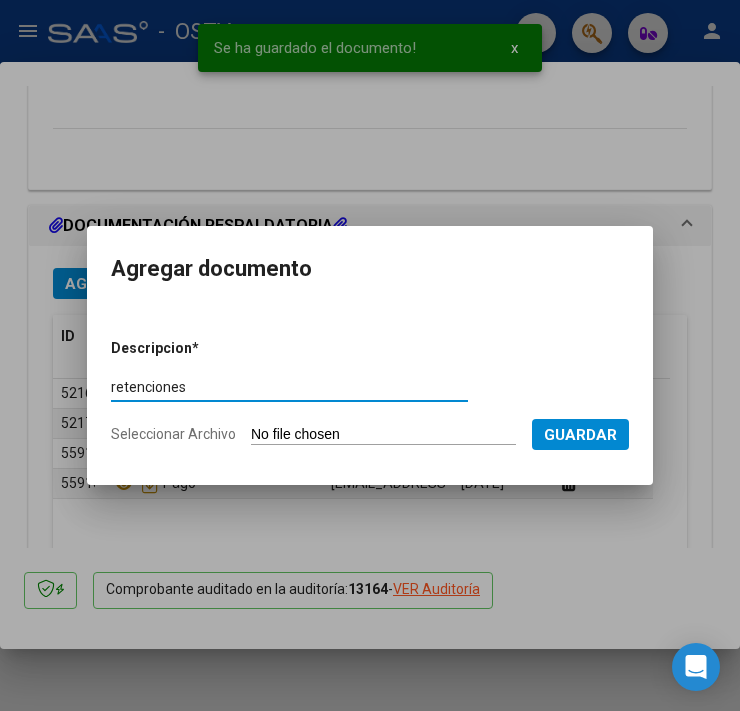 click on "Seleccionar Archivo" at bounding box center [383, 435] 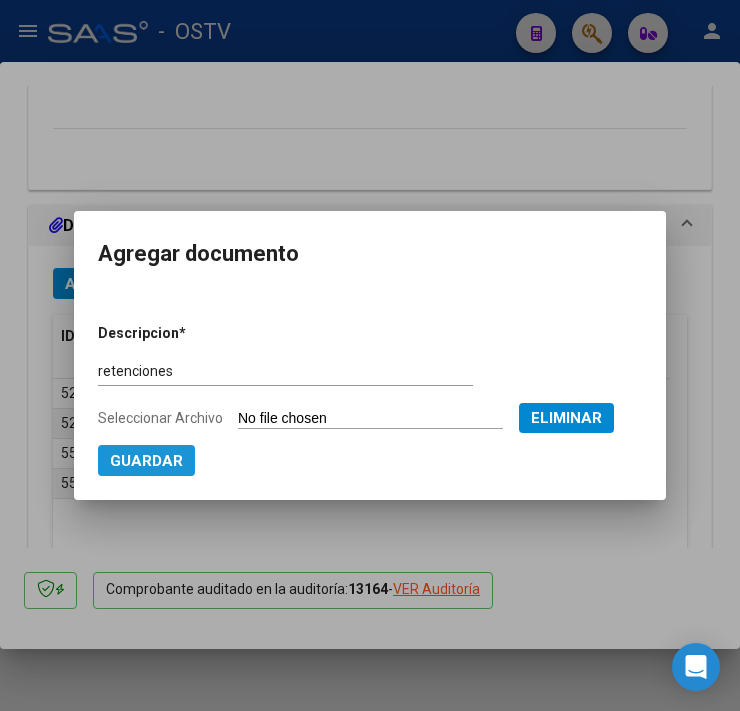 click on "Guardar" at bounding box center [146, 461] 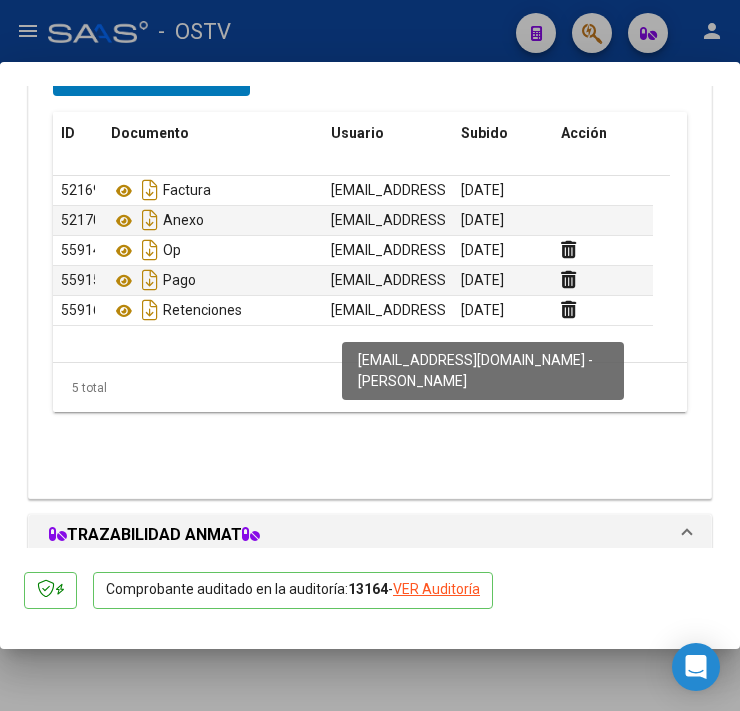 scroll, scrollTop: 2000, scrollLeft: 0, axis: vertical 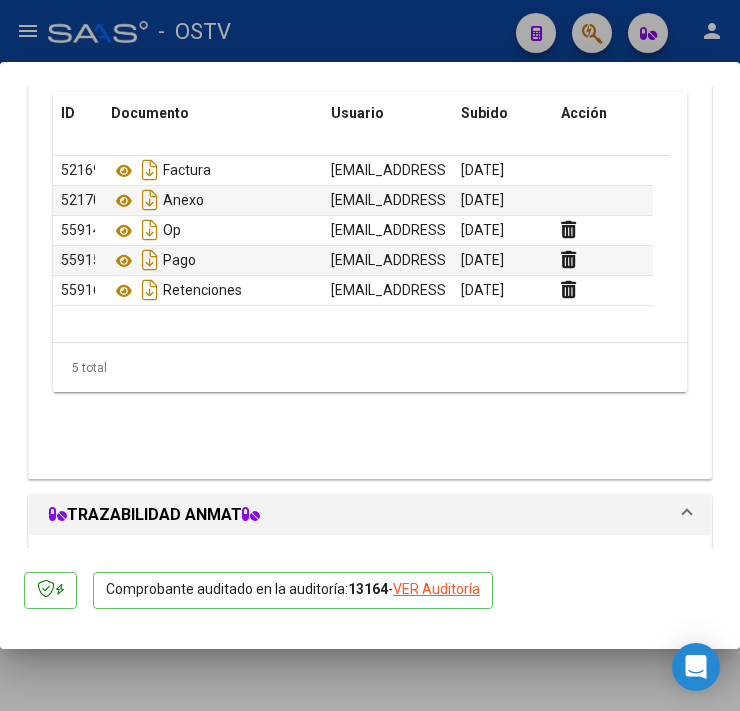 click at bounding box center (370, 355) 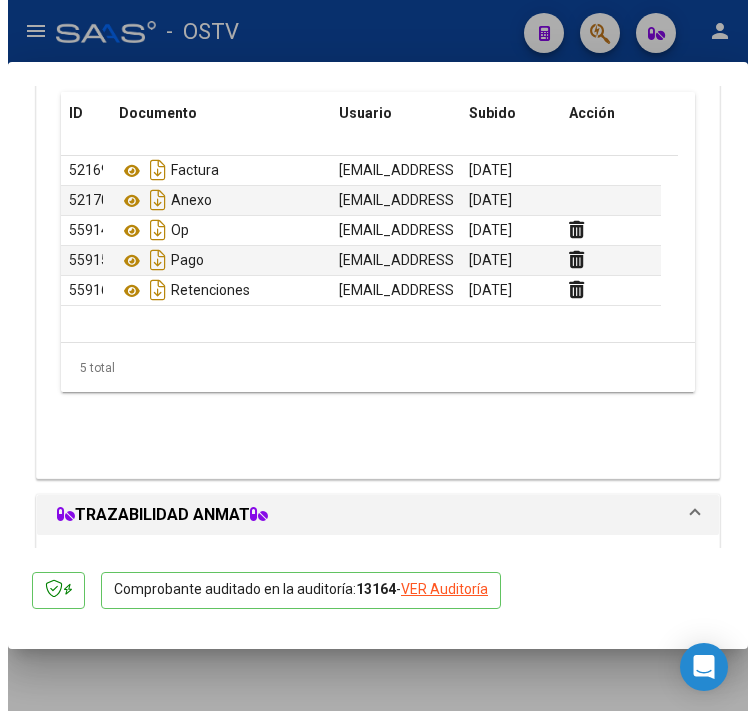 scroll, scrollTop: 0, scrollLeft: 0, axis: both 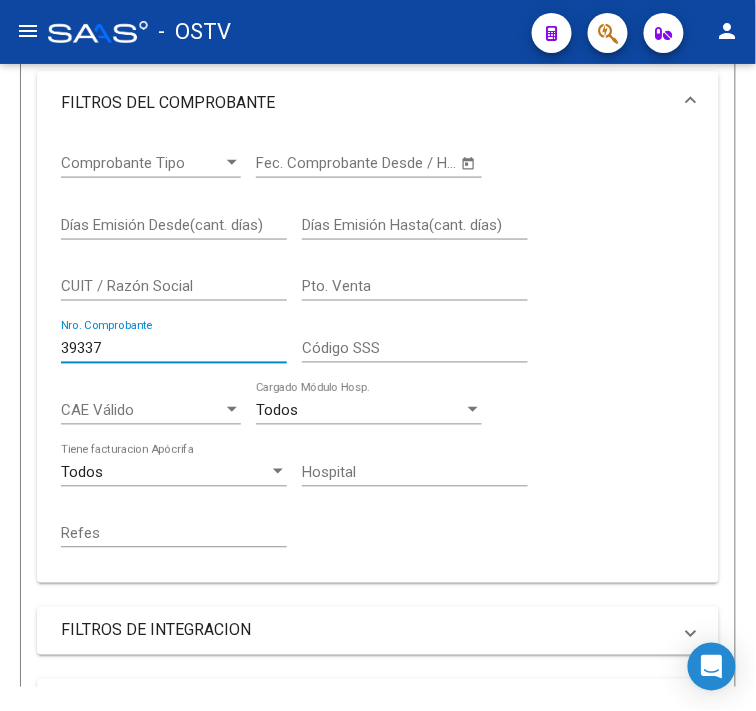 click on "39337" at bounding box center (174, 348) 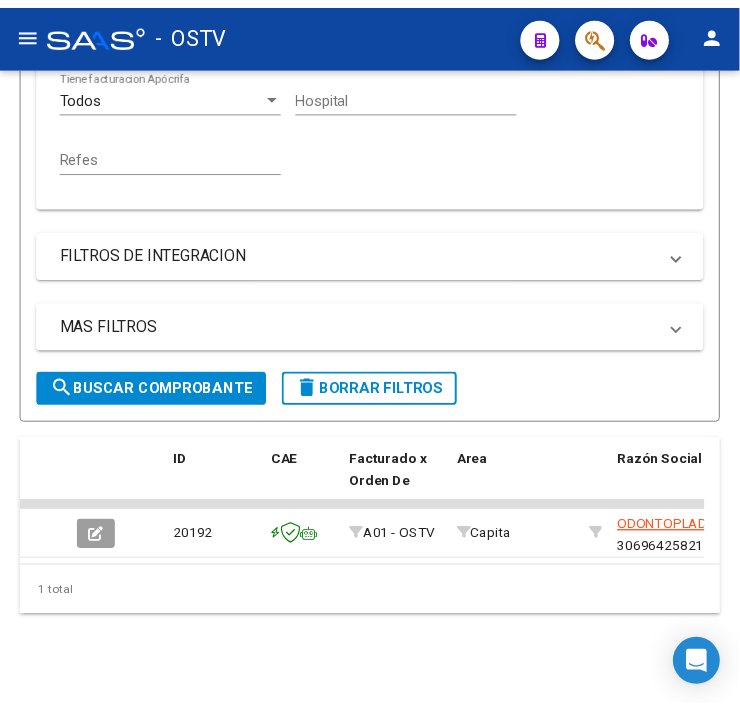 scroll, scrollTop: 773, scrollLeft: 0, axis: vertical 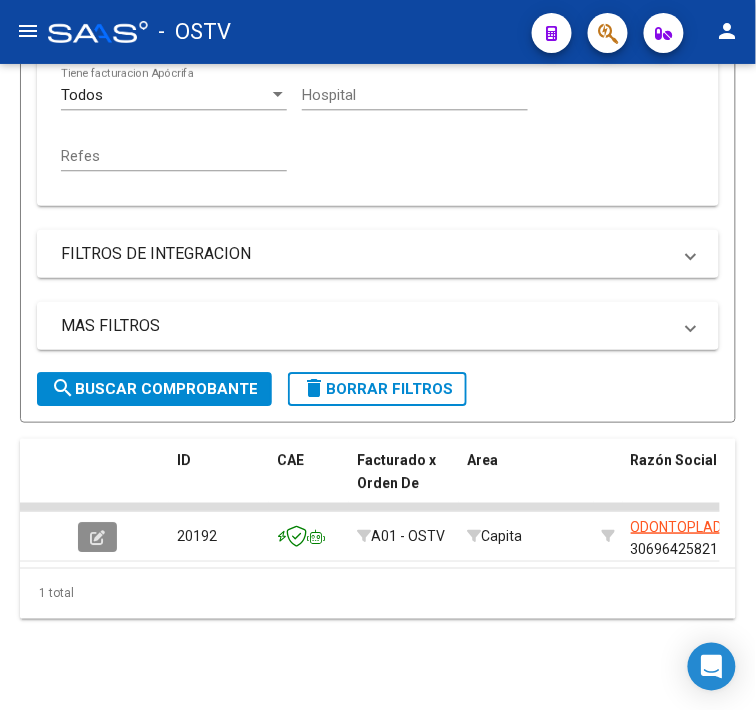click 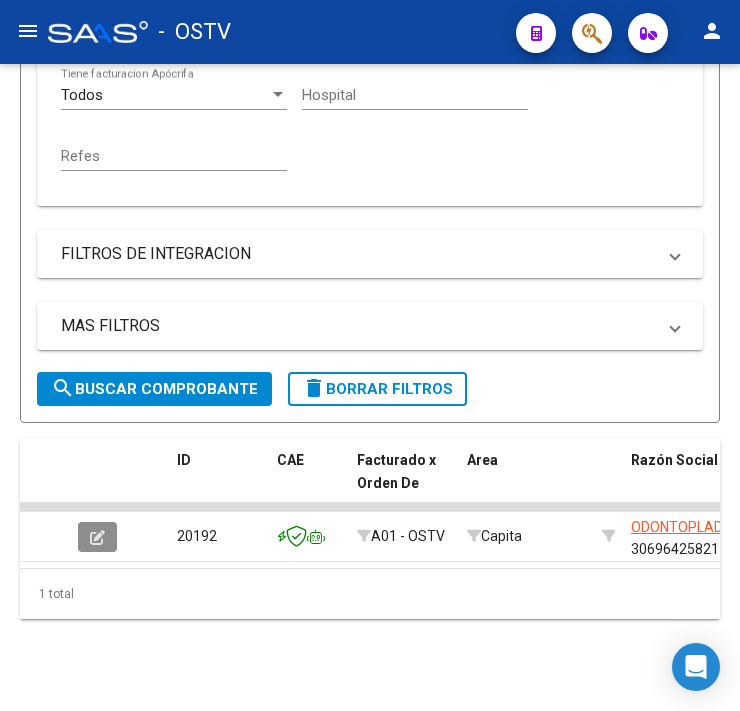 scroll, scrollTop: 813, scrollLeft: 0, axis: vertical 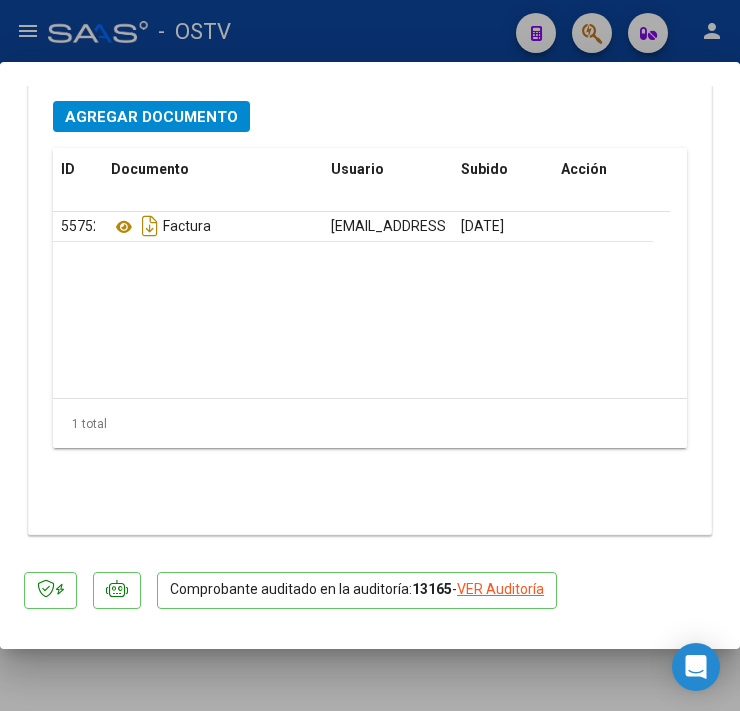 click on "Agregar Documento" at bounding box center [151, 117] 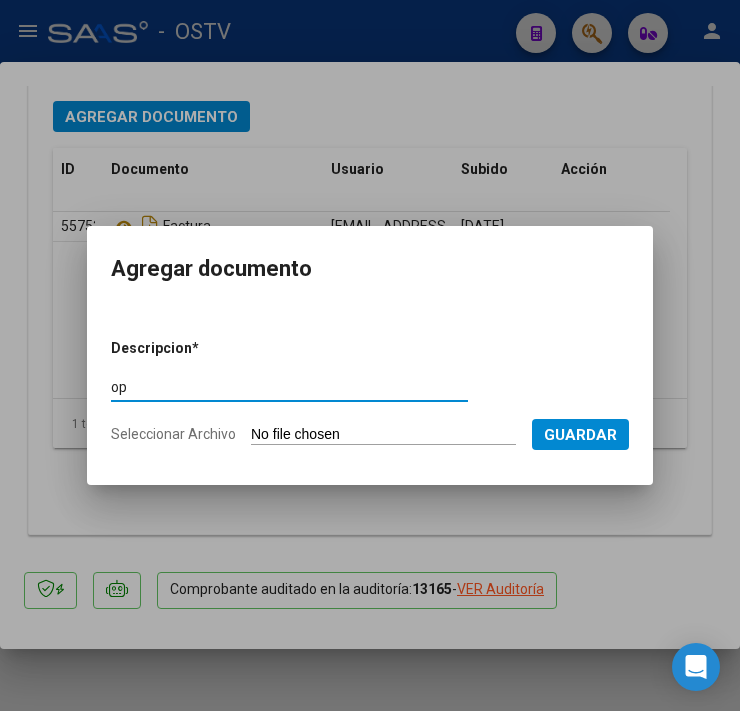 click on "Seleccionar Archivo" at bounding box center [383, 435] 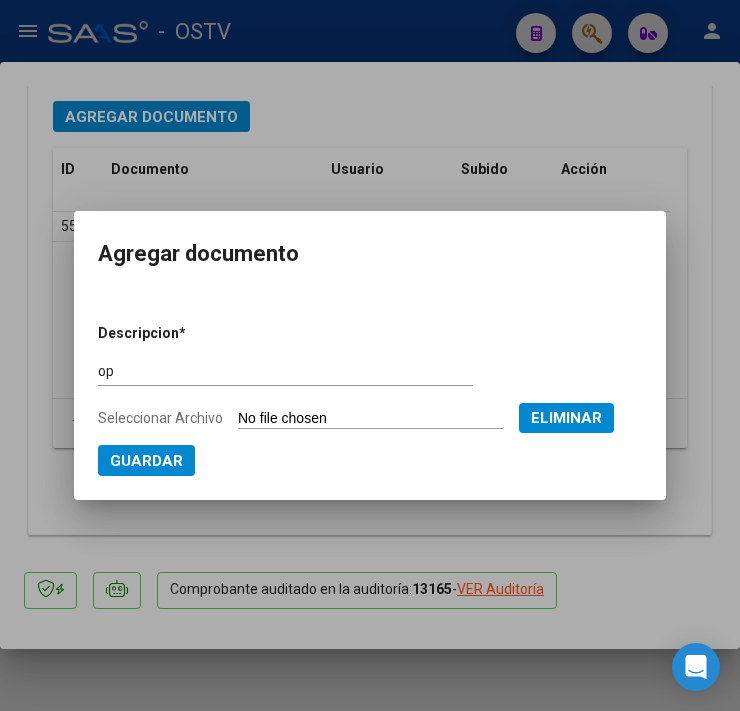 click on "Guardar" at bounding box center (146, 461) 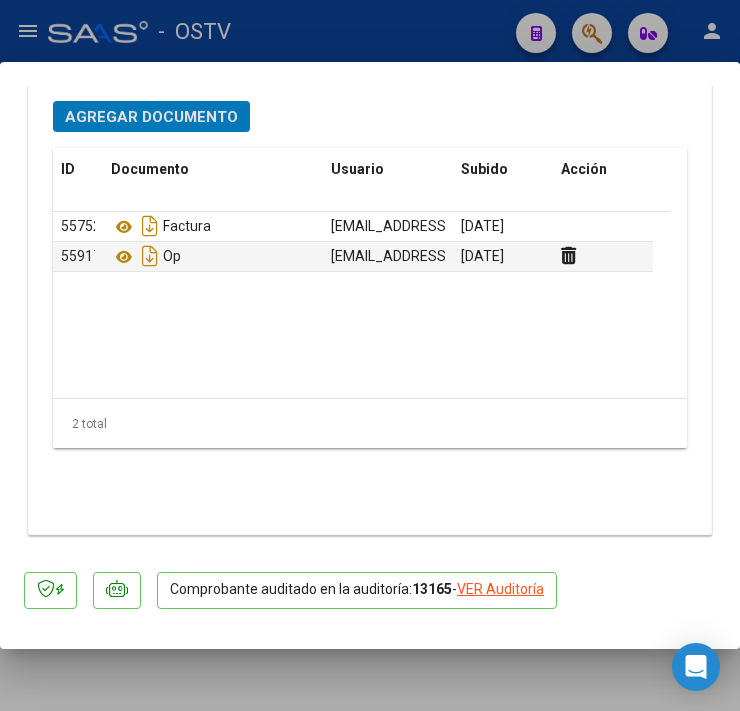 click on "Agregar Documento" at bounding box center (151, 117) 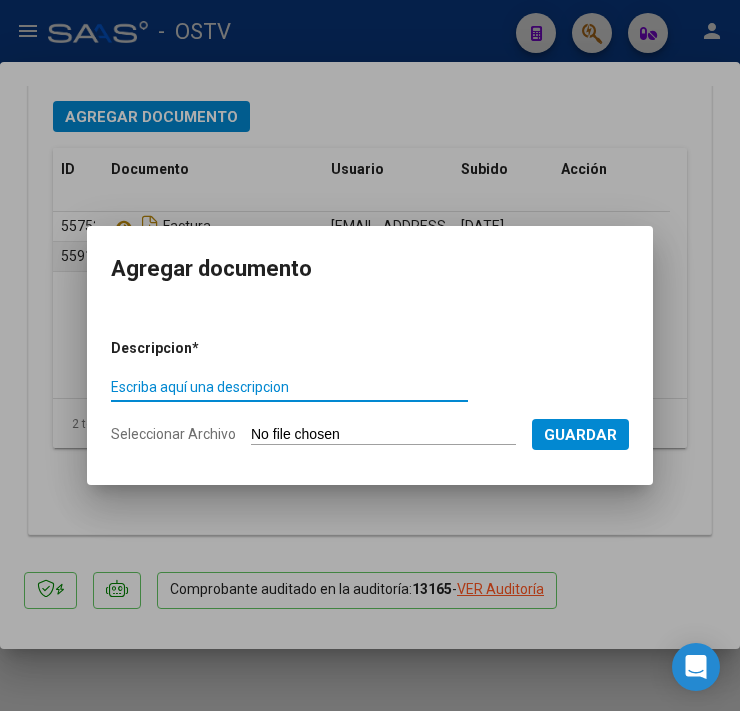click at bounding box center [370, 355] 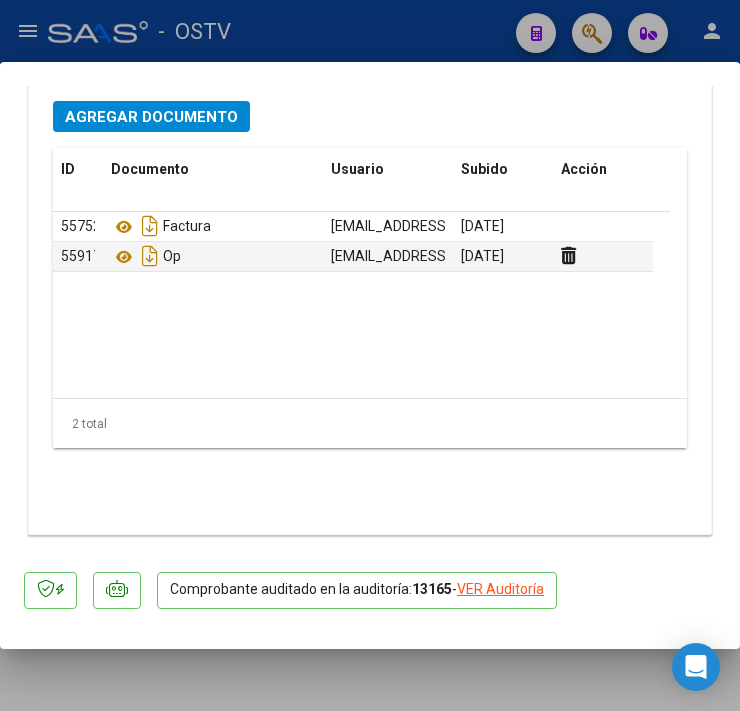 click at bounding box center (370, 355) 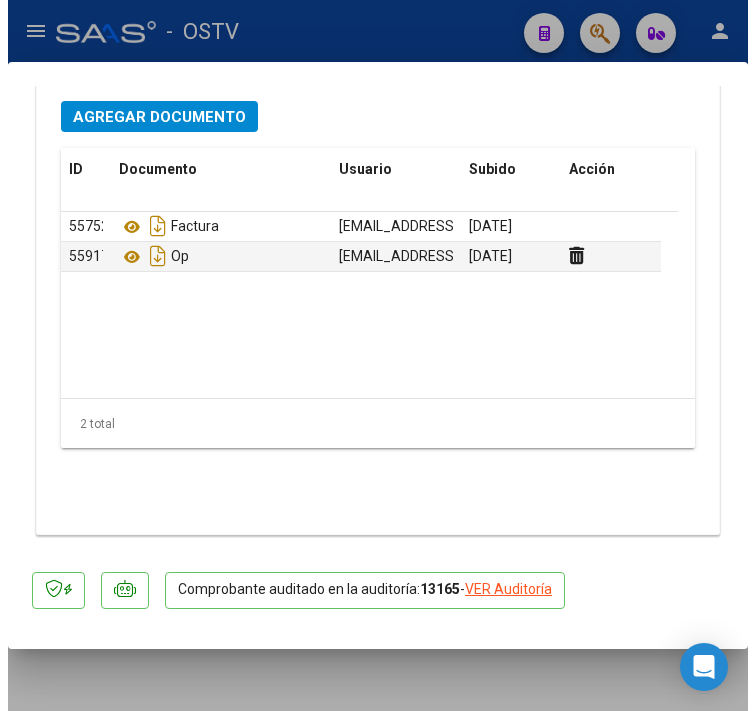 scroll, scrollTop: 0, scrollLeft: 0, axis: both 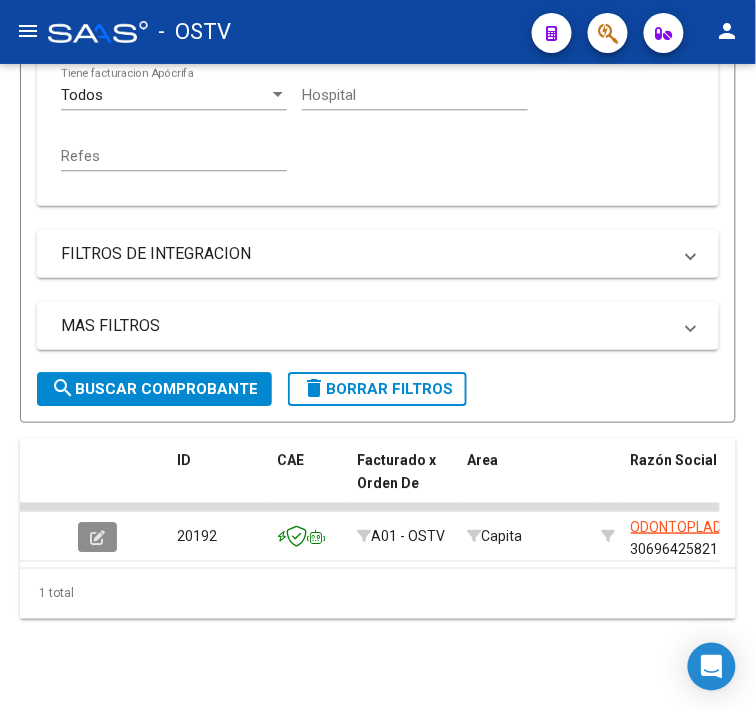 click 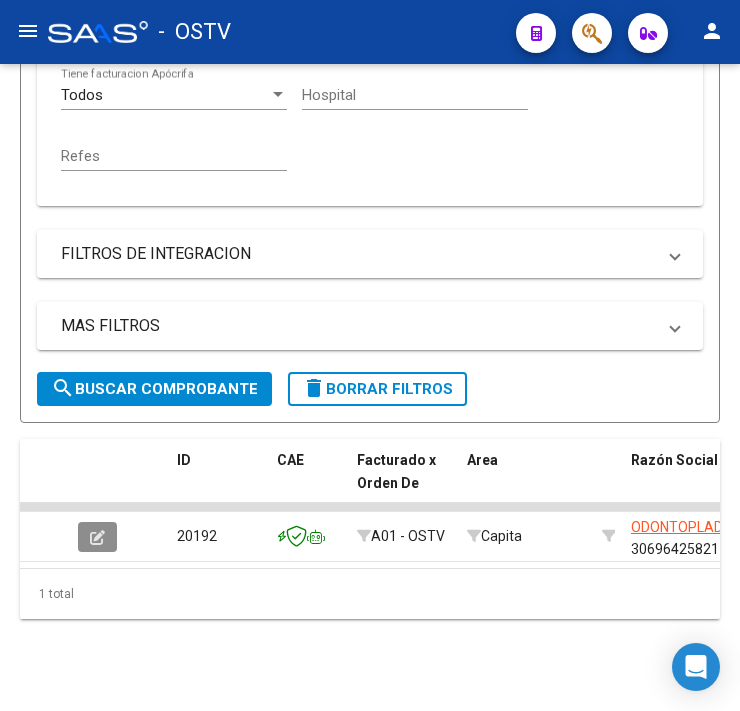scroll, scrollTop: 813, scrollLeft: 0, axis: vertical 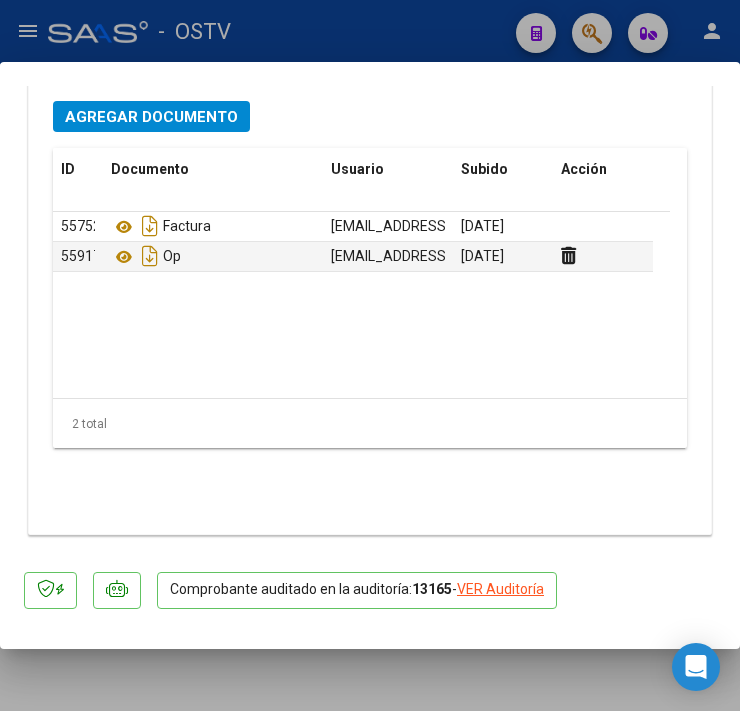 click on "Agregar Documento" at bounding box center (151, 117) 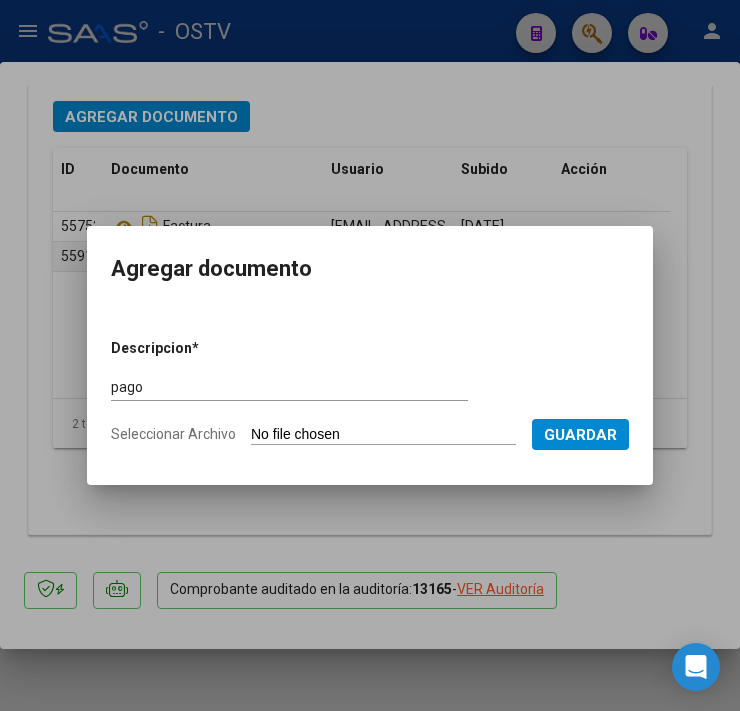 click on "Seleccionar Archivo" at bounding box center (383, 435) 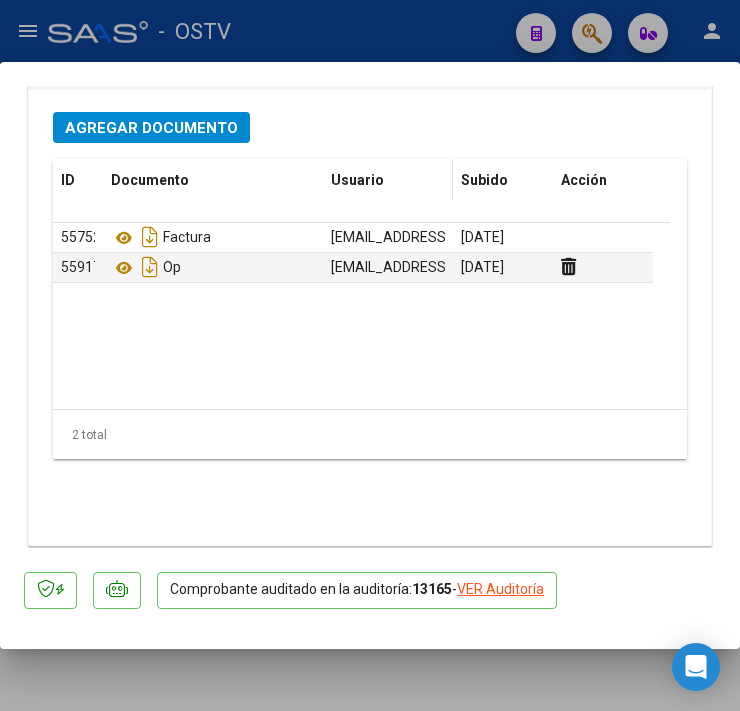 scroll, scrollTop: 1688, scrollLeft: 0, axis: vertical 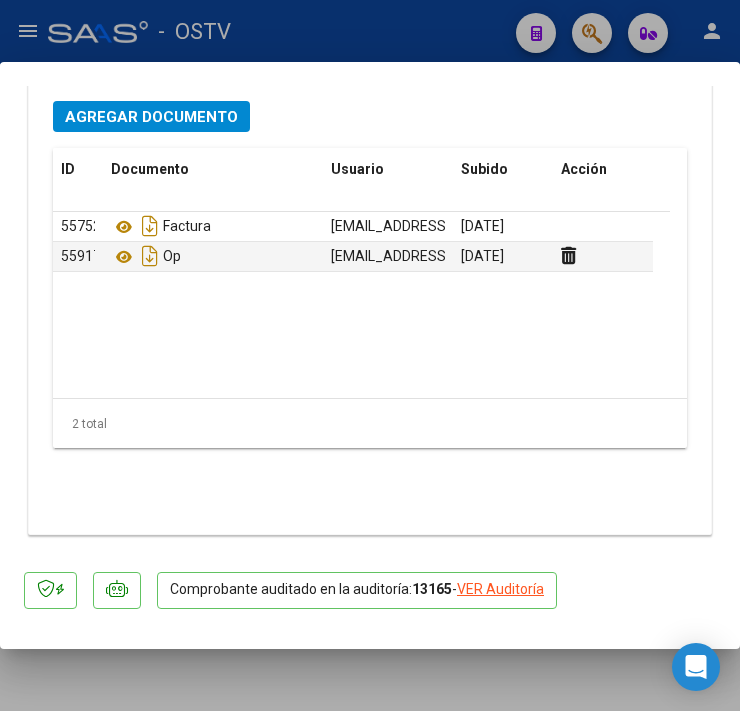click on "Agregar Documento" at bounding box center [151, 117] 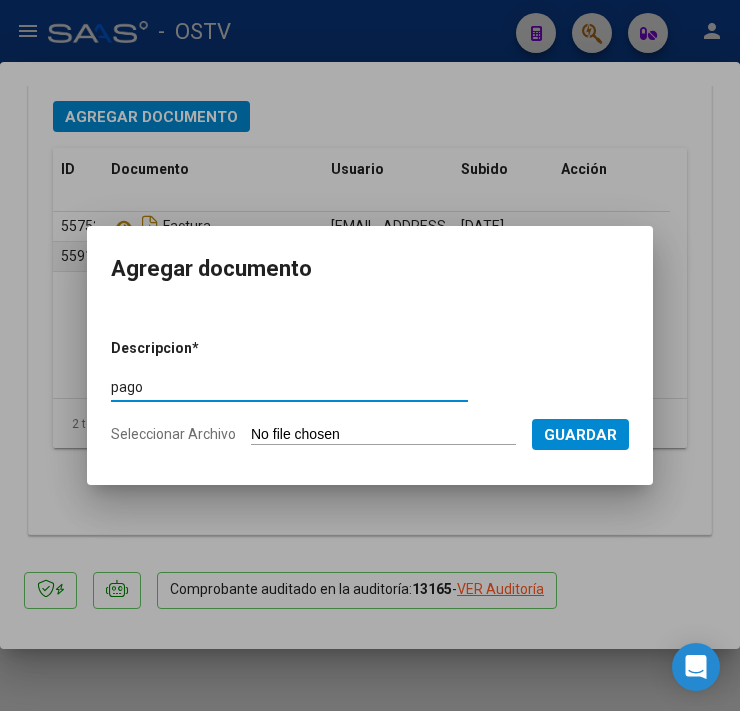 click on "Seleccionar Archivo" at bounding box center (383, 435) 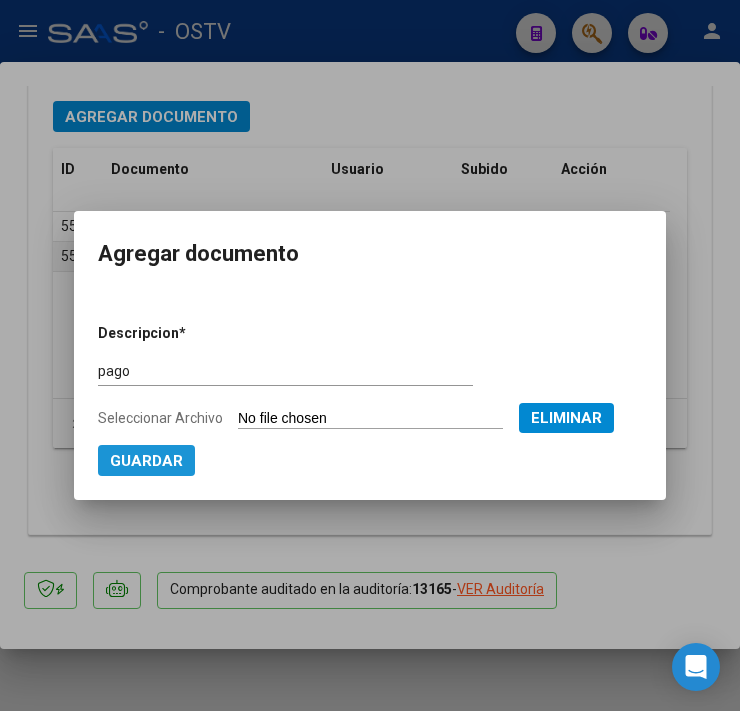 click on "Guardar" at bounding box center (146, 461) 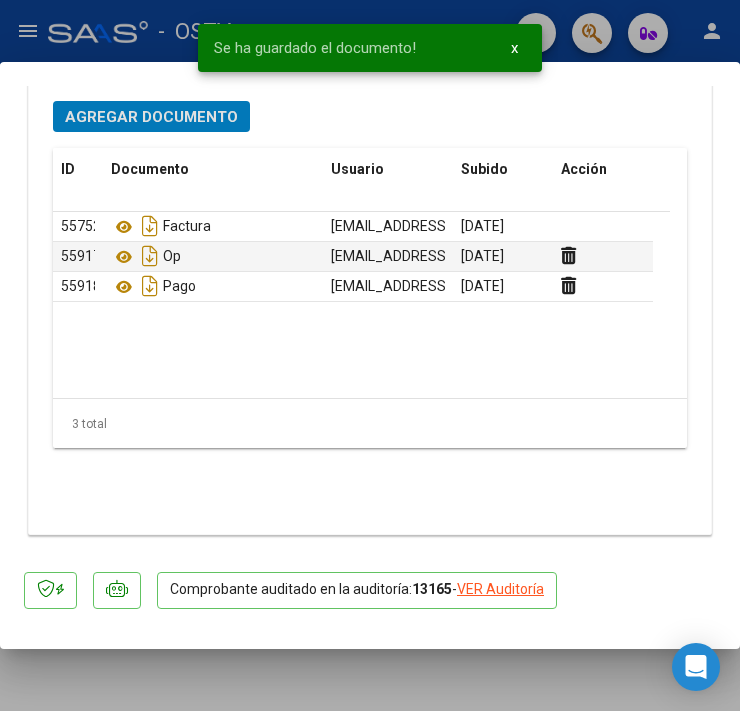 click at bounding box center [370, 355] 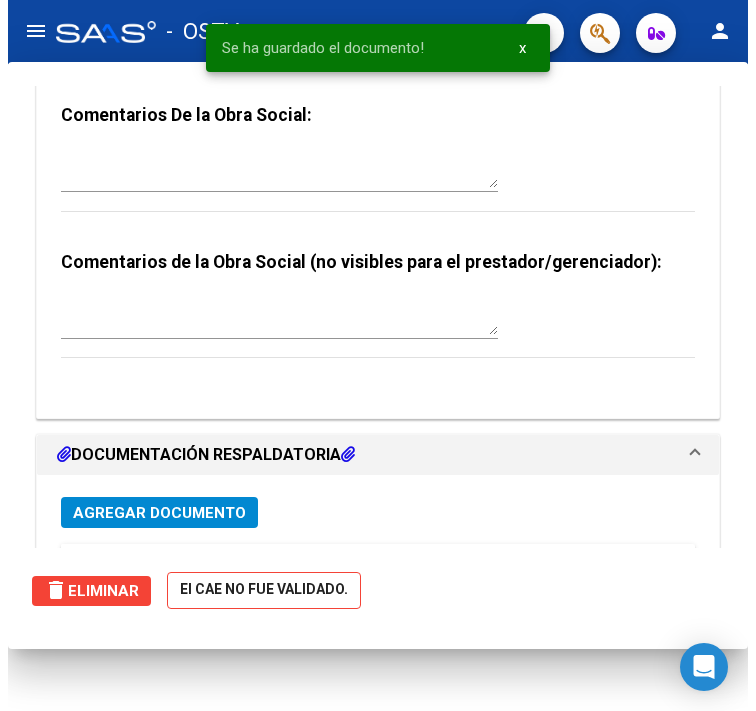scroll, scrollTop: 0, scrollLeft: 0, axis: both 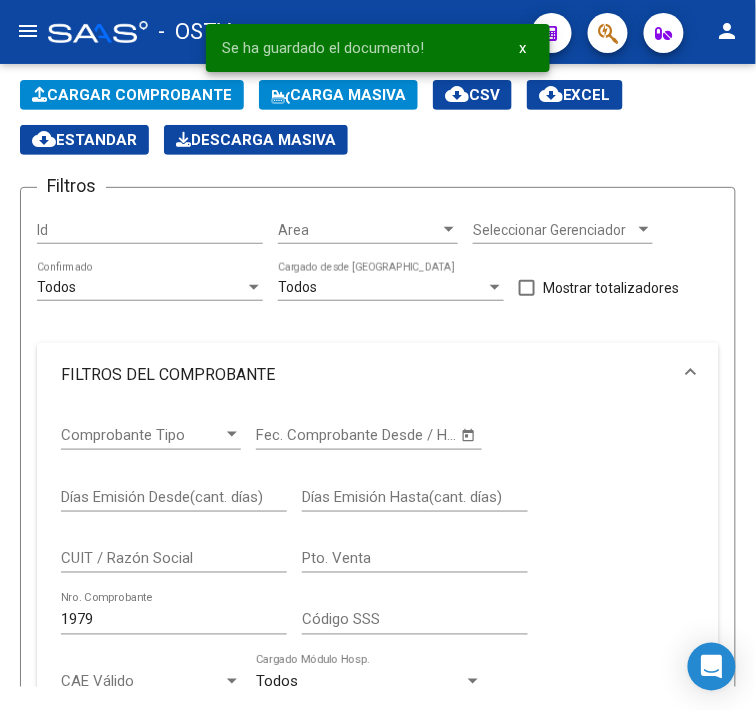 click on "1979" at bounding box center (174, 620) 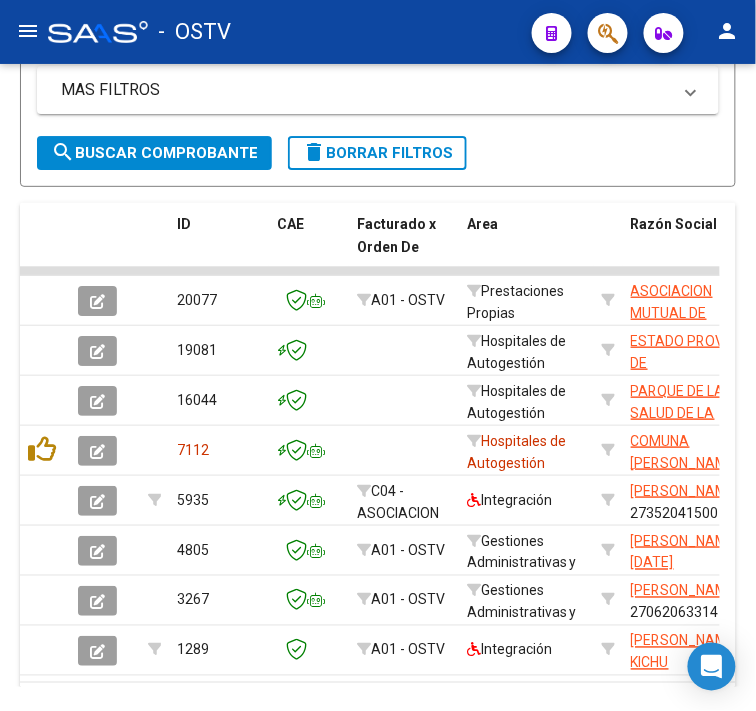 scroll, scrollTop: 1106, scrollLeft: 0, axis: vertical 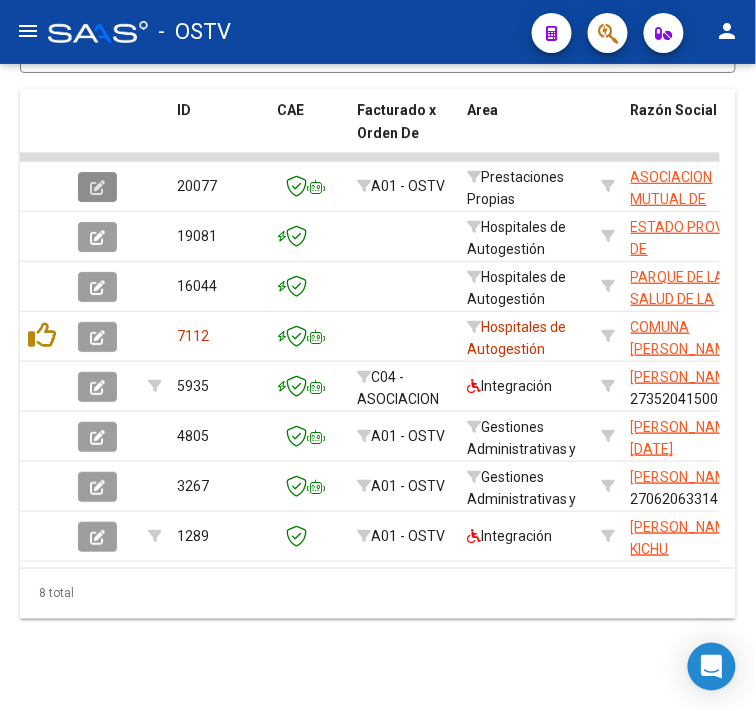 click 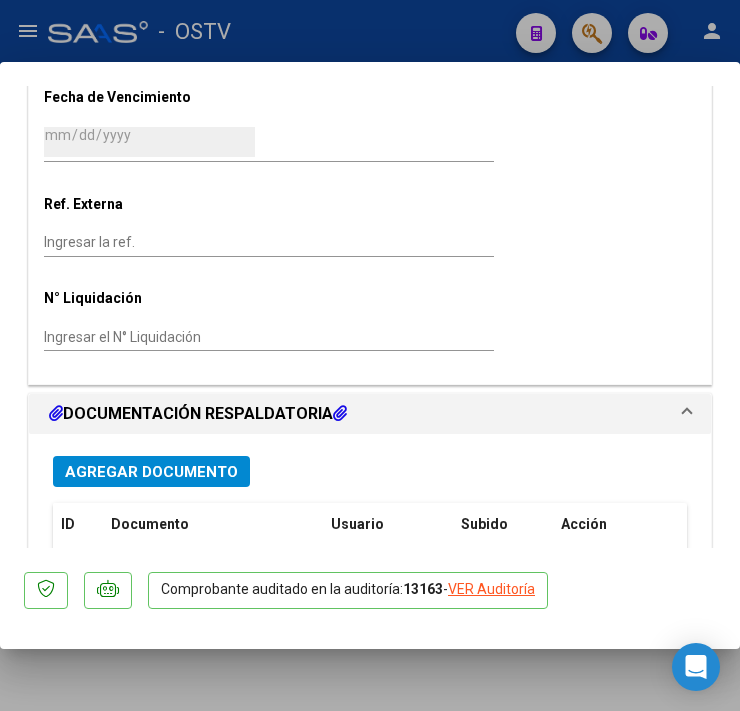 scroll, scrollTop: 1666, scrollLeft: 0, axis: vertical 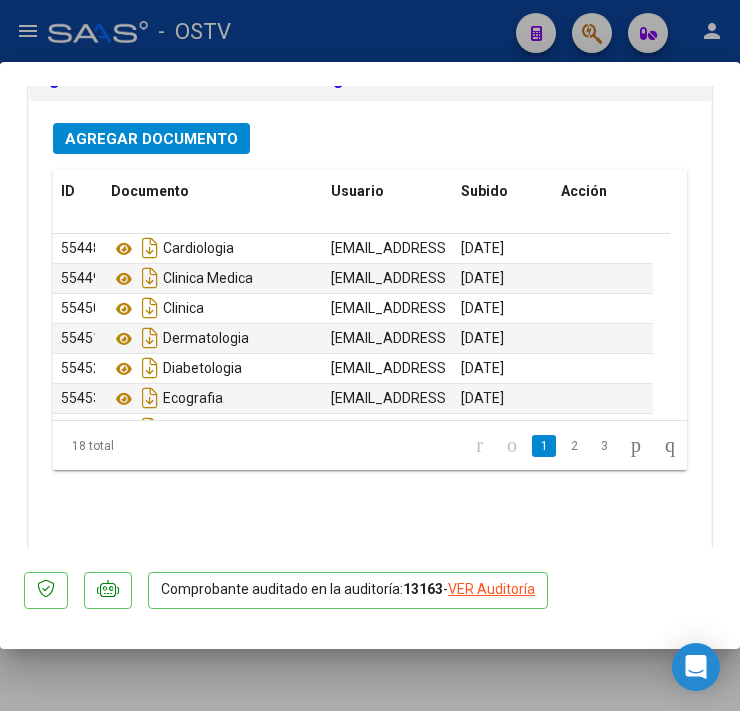 click on "Agregar Documento" at bounding box center [151, 138] 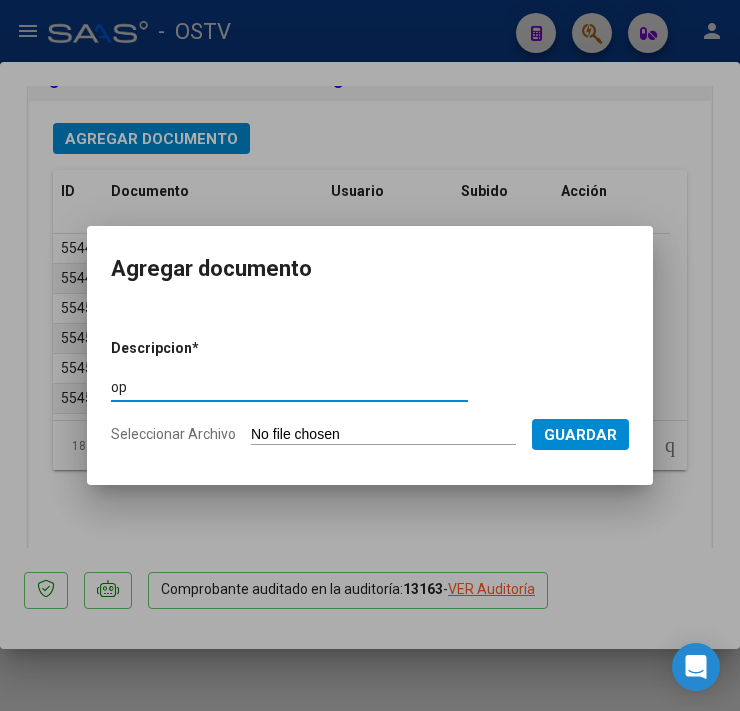 click on "Seleccionar Archivo" at bounding box center [383, 435] 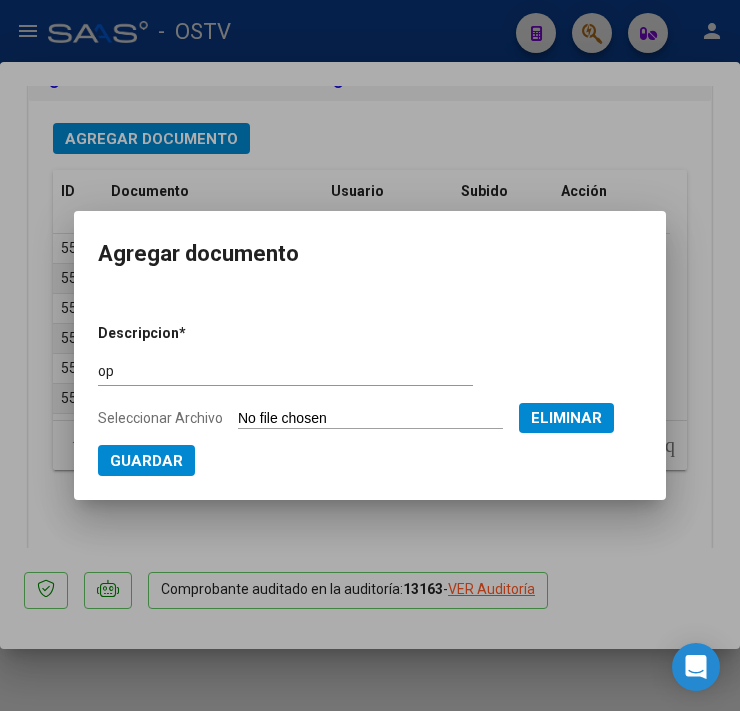 click on "Guardar" at bounding box center (146, 461) 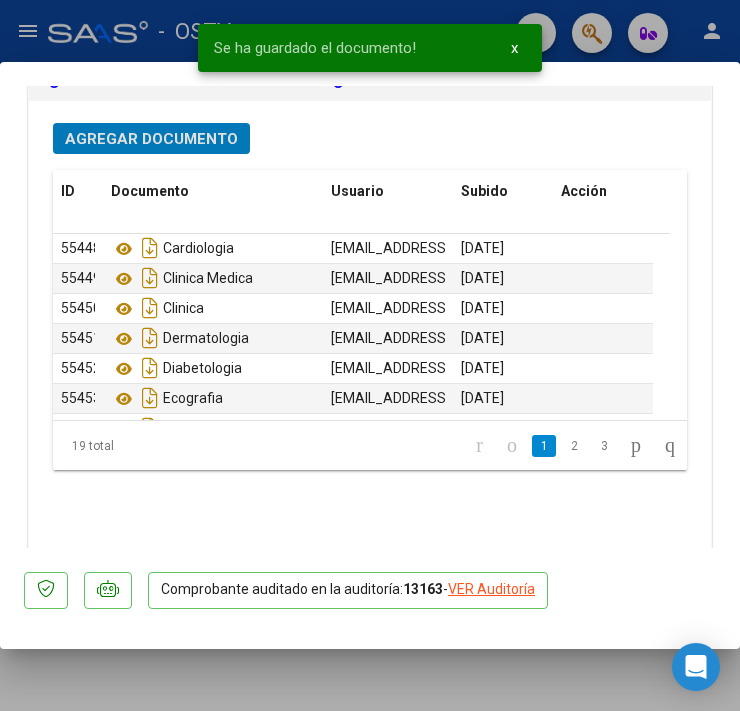 click on "Agregar Documento" at bounding box center [151, 139] 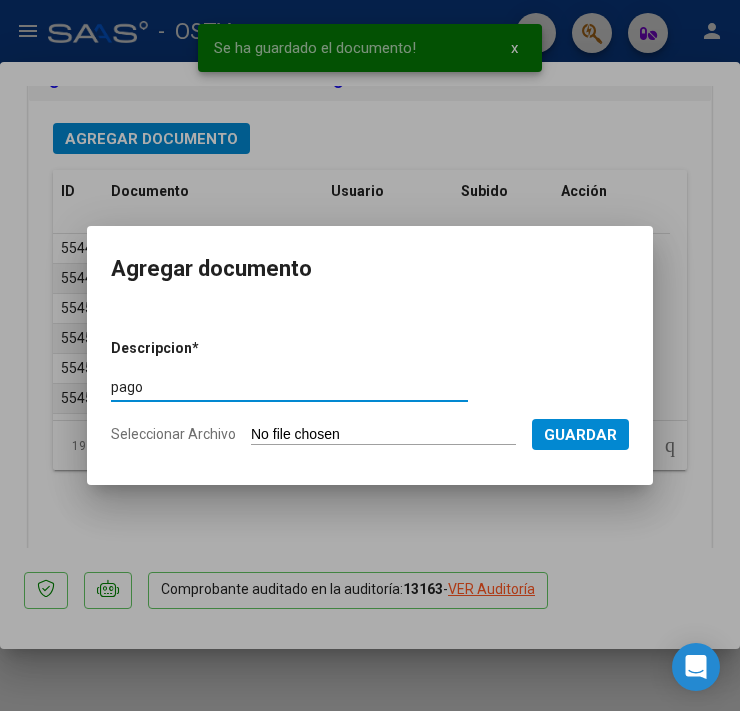 click on "Seleccionar Archivo" at bounding box center [383, 435] 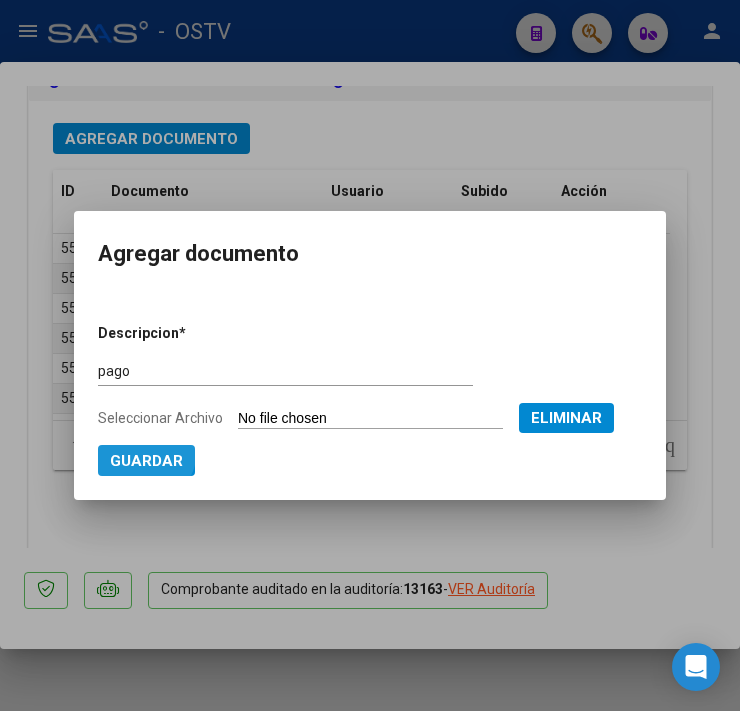 click on "Guardar" at bounding box center [146, 461] 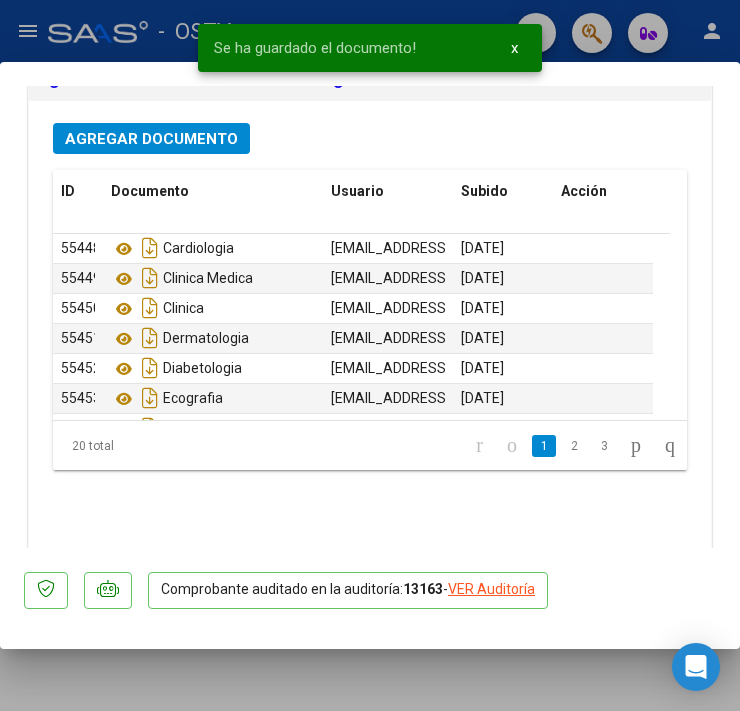 click at bounding box center [370, 355] 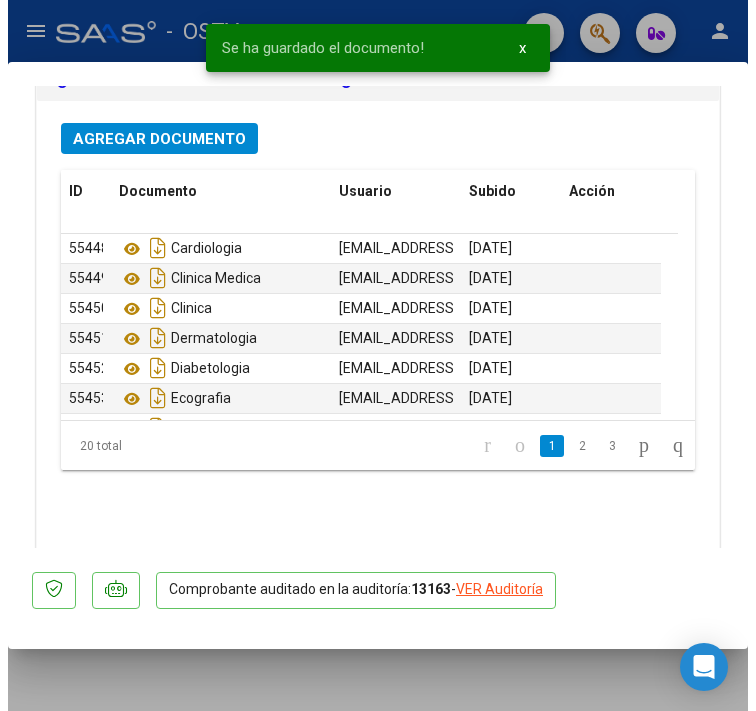 scroll, scrollTop: 0, scrollLeft: 0, axis: both 